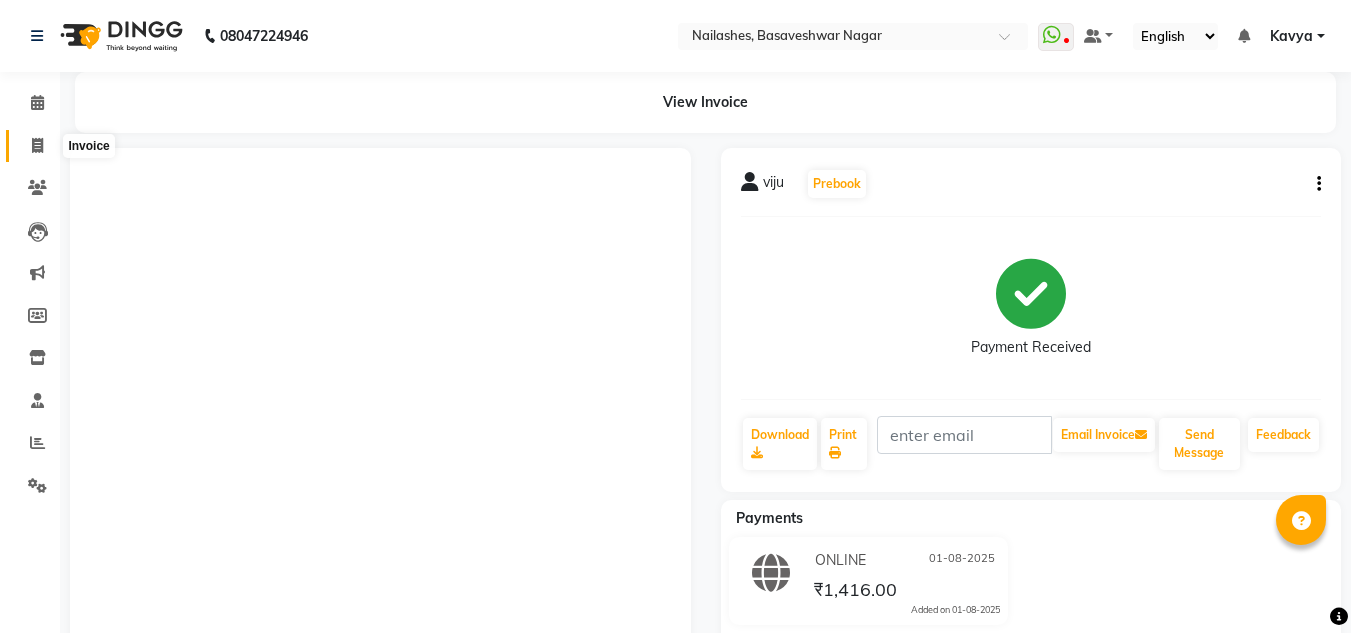 scroll, scrollTop: 0, scrollLeft: 0, axis: both 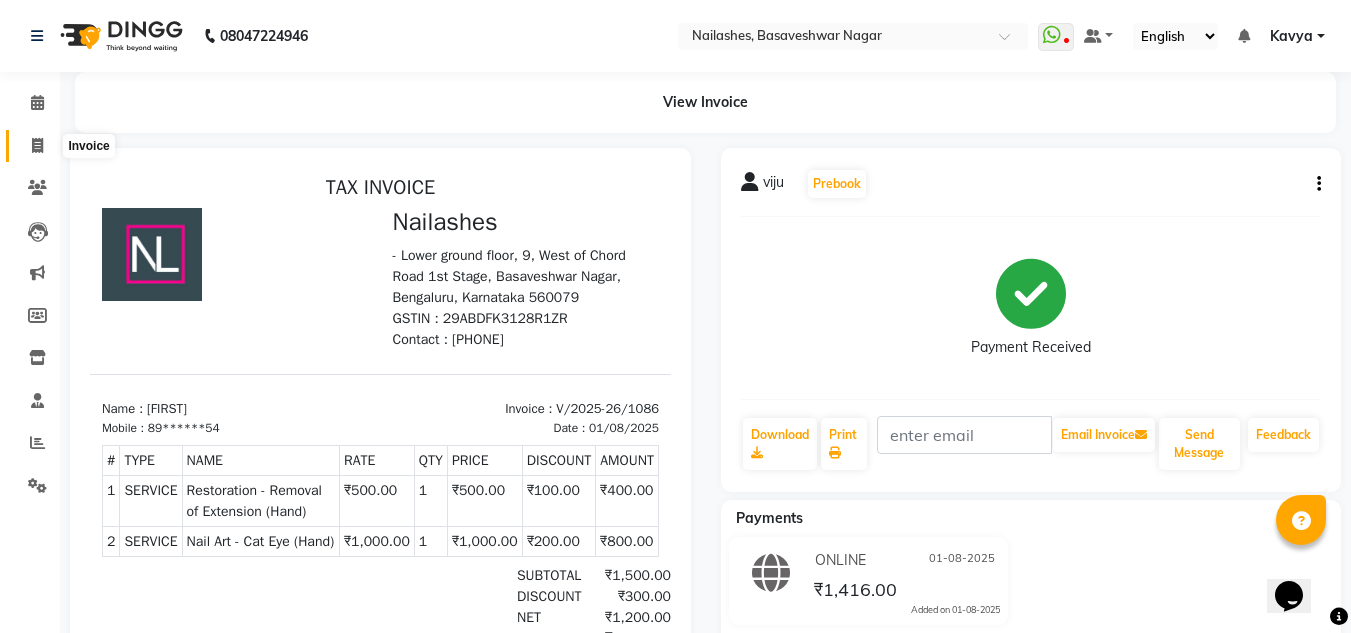 click 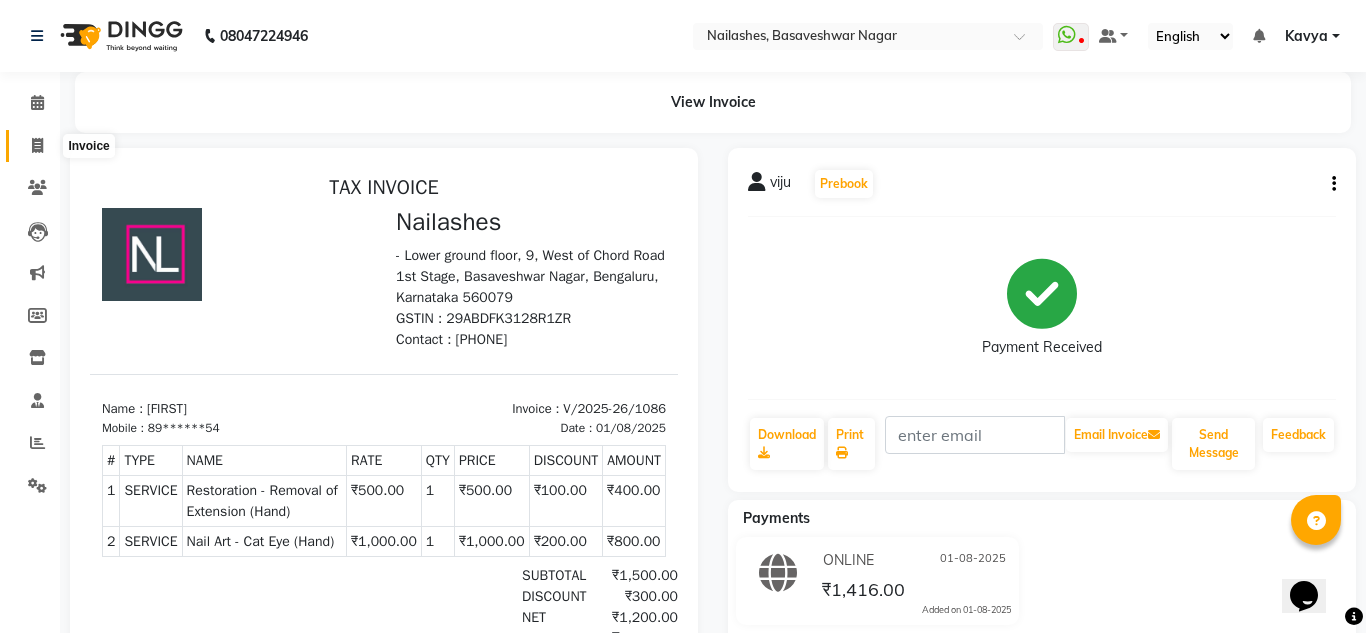 select on "service" 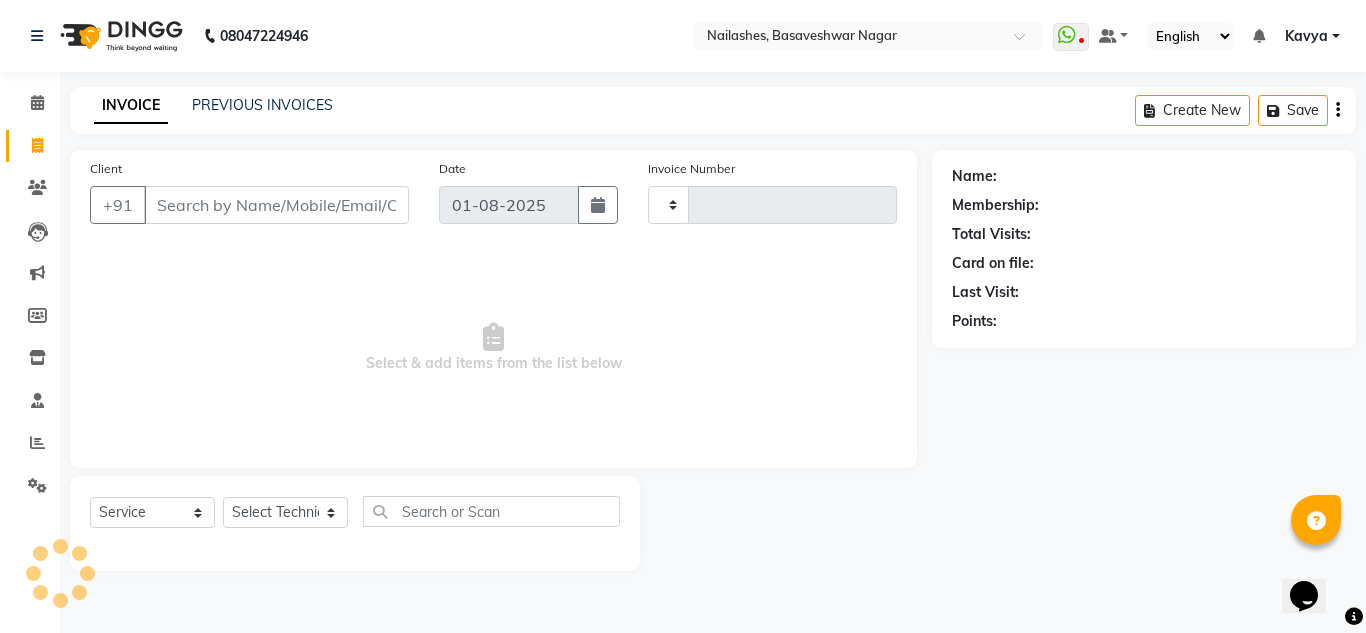 type on "1087" 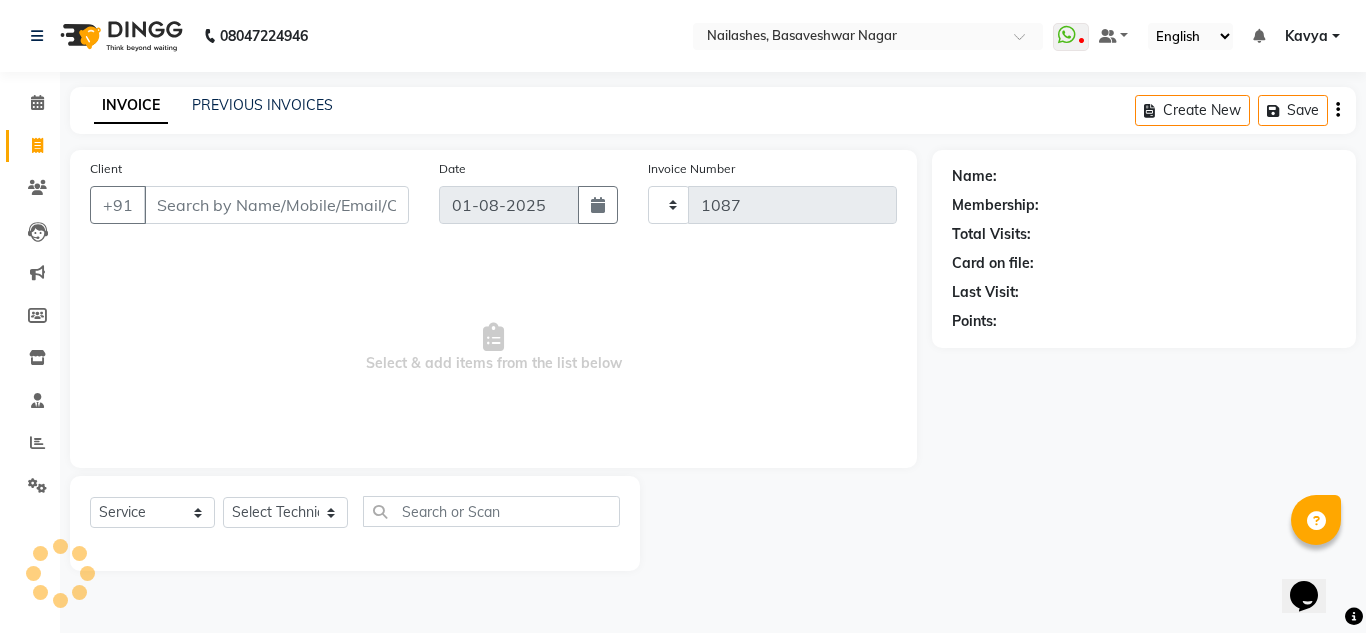 select on "7686" 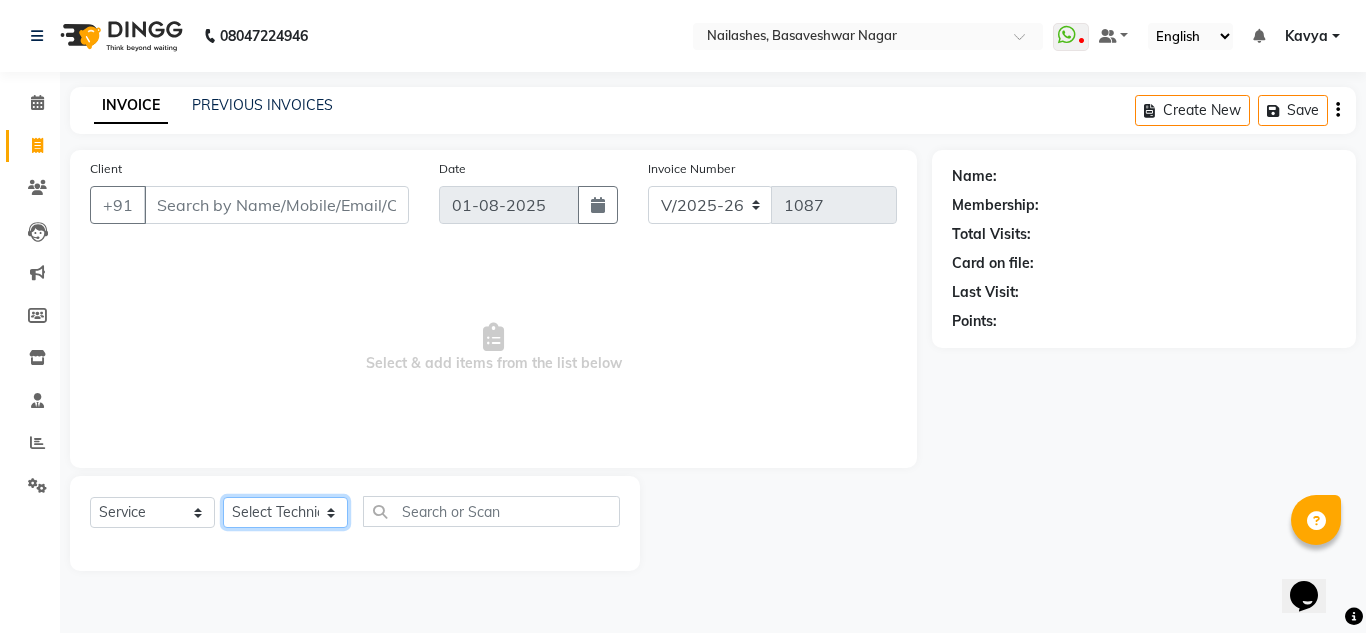 drag, startPoint x: 268, startPoint y: 507, endPoint x: 266, endPoint y: 223, distance: 284.00705 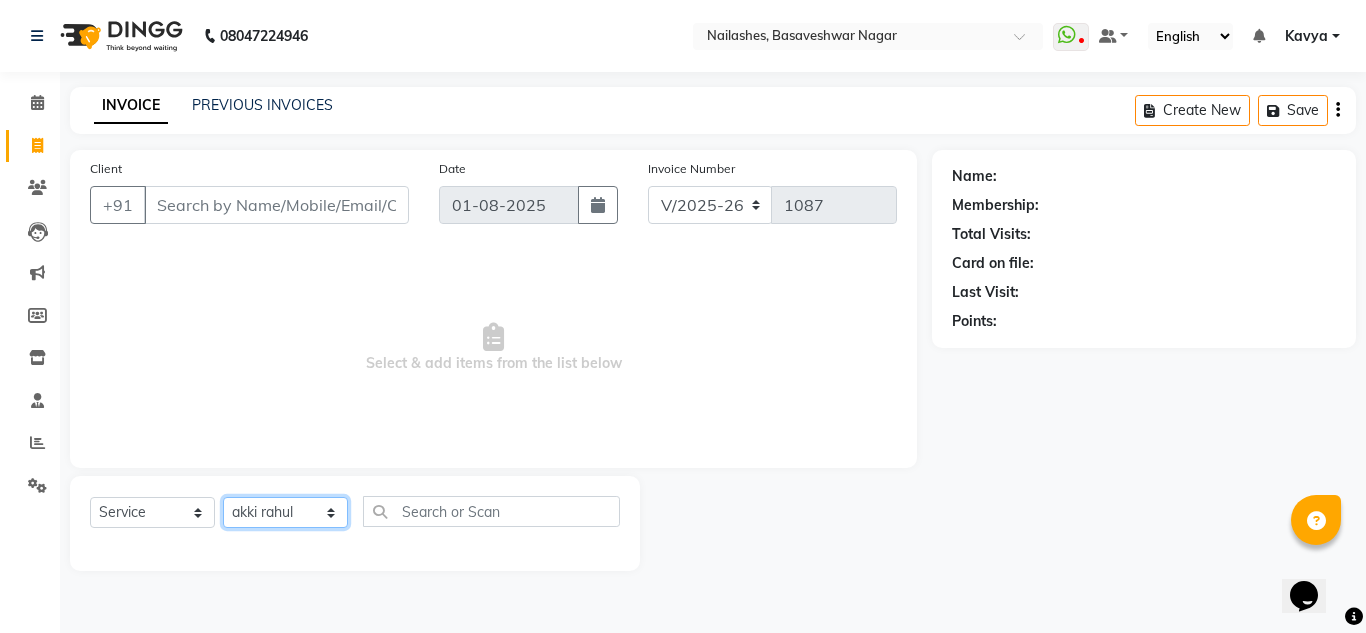 click on "Select Technician akki rahul Basiya Sultha Bilal jin kabir Kavya Kiruba  kunal Manager Rahul swangamlu" 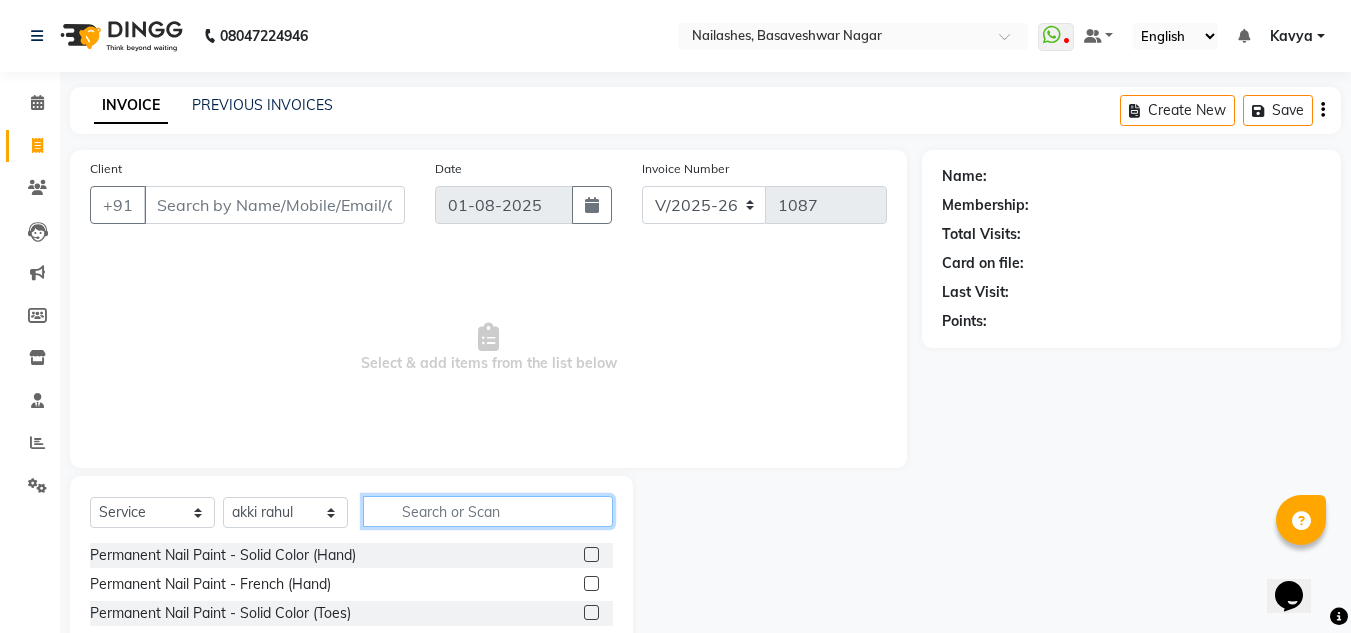 click 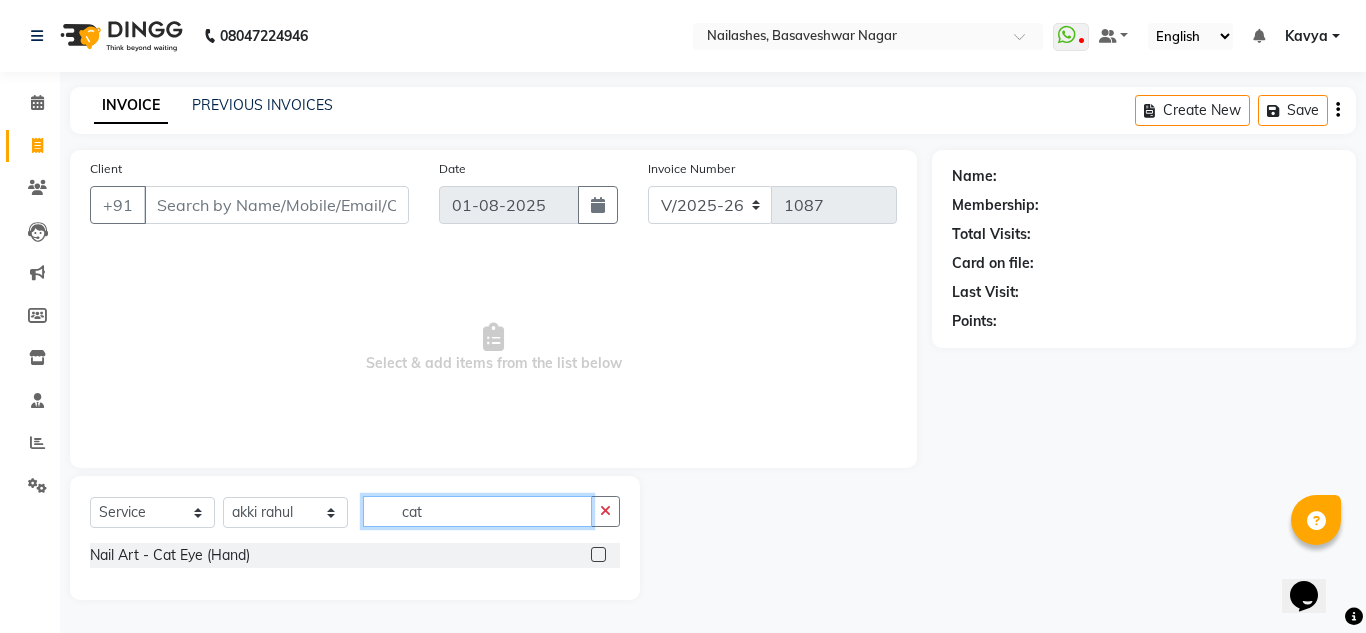 type on "cat" 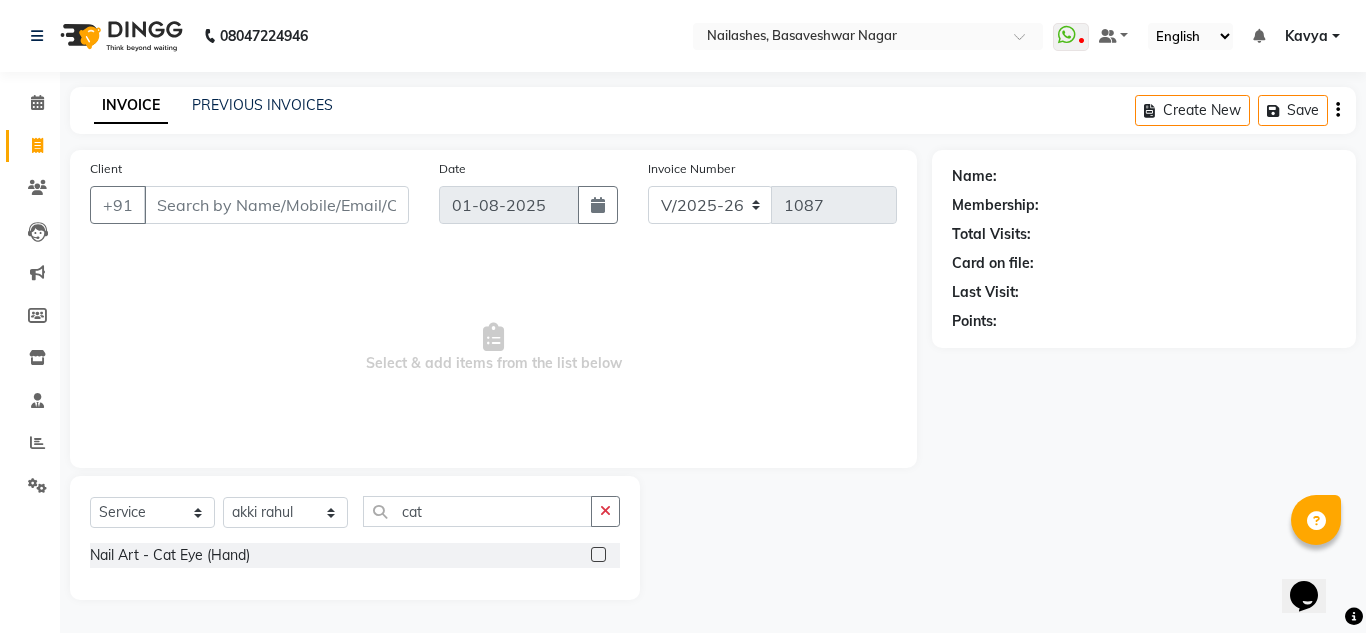 click 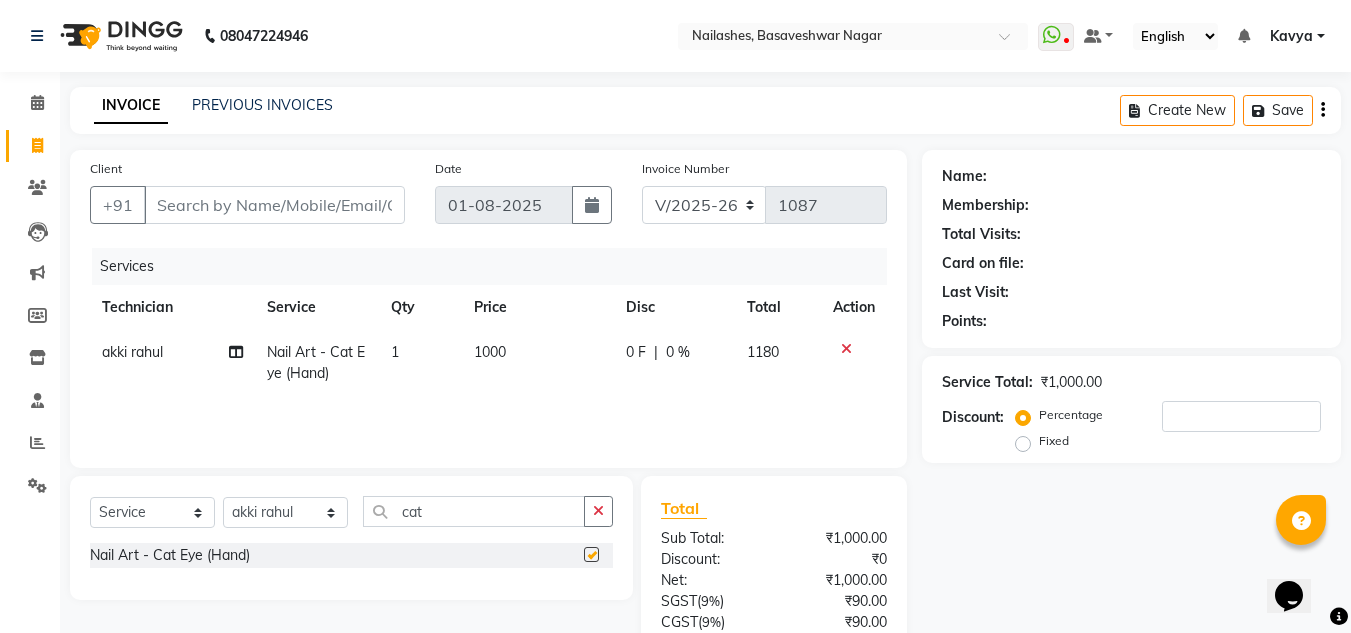 checkbox on "false" 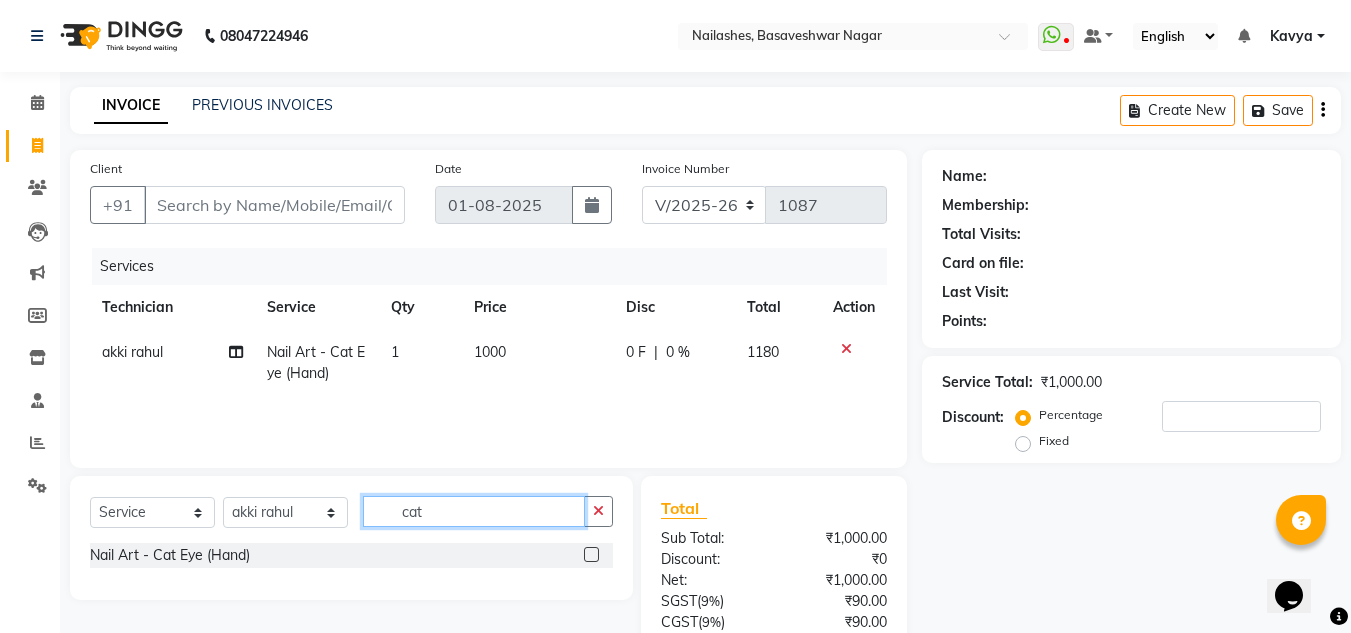 click on "cat" 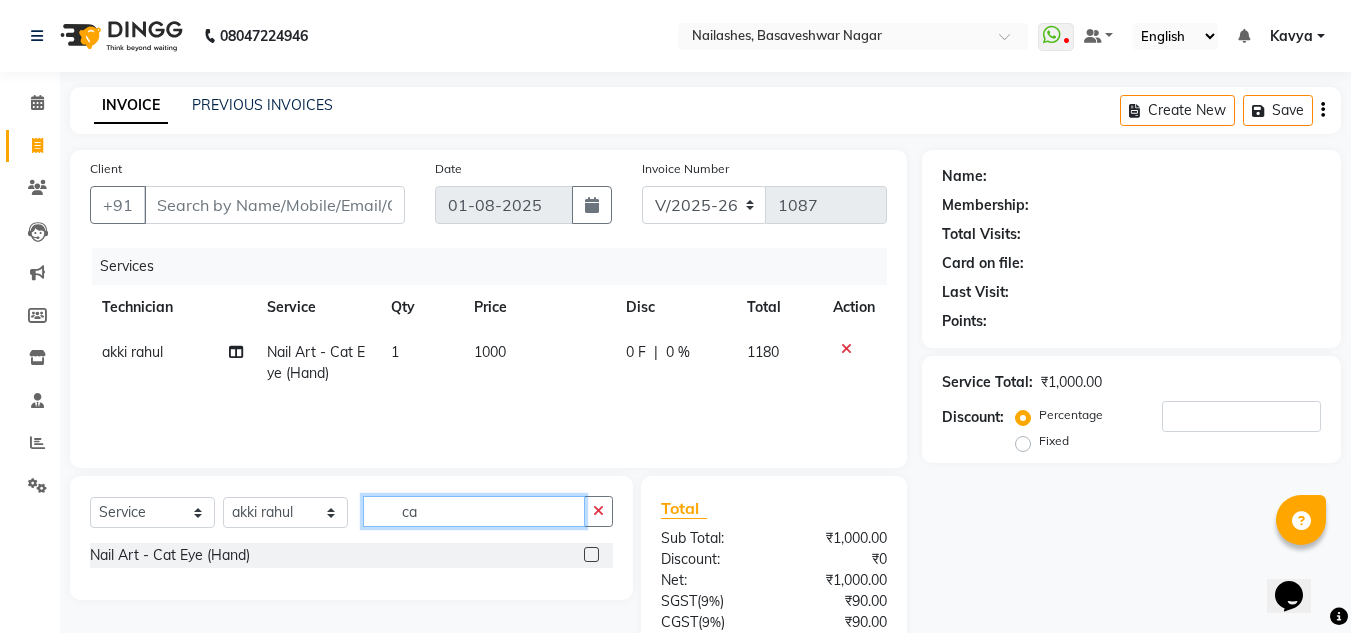 type on "c" 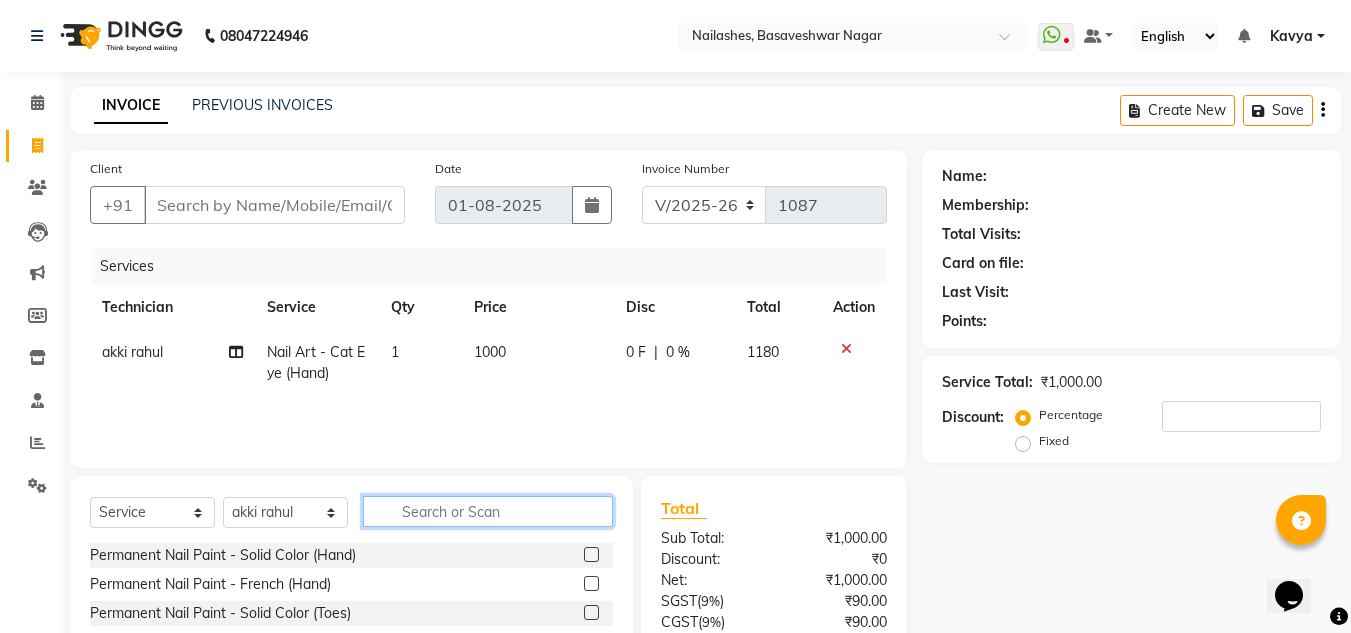 click 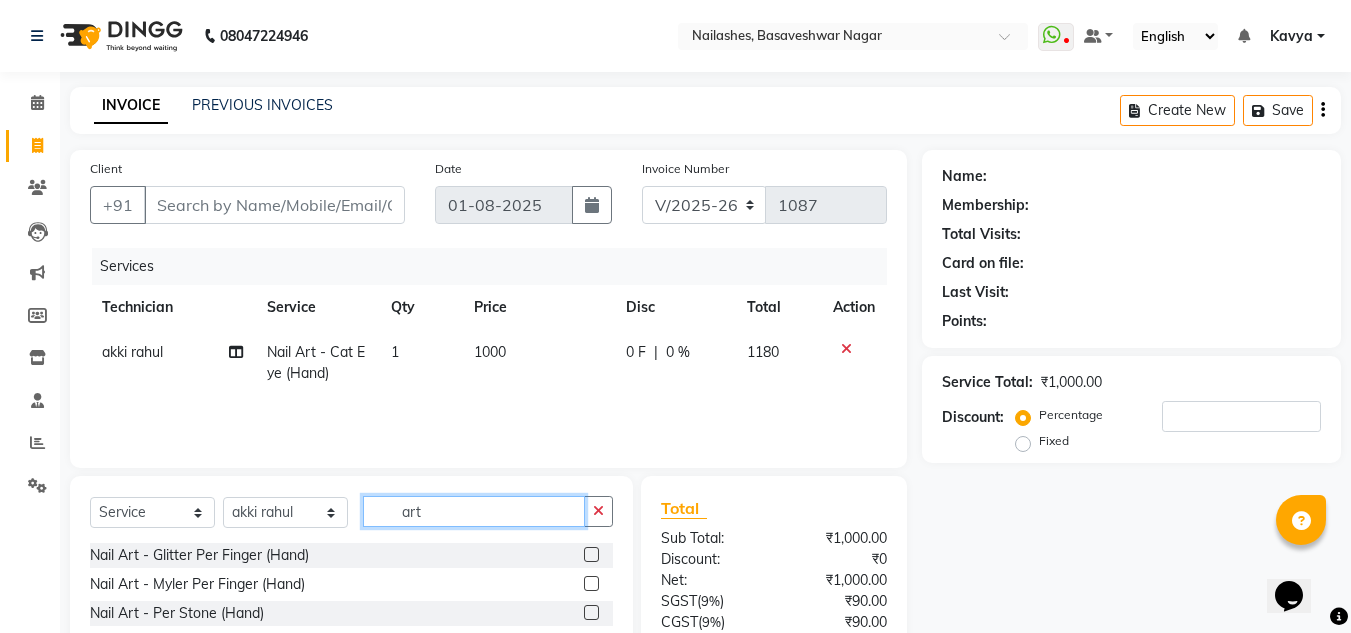 type on "art" 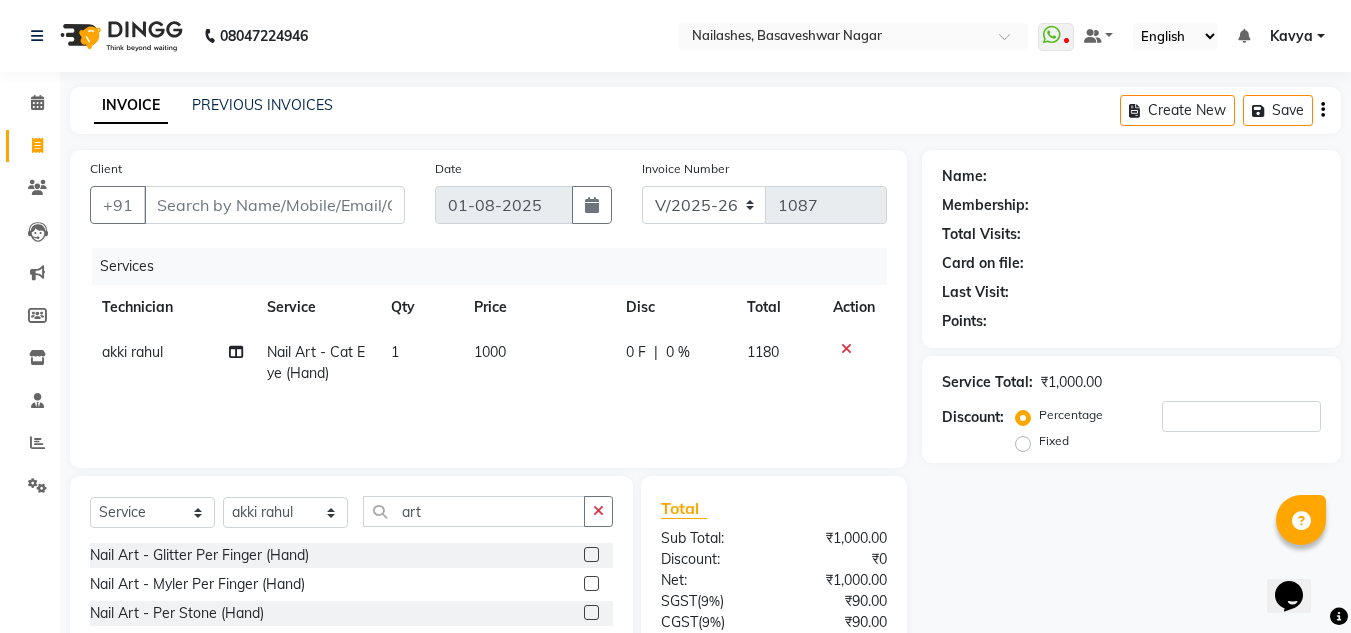 click 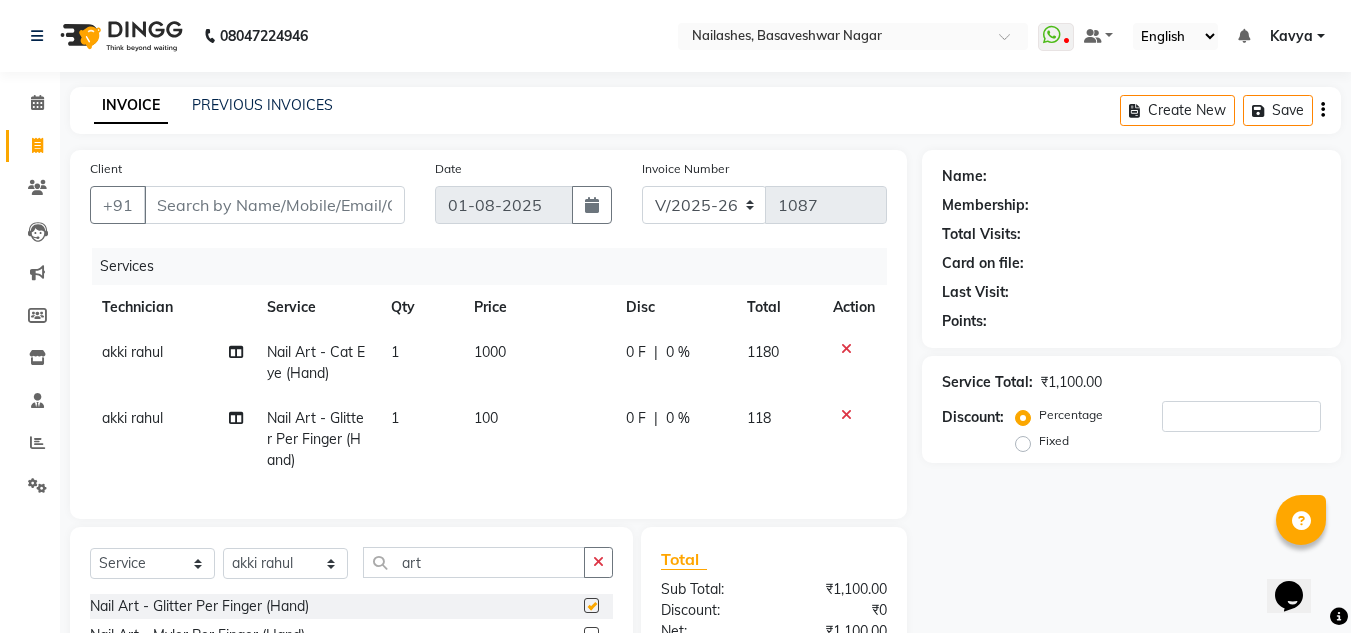 checkbox on "false" 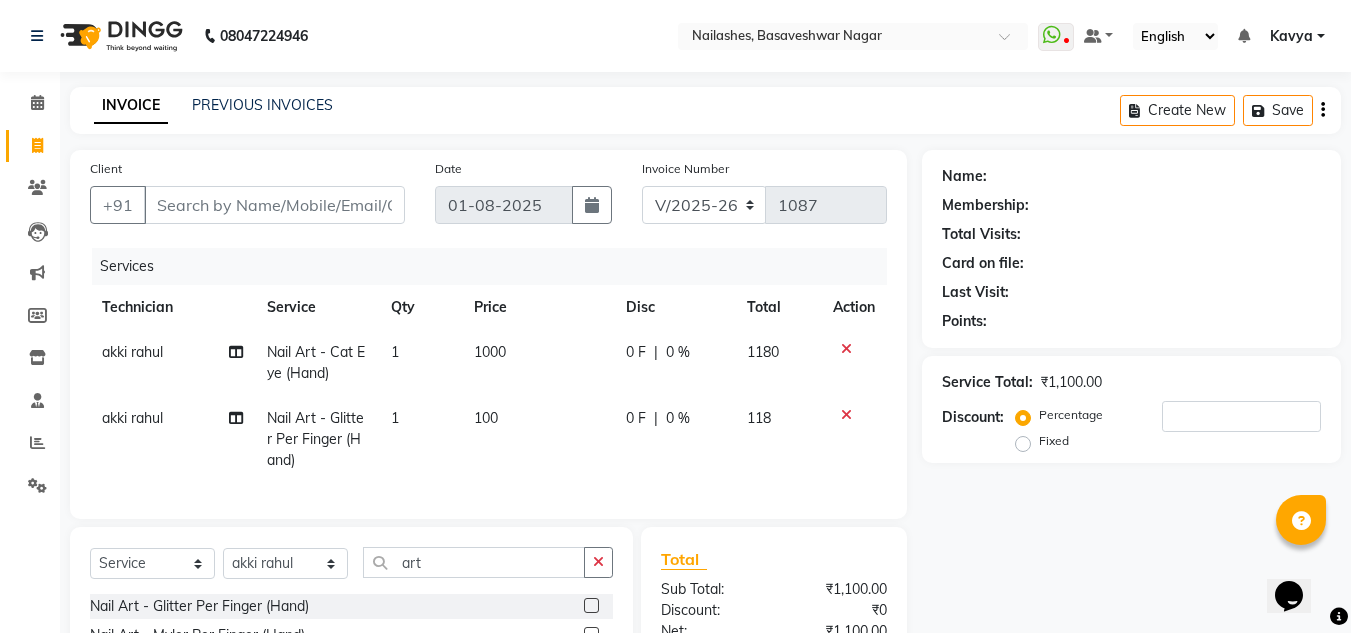 click on "1" 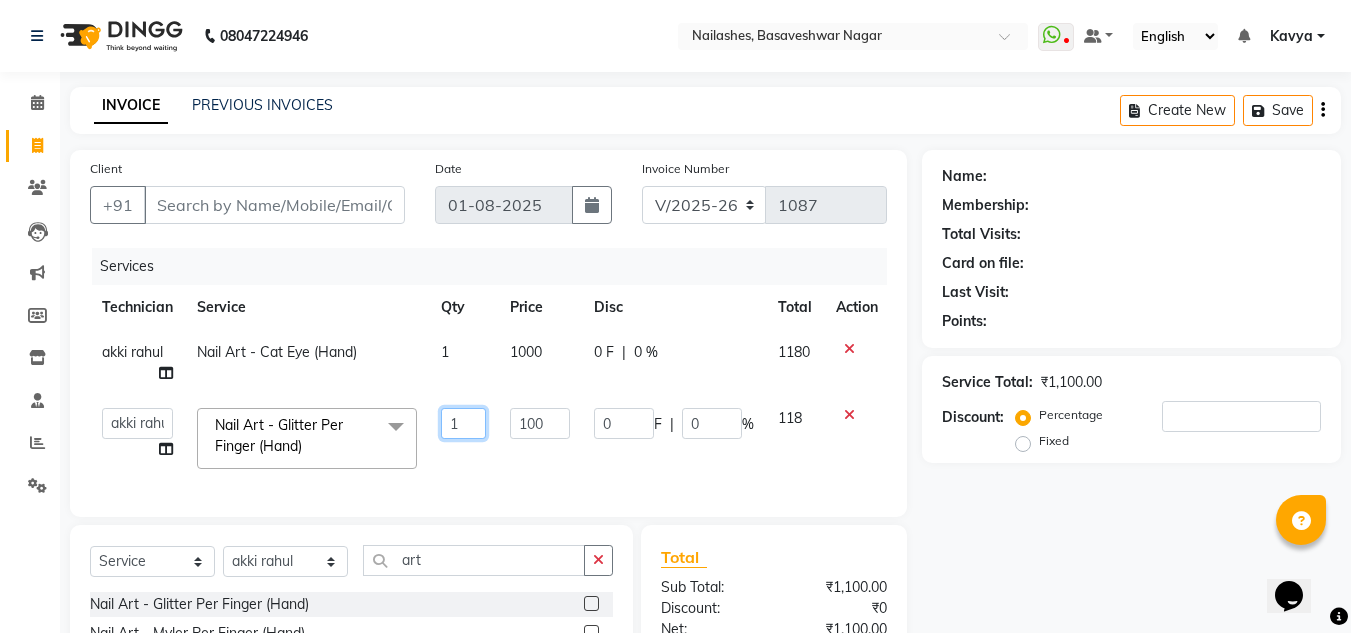 click on "1" 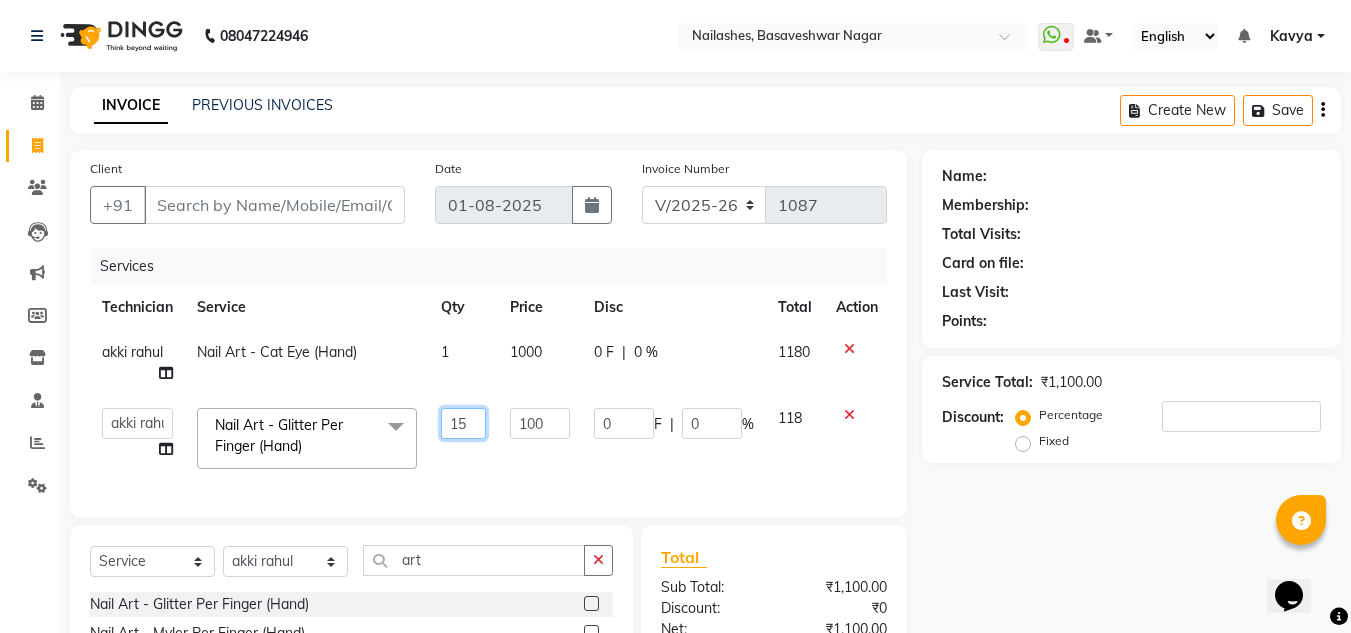 type on "150" 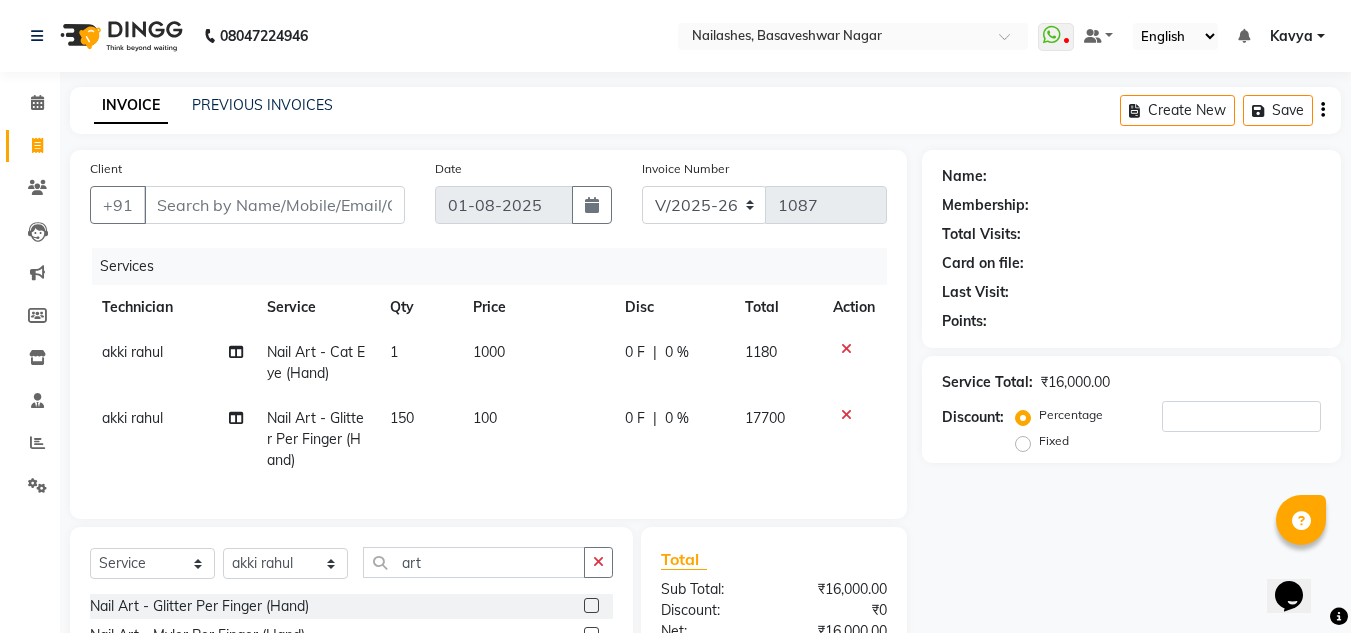click on "100" 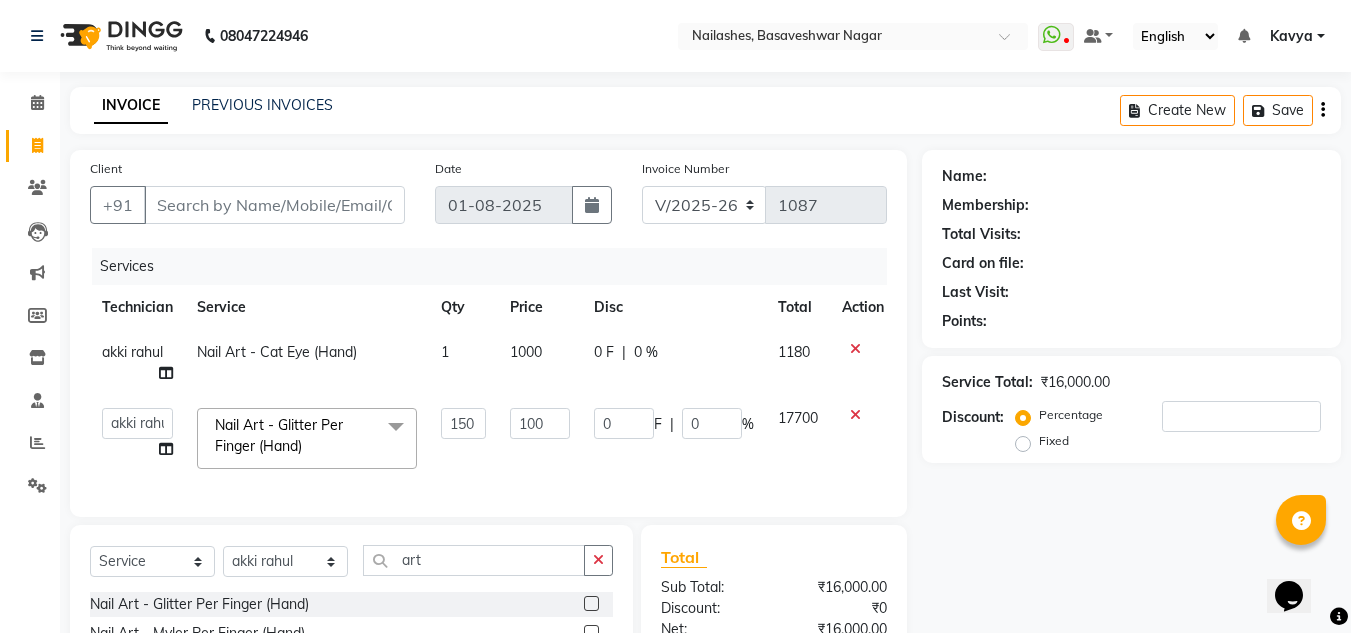 scroll, scrollTop: 0, scrollLeft: 0, axis: both 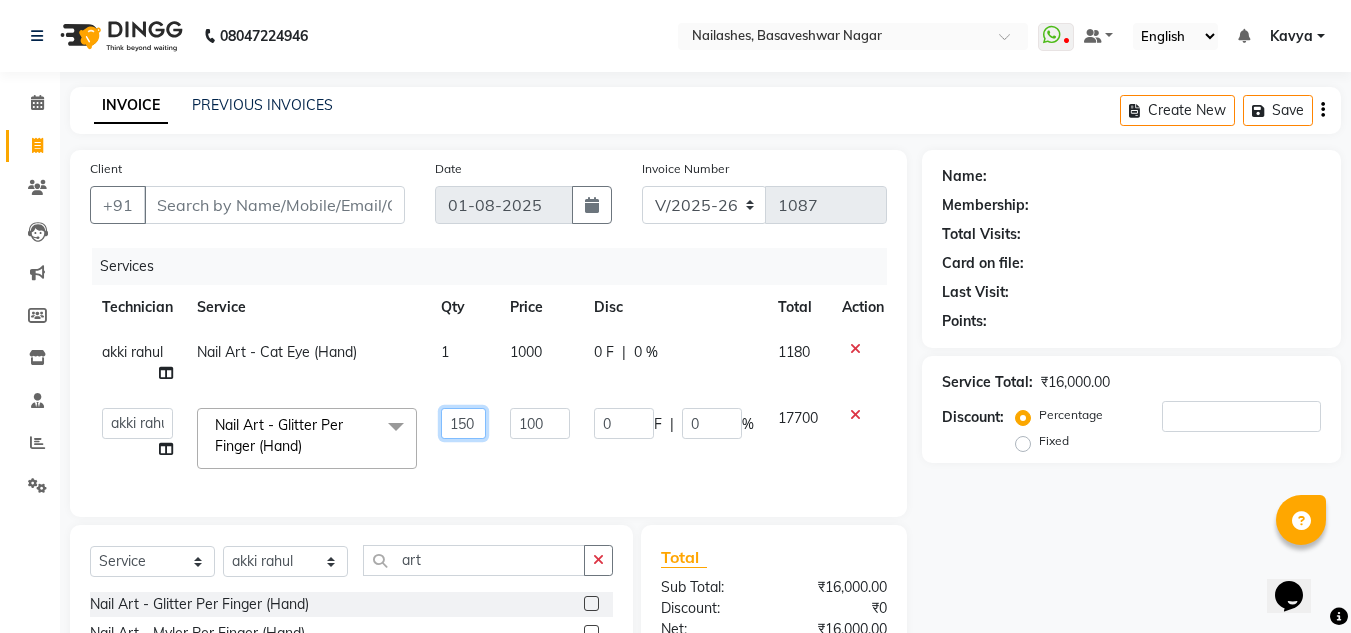 click on "150" 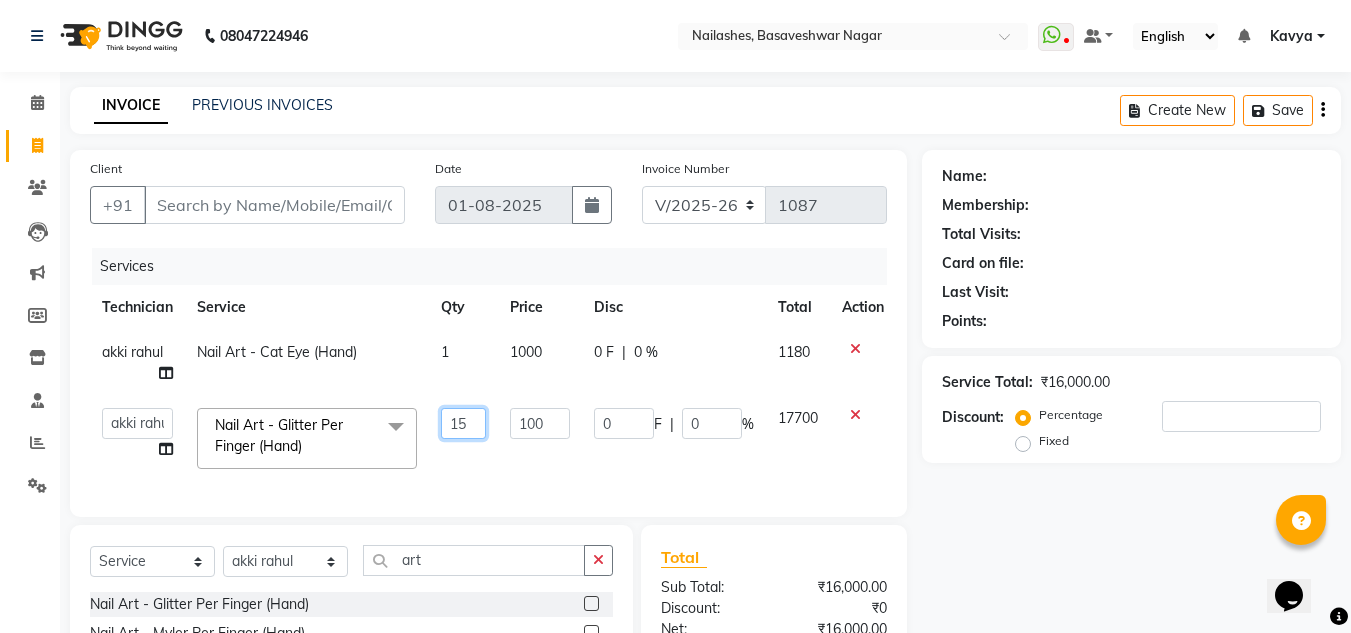 type on "1" 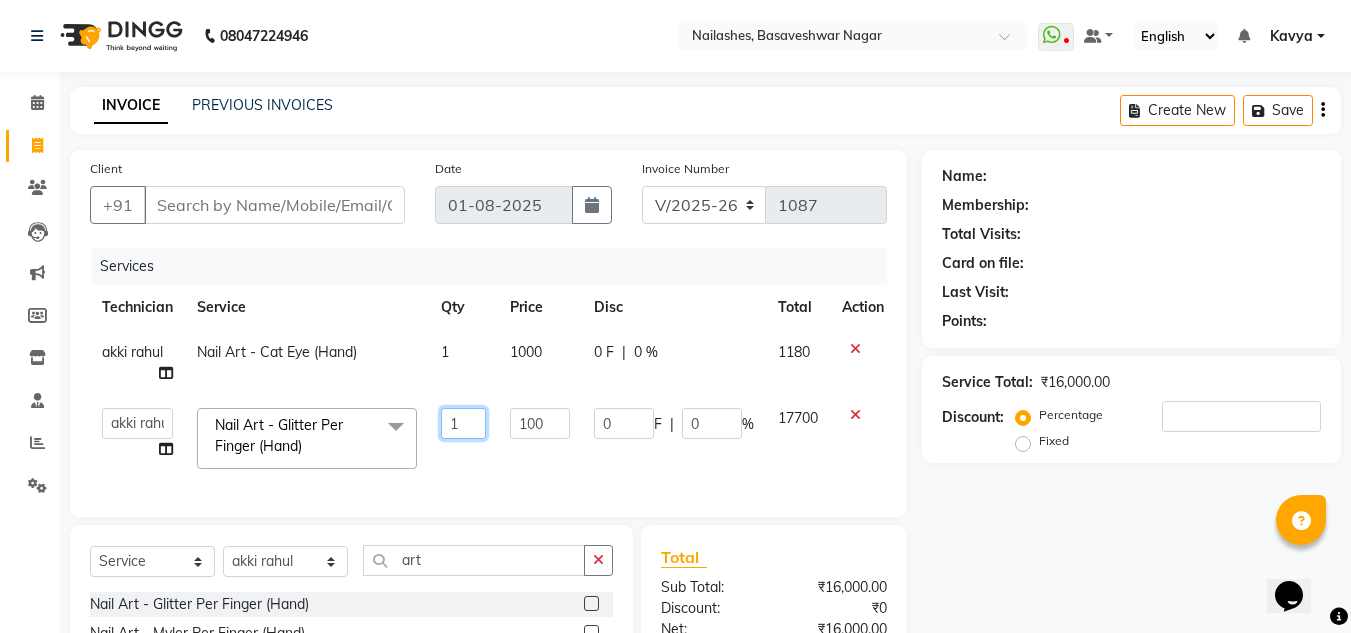 type on "10" 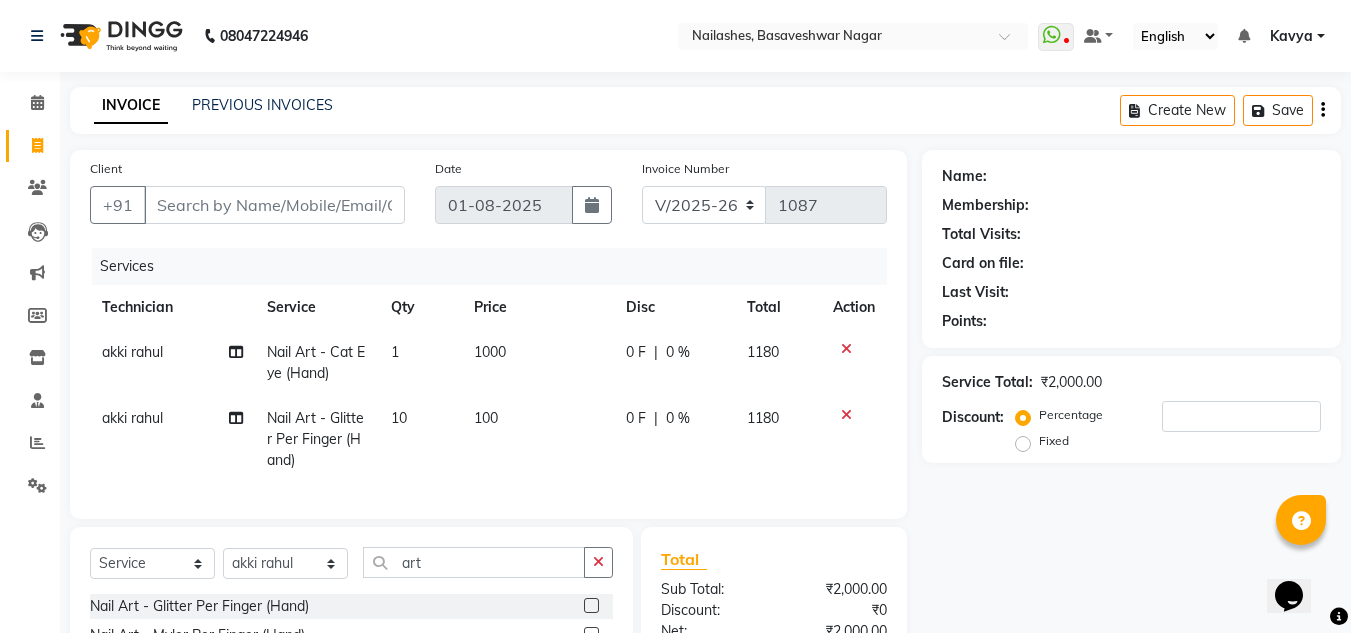 click on "100" 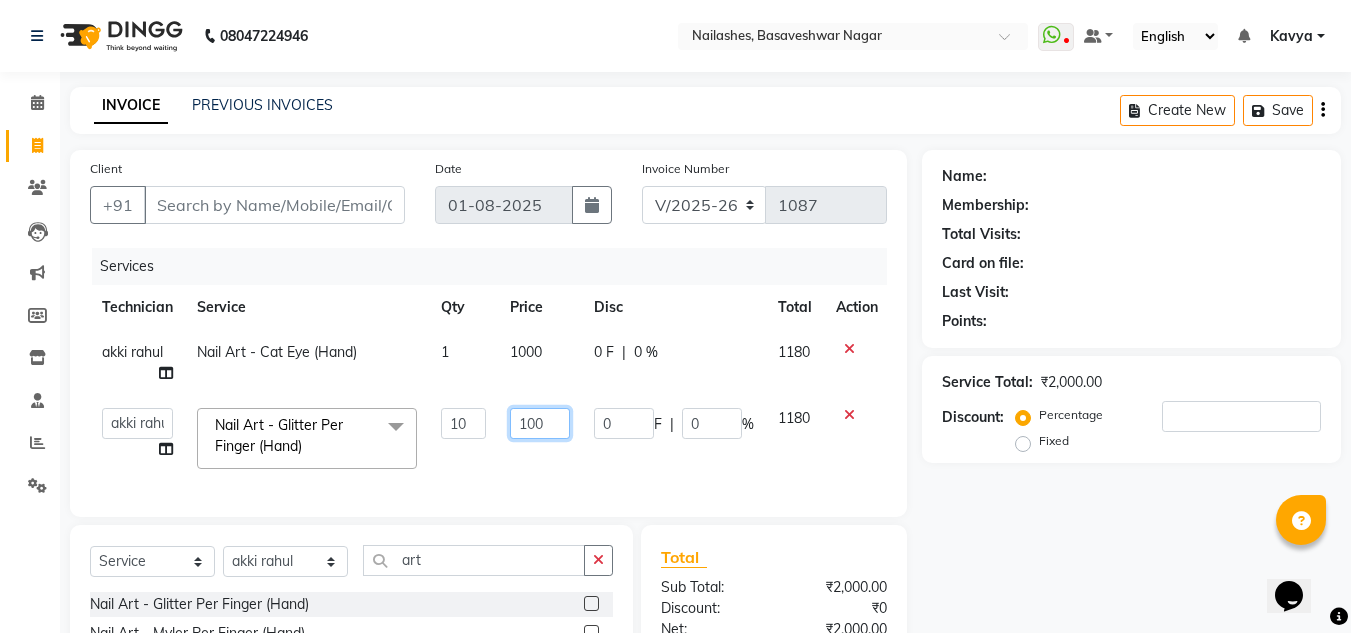 click on "100" 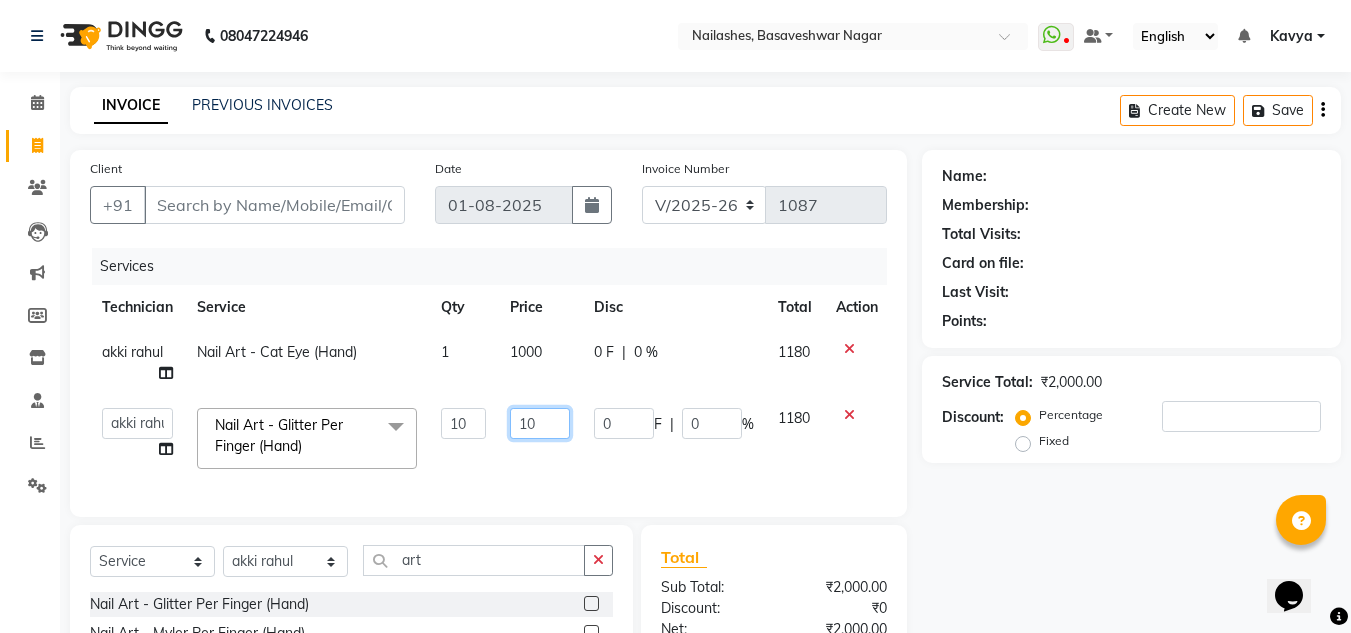type on "1" 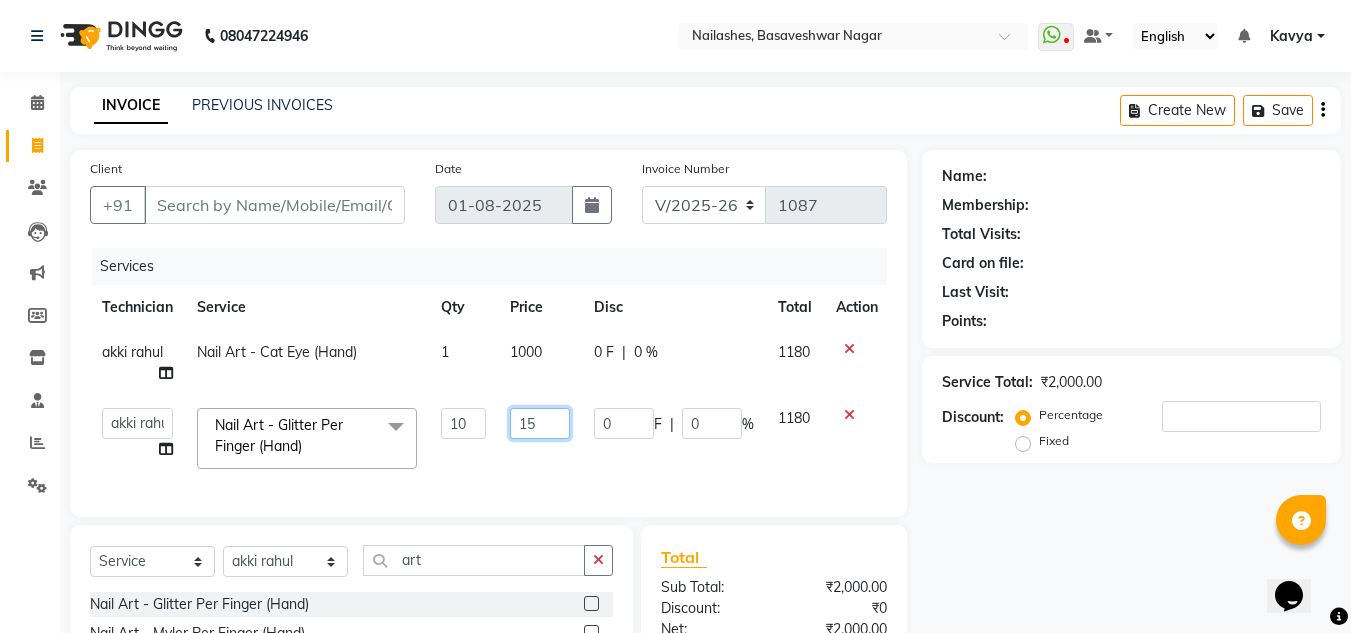 type on "150" 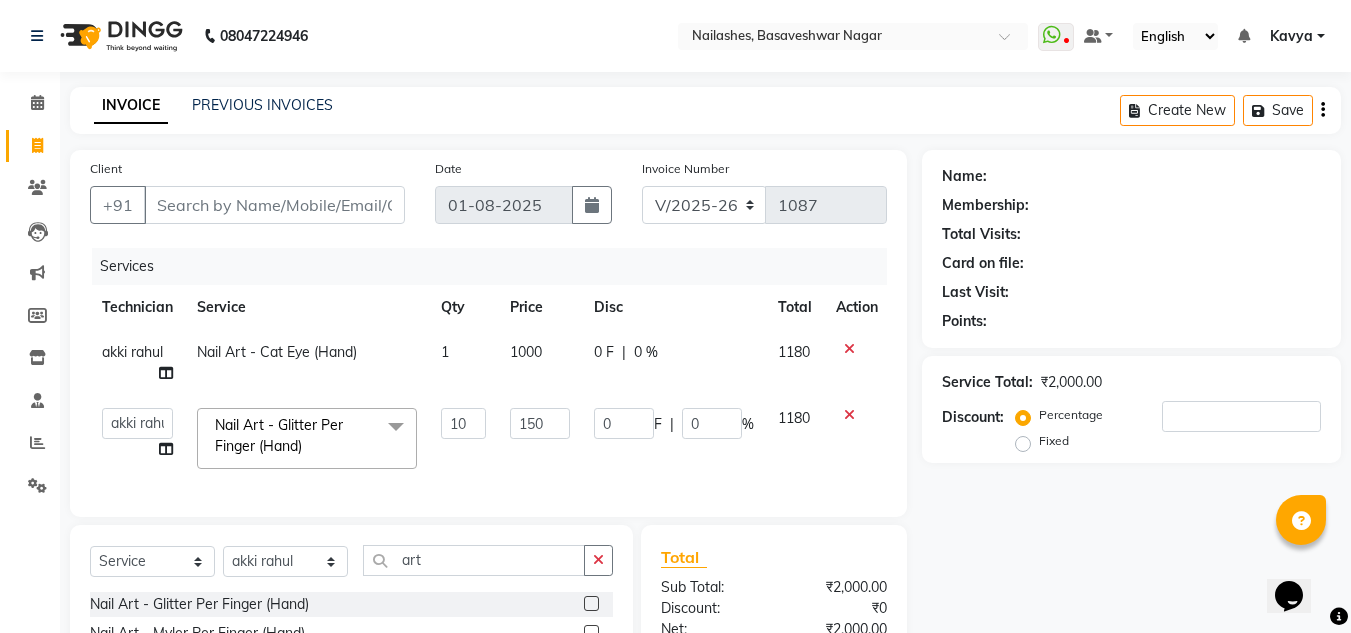 click on "akki rahul   Basiya Sultha   Bilal   jin   kabir   Kavya   Kiruba    kunal   Manager   Rahul   swangamlu  Nail Art - Glitter Per Finger (Hand)  x Permanent Nail Paint - Solid Color (Hand) Permanent Nail Paint - French (Hand) Permanent Nail Paint - Solid Color (Toes) Permanent Nail Paint - French (Toes) Restoration - Gel (Hand) Restoration - Tip Replacement (Hand) Restoration - Touch -up (Hand) Restoration - Removal of Extension (Hand) Restoration - Removal of Nail Paint (Hand) Restoration - Gel Color Changes (Hand) Restoration - Gel (Toes) Restoration - Tip Replacement (Toes) Restoration - Gel Color Changes (Toes) Restoration - Touch -up (Toes) Restoration - Removal of Nail Paint (Toes) Restoration - Removal of Extension (Toes) Gel polish removal Pedicure - Classic Pedicure - Deluxe Pedicure - Premium Pedicure - Platinum Café H&F Pedicure AVL Express Pedicure Bombini Pedicure AVL Luxury Pedicure Pedipure Luxury Pedicure Foot Massage Pedicure Nail Paint Pedicure Nail Cut & File Pedicure Manicure  - Classic" 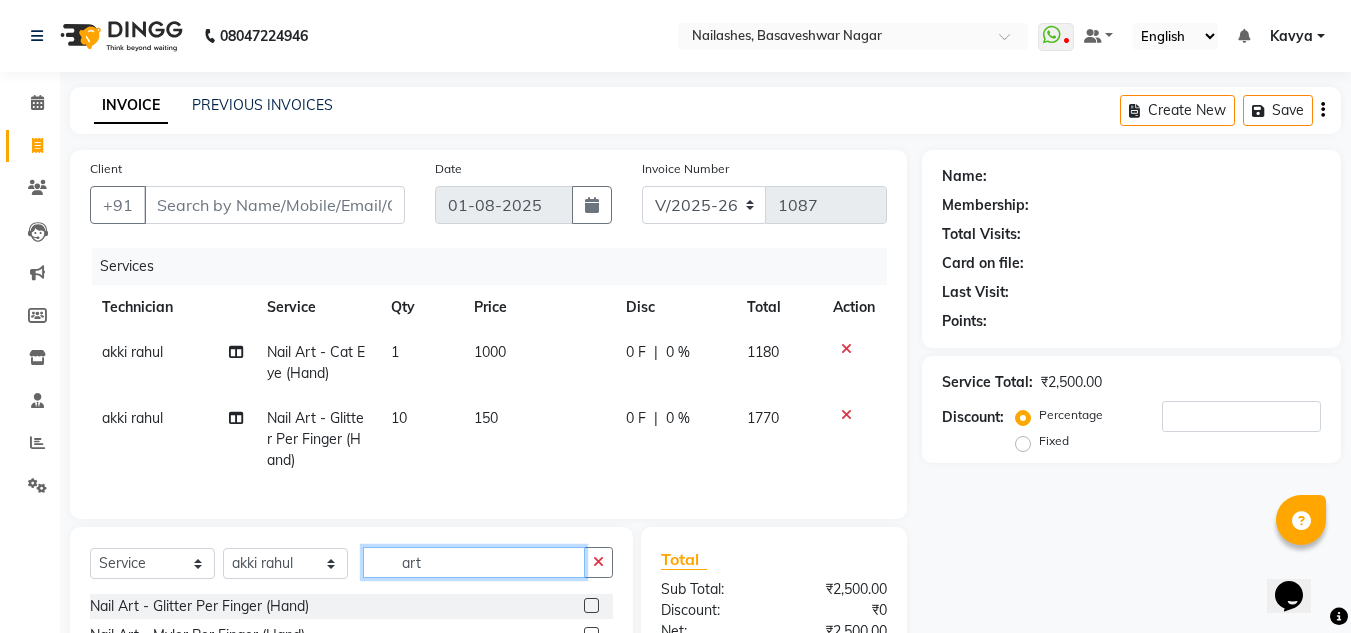 click on "art" 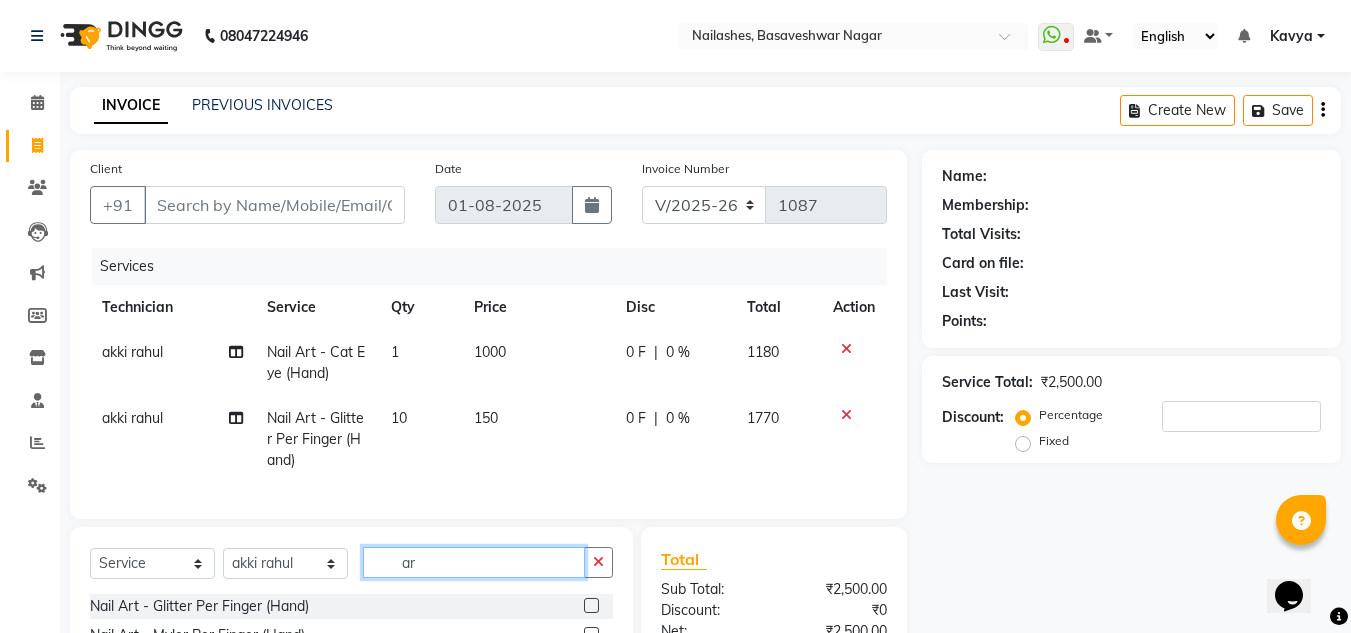 type on "a" 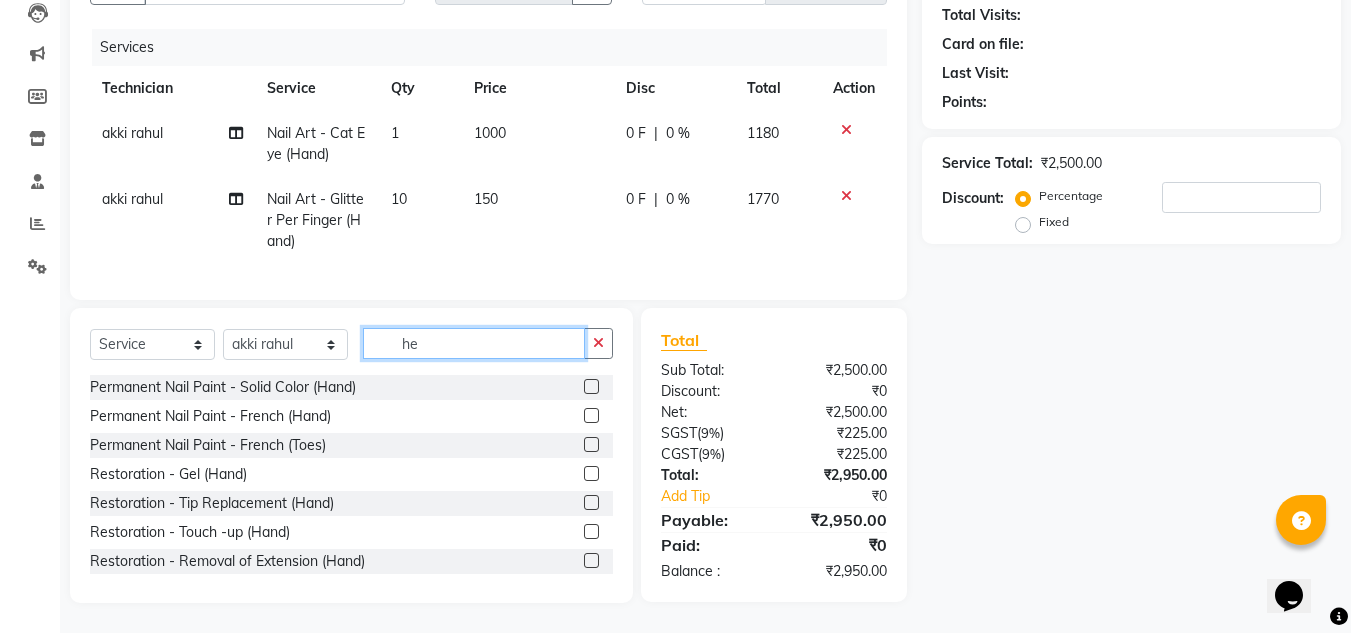 scroll, scrollTop: 233, scrollLeft: 0, axis: vertical 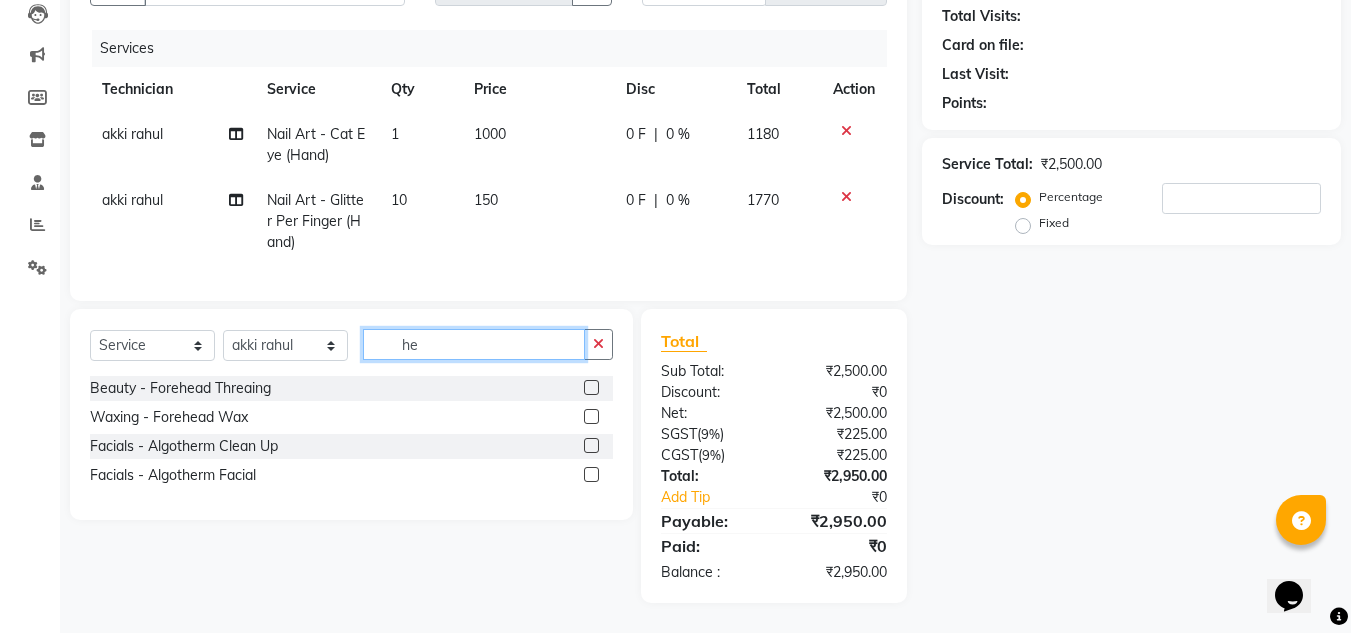 type on "h" 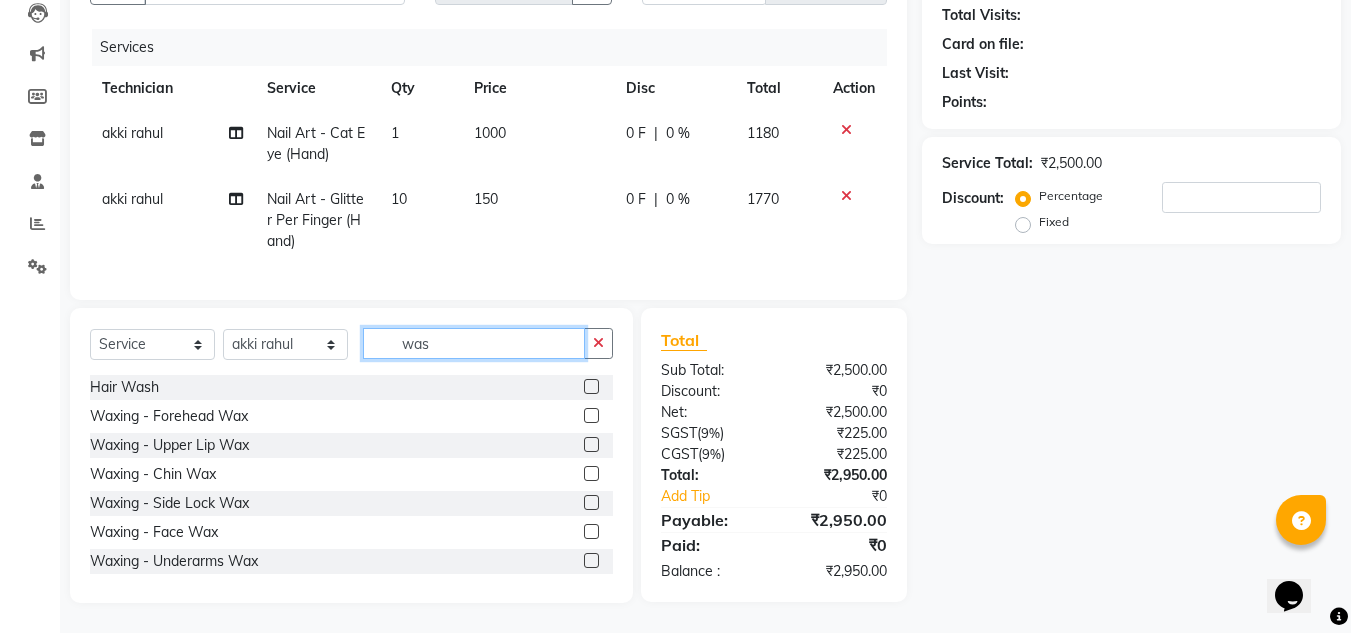 scroll, scrollTop: 233, scrollLeft: 0, axis: vertical 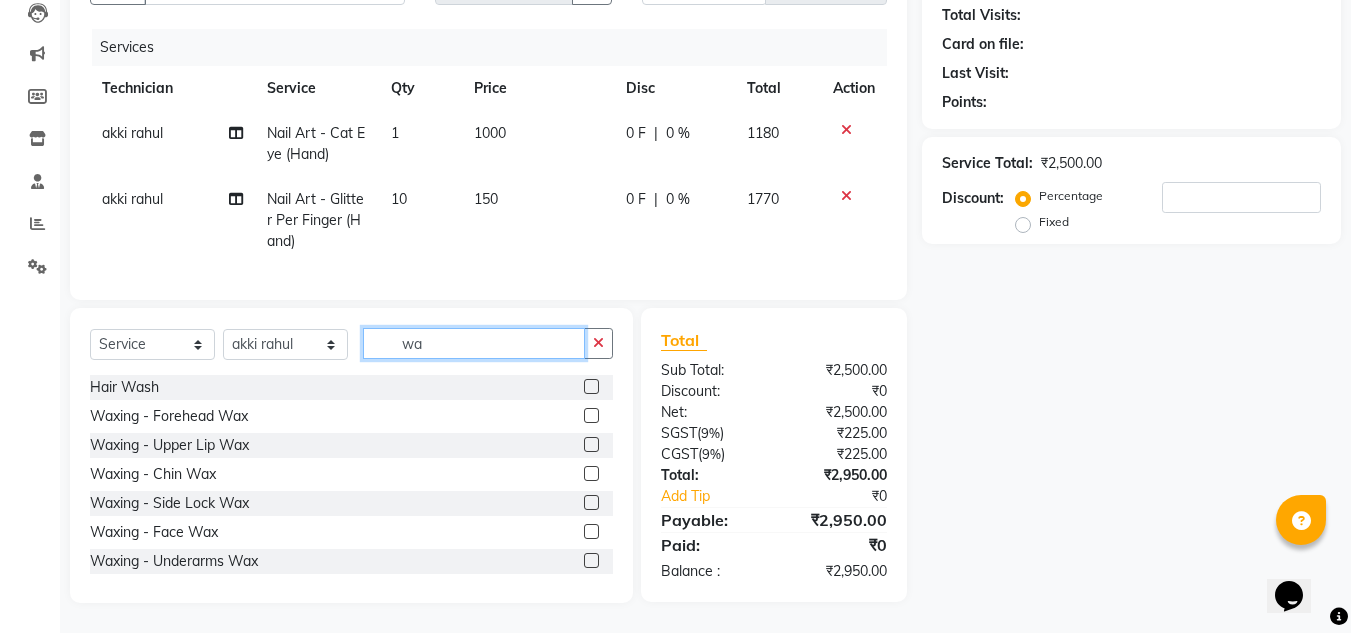 type on "w" 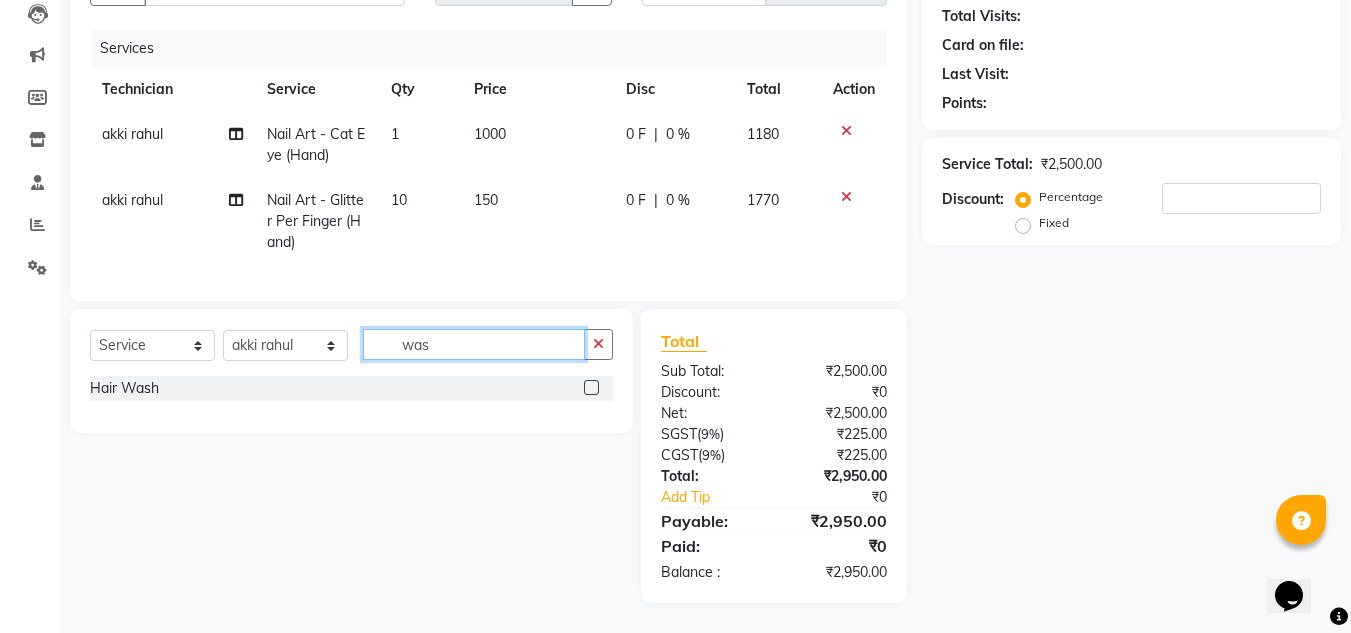 scroll, scrollTop: 233, scrollLeft: 0, axis: vertical 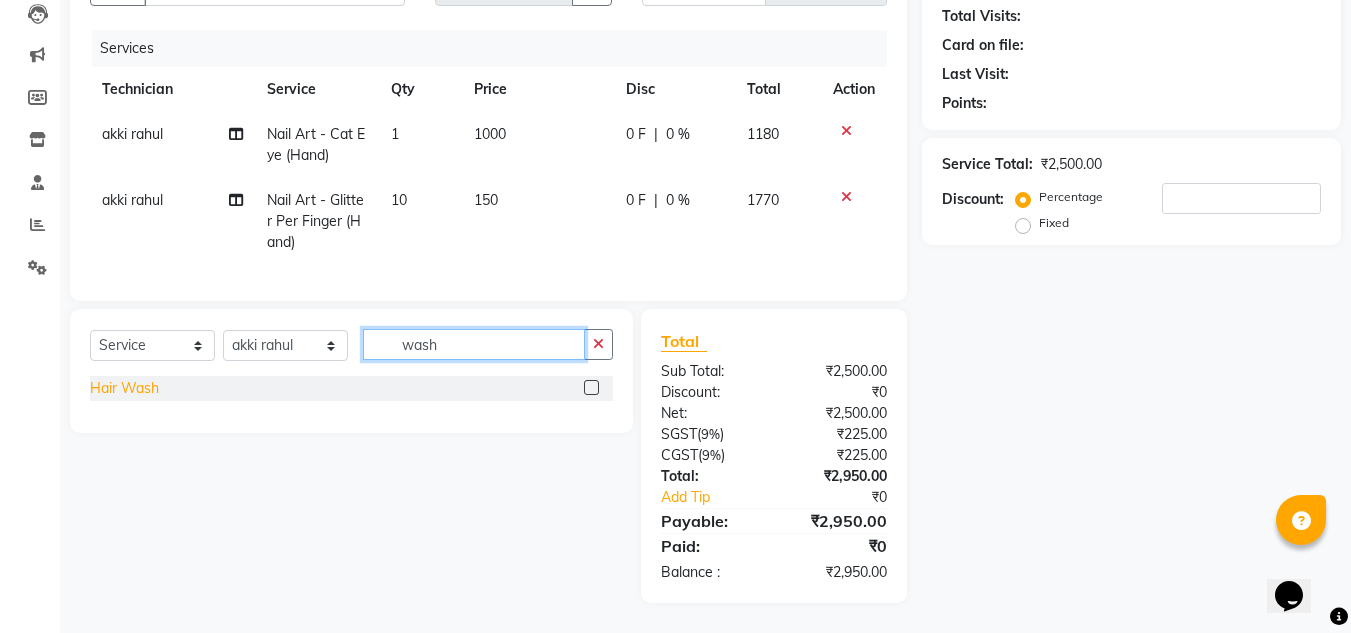 type on "wash" 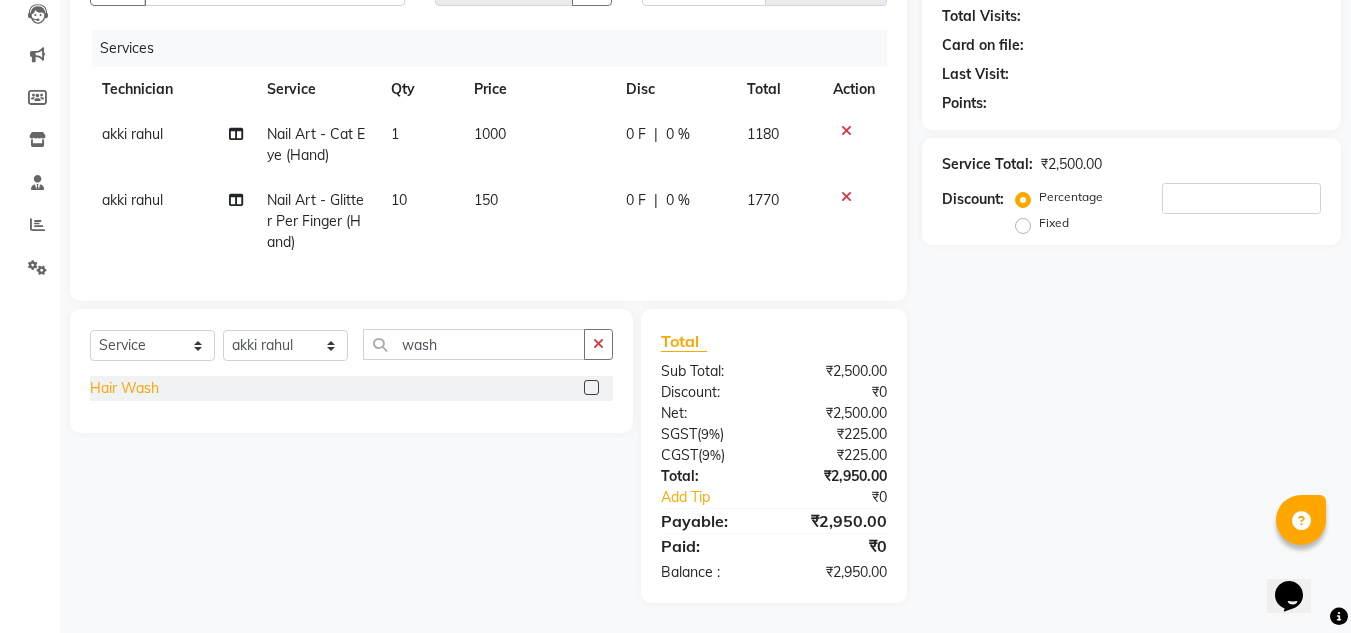 click on "Hair Wash" 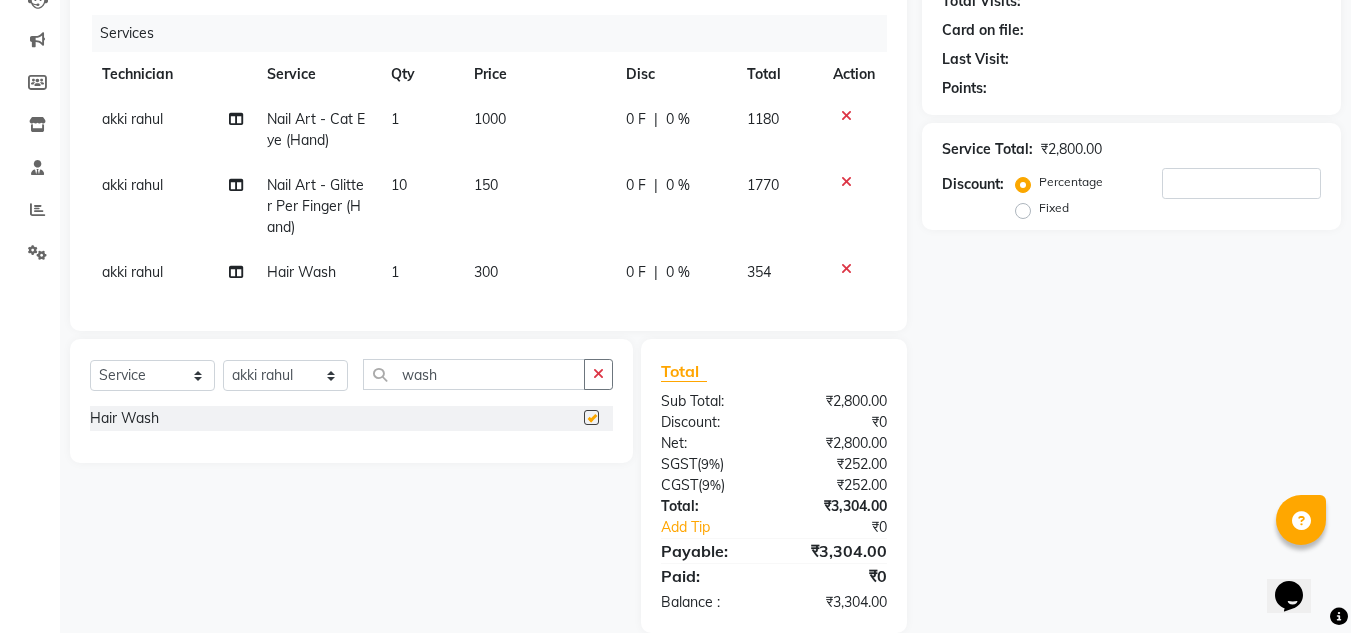 checkbox on "false" 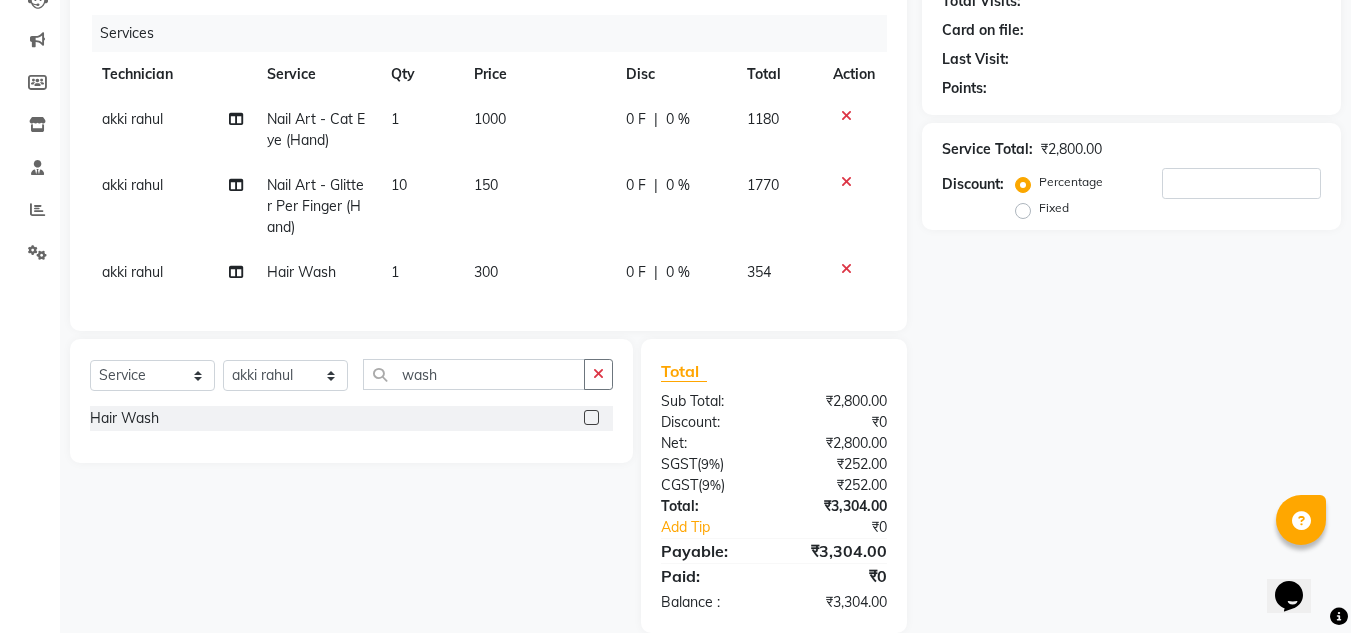 click on "300" 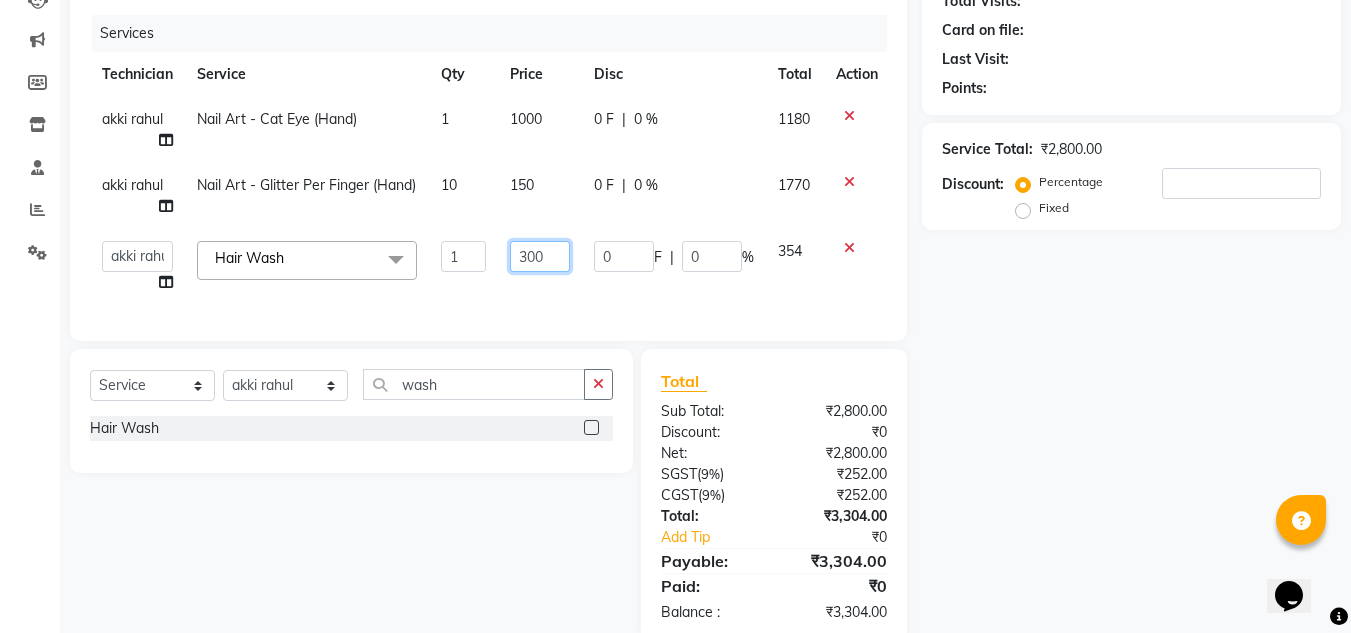 click on "300" 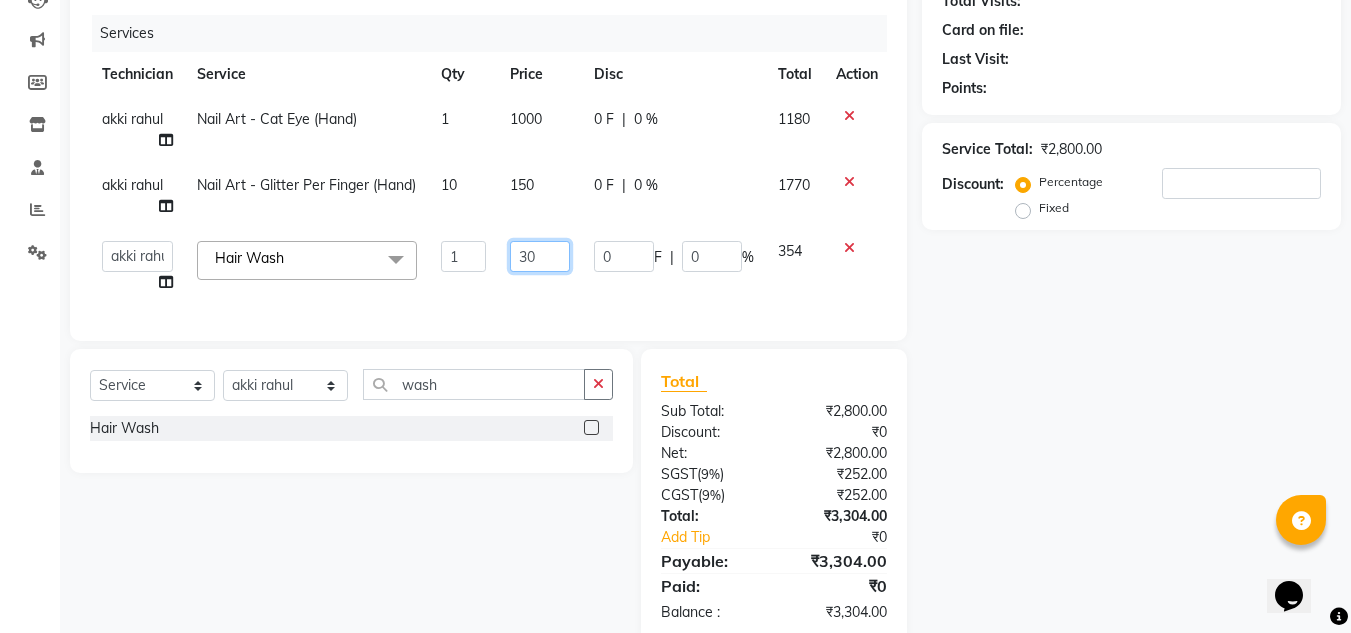 type on "3" 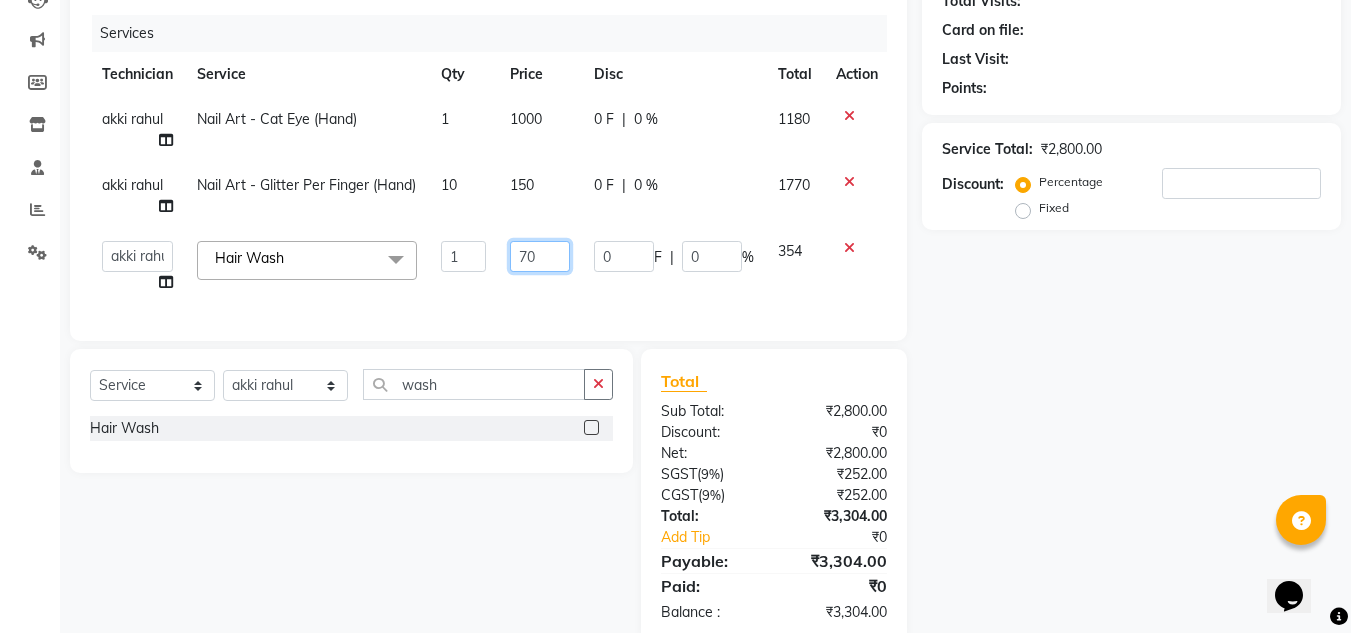 type on "700" 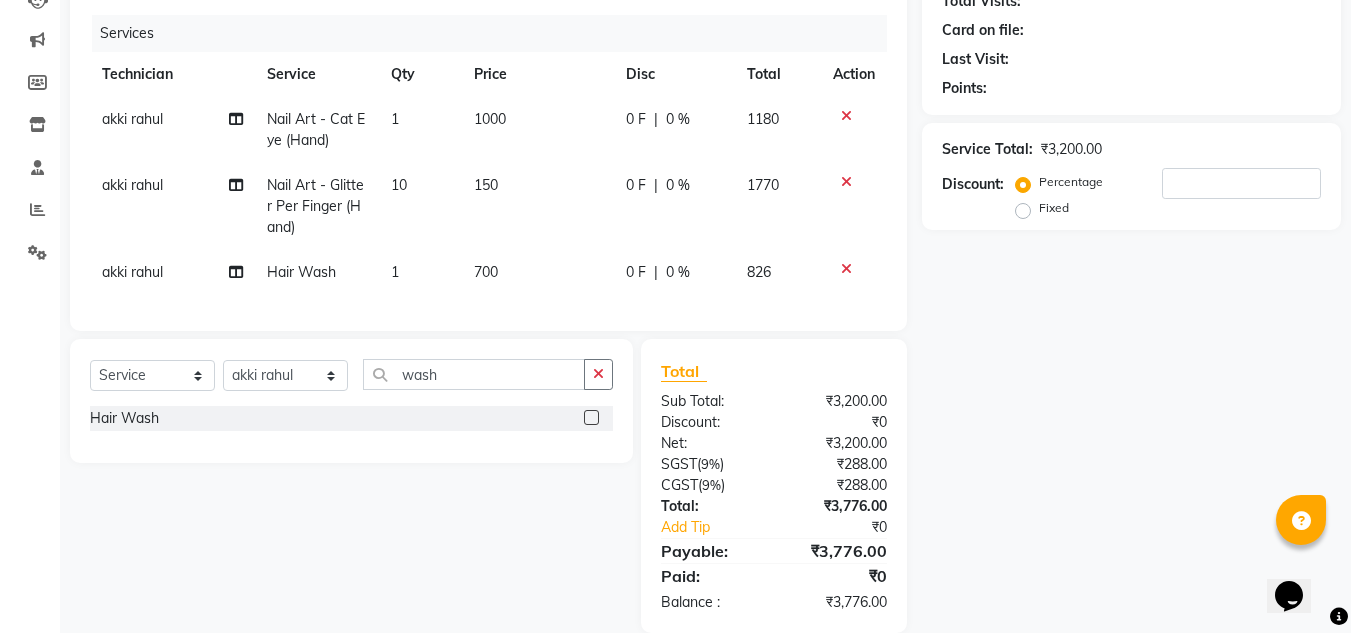 click on "1" 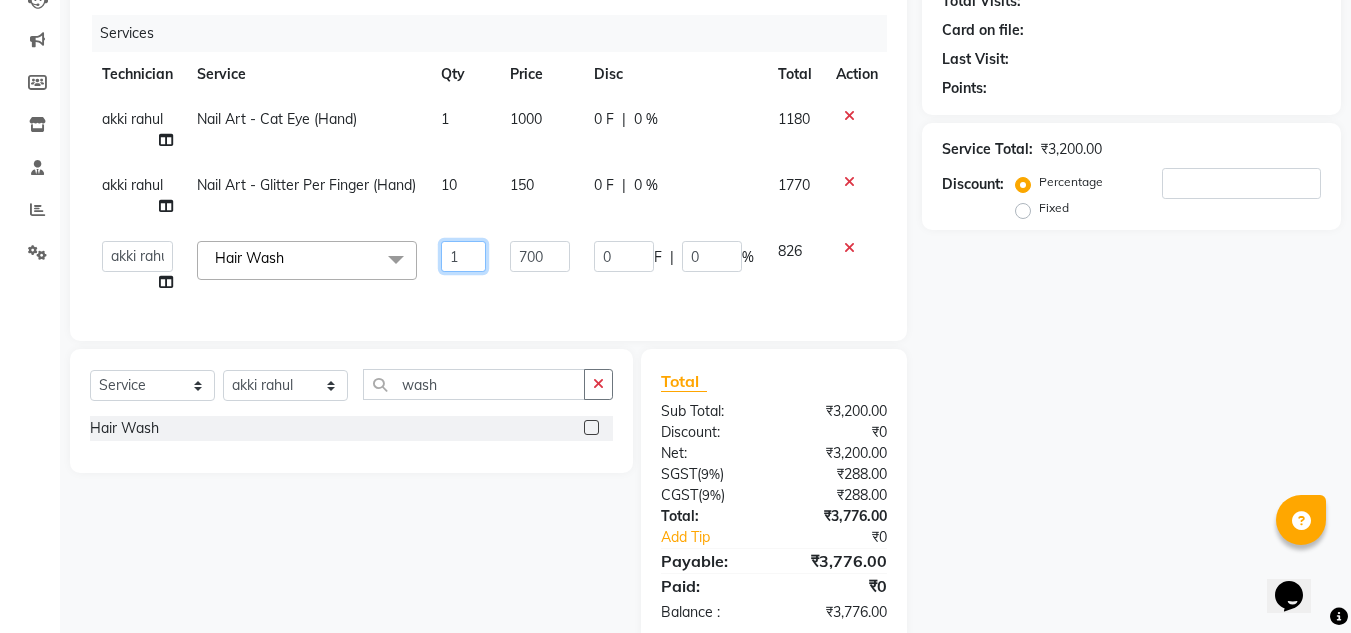 click on "1" 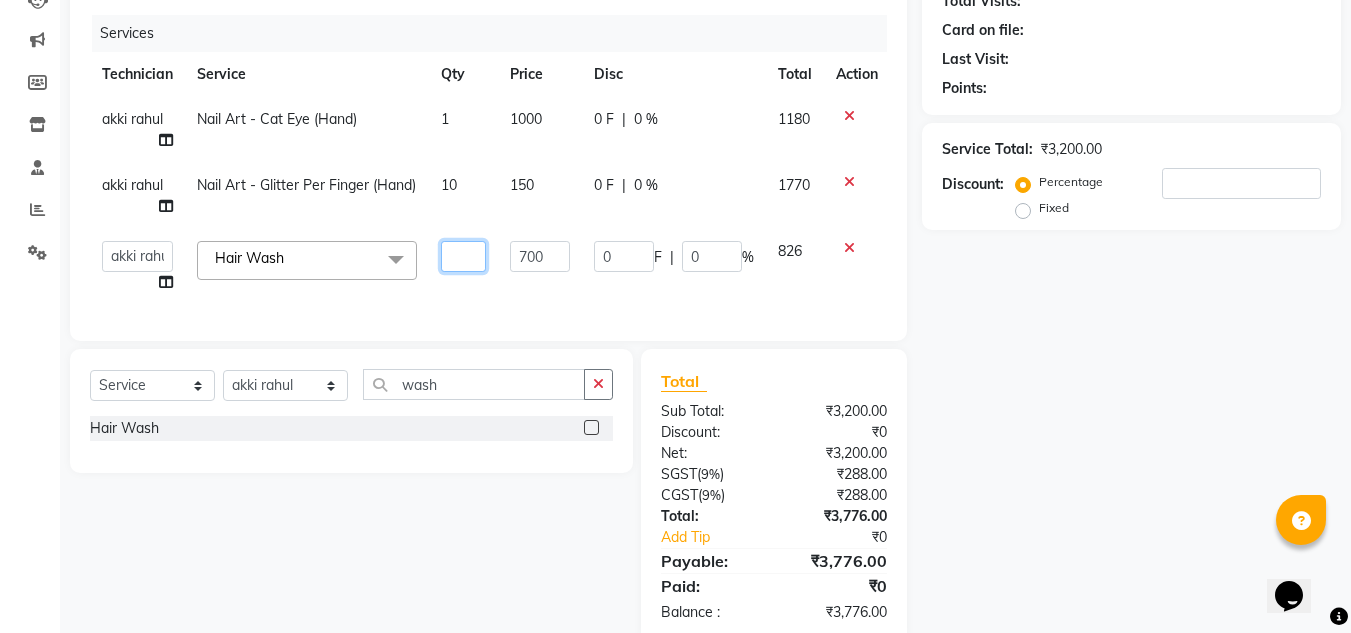 type on "2" 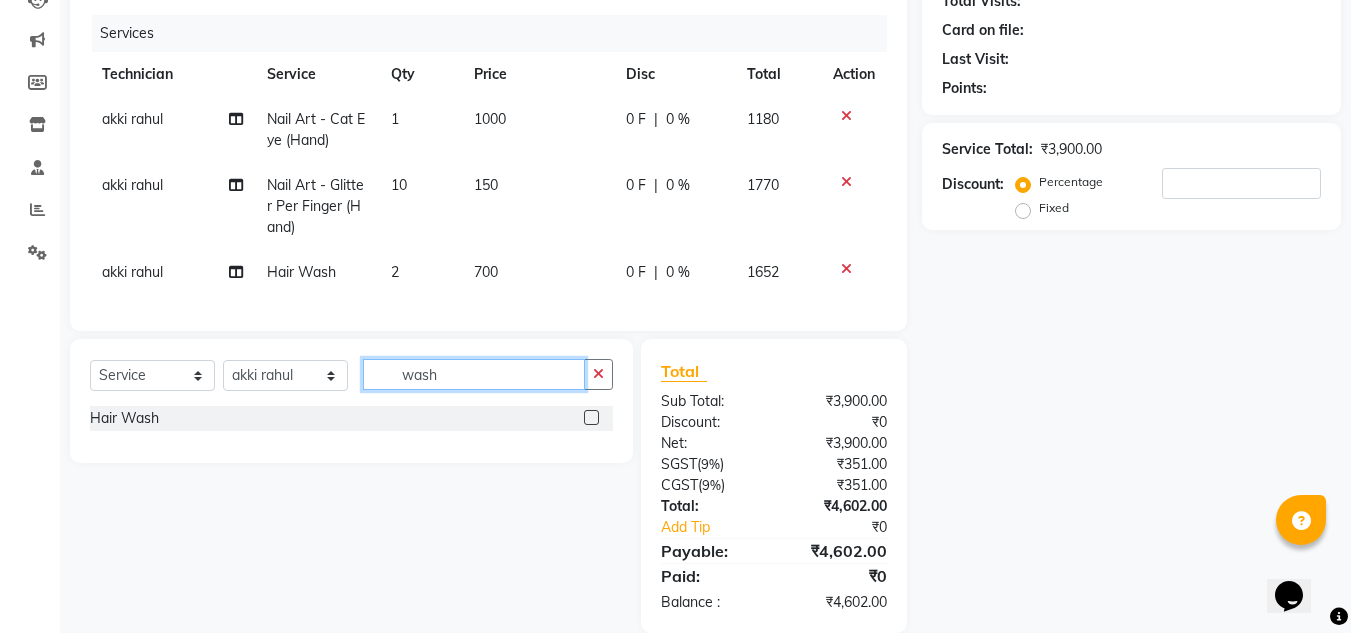 click on "wash" 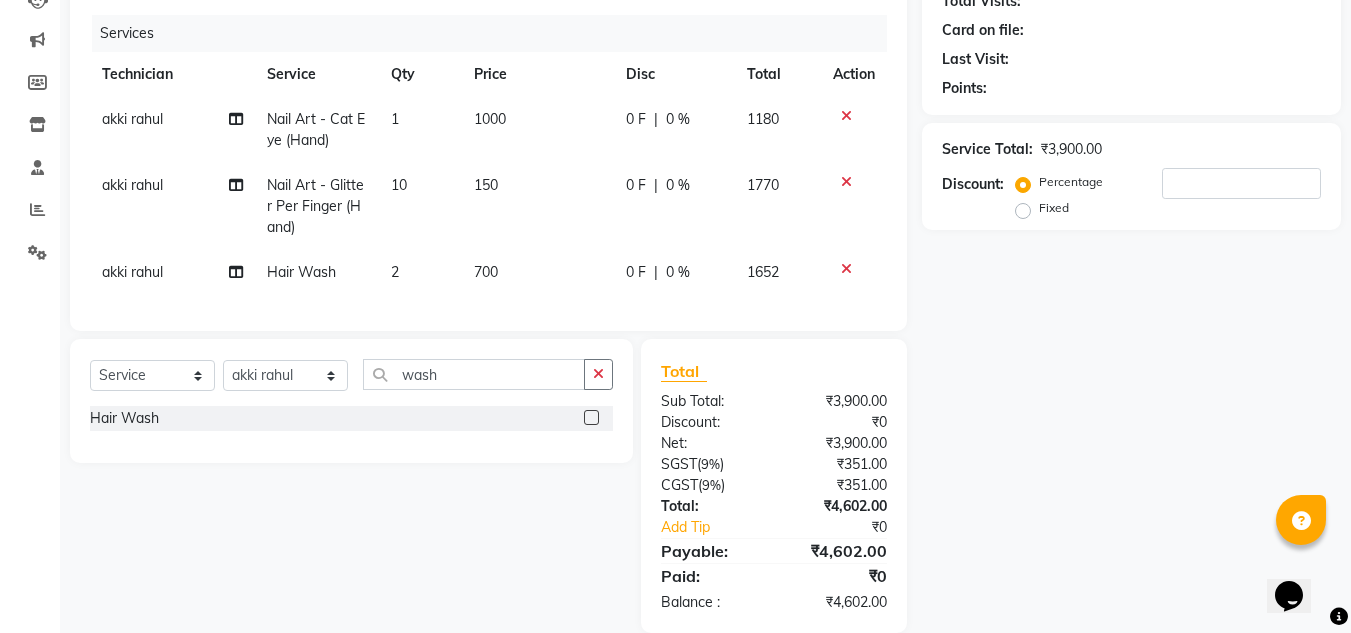 click on "akki rahul" 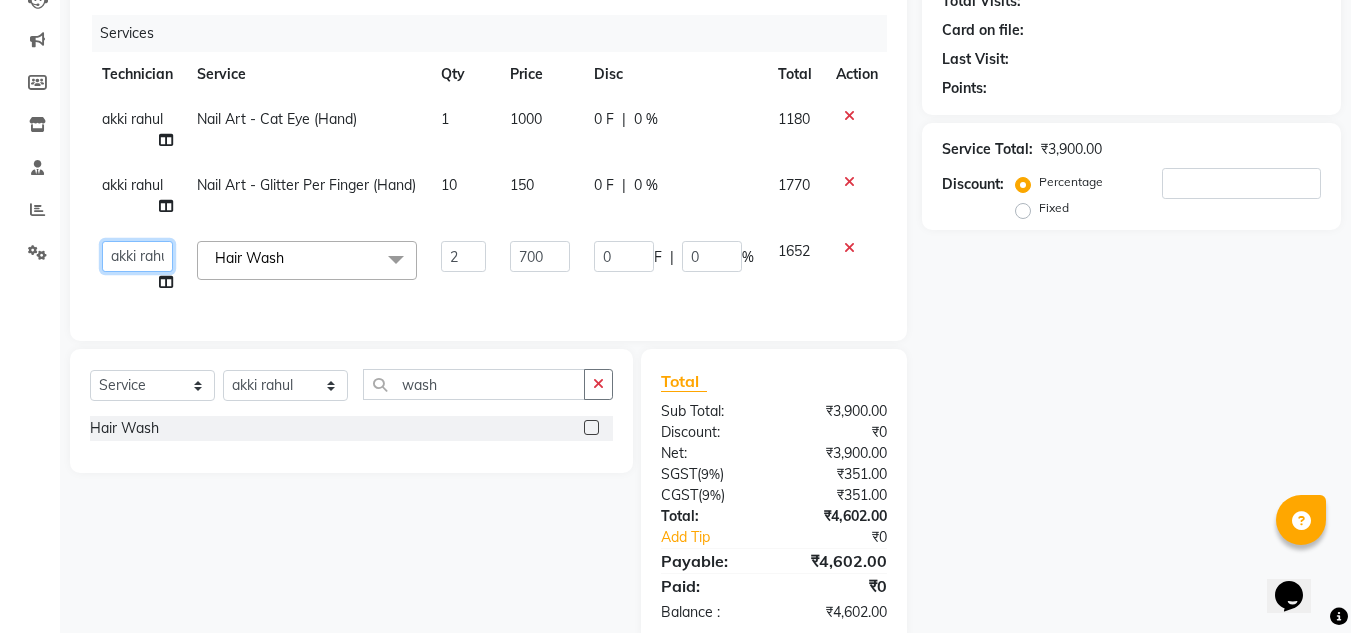 click on "akki rahul   Basiya Sultha   Bilal   jin   kabir   Kavya   Kiruba    kunal   Manager   Rahul   swangamlu" 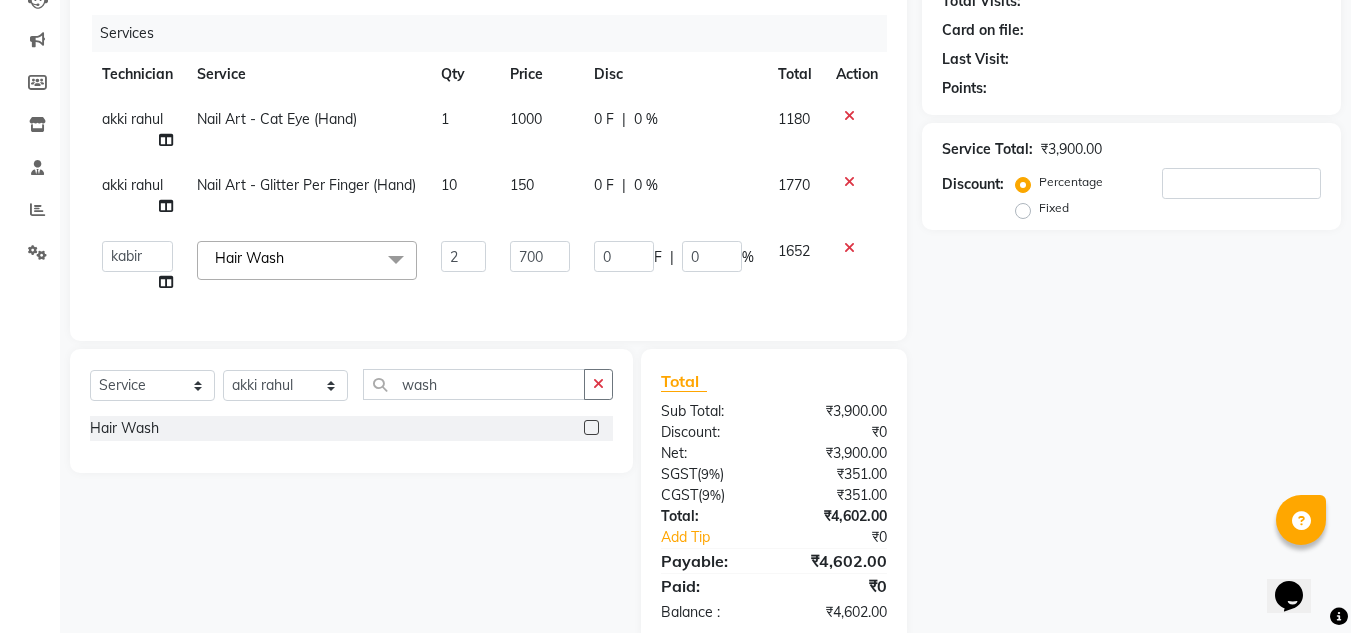 select on "81673" 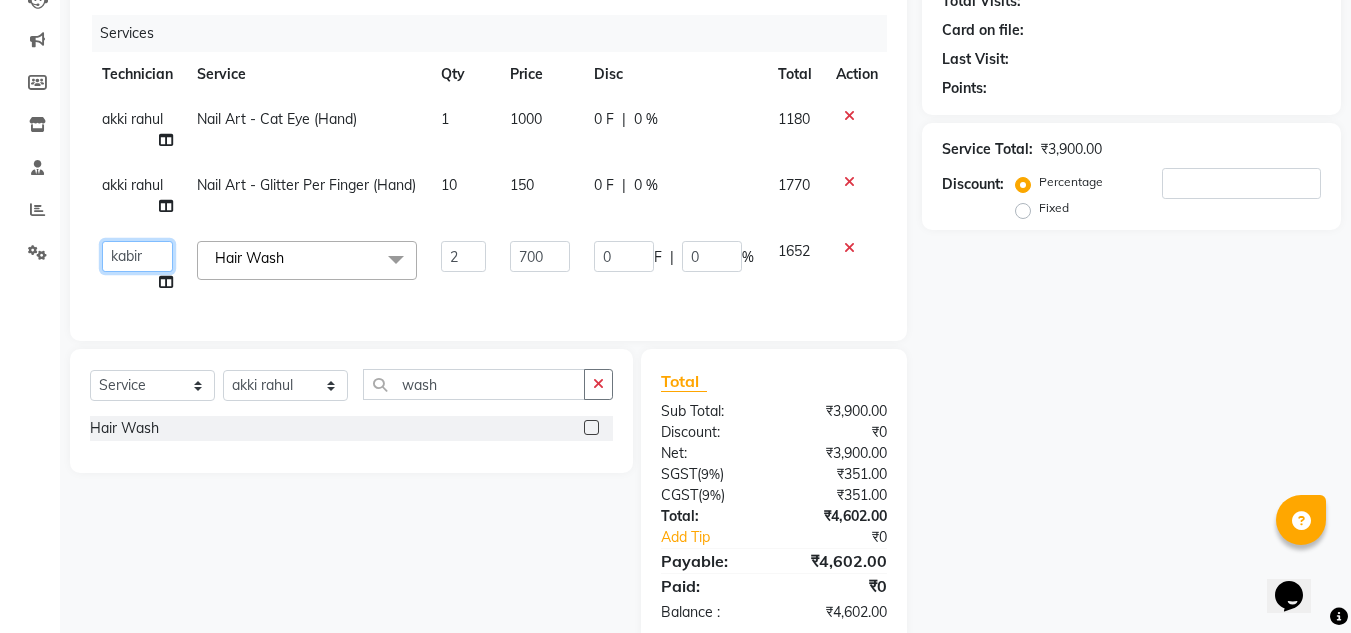 click on "akki rahul   Basiya Sultha   Bilal   jin   kabir   Kavya   Kiruba    kunal   Manager   Rahul   swangamlu" 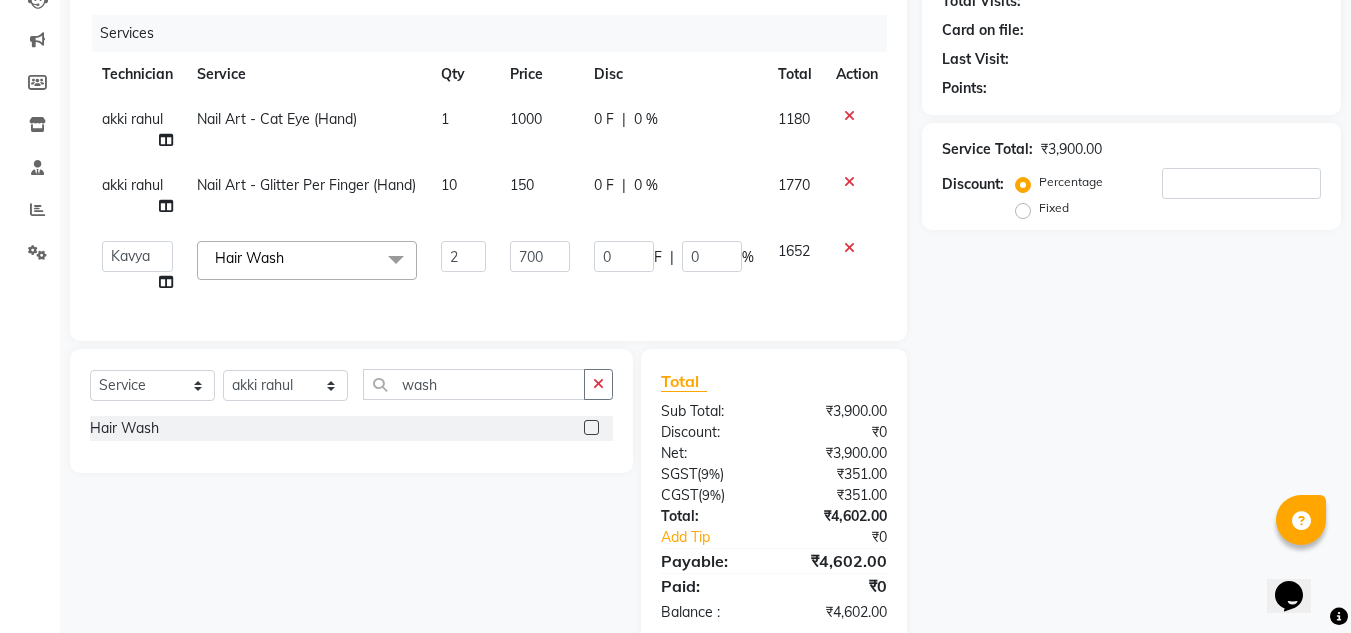 select on "84650" 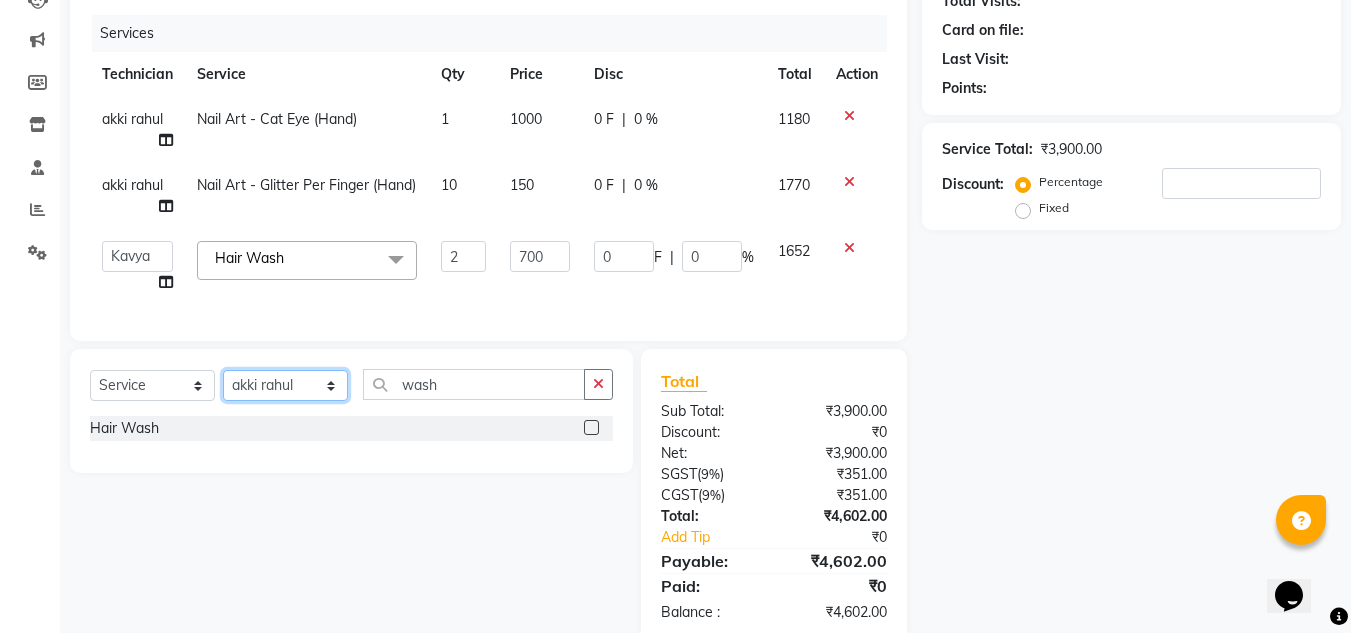 click on "Select Technician akki rahul Basiya Sultha Bilal jin kabir Kavya Kiruba  kunal Manager Rahul swangamlu" 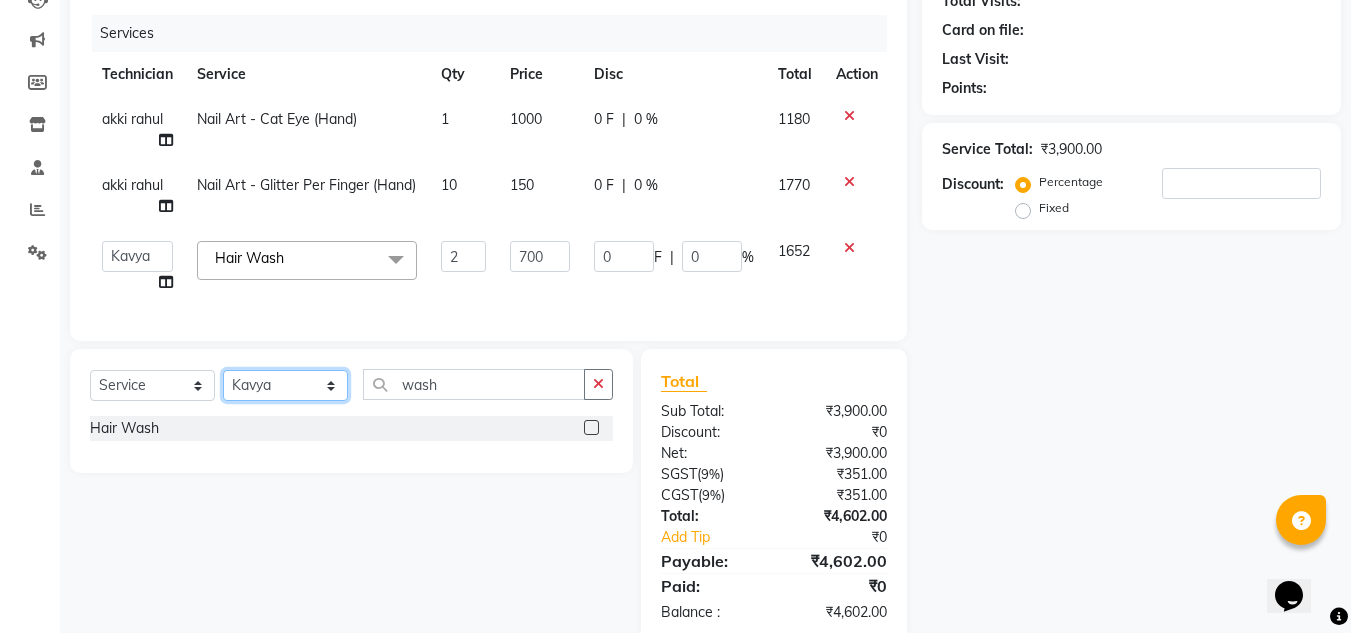 click on "Select Technician akki rahul Basiya Sultha Bilal jin kabir Kavya Kiruba  kunal Manager Rahul swangamlu" 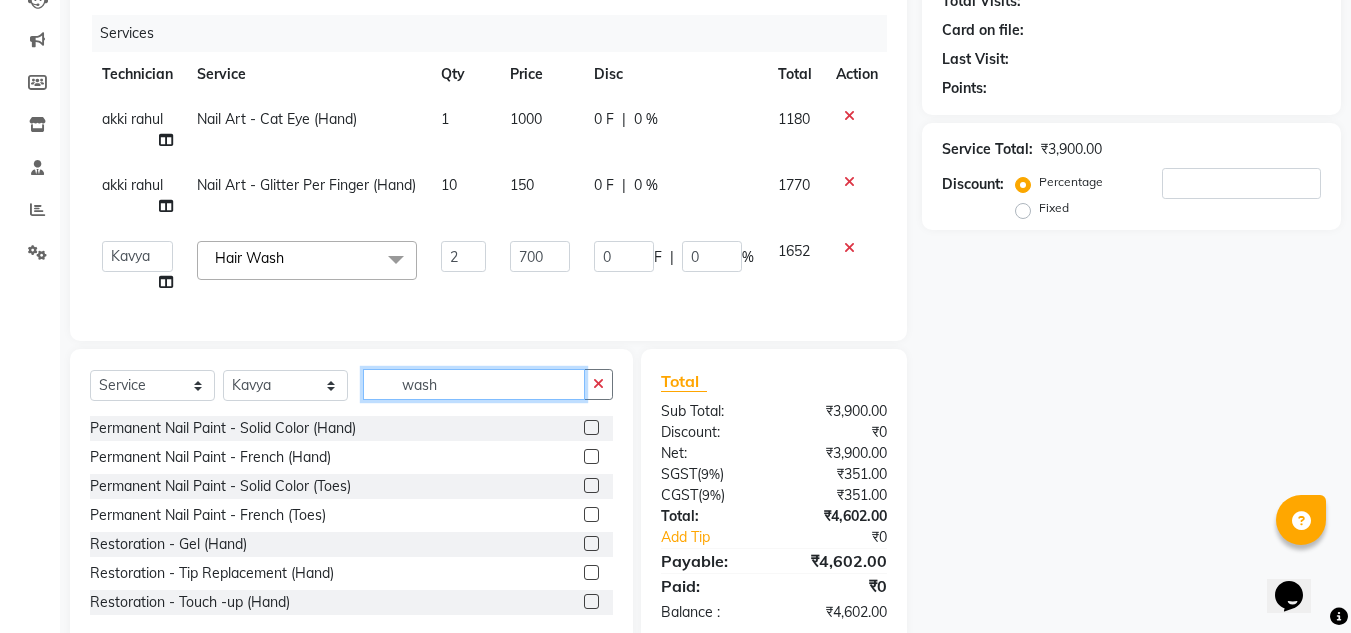 click on "wash" 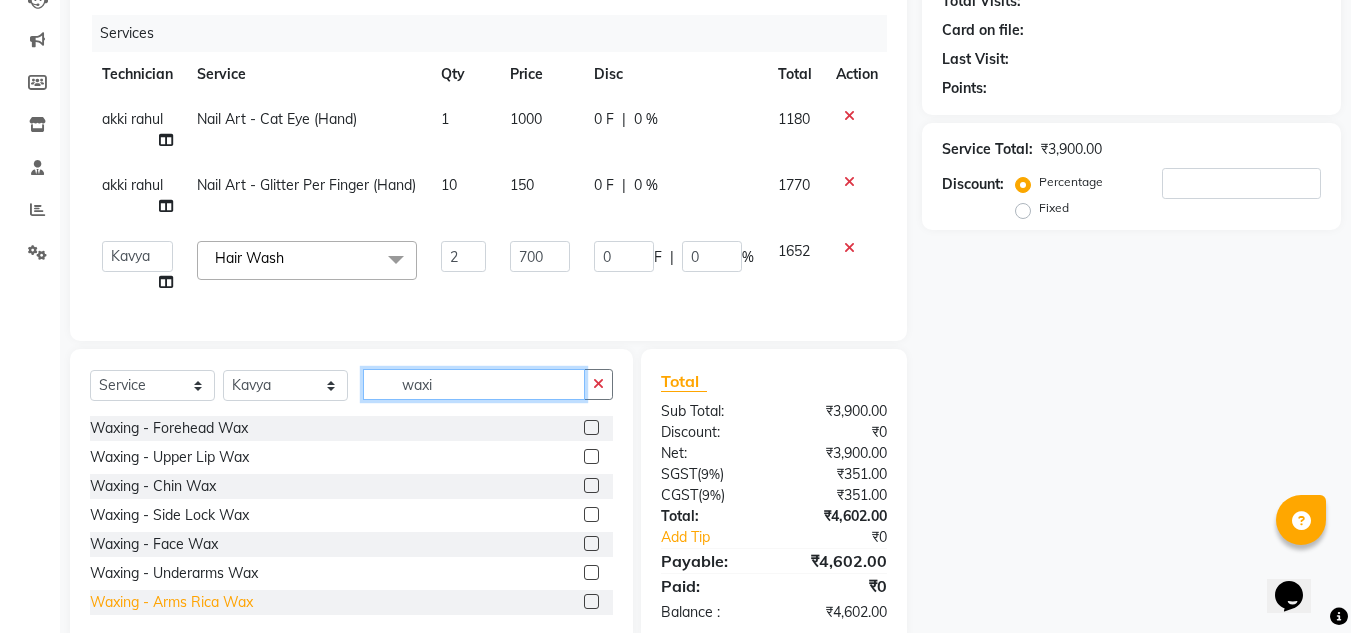 type on "waxi" 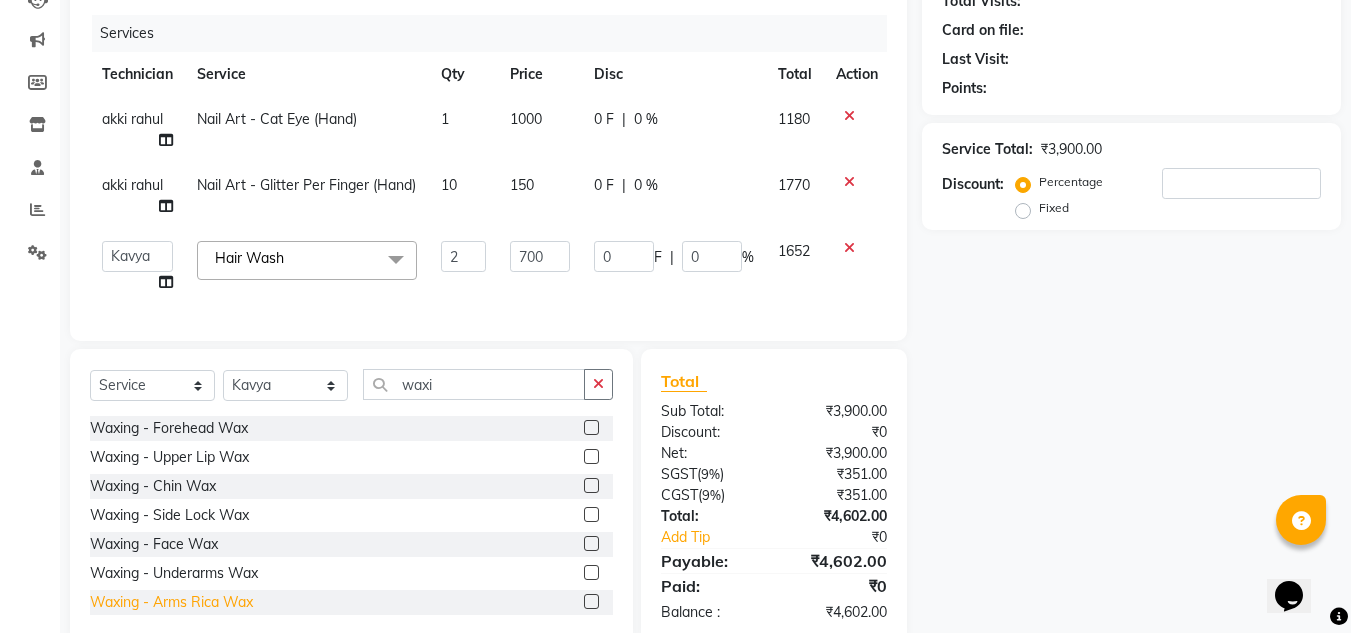 click on "Waxing - Arms Rica Wax" 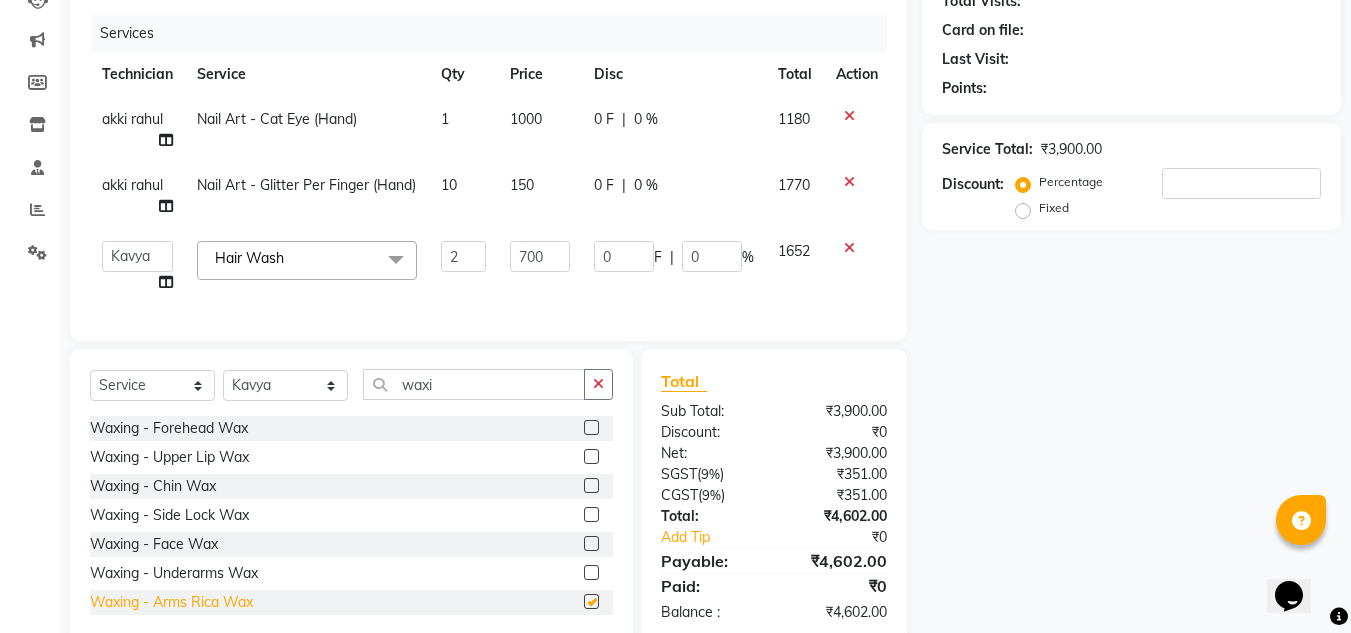 checkbox on "false" 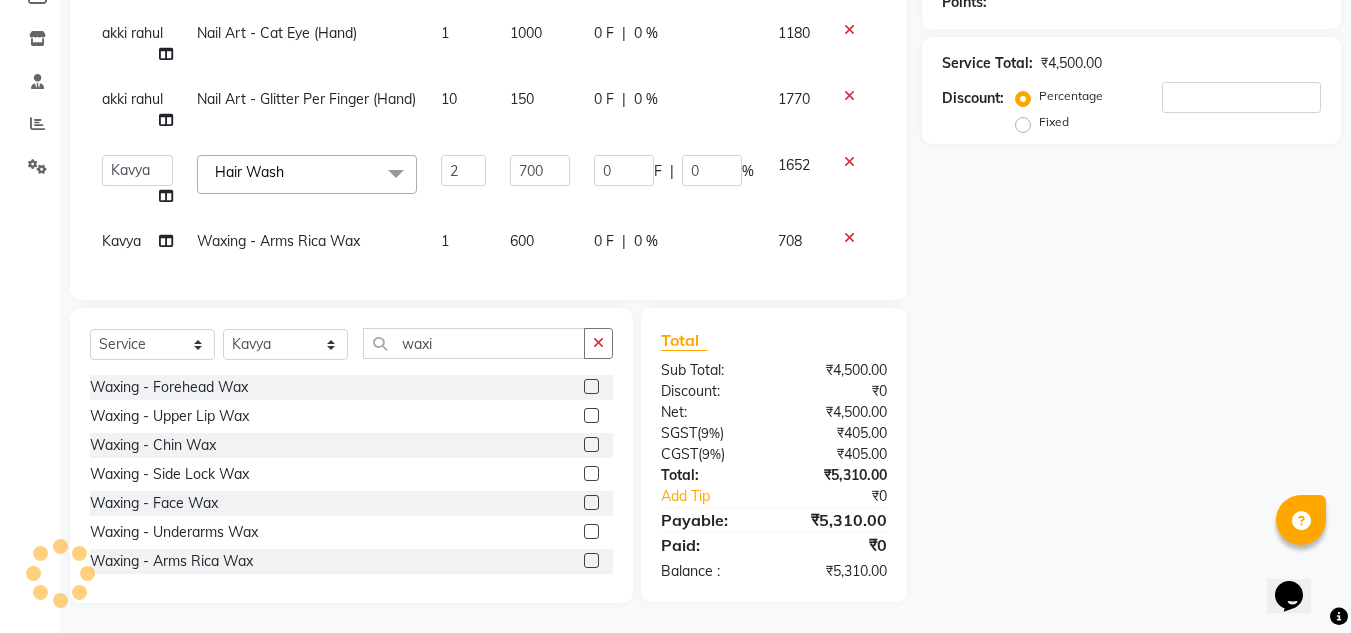 scroll, scrollTop: 327, scrollLeft: 0, axis: vertical 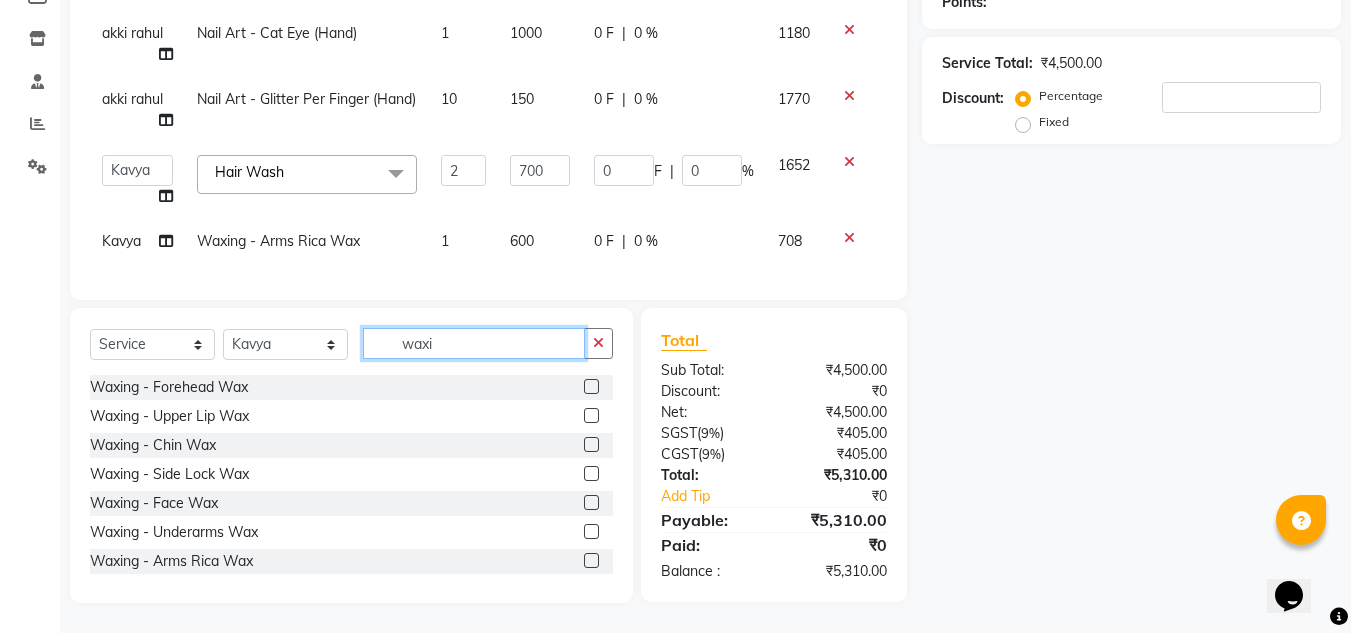 click on "waxi" 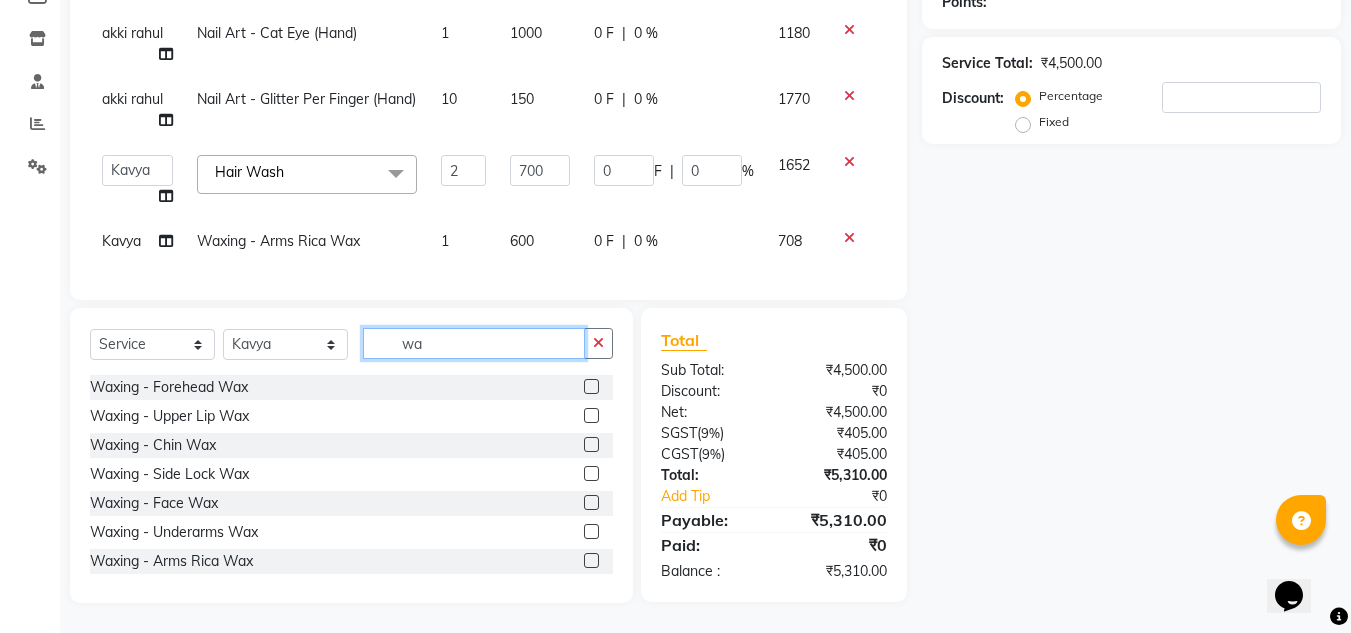 type on "w" 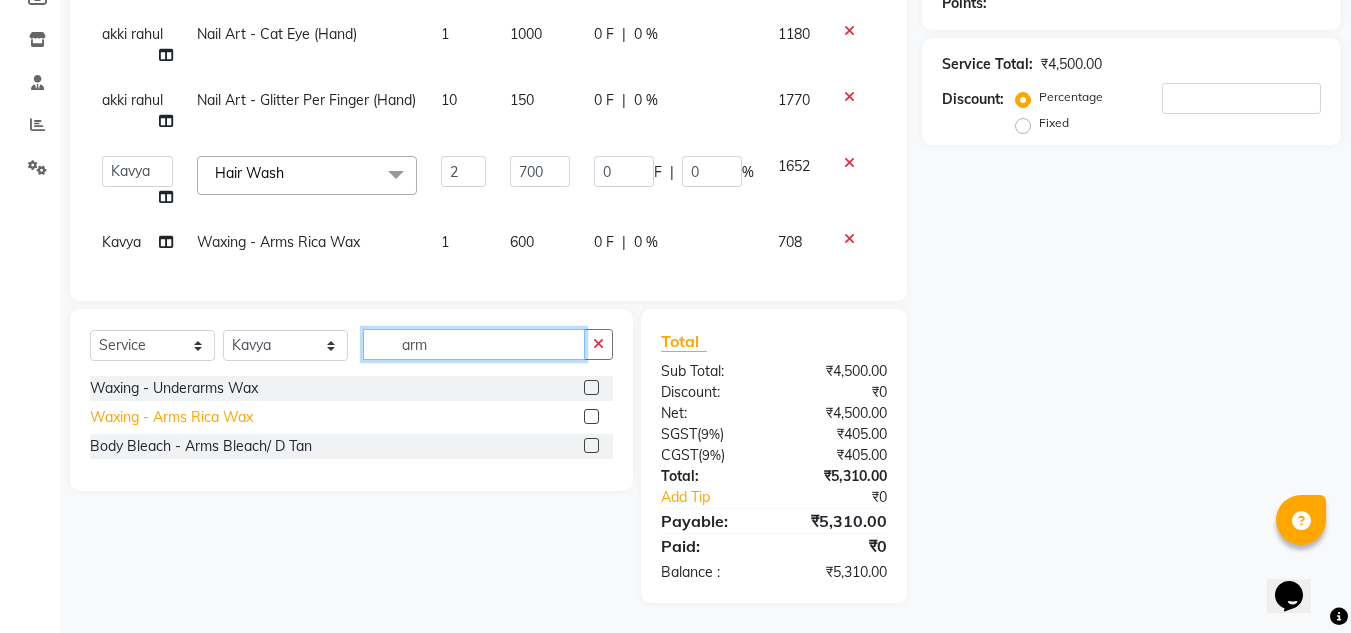 type on "arm" 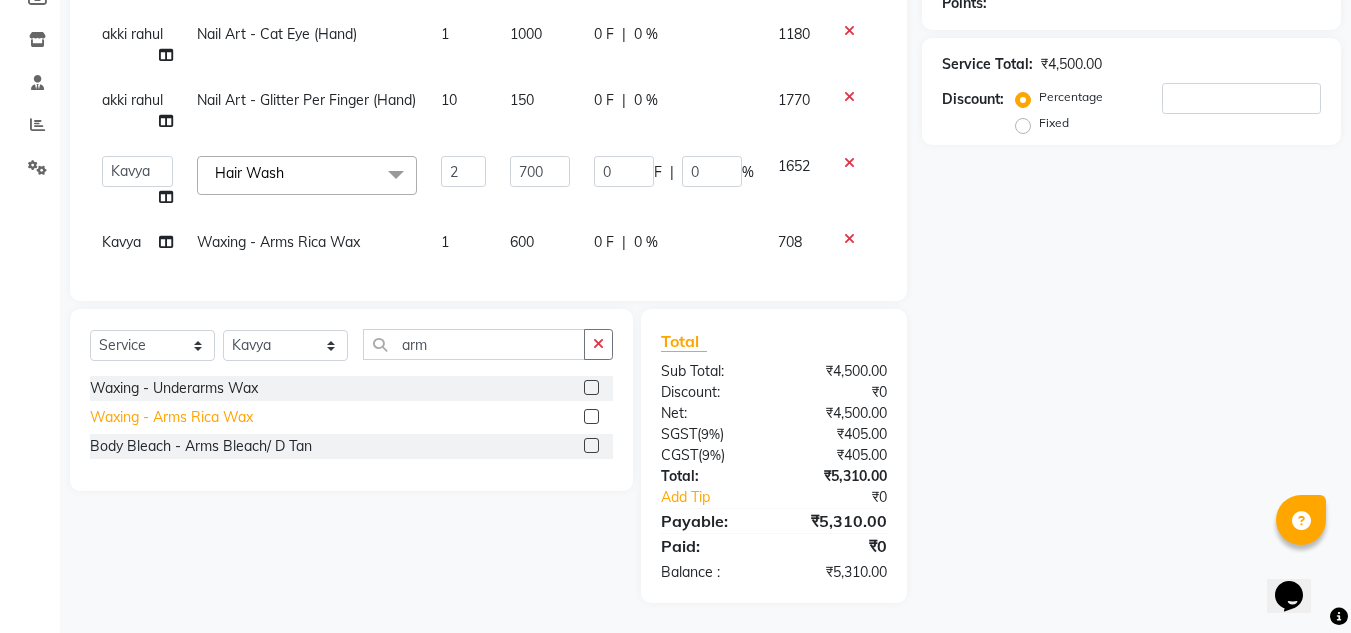 click on "Waxing - Arms Rica Wax" 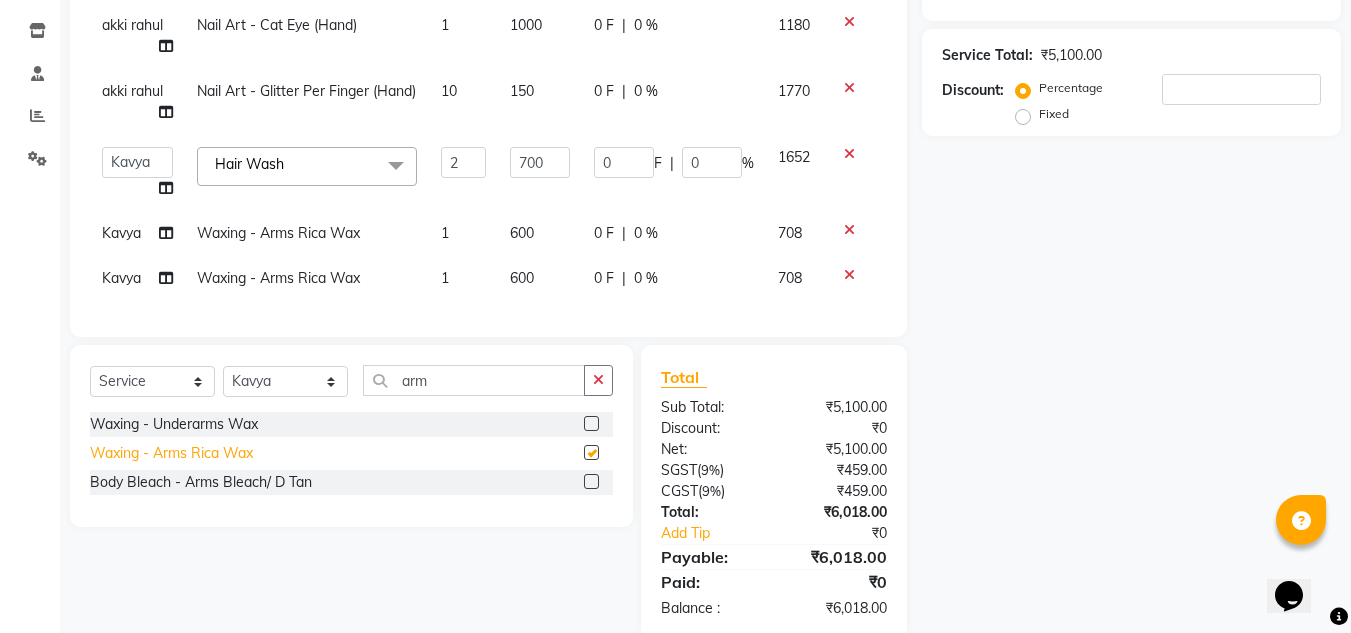 checkbox on "false" 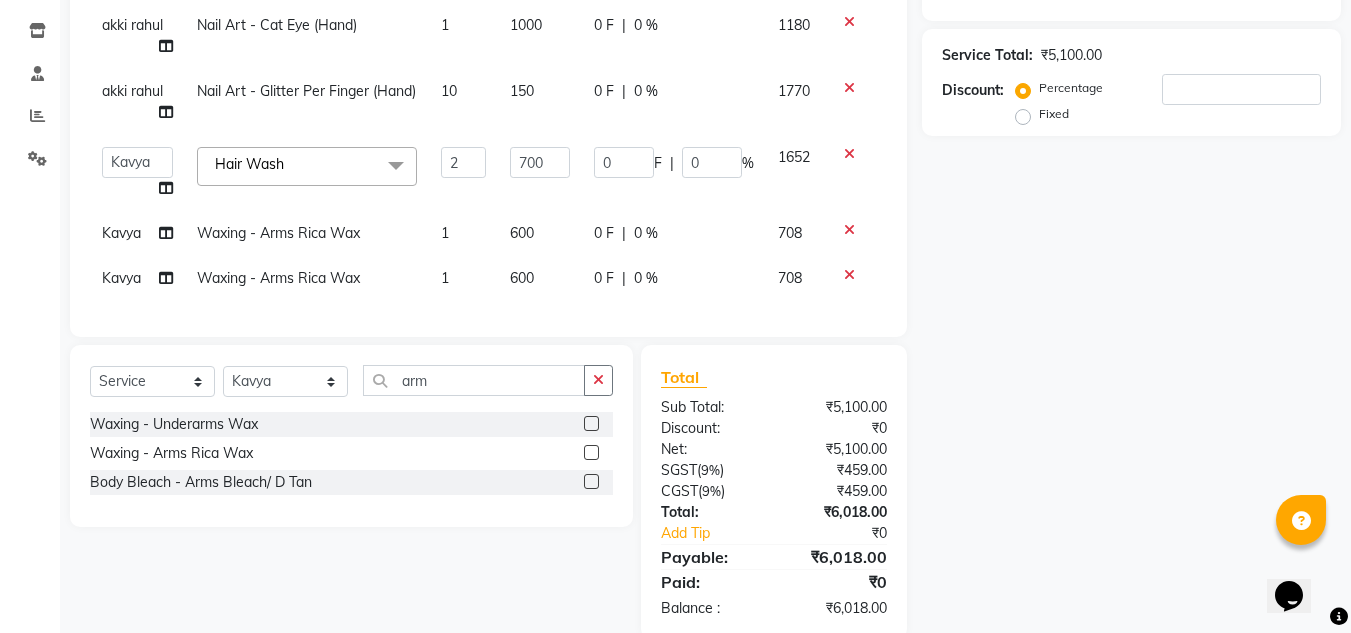 click on "600" 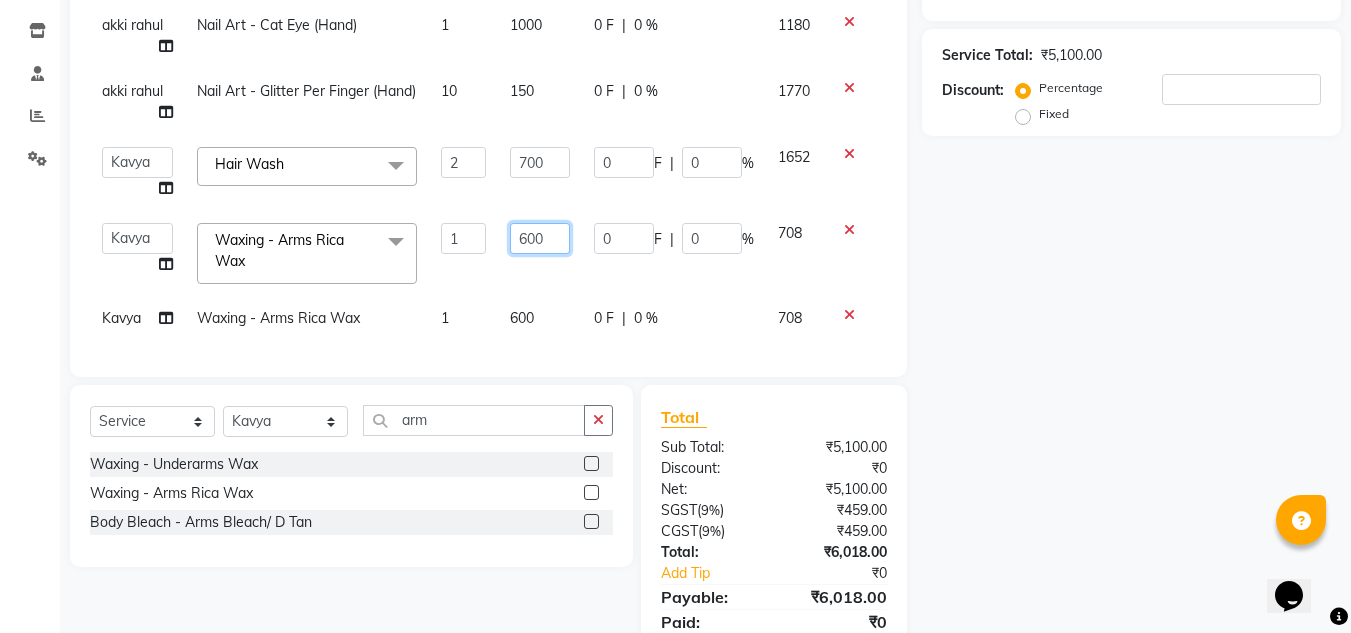 click on "600" 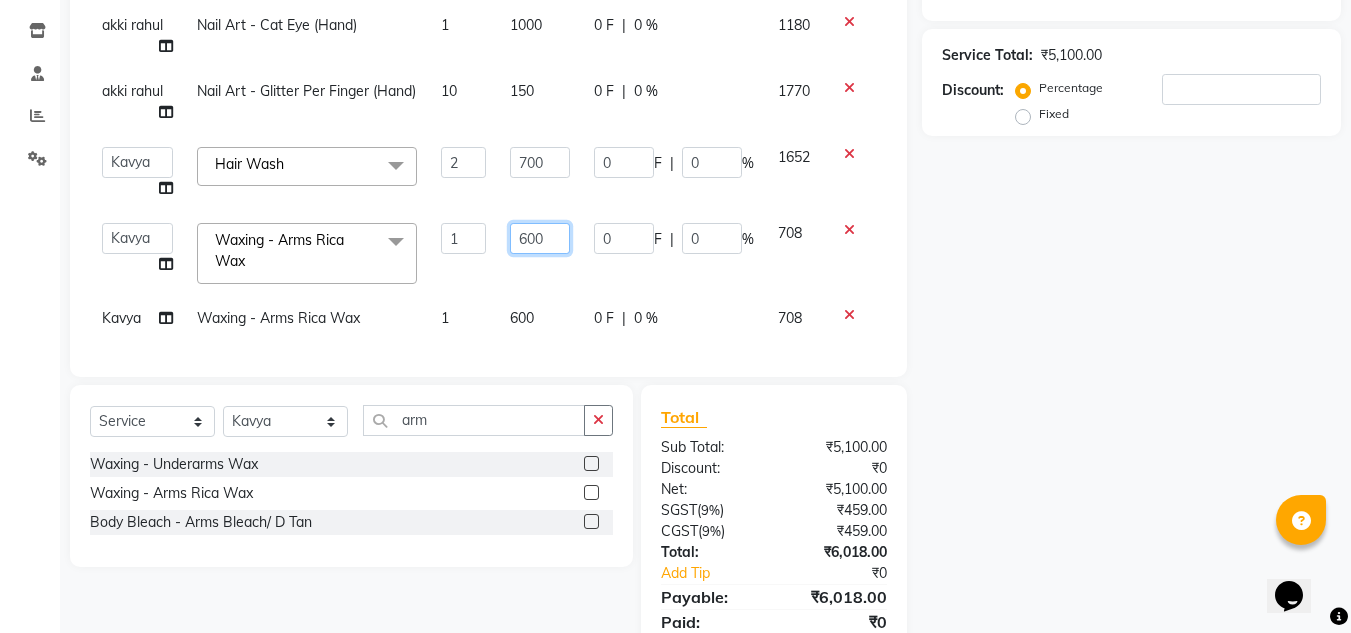 click on "600" 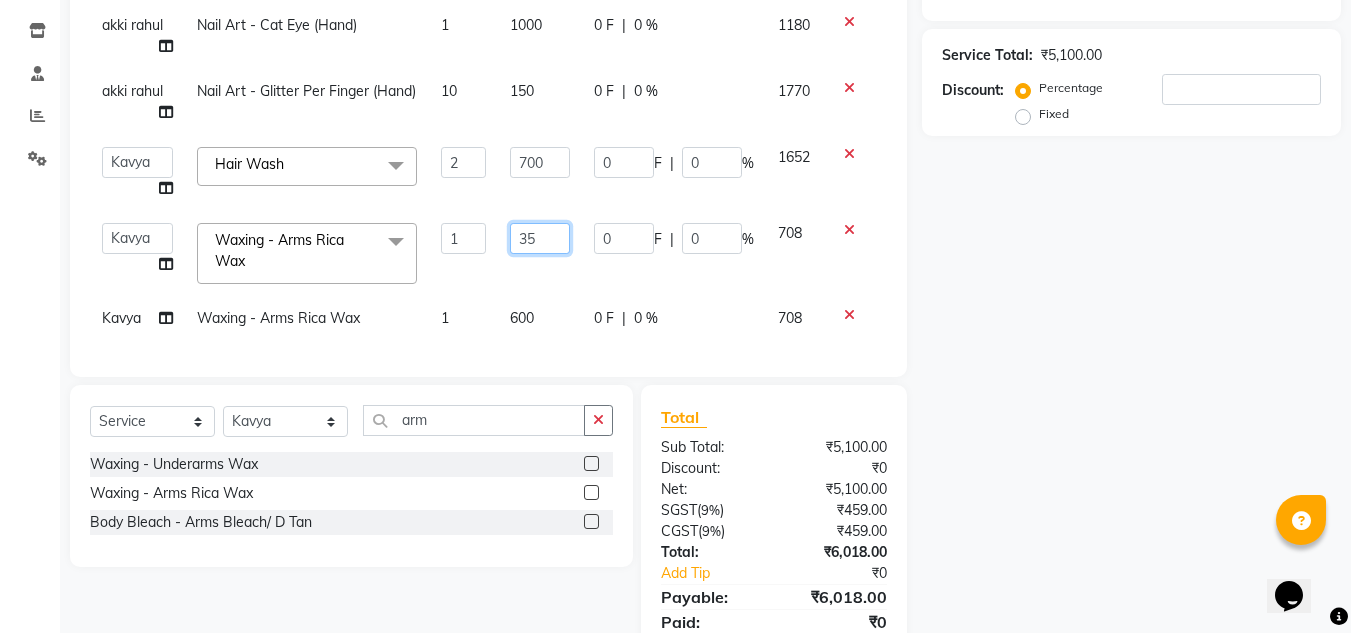 type on "350" 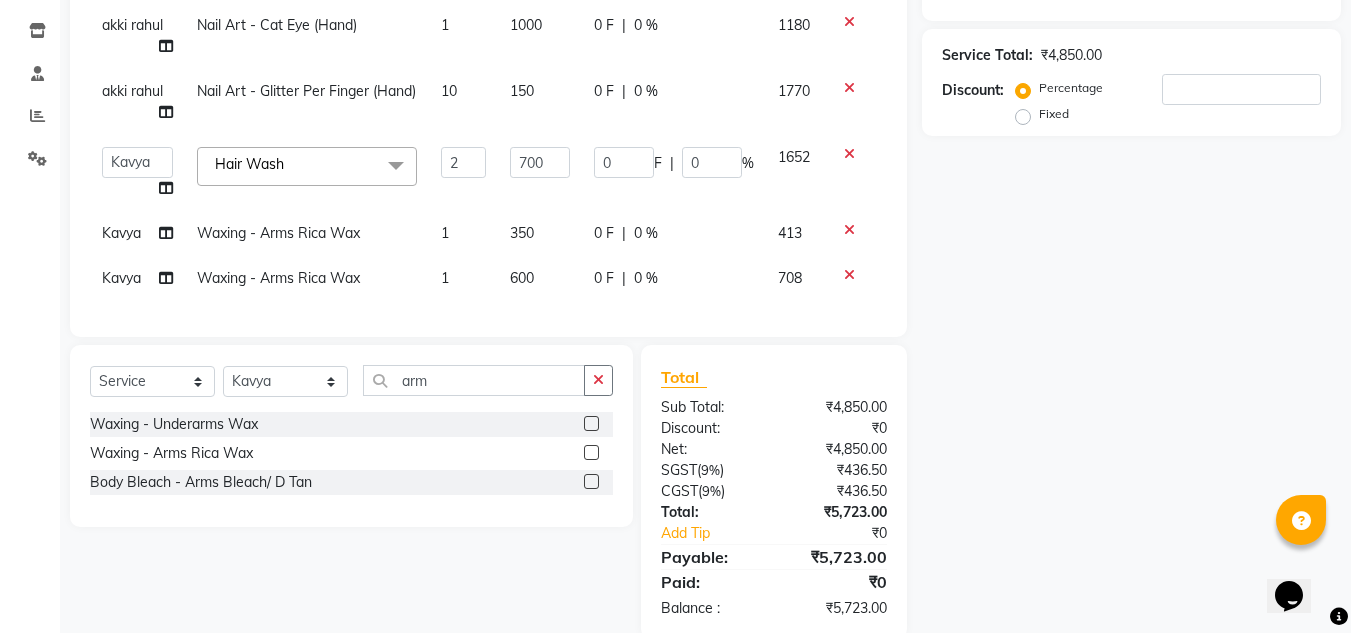 click on "Name: Membership: Total Visits: Card on file: Last Visit:  Points:  Service Total:  ₹4,850.00  Discount:  Percentage   Fixed" 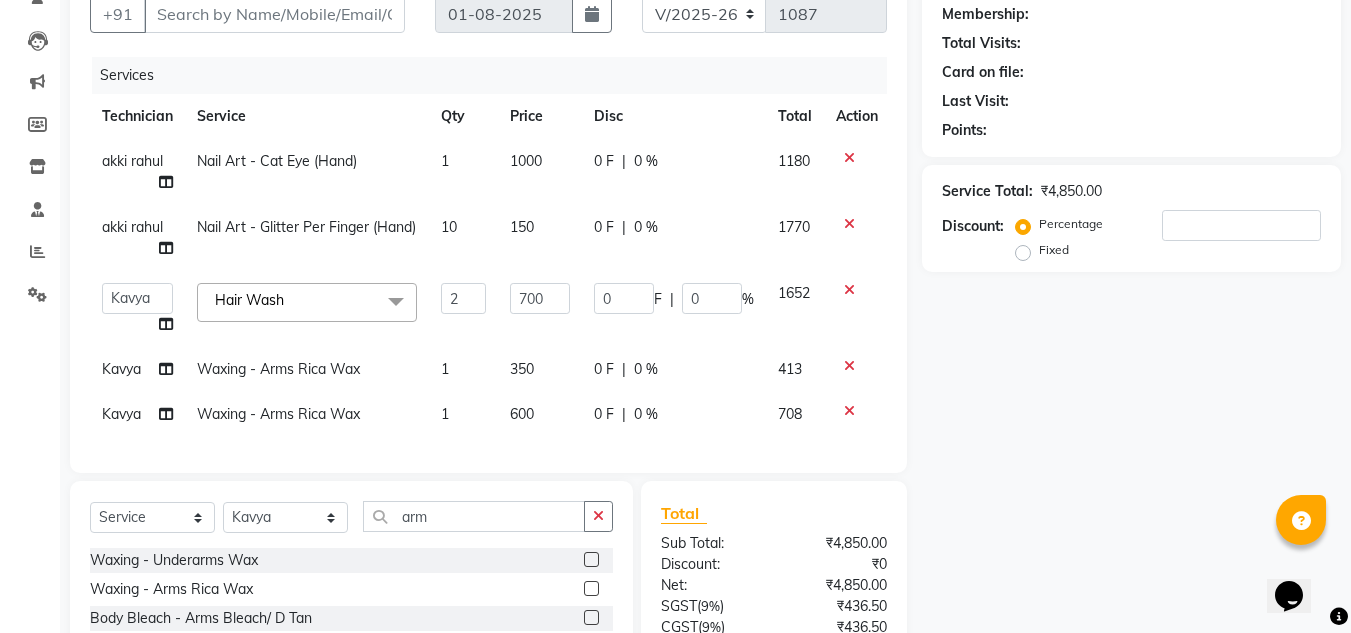scroll, scrollTop: 186, scrollLeft: 0, axis: vertical 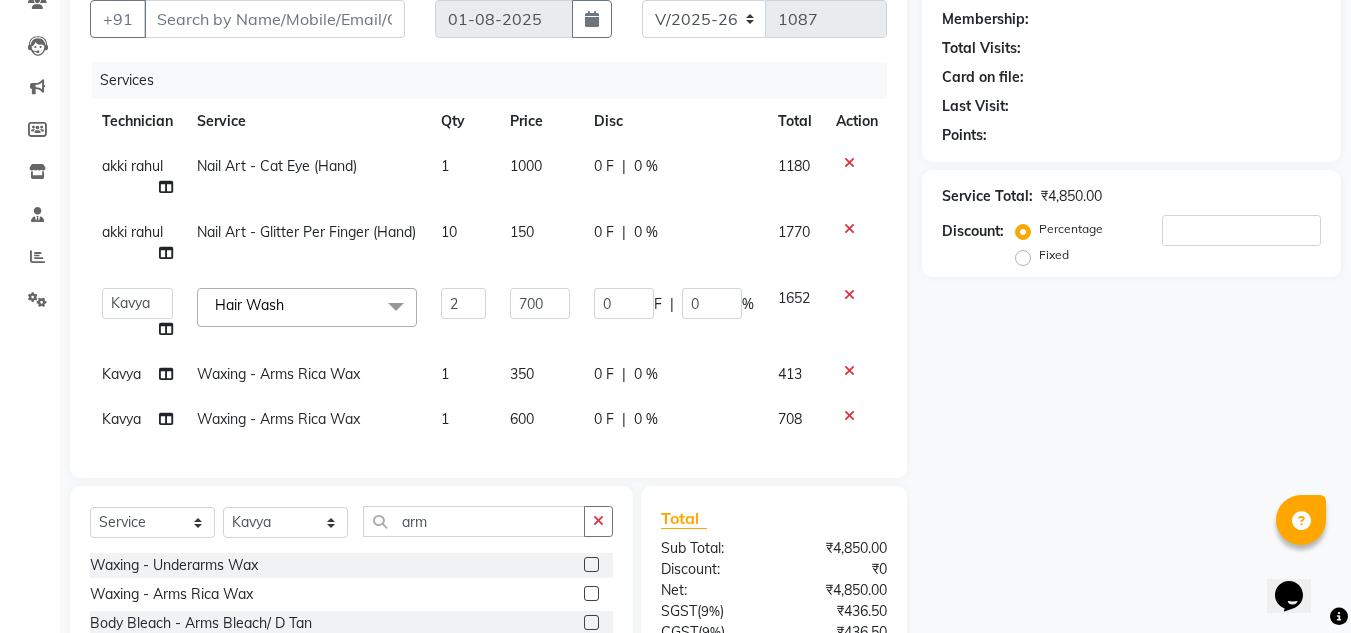 click on "Client +91 Date 01-08-2025 Invoice Number V/2025 V/2025-26 1087 Services Technician Service Qty Price Disc Total Action akki rahul Nail Art - Cat Eye (Hand) 1 1000 0 F | 0 % 1180 akki rahul Nail Art - Glitter Per Finger (Hand) 10 150 0 F | 0 % 1770  akki rahul   Basiya Sultha   Bilal   jin   kabir   Kavya   Kiruba    kunal   Manager   Rahul   swangamlu  Hair Wash  x Permanent Nail Paint - Solid Color (Hand) Permanent Nail Paint - French (Hand) Permanent Nail Paint - Solid Color (Toes) Permanent Nail Paint - French (Toes) Restoration - Gel (Hand) Restoration - Tip Replacement (Hand) Restoration - Touch -up (Hand) Restoration - Removal of Extension (Hand) Restoration - Removal of Nail Paint (Hand) Restoration - Gel Color Changes (Hand) Restoration - Gel (Toes) Restoration - Tip Replacement (Toes) Restoration - Gel Color Changes (Toes) Restoration - Touch -up (Toes) Restoration - Removal of Nail Paint (Toes) Restoration - Removal of Extension (Toes) Gel polish removal Pedicure - Classic Pedicure - Deluxe 2 700" 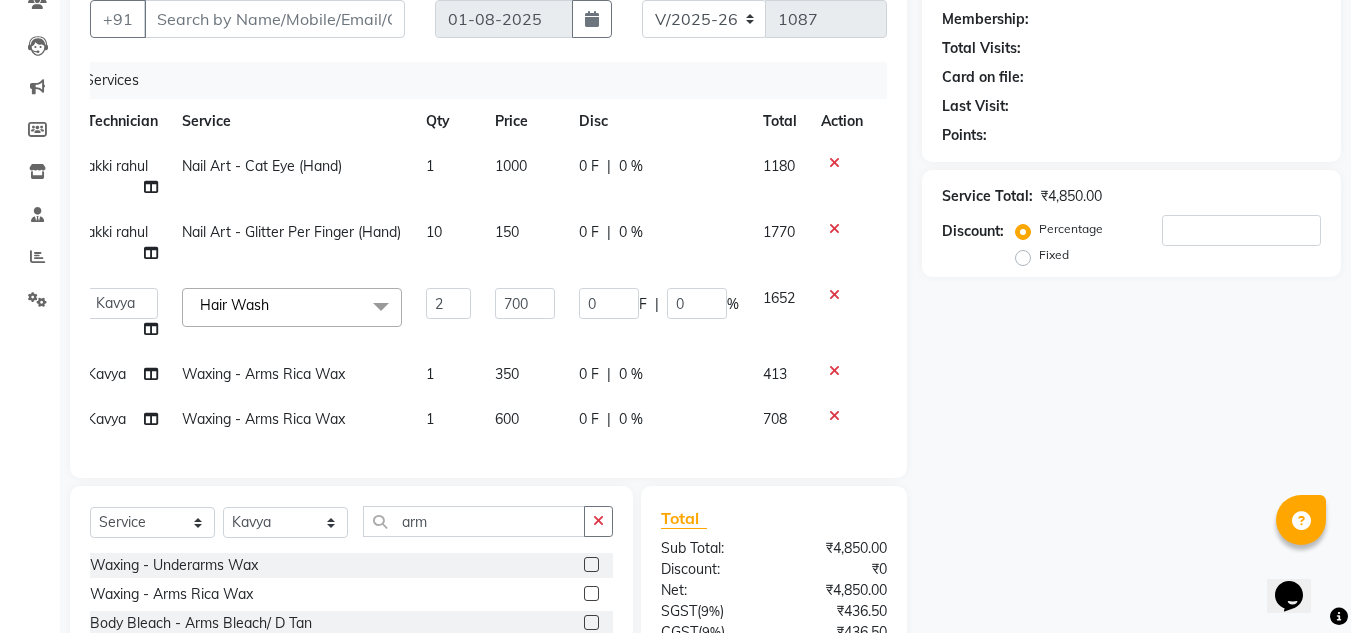 scroll, scrollTop: 0, scrollLeft: 0, axis: both 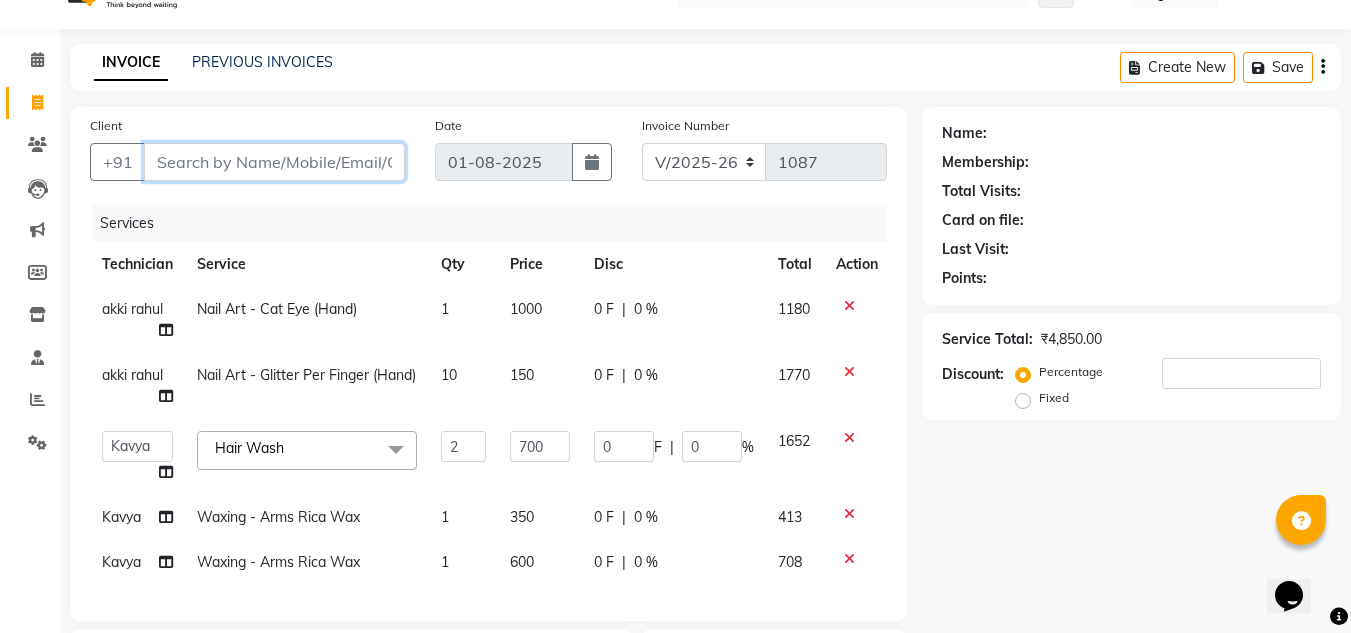 click on "Client" at bounding box center [274, 162] 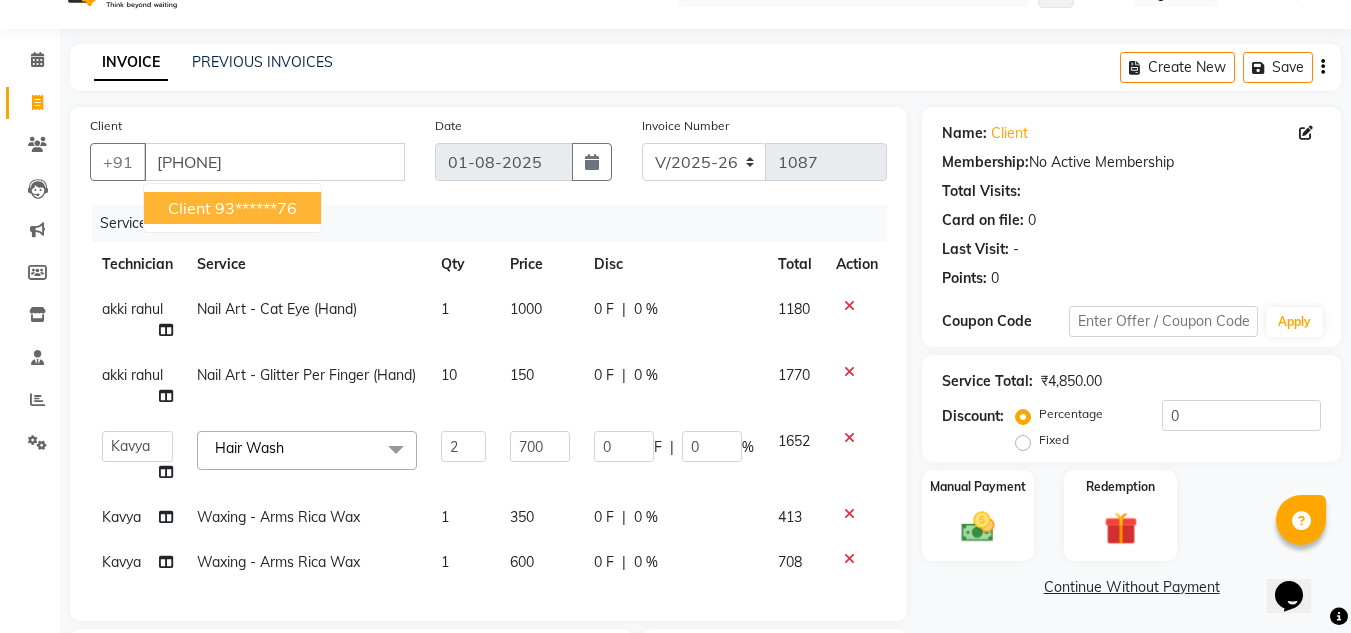 click on "93******76" at bounding box center [256, 208] 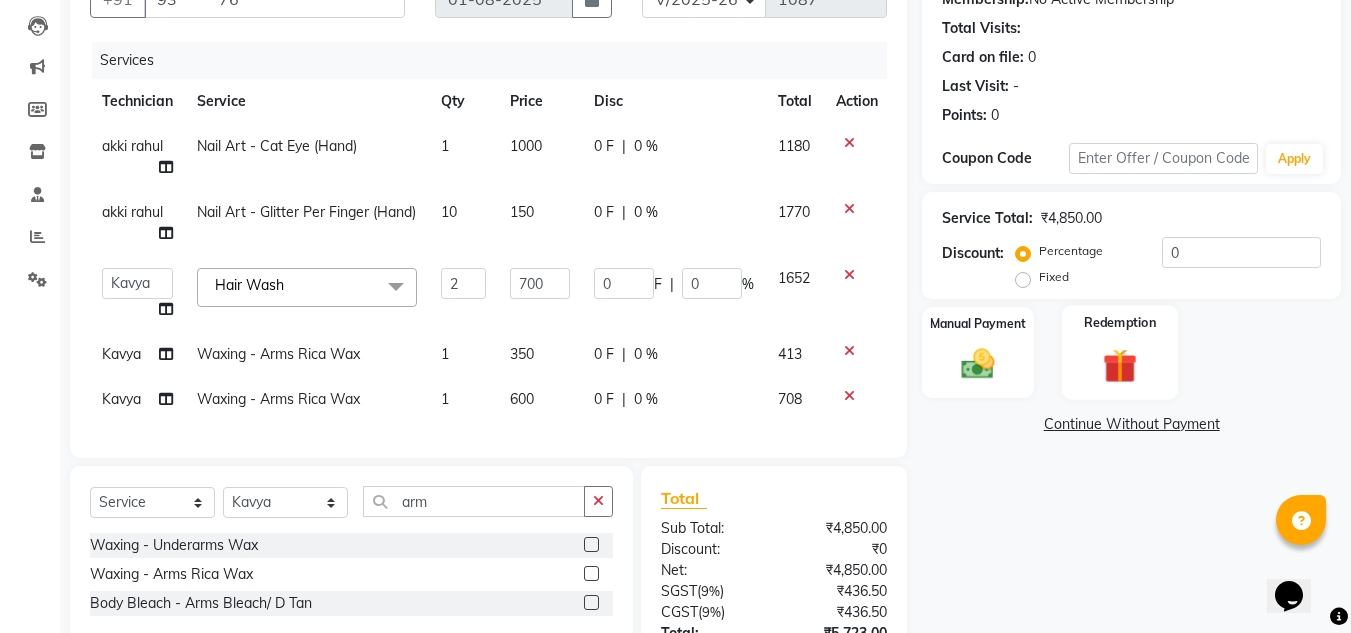 scroll, scrollTop: 378, scrollLeft: 0, axis: vertical 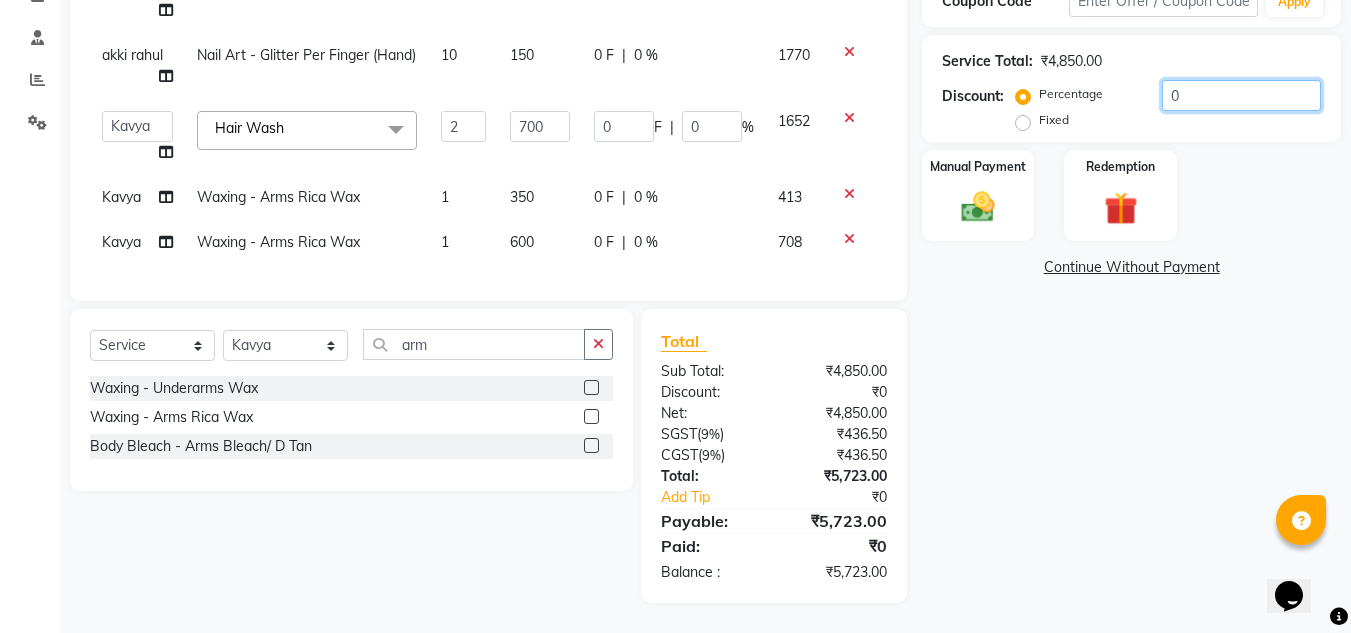 click on "0" 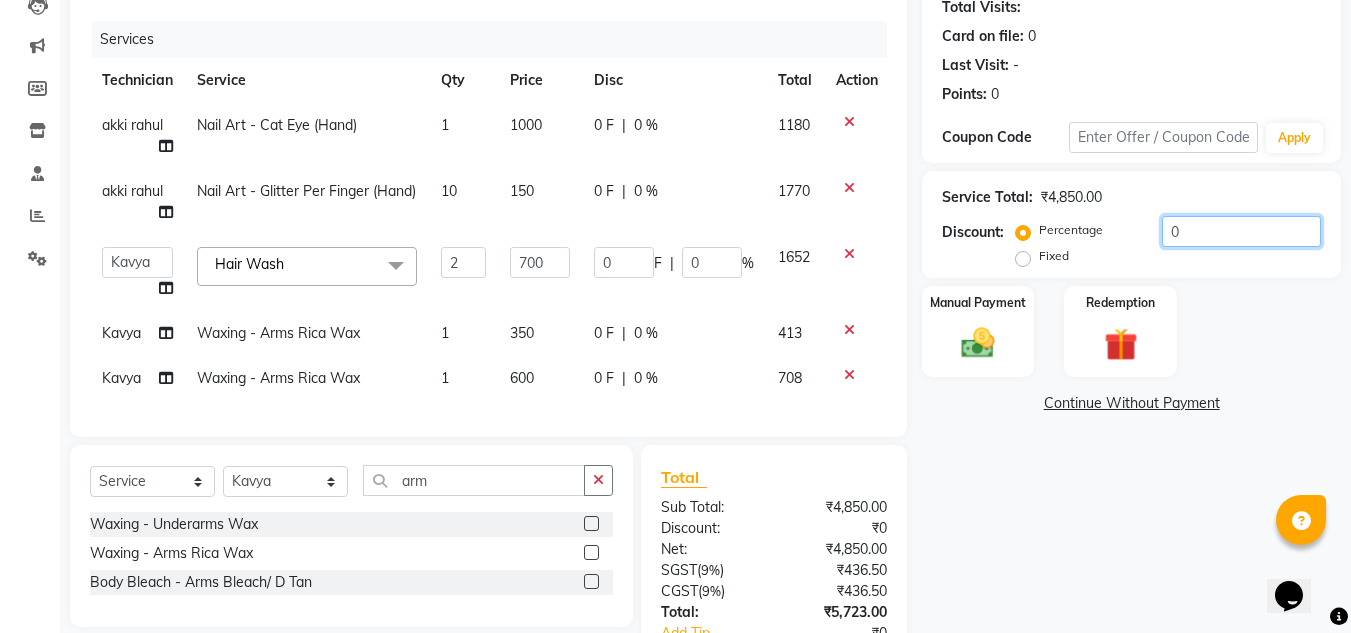 scroll, scrollTop: 219, scrollLeft: 0, axis: vertical 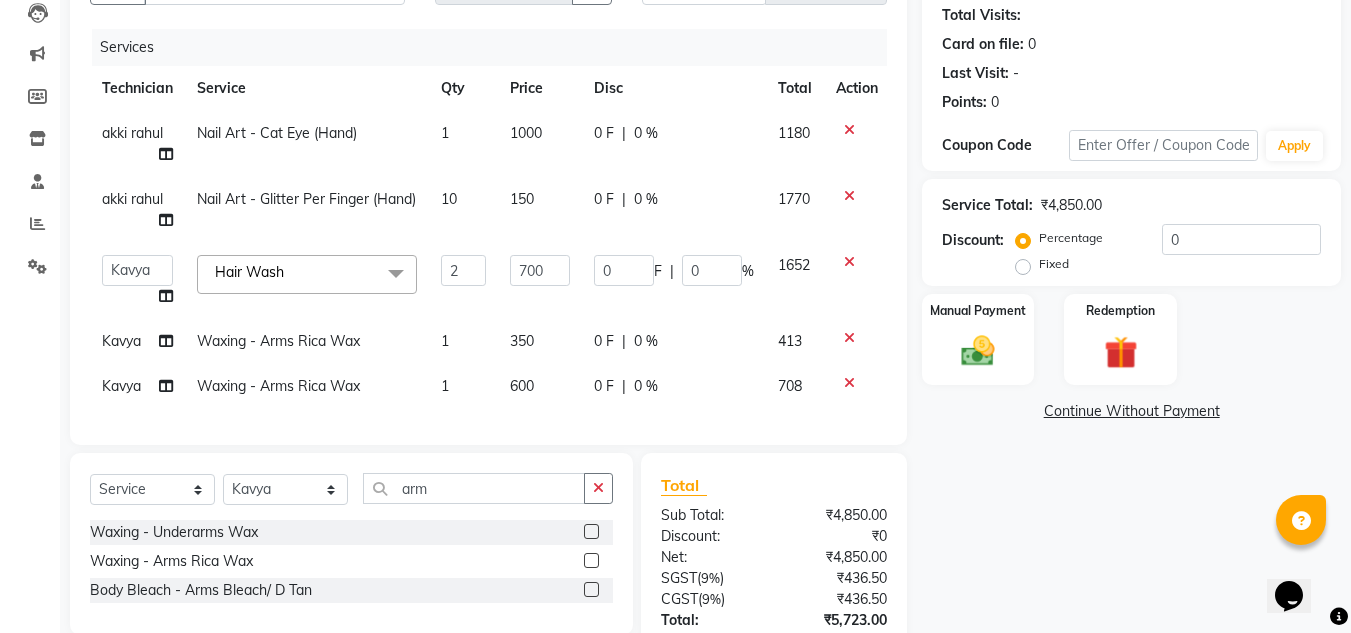 click on "0 %" 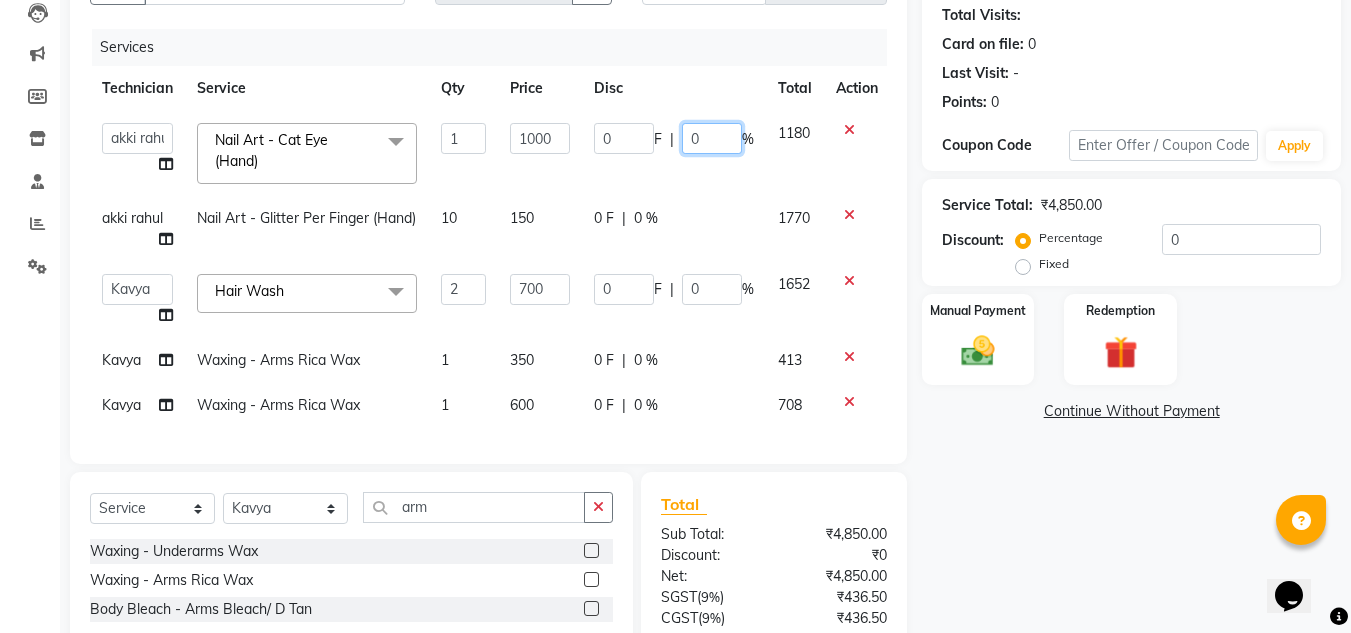 click on "0" 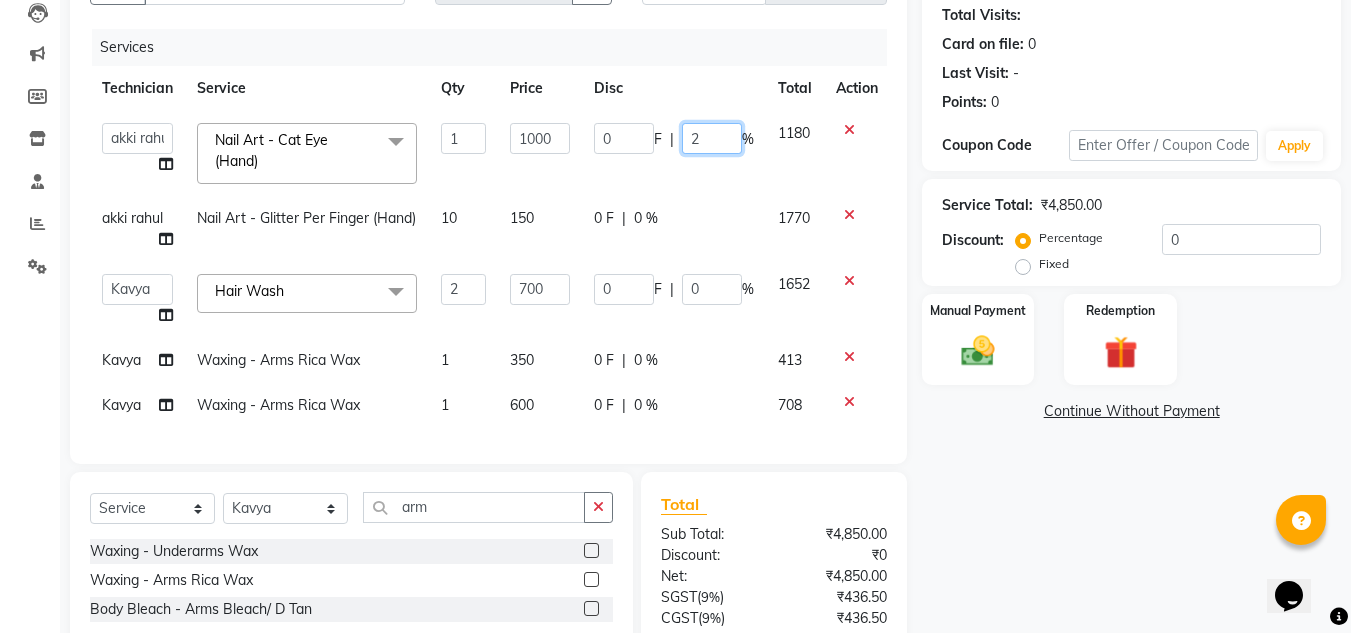 type on "25" 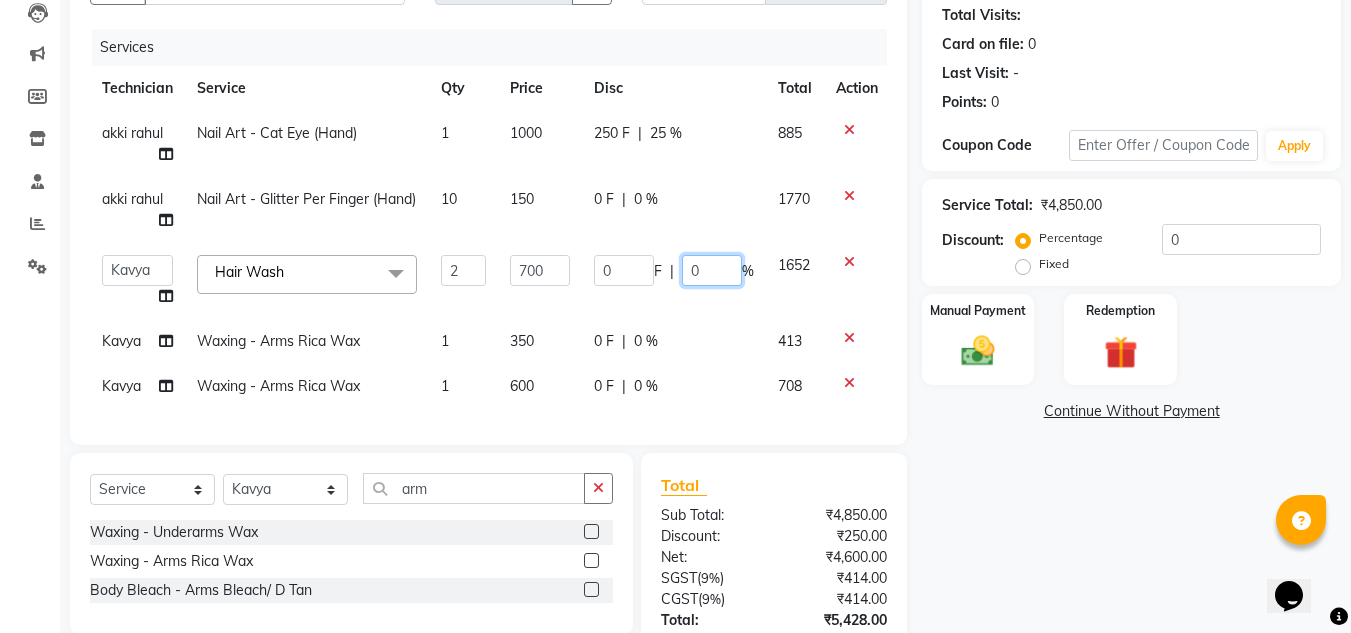 click on "0 F | 0 %" 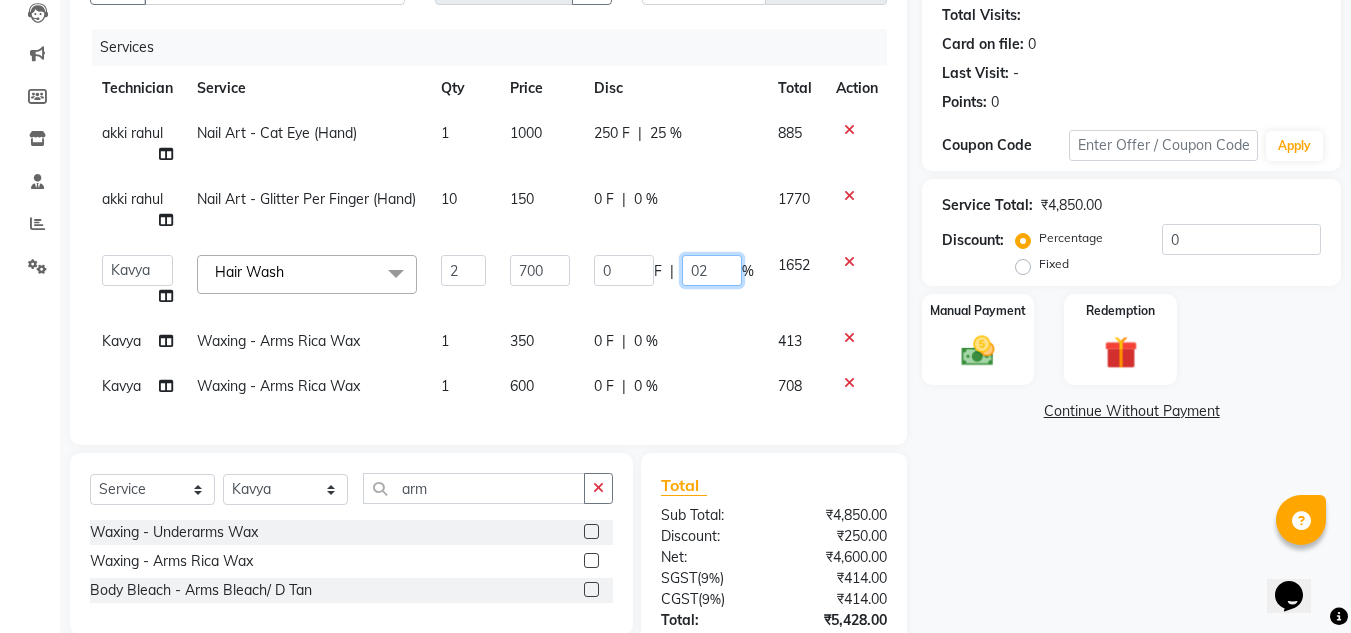 type on "025" 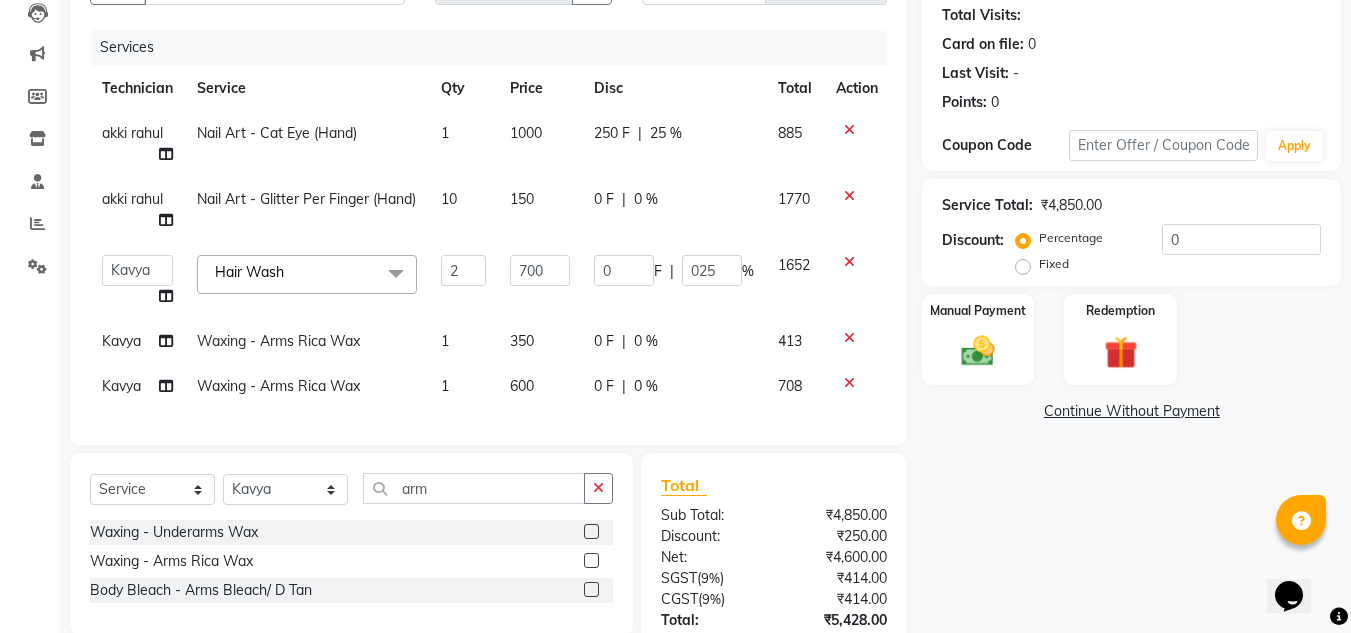 click on "0 F | 0 %" 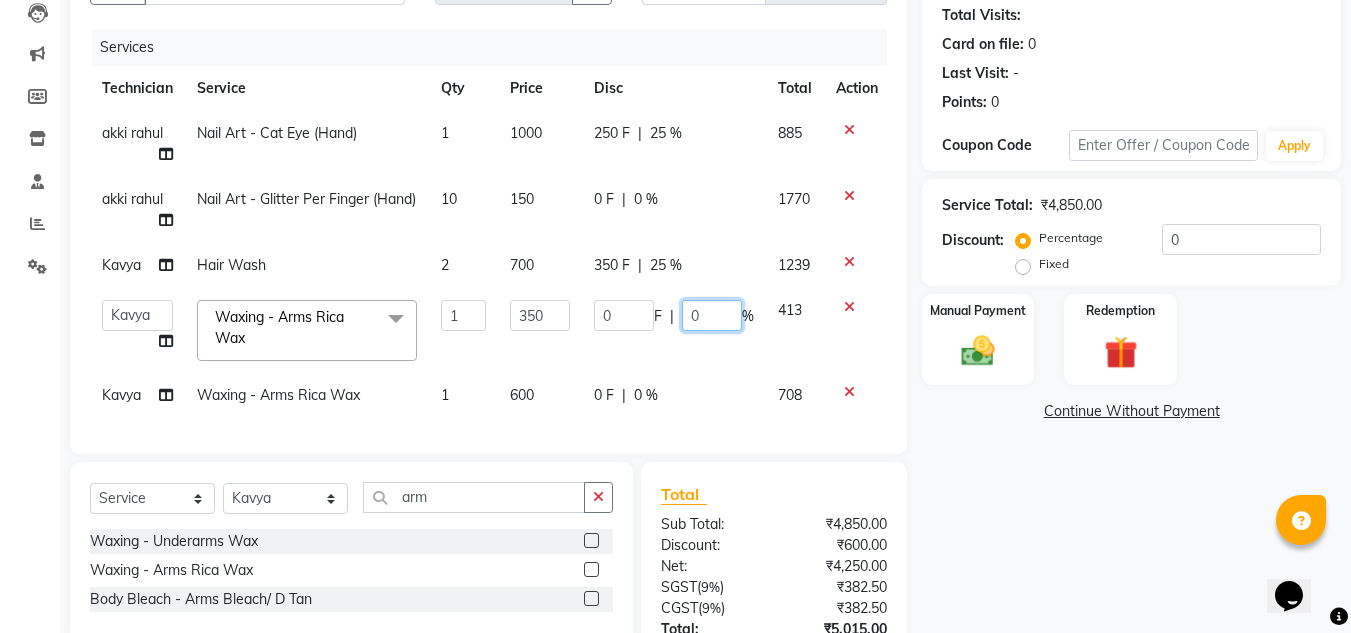 click on "0" 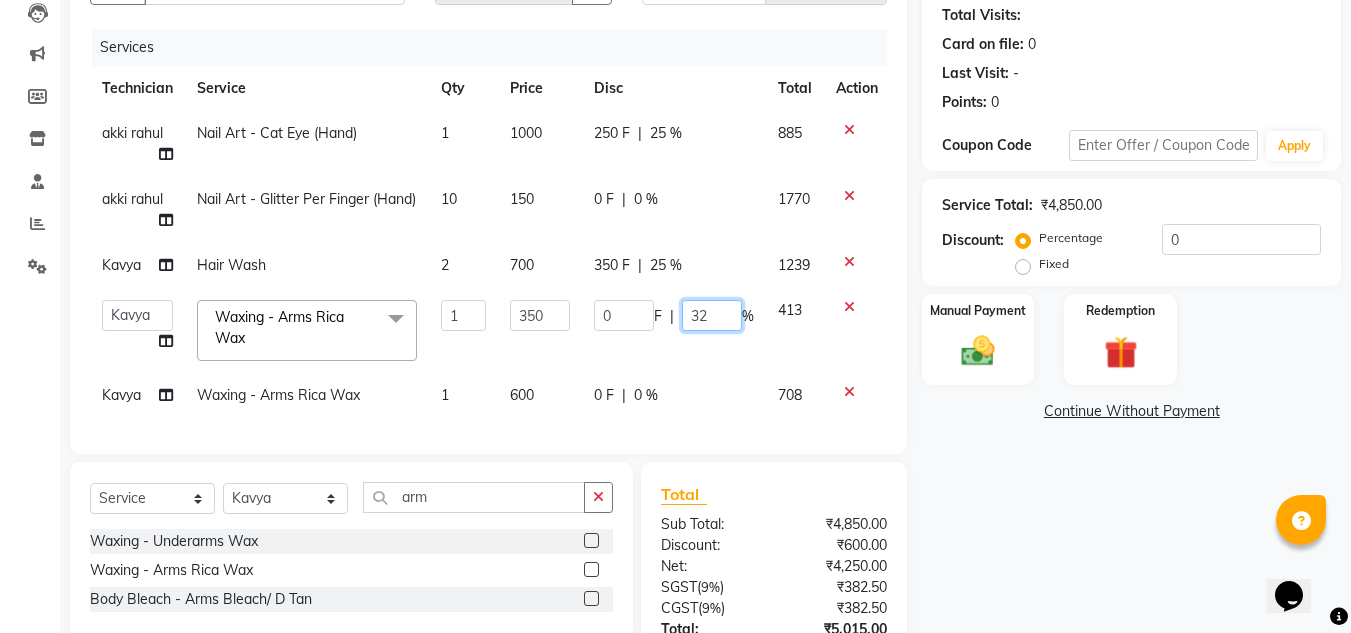 type on "3" 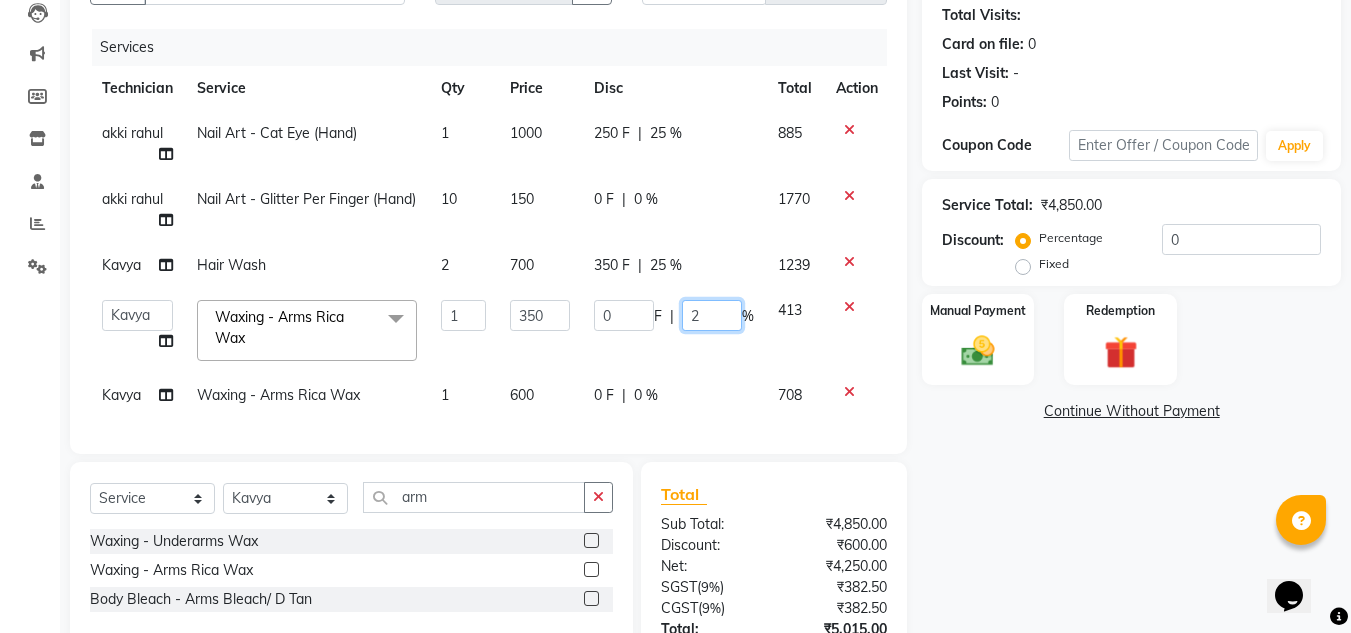 type on "25" 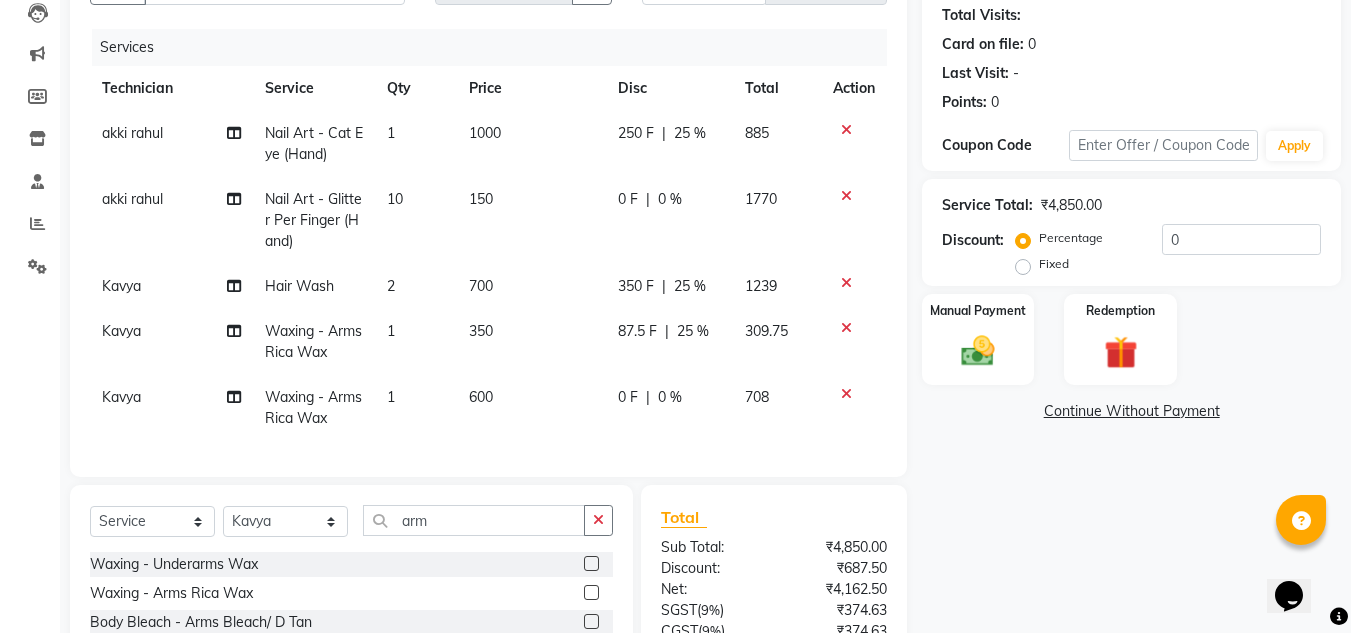 click on "0 F | 0 %" 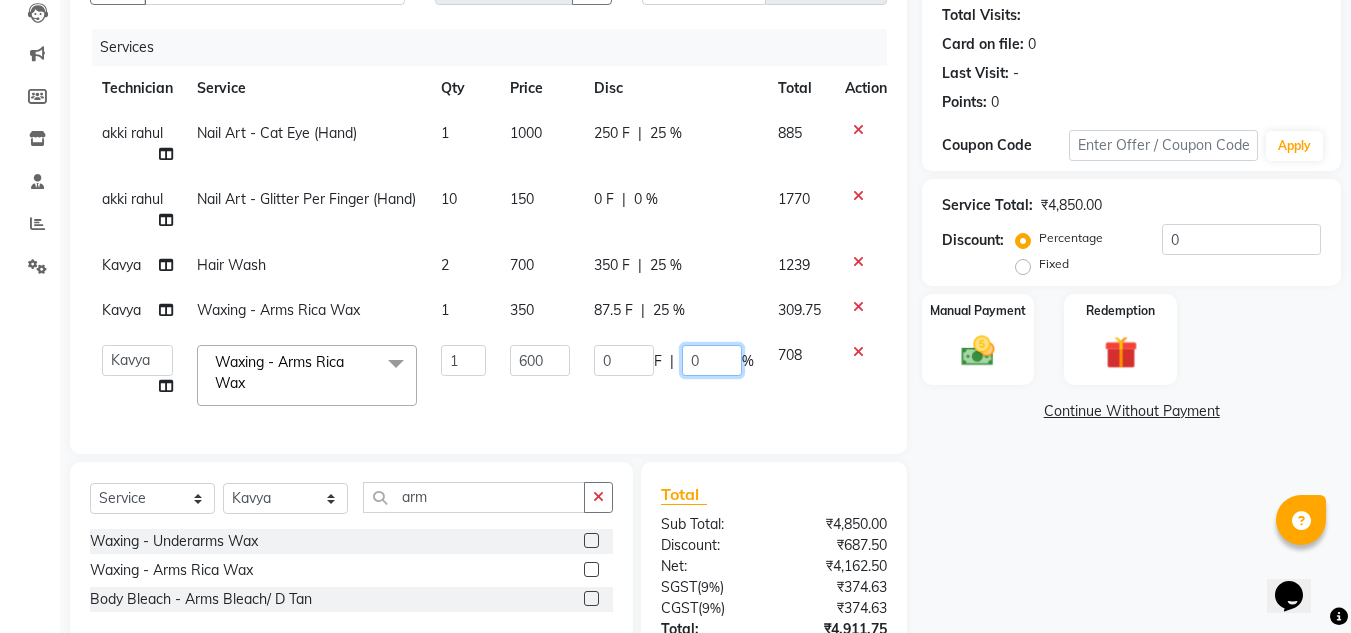 click on "0" 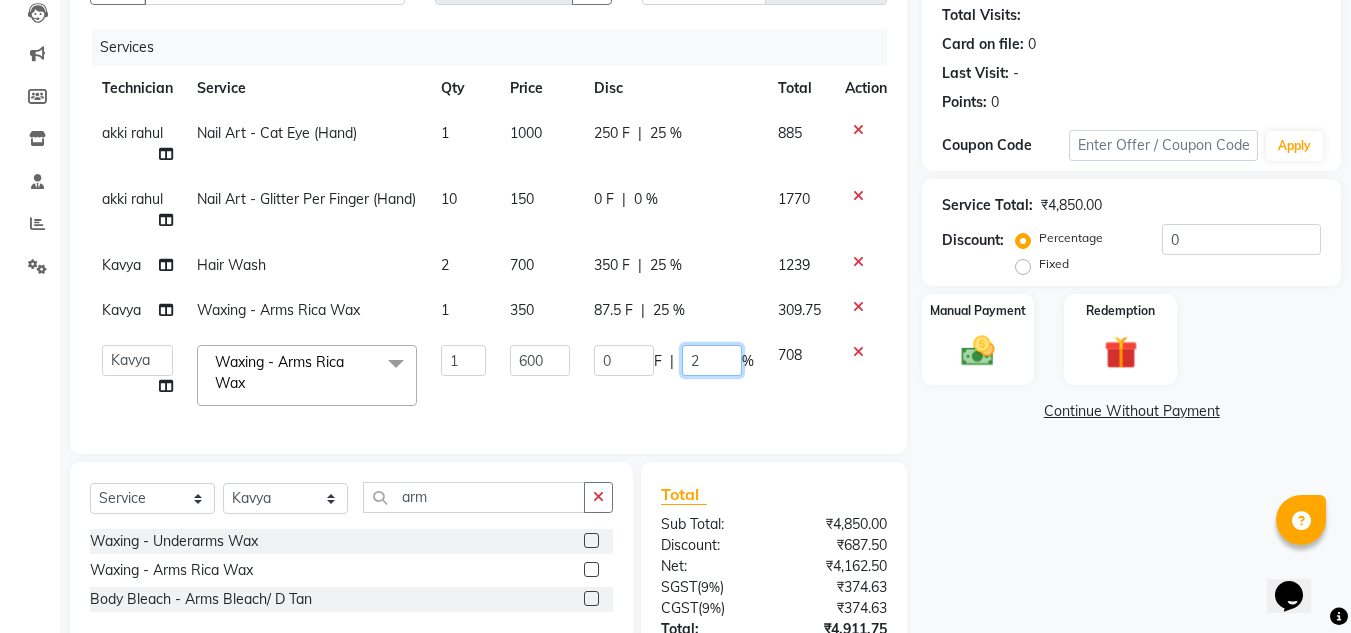 type on "25" 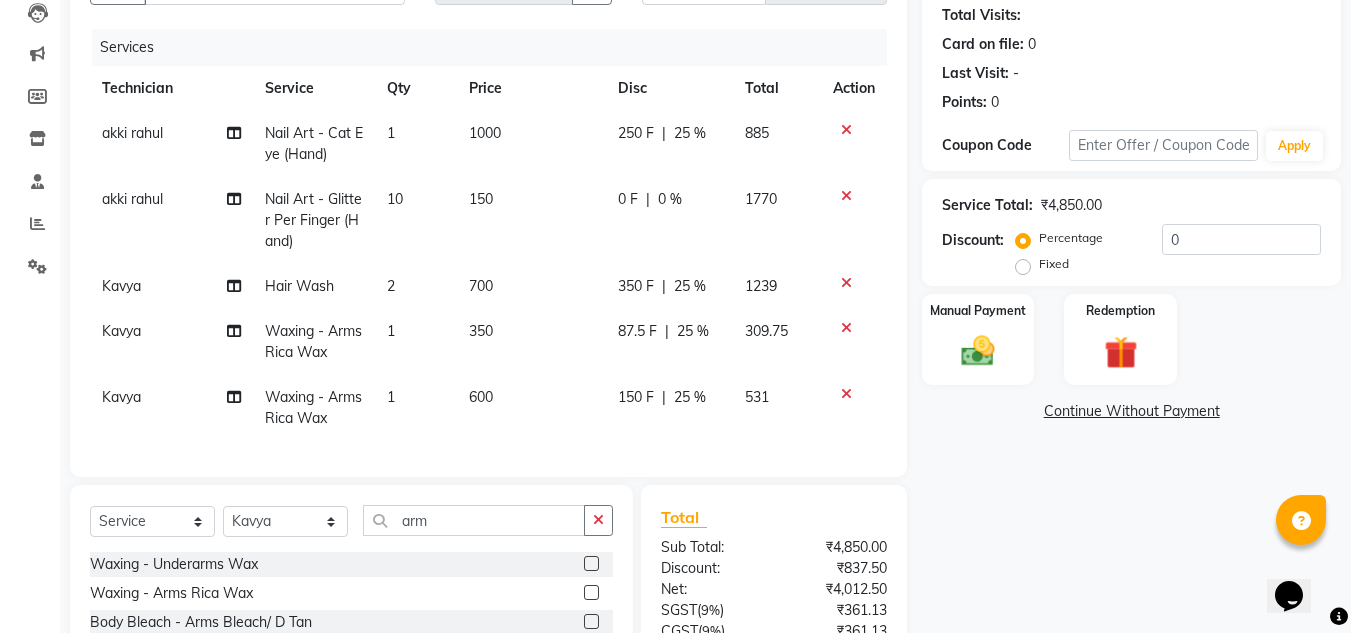 click on "Name: Client  Membership:  No Active Membership  Total Visits:   Card on file:  0 Last Visit:   - Points:   0  Coupon Code Apply Service Total:  ₹4,850.00  Discount:  Percentage   Fixed  0 Manual Payment Redemption  Continue Without Payment" 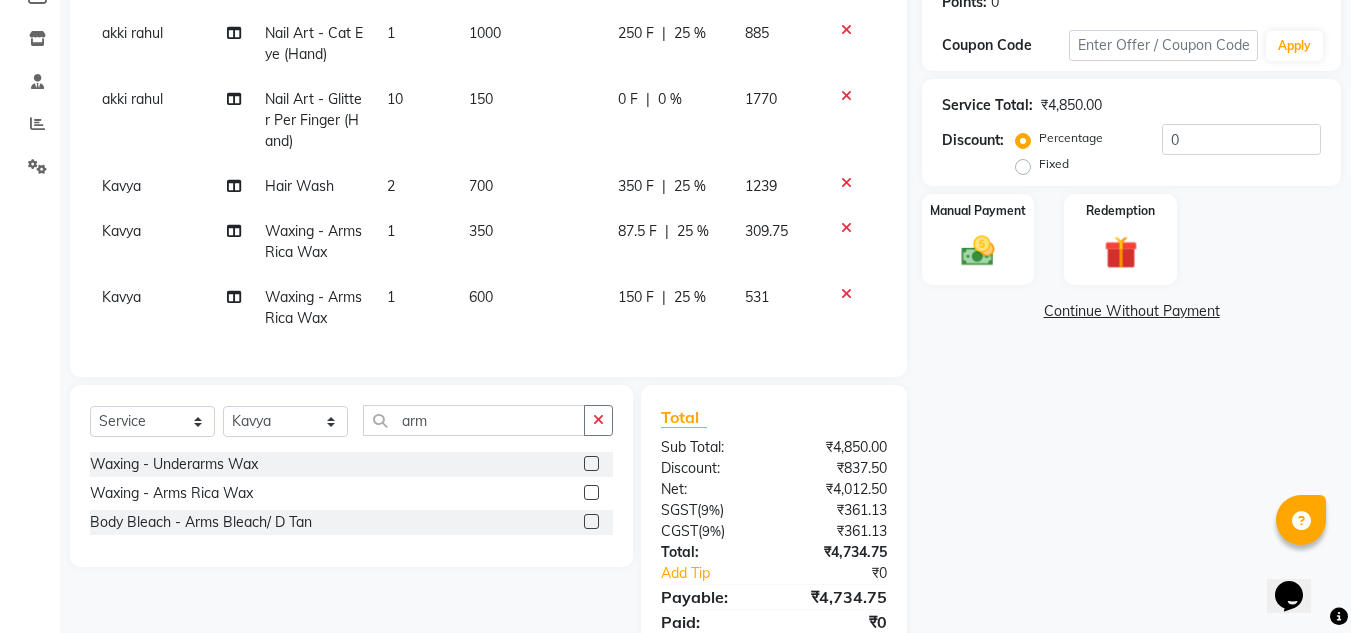 scroll, scrollTop: 339, scrollLeft: 0, axis: vertical 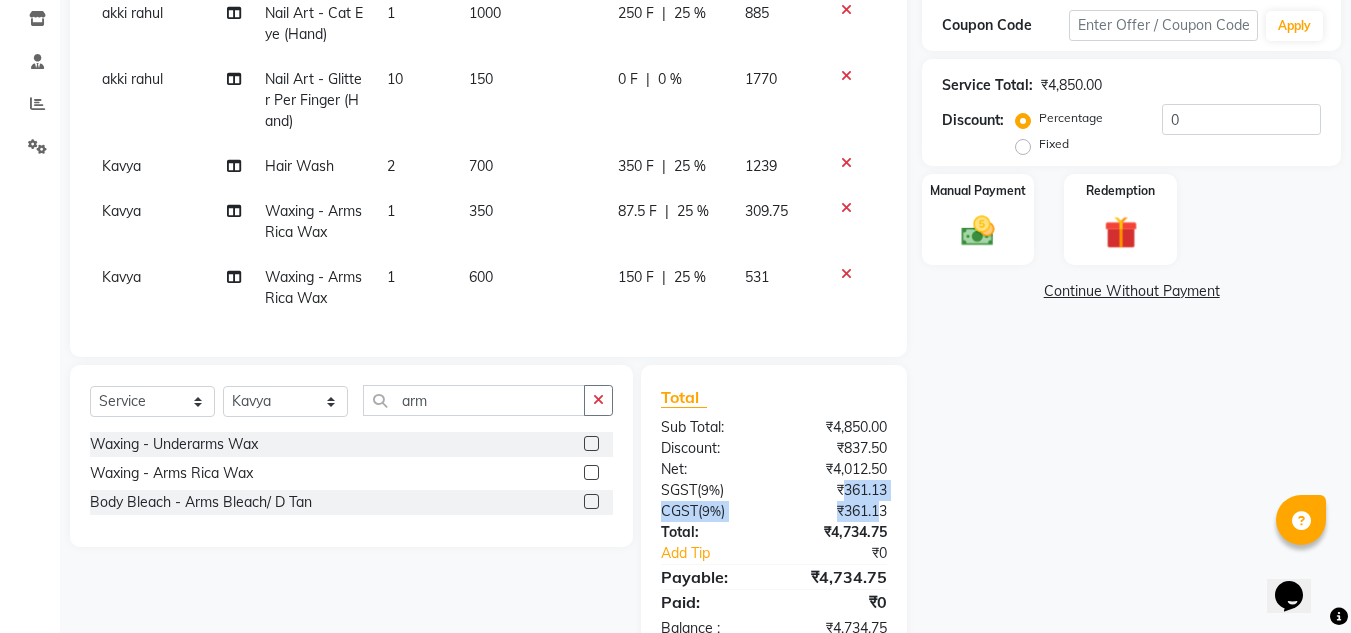 drag, startPoint x: 840, startPoint y: 501, endPoint x: 883, endPoint y: 531, distance: 52.43091 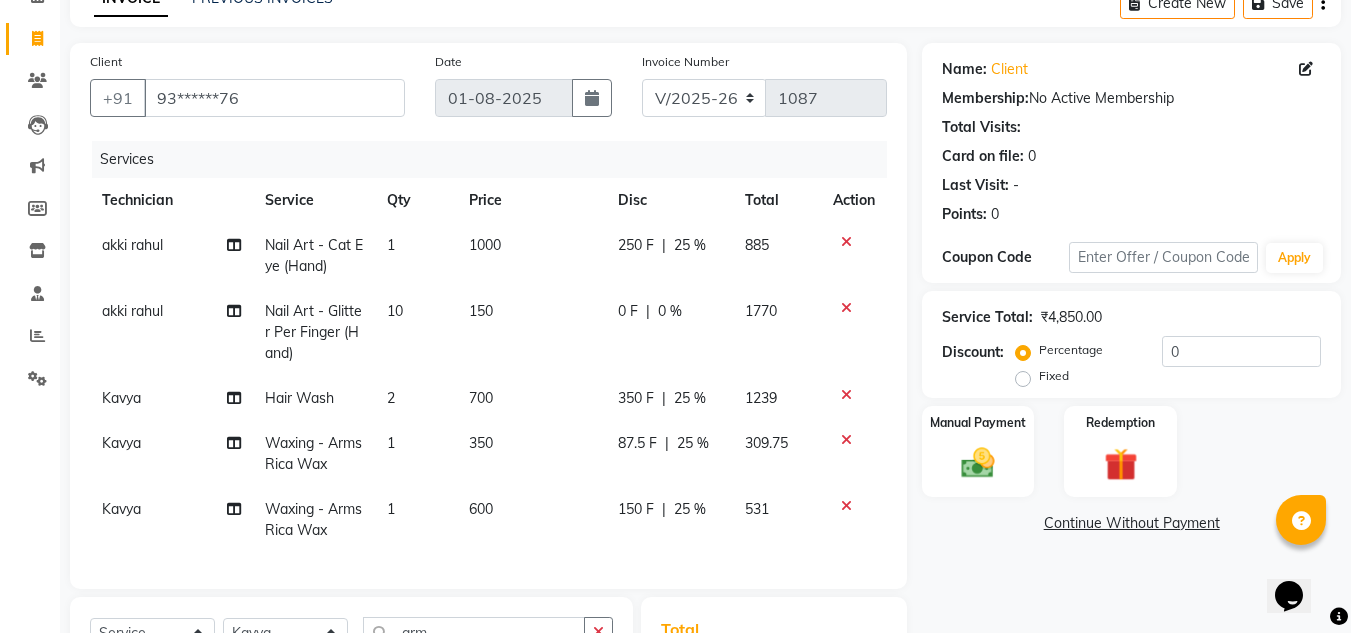 scroll, scrollTop: 410, scrollLeft: 0, axis: vertical 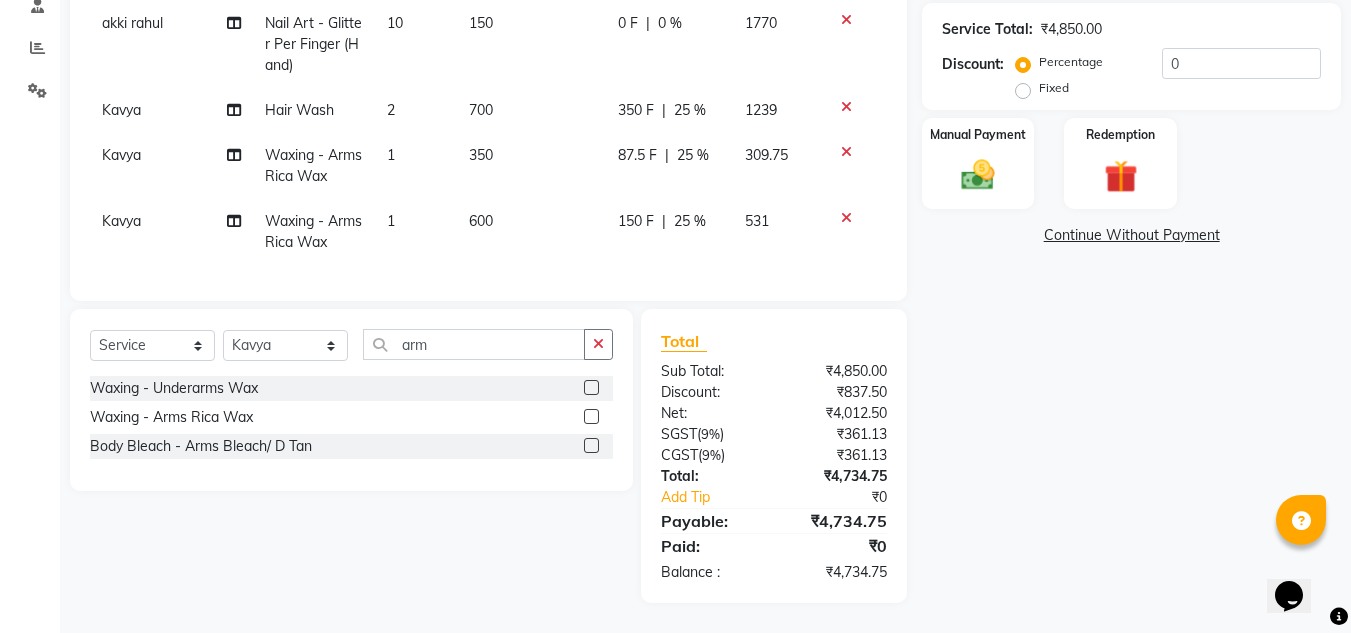 click on "₹4,734.75" 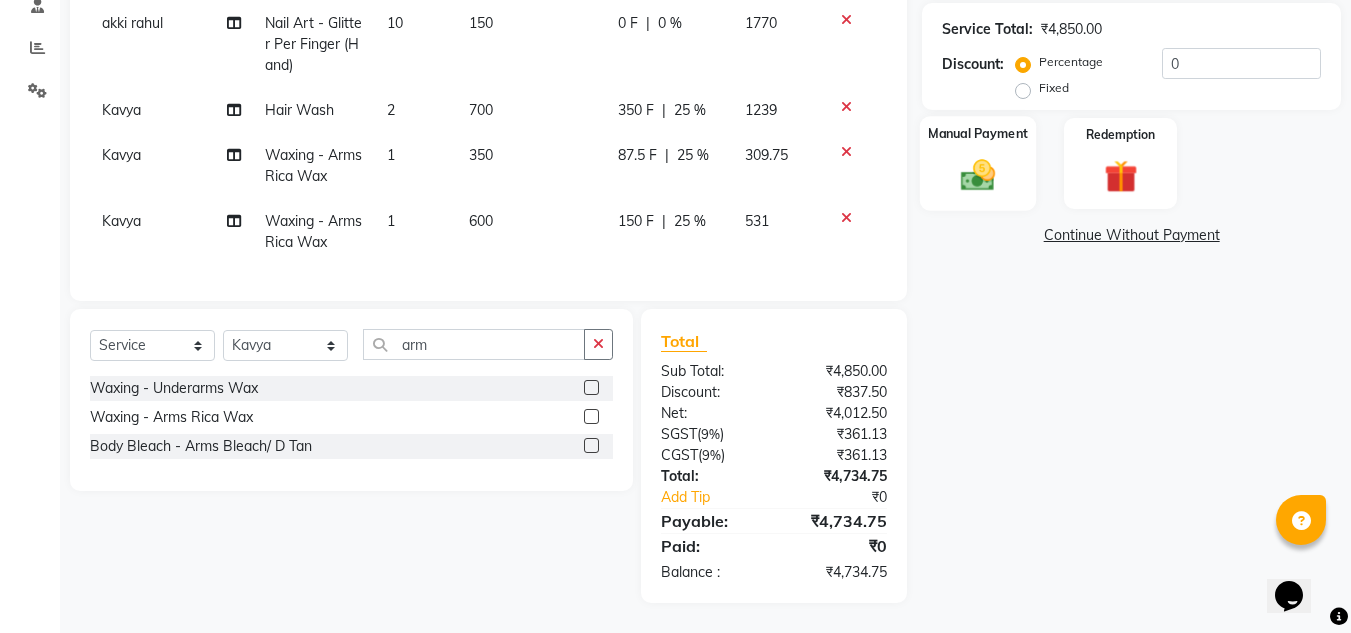 click 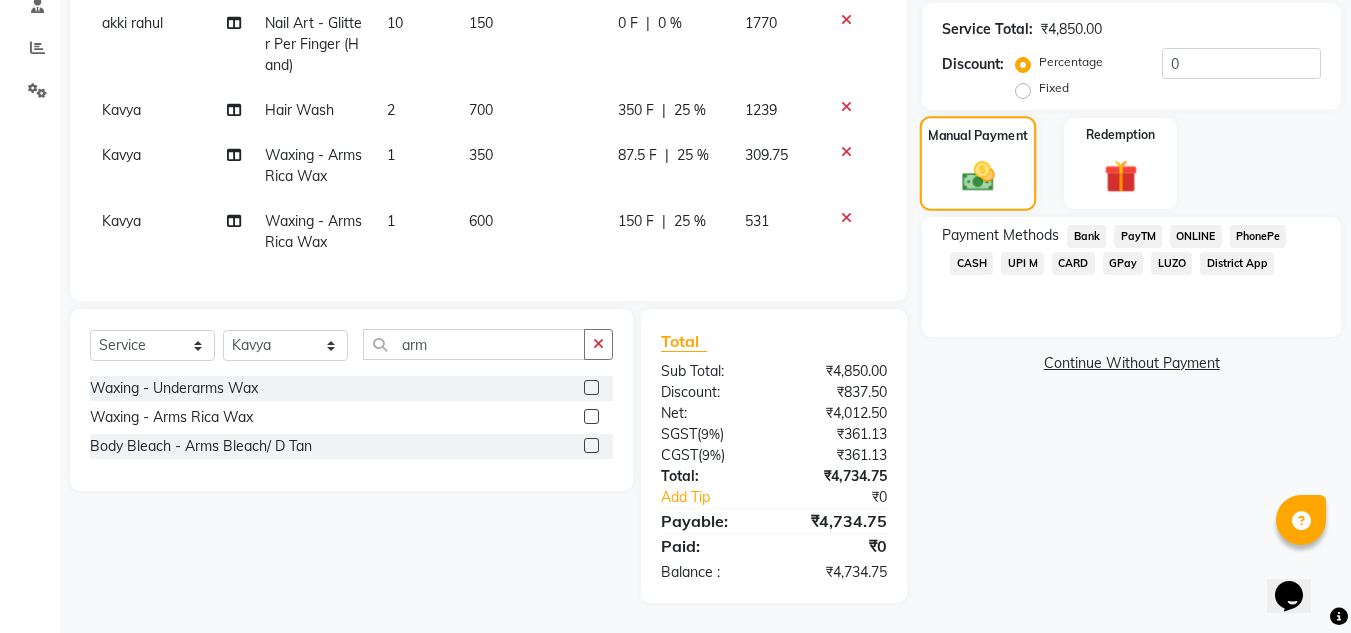 scroll, scrollTop: 409, scrollLeft: 0, axis: vertical 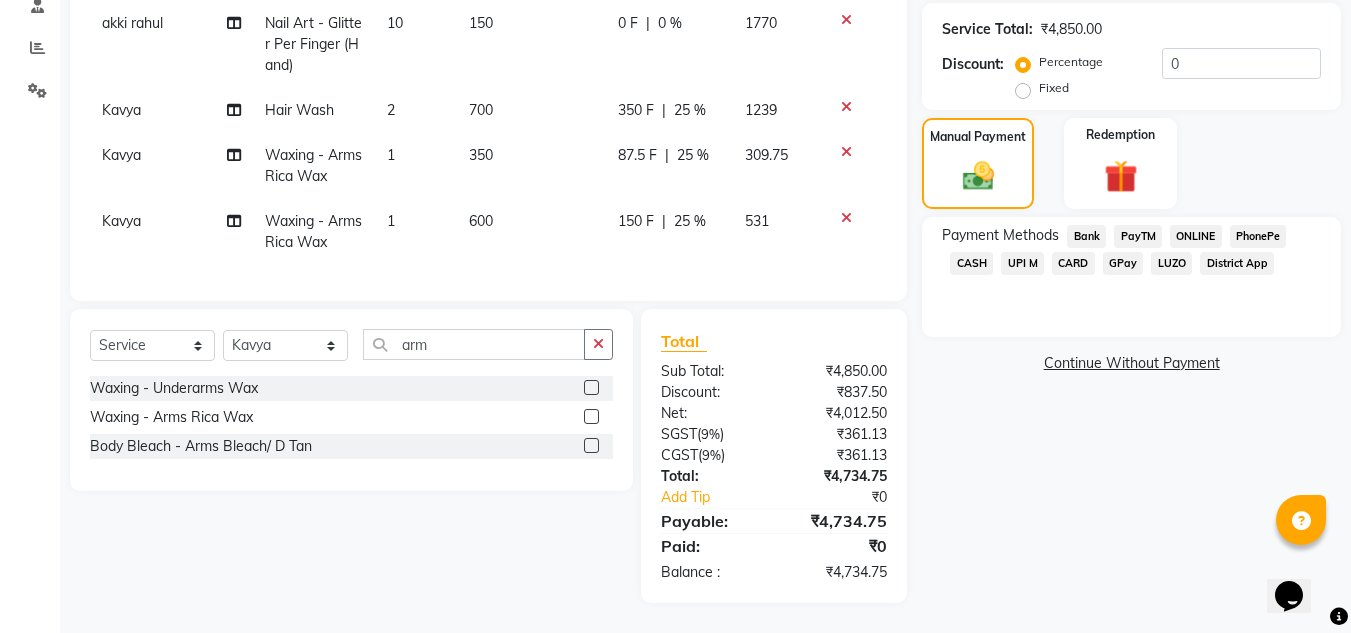 click on "ONLINE" 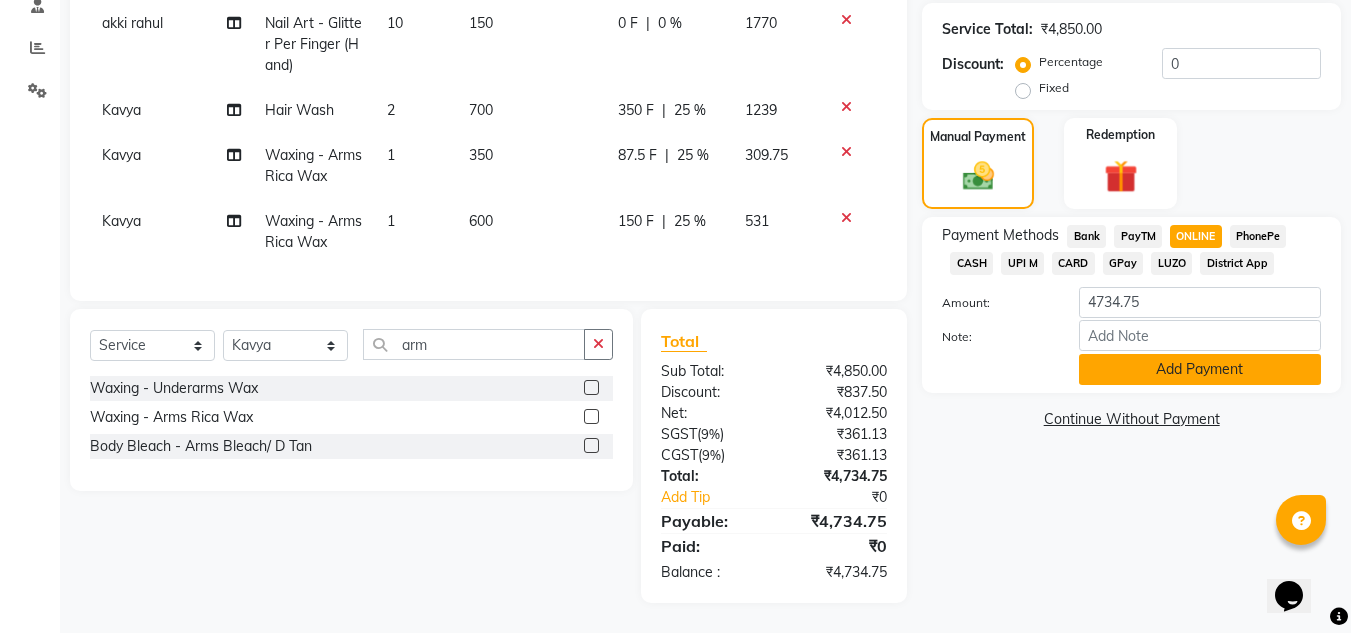click on "Add Payment" 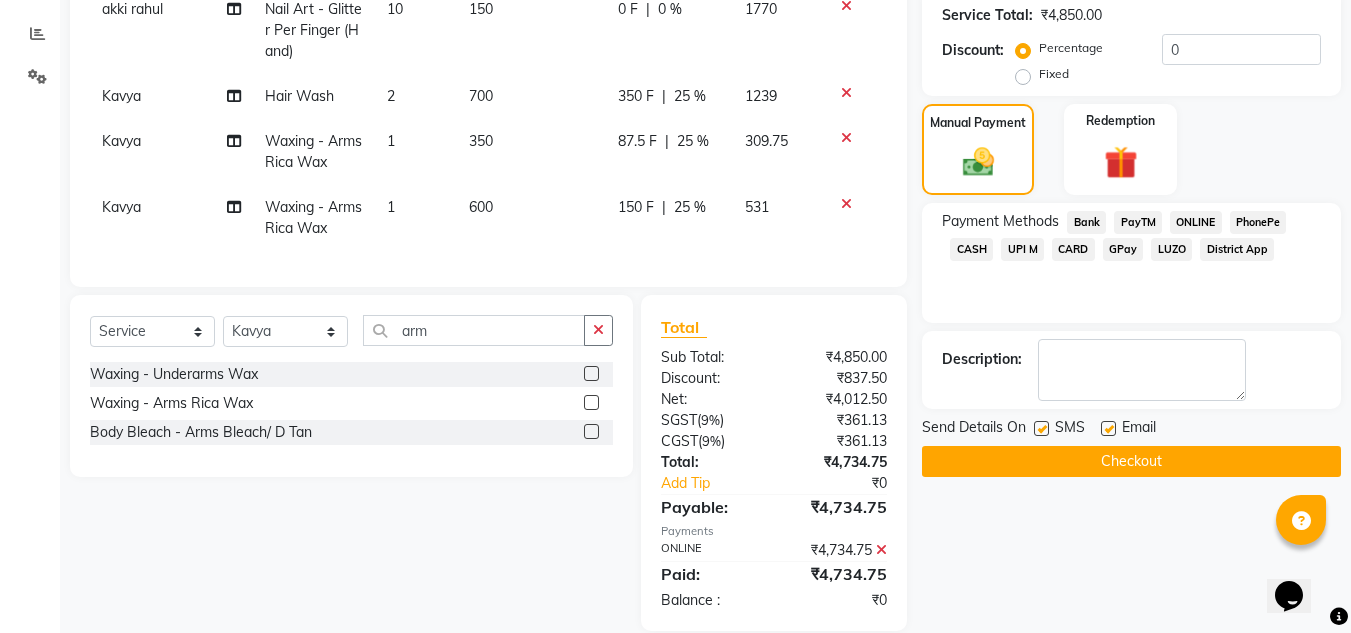 scroll, scrollTop: 452, scrollLeft: 0, axis: vertical 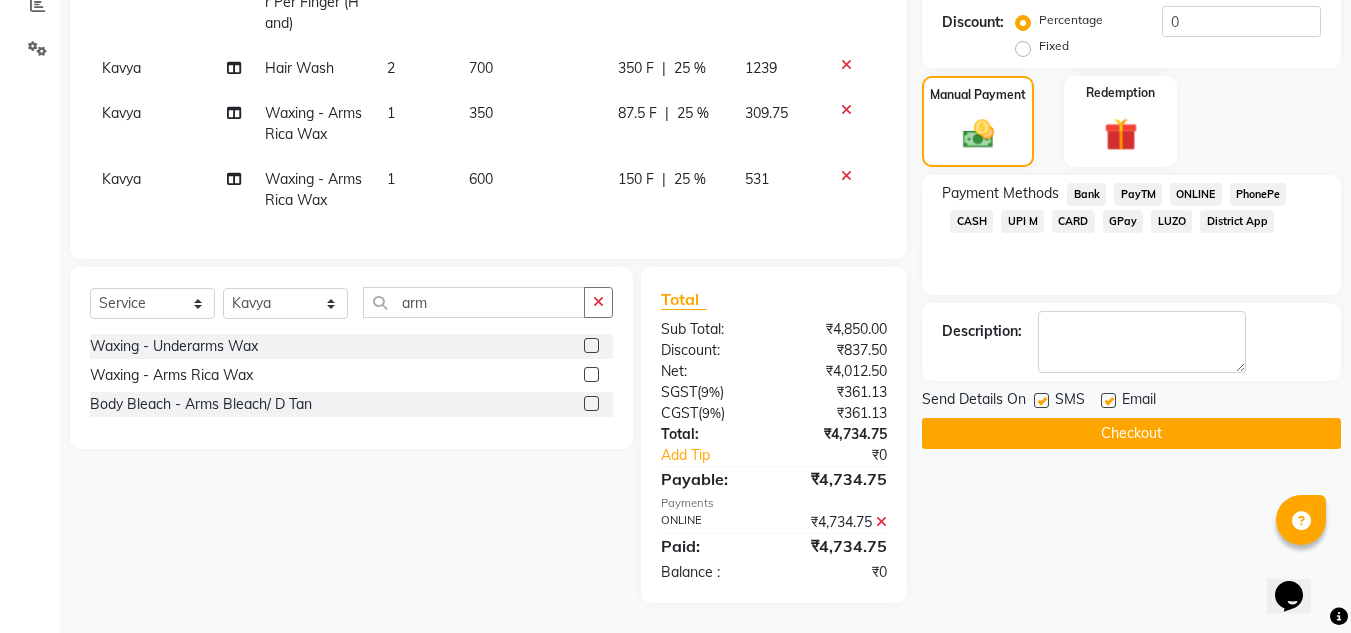 click on "Checkout" 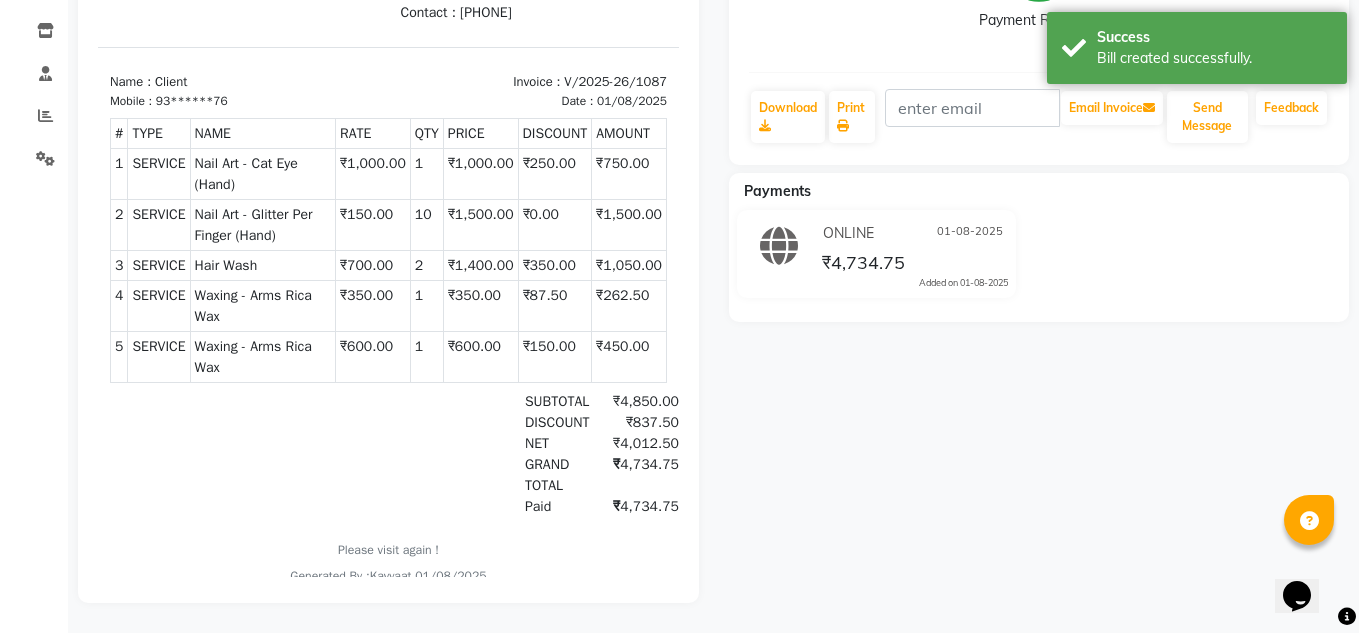 scroll, scrollTop: 0, scrollLeft: 0, axis: both 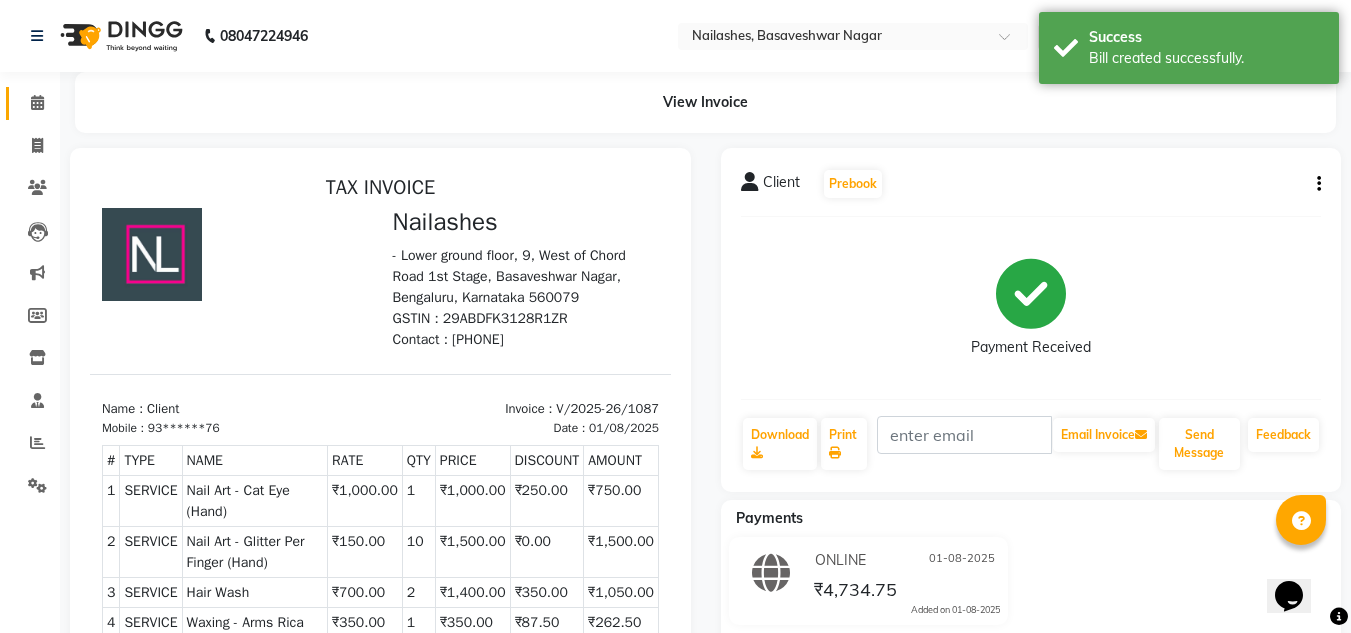 click on "Calendar" 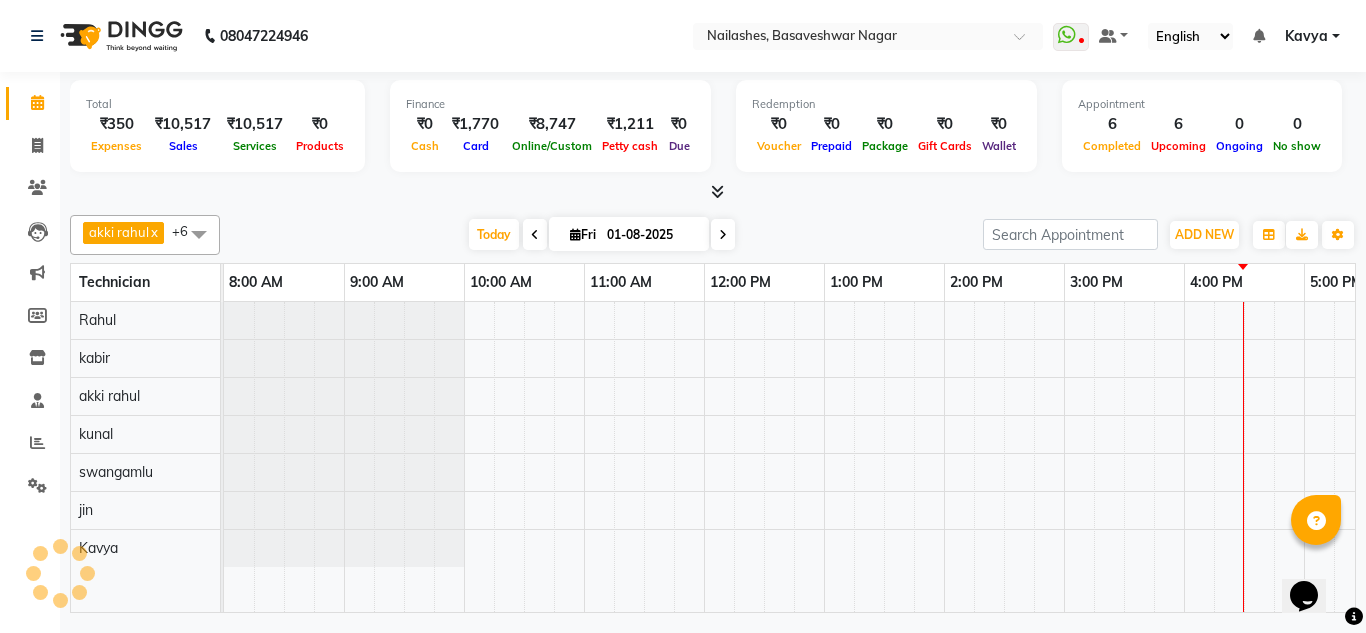 scroll, scrollTop: 0, scrollLeft: 0, axis: both 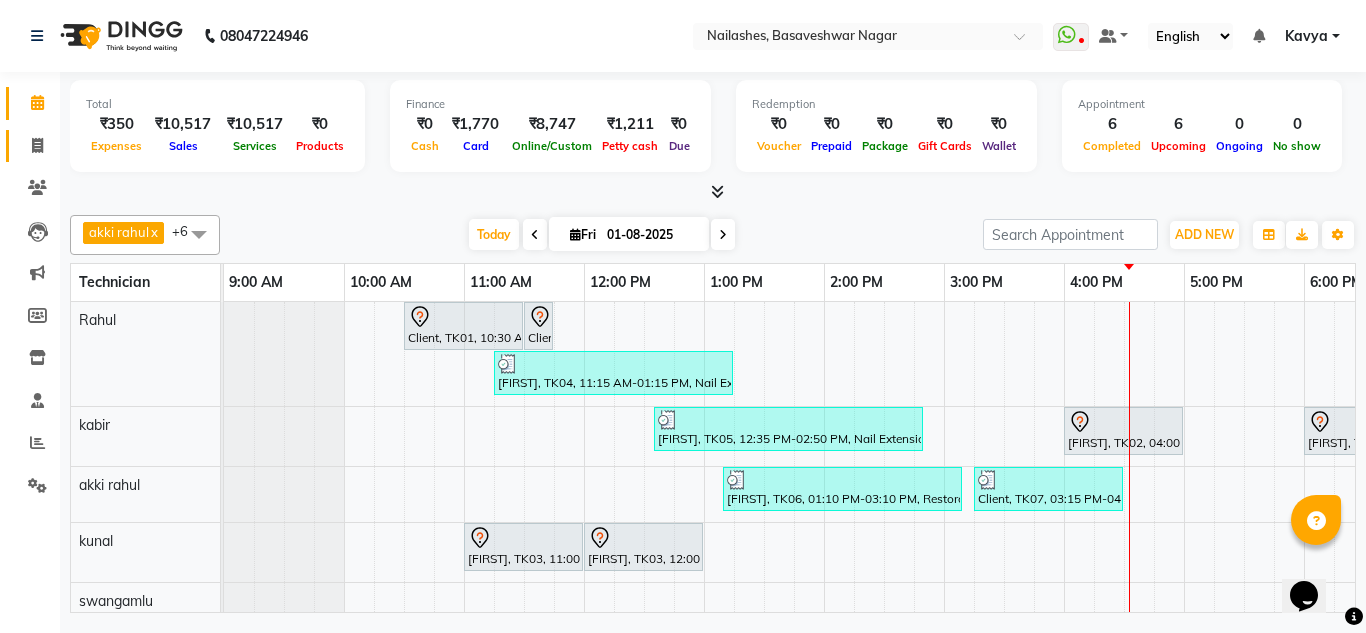 click on "Invoice" 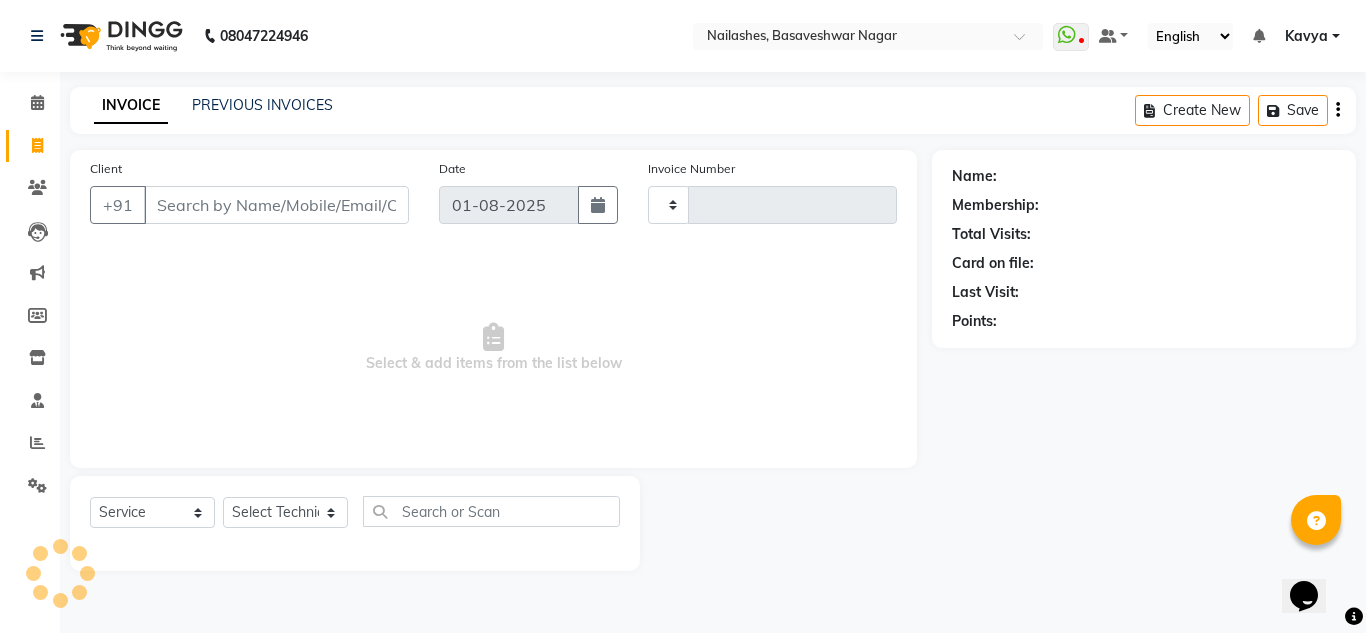 type on "1088" 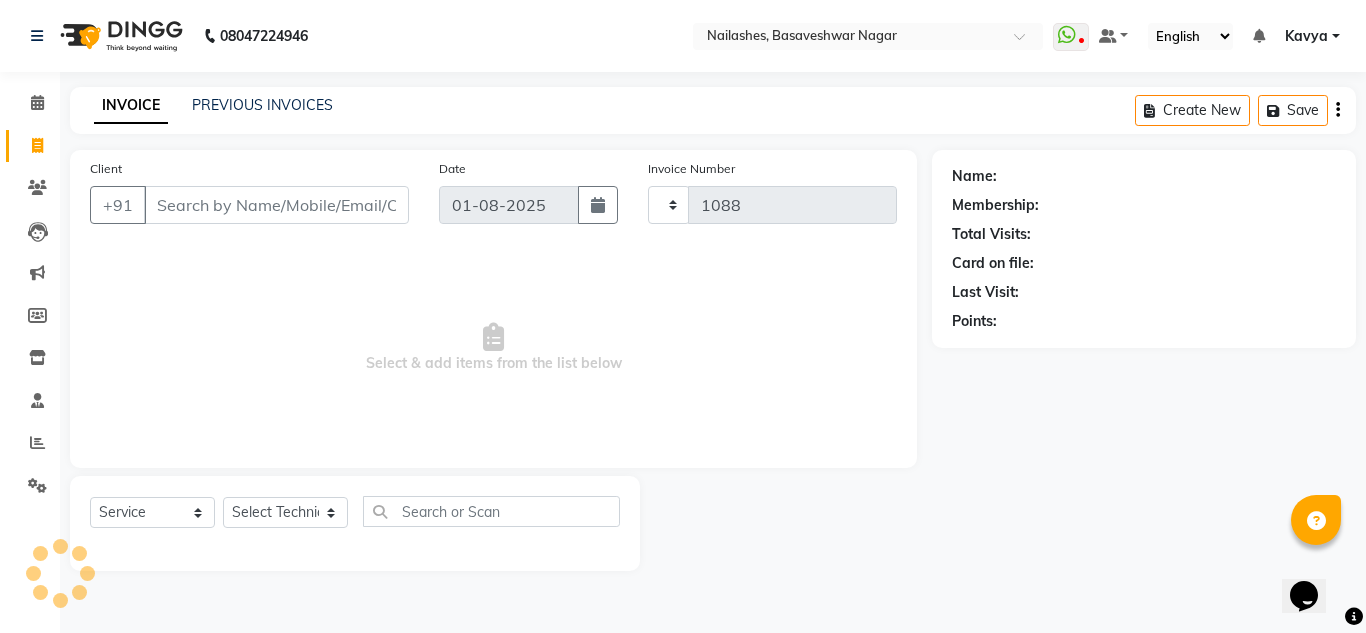 select on "7686" 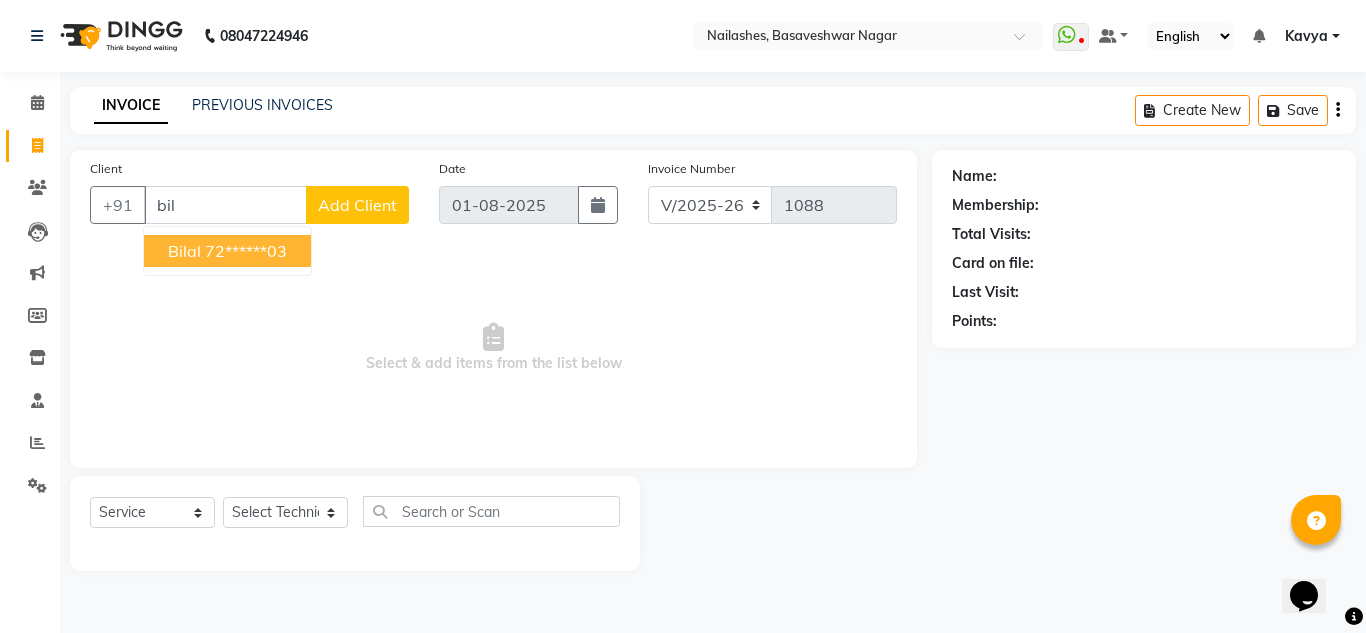 click on "72******03" at bounding box center (246, 251) 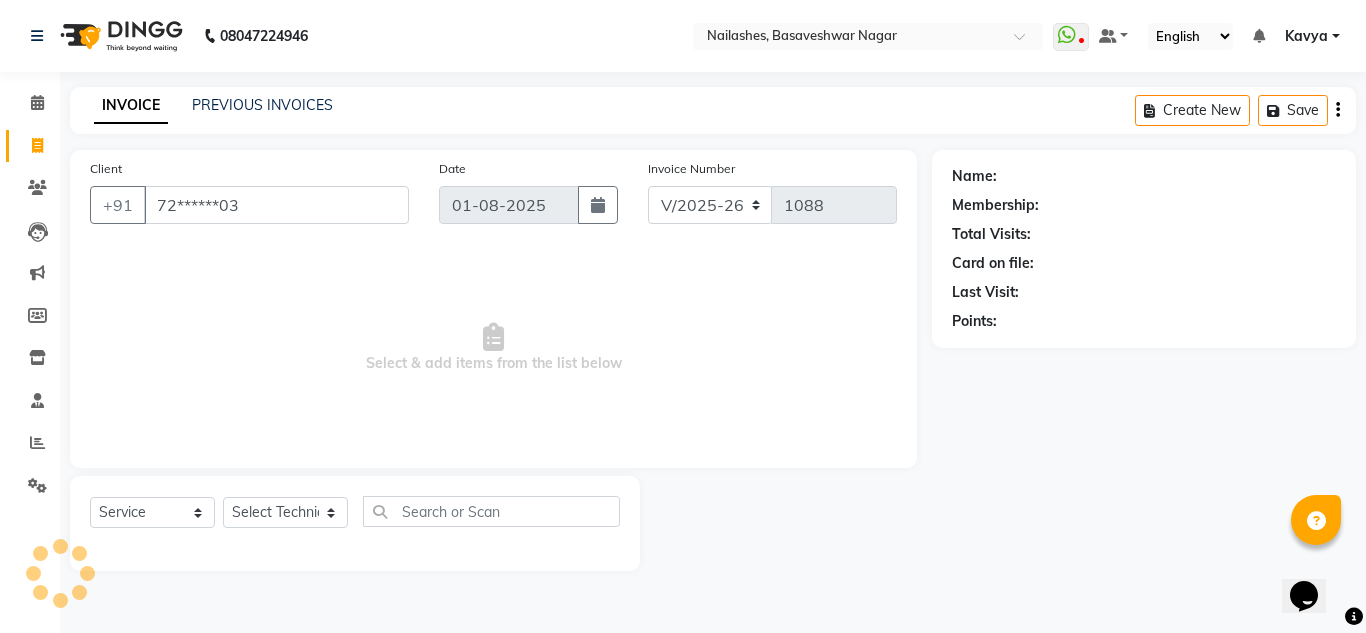 type on "72******03" 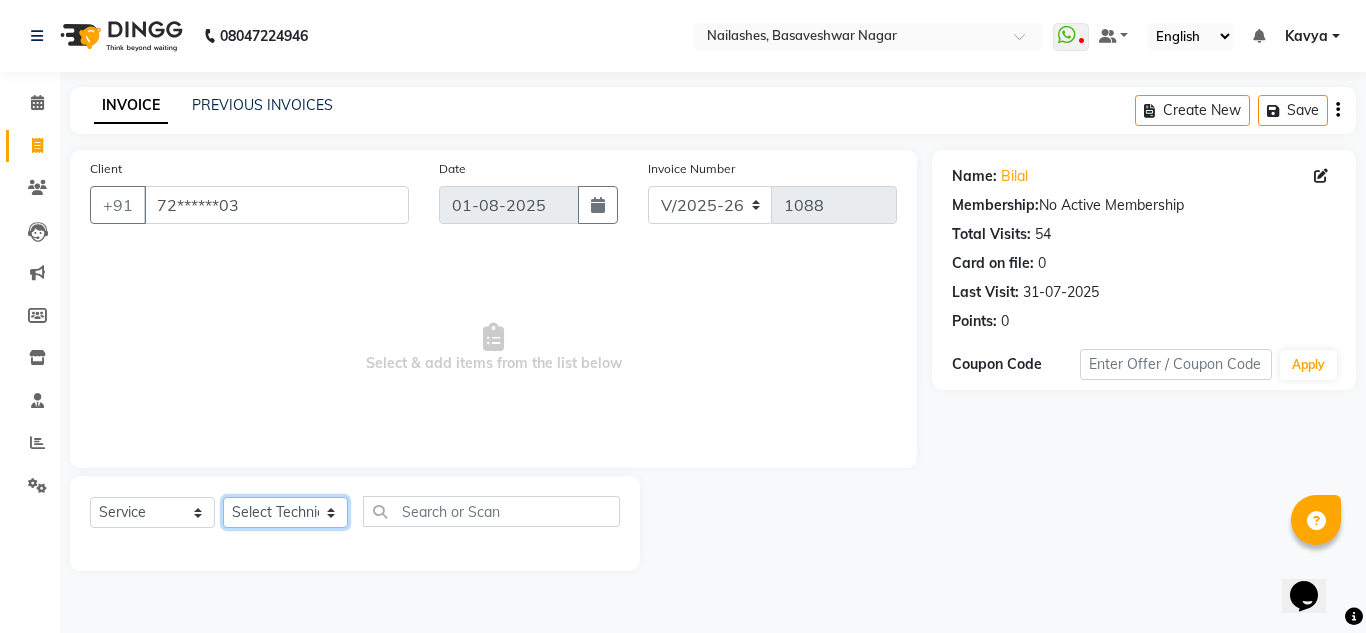 click on "Select Technician akki rahul Basiya Sultha Bilal jin kabir Kavya Kiruba  kunal Manager Rahul swangamlu" 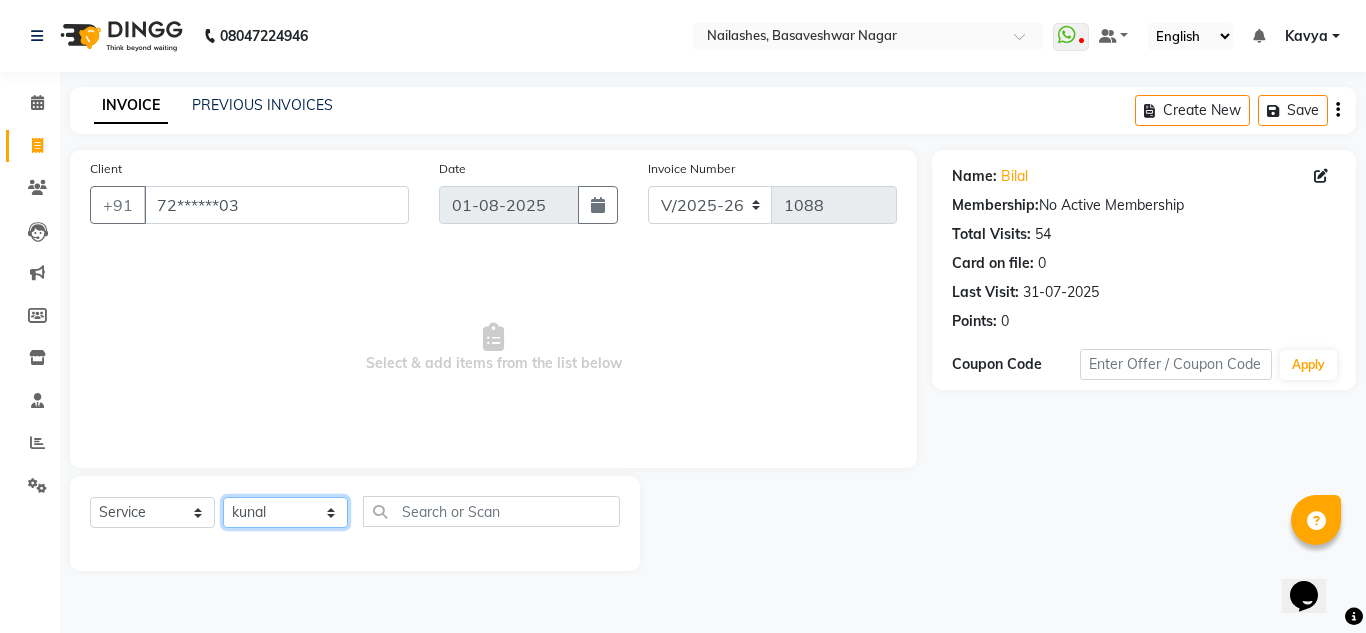 click on "Select Technician akki rahul Basiya Sultha Bilal jin kabir Kavya Kiruba  kunal Manager Rahul swangamlu" 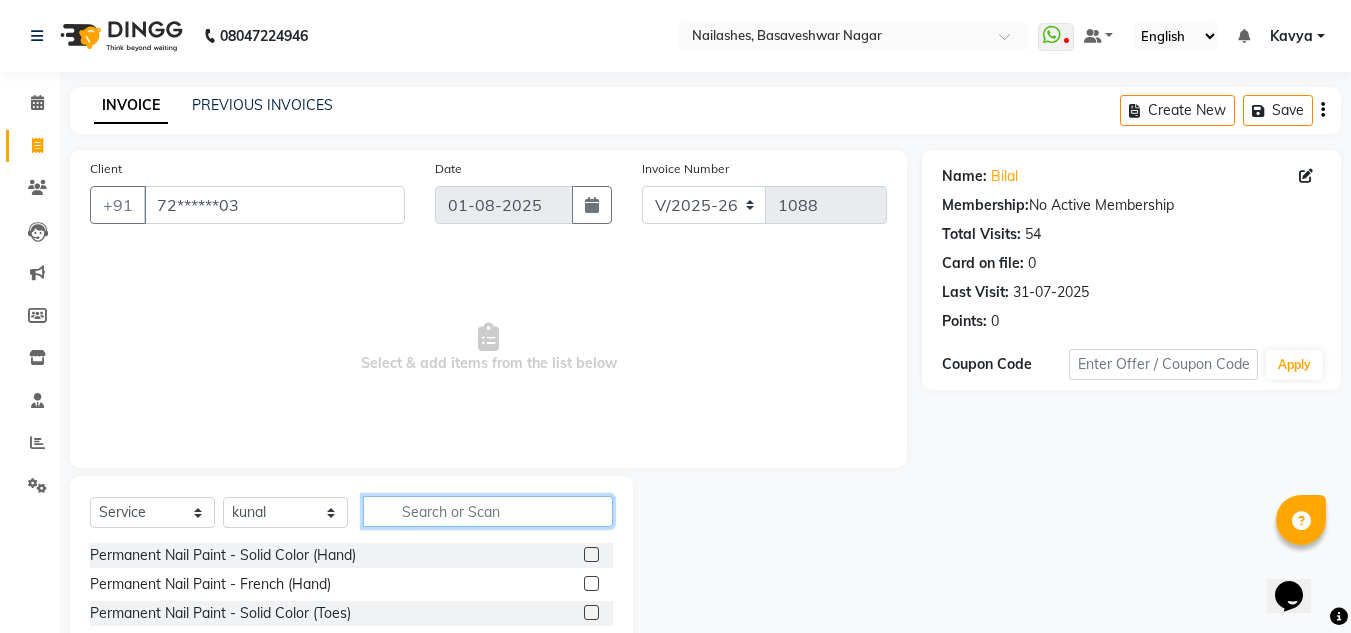 click 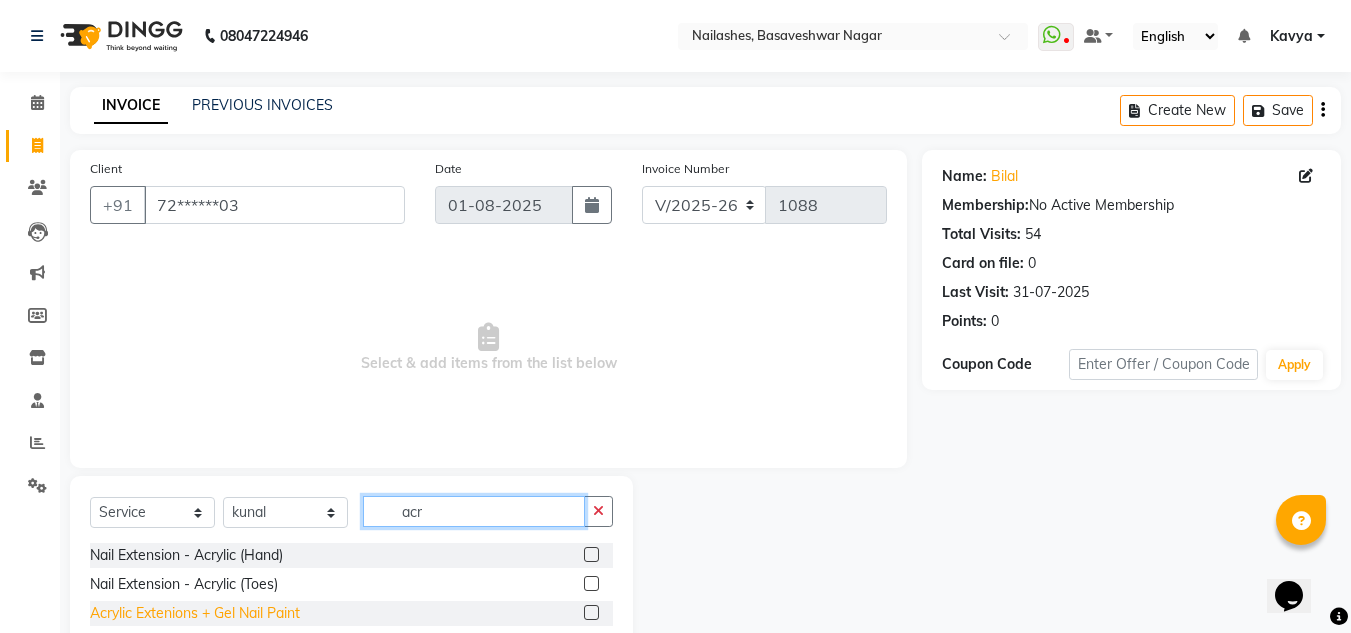 type on "acr" 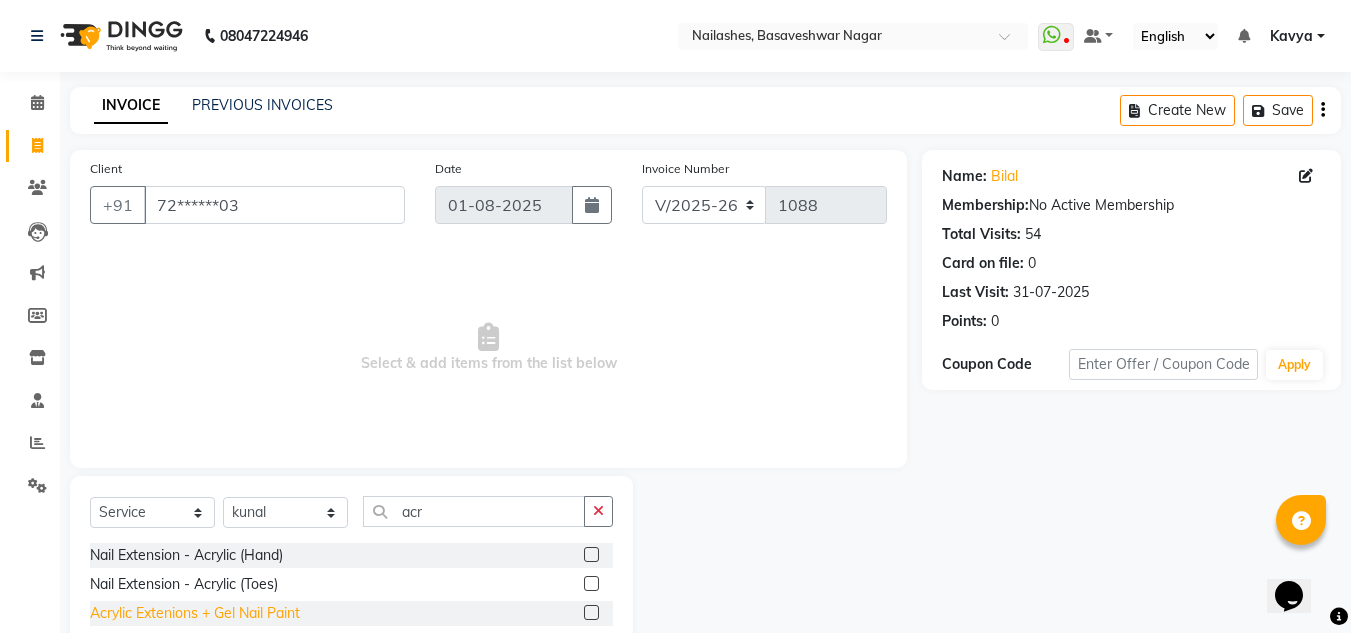 click on "Acrylic Extenions + Gel Nail Paint" 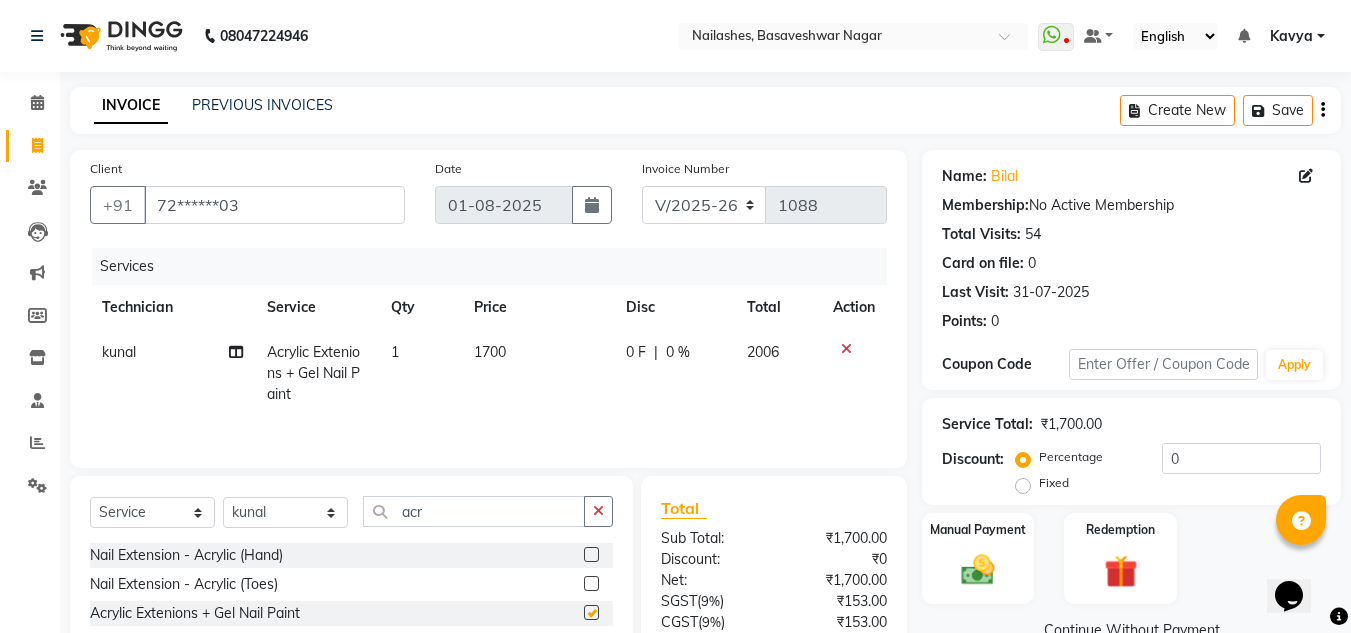 checkbox on "false" 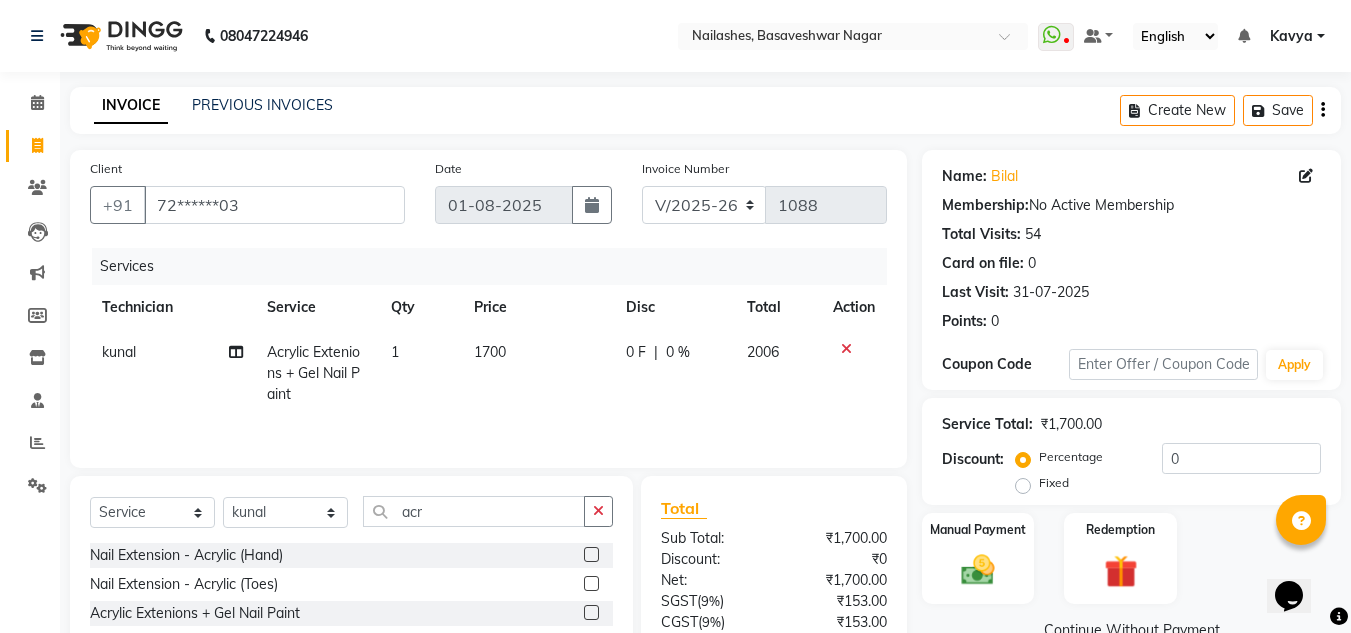 click on "1" 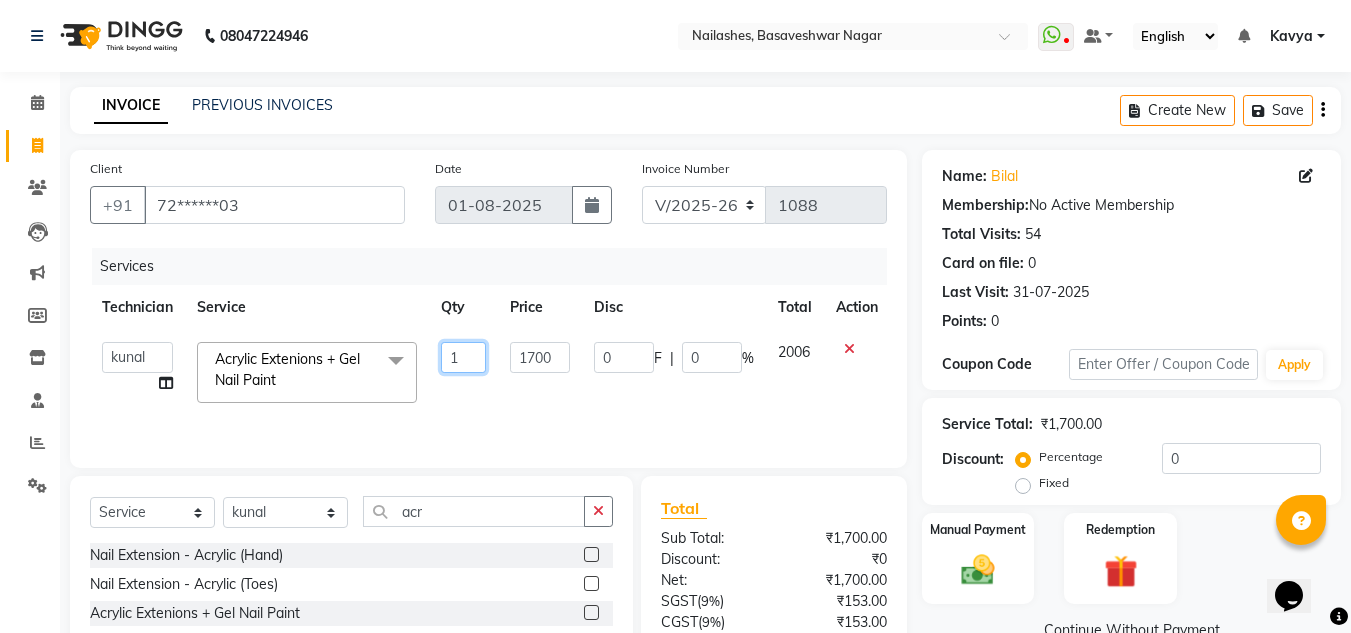 click on "1" 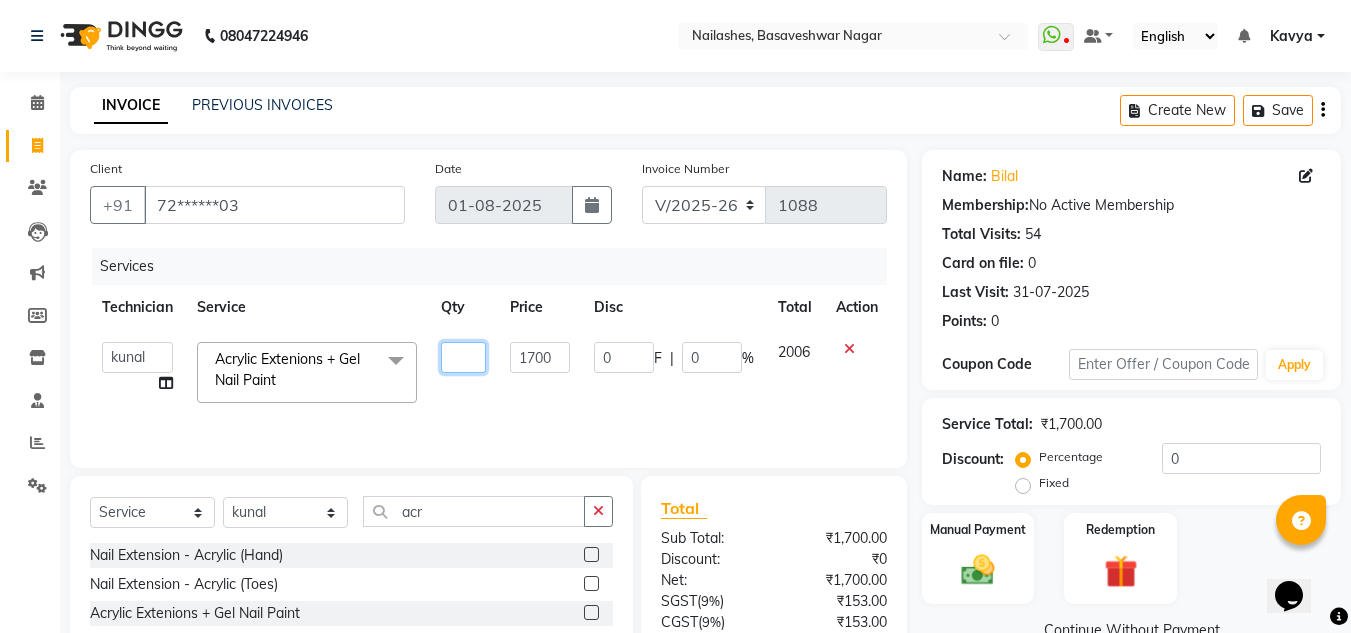 type on "2" 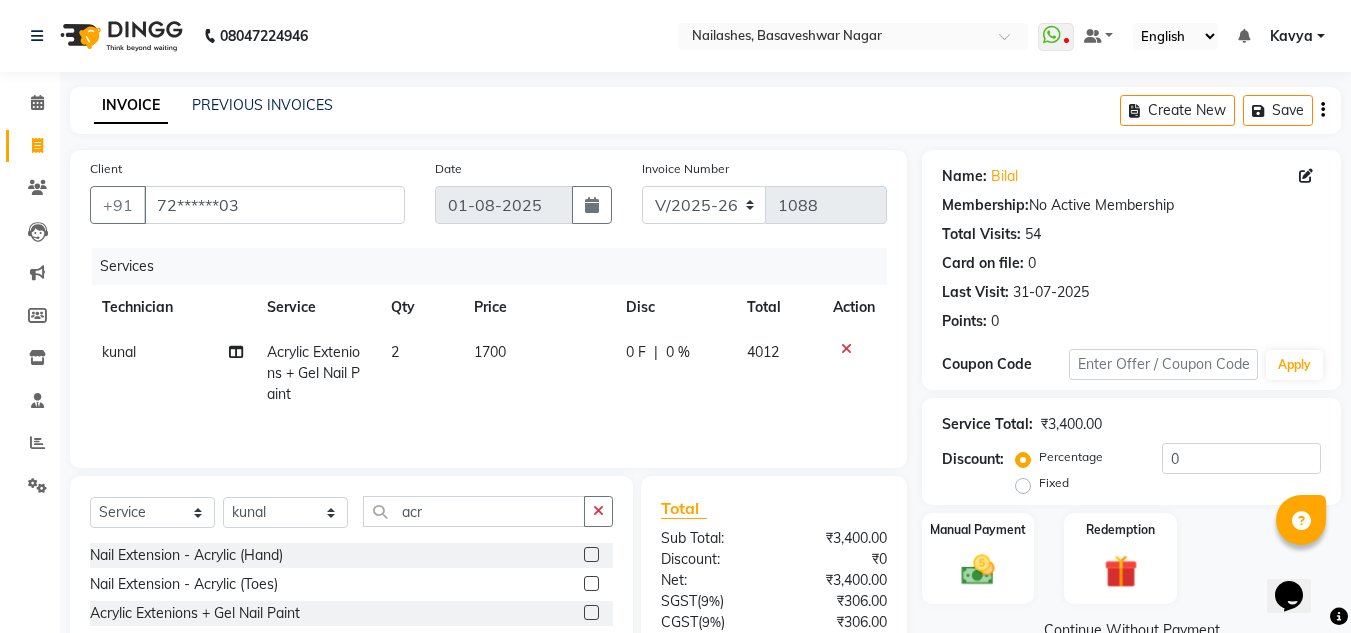 click on "Total Visits:  54" 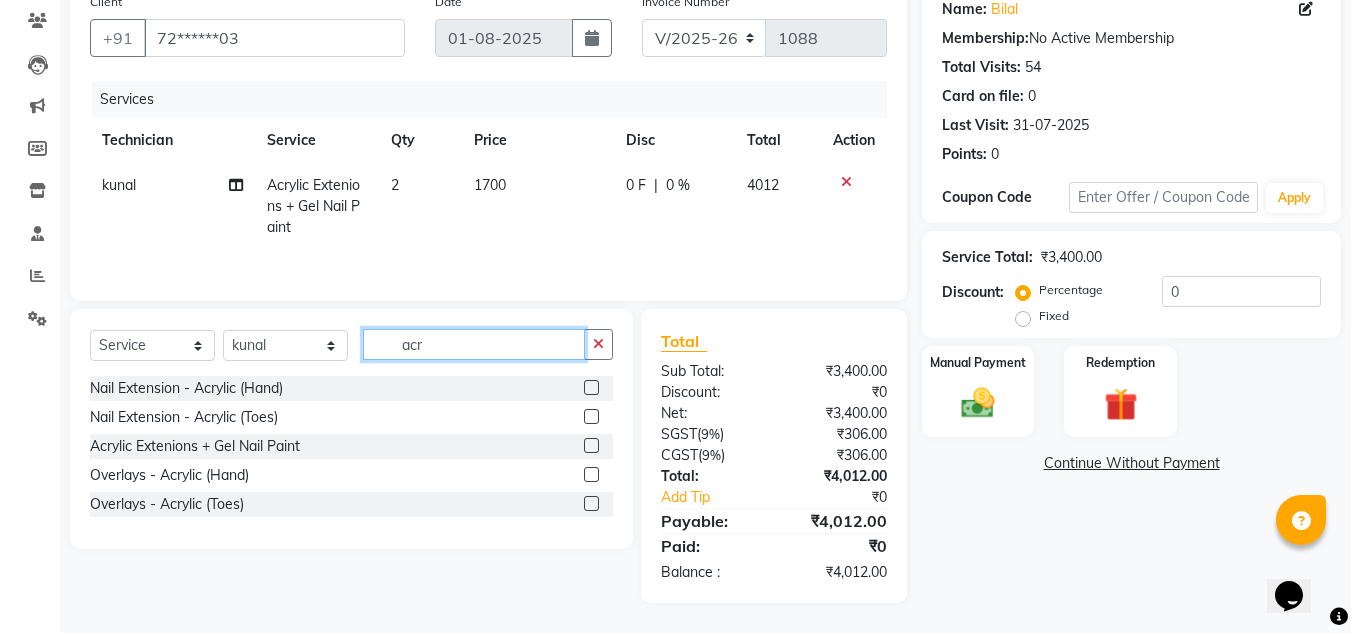 click on "acr" 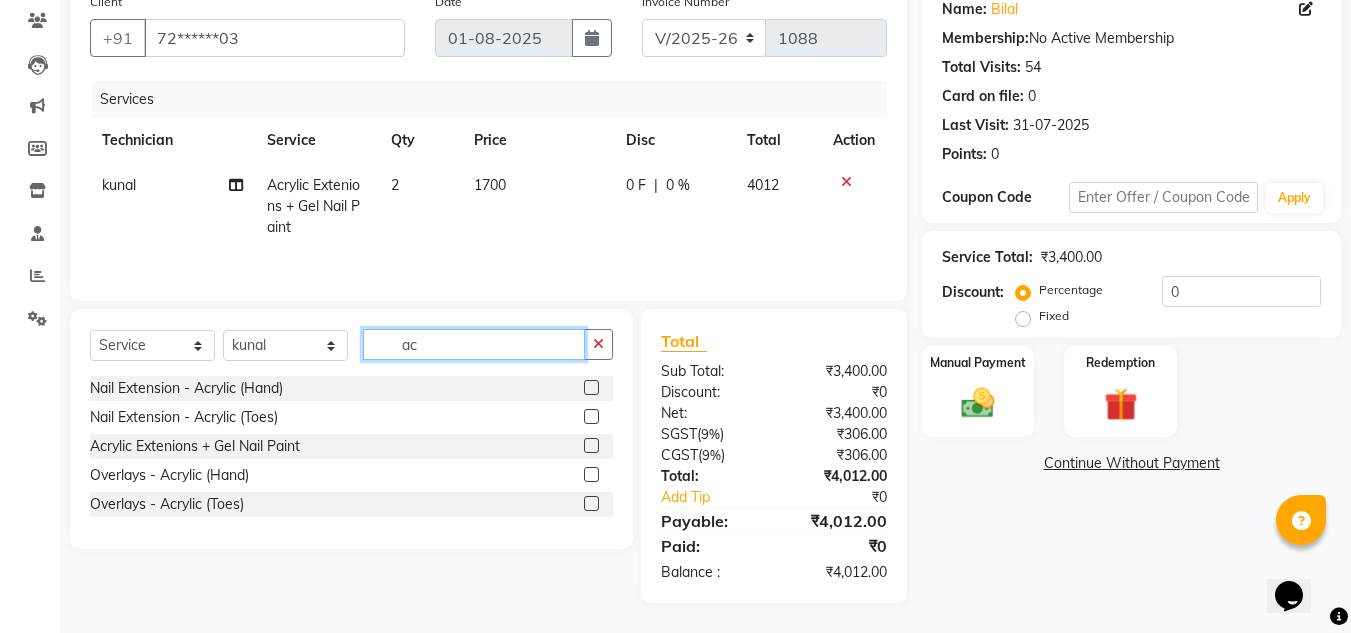 type on "a" 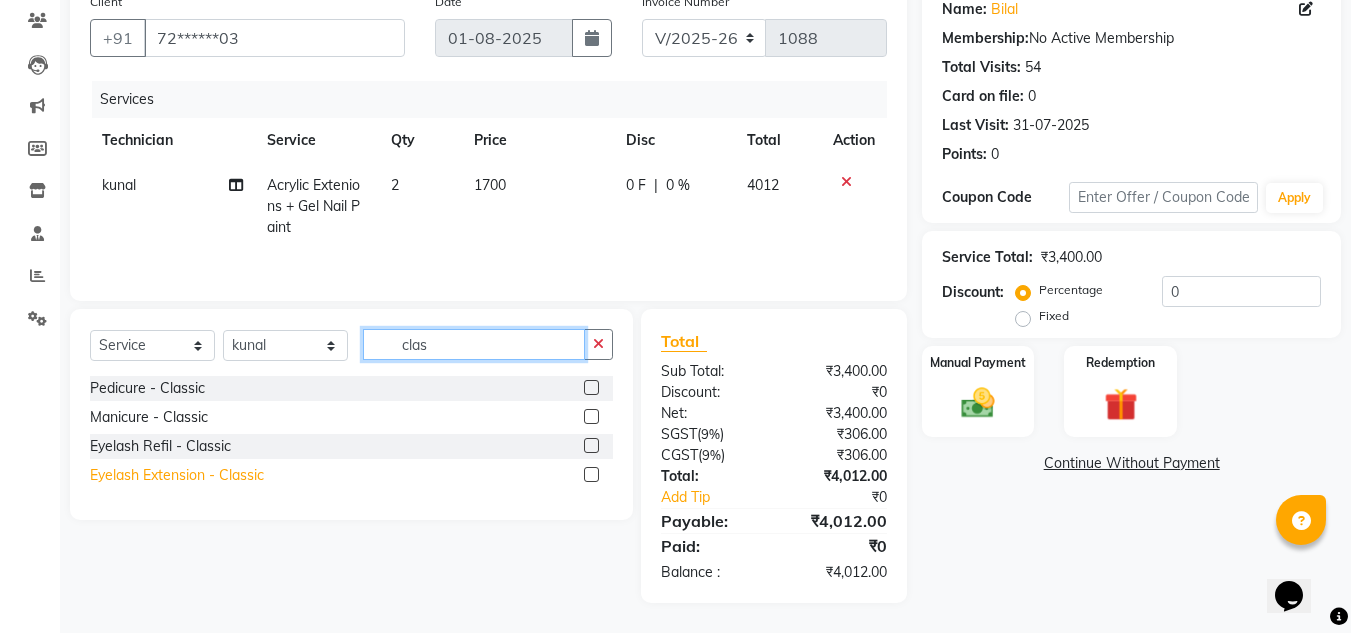 type on "clas" 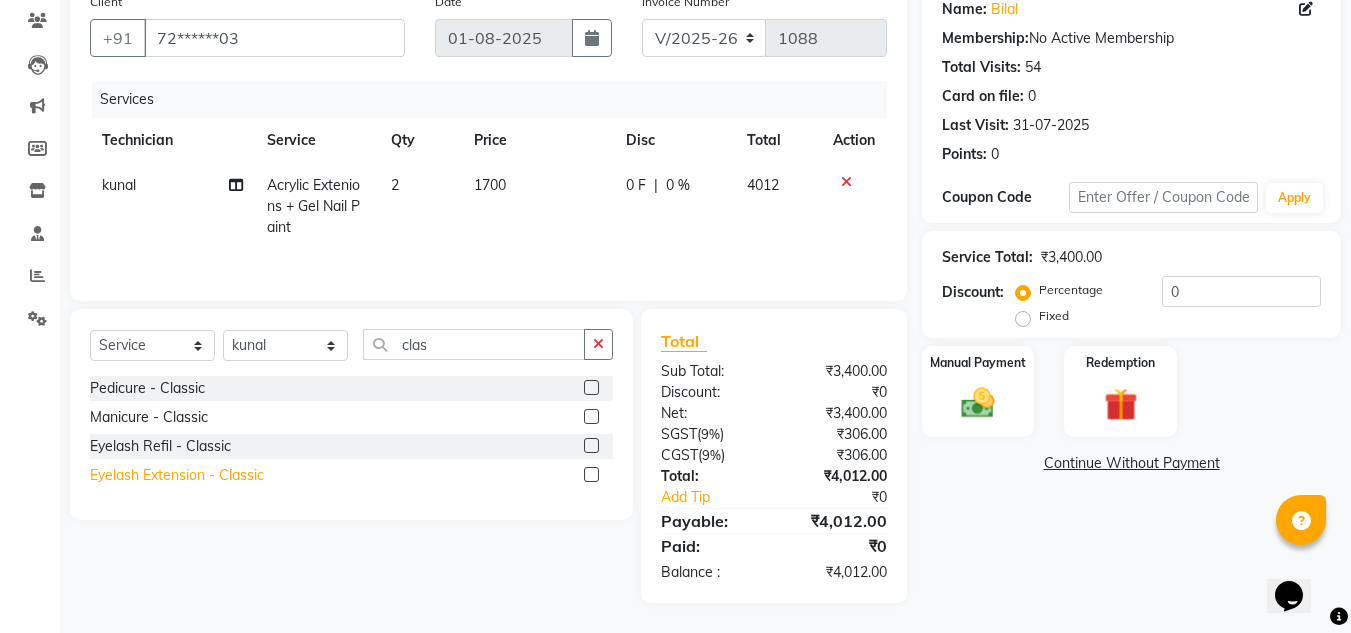 click on "Eyelash Extension - Classic" 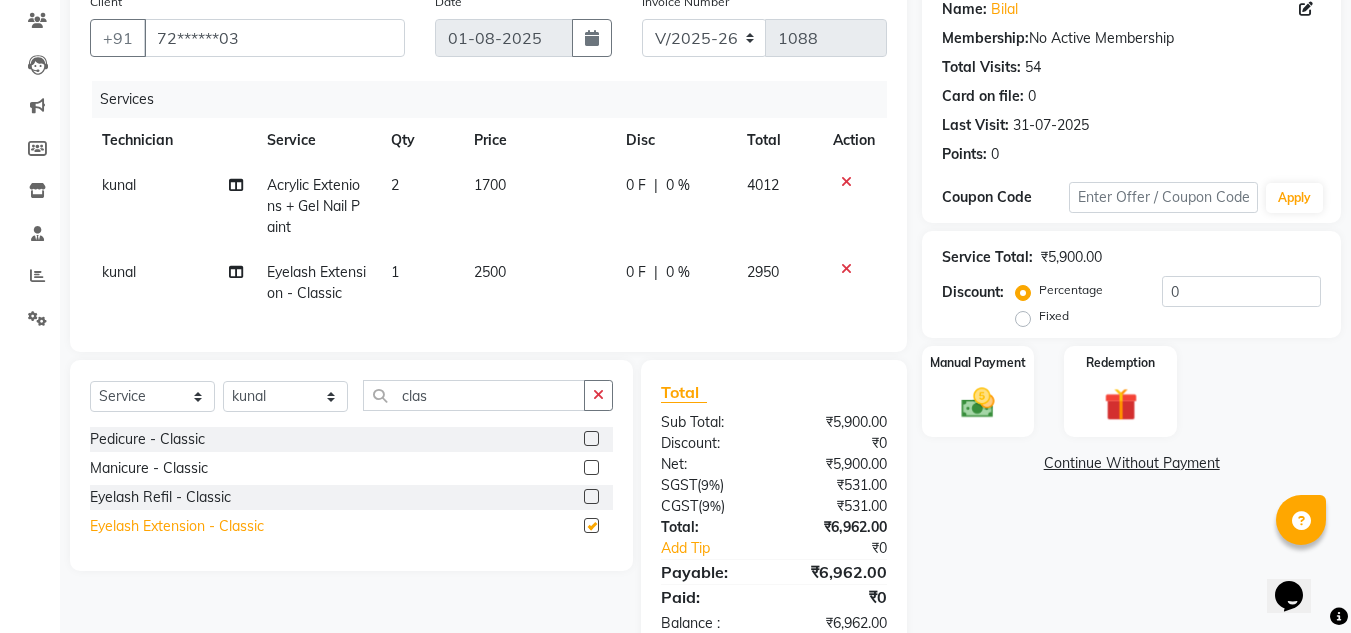 checkbox on "false" 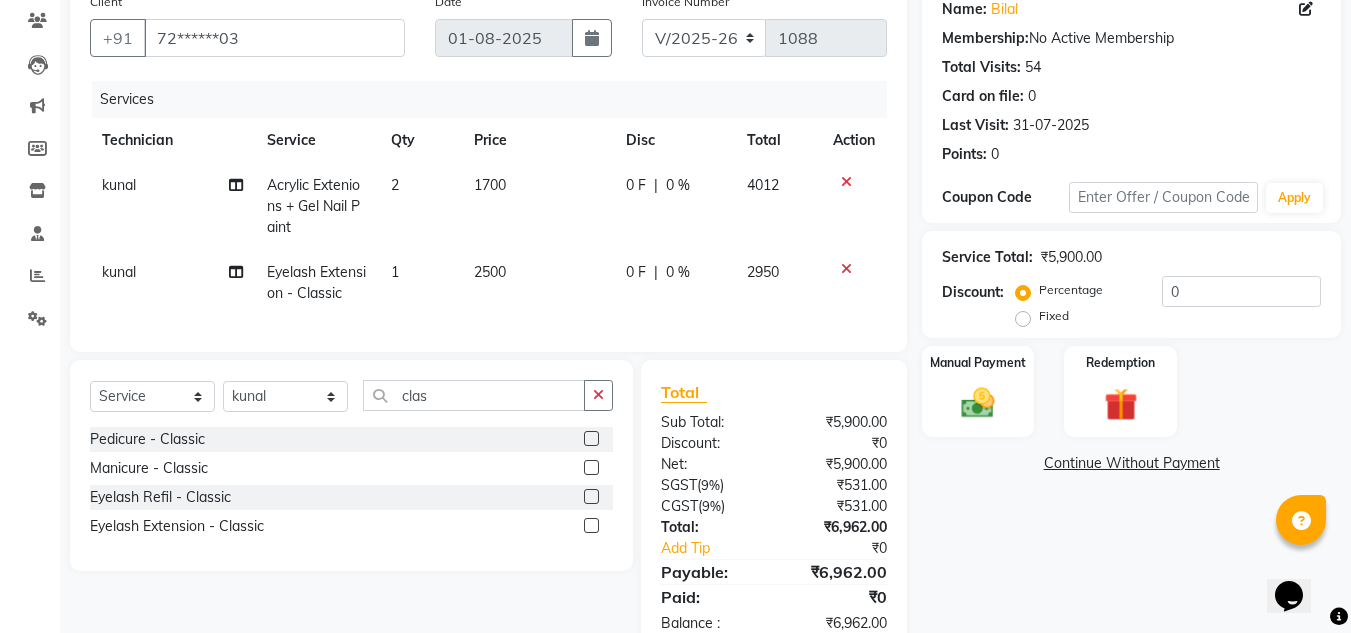 scroll, scrollTop: 233, scrollLeft: 0, axis: vertical 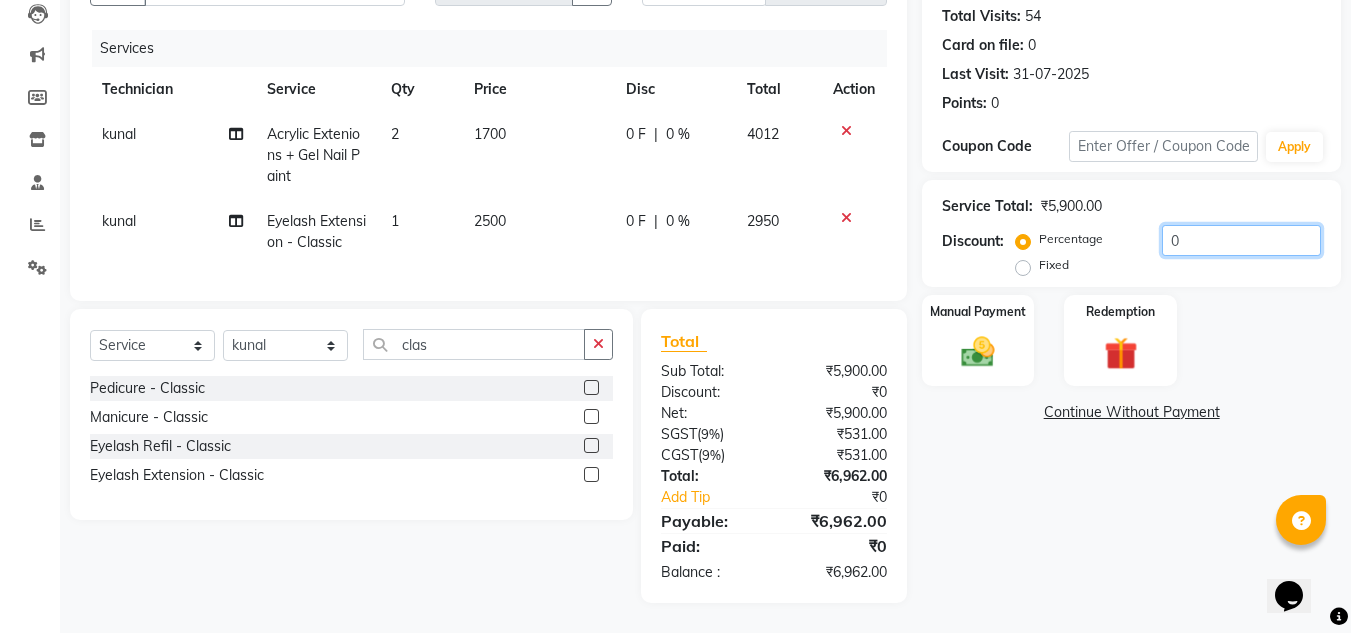 click on "0" 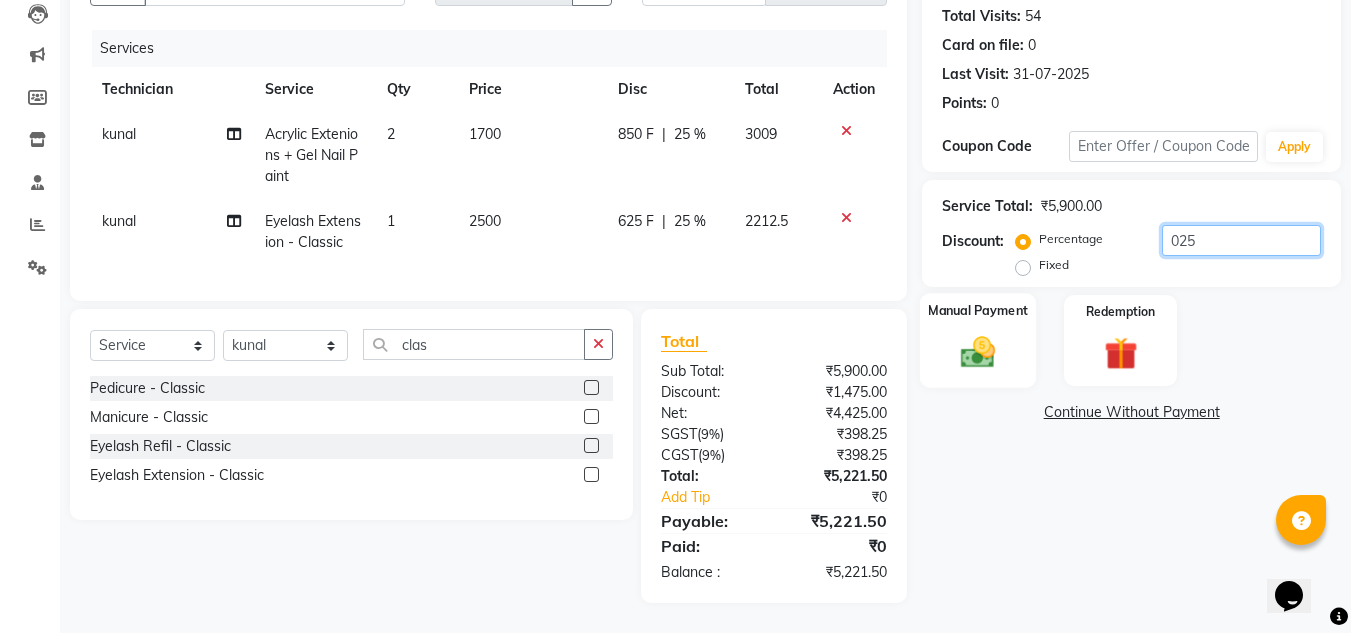 type on "025" 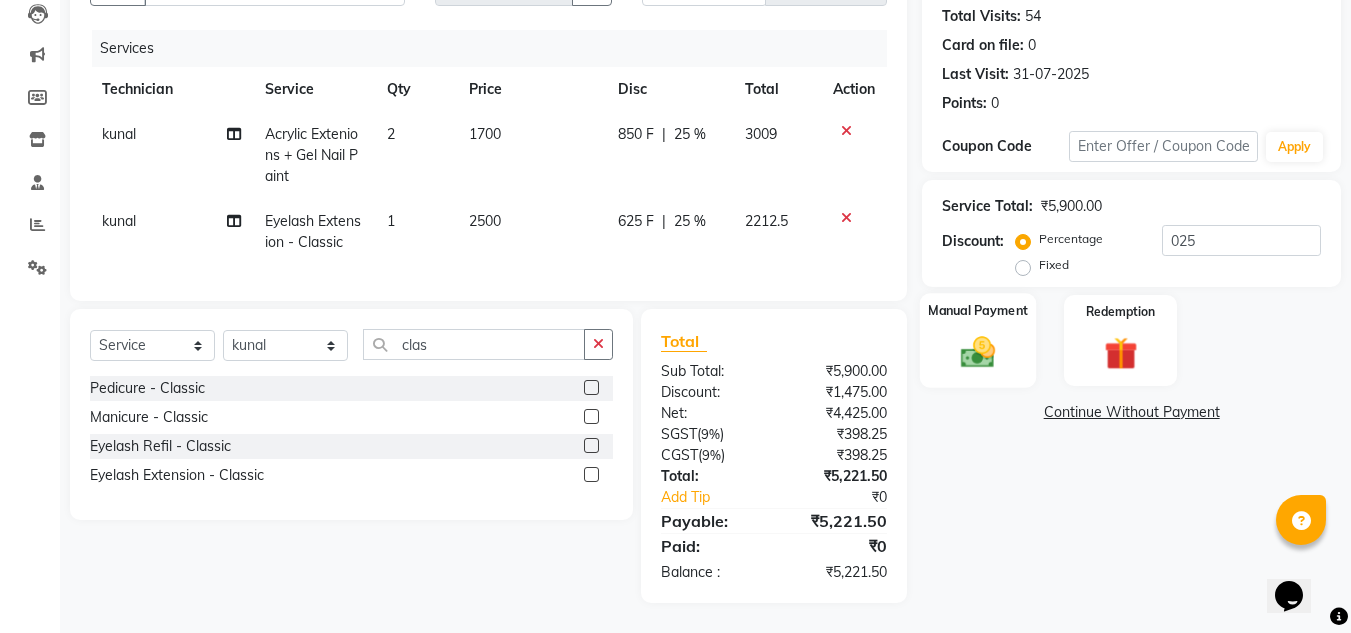 click on "Manual Payment" 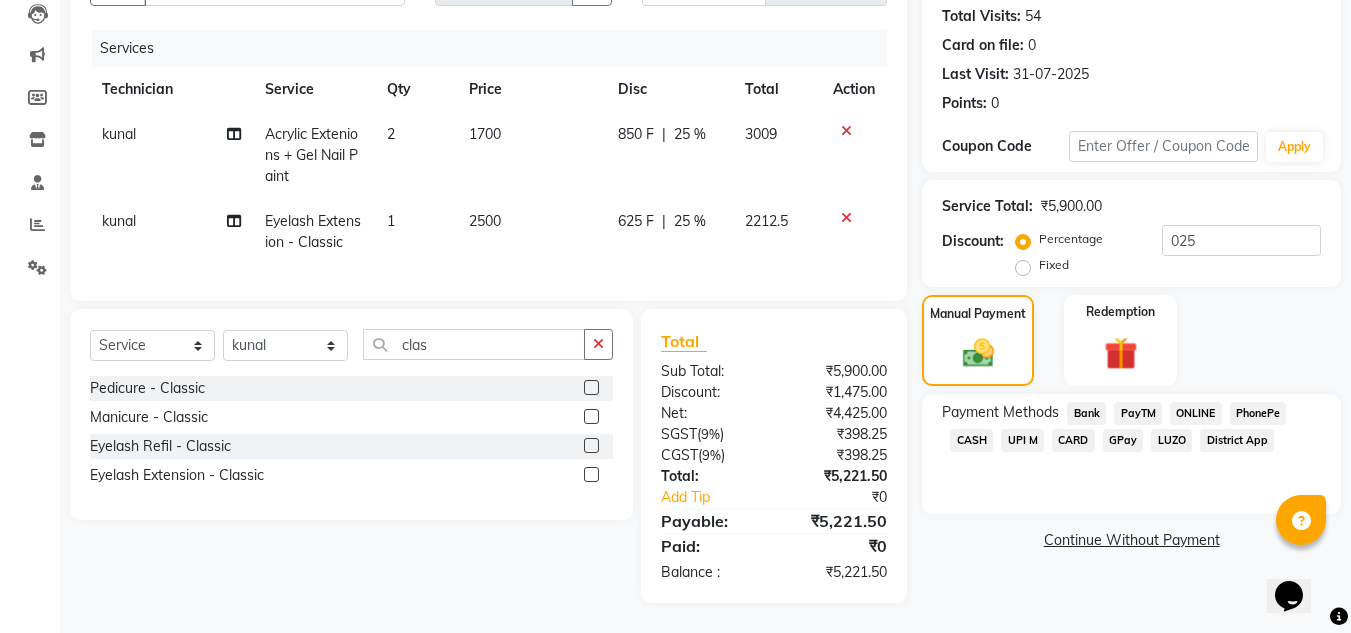 click on "CASH" 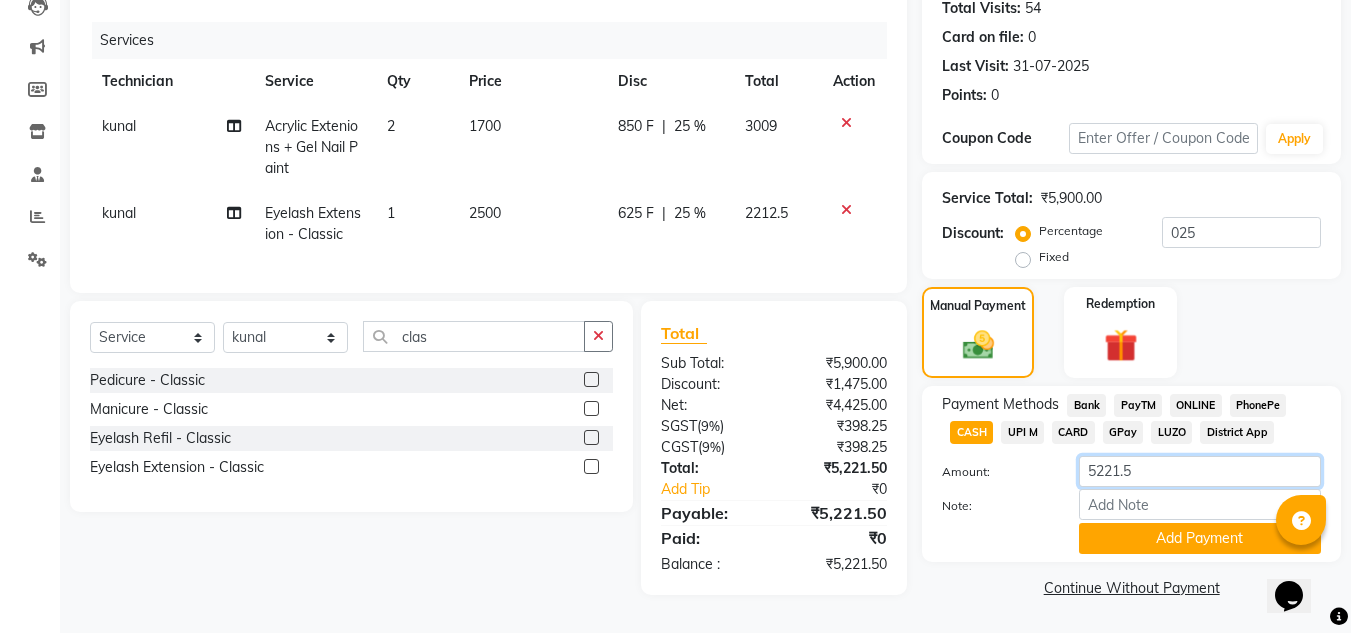 click on "5221.5" 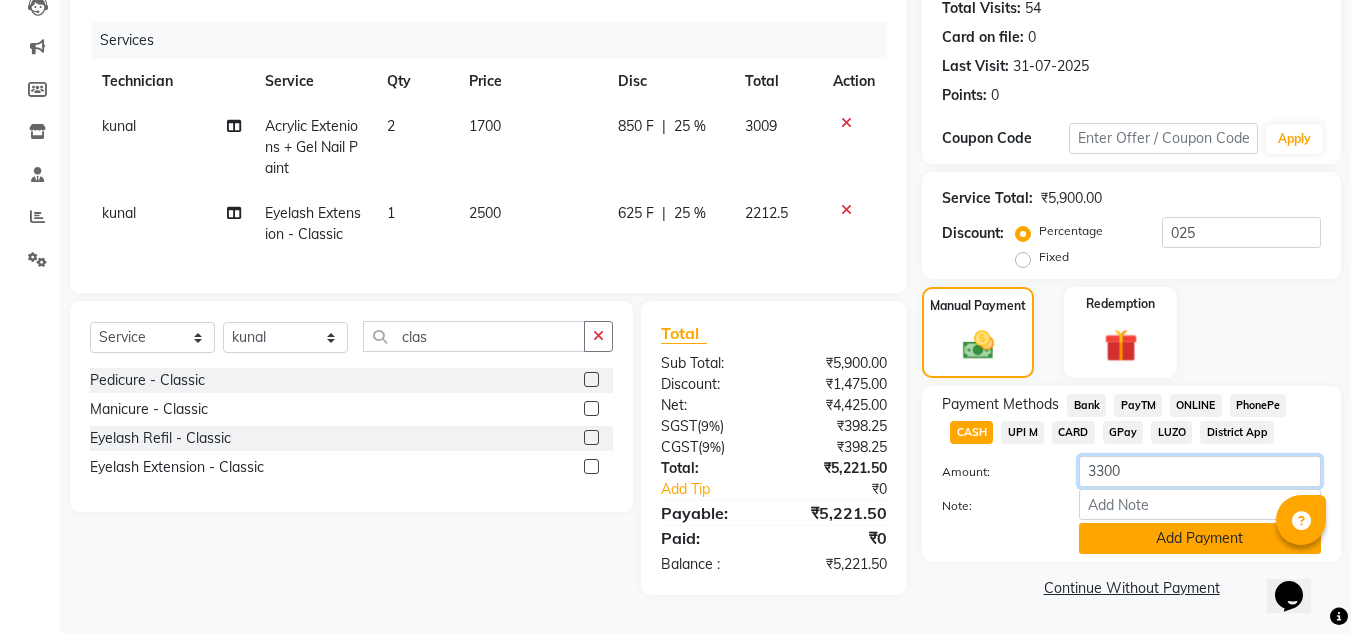 type on "3300" 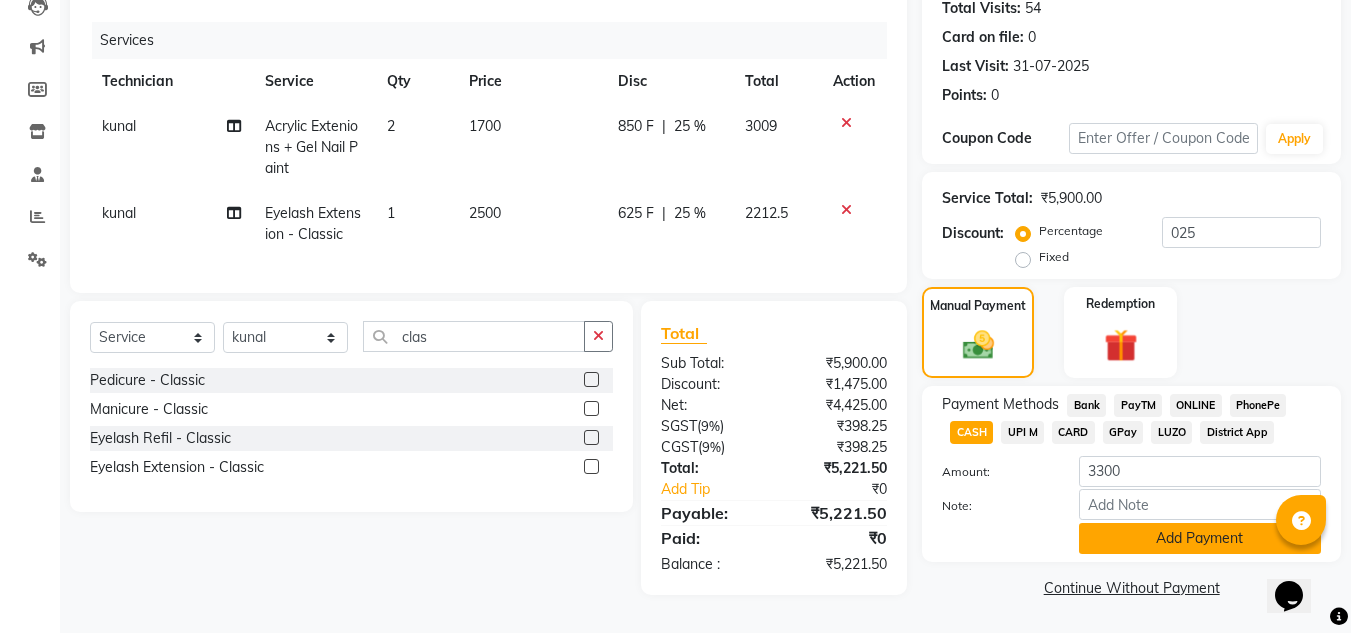 click on "Add Payment" 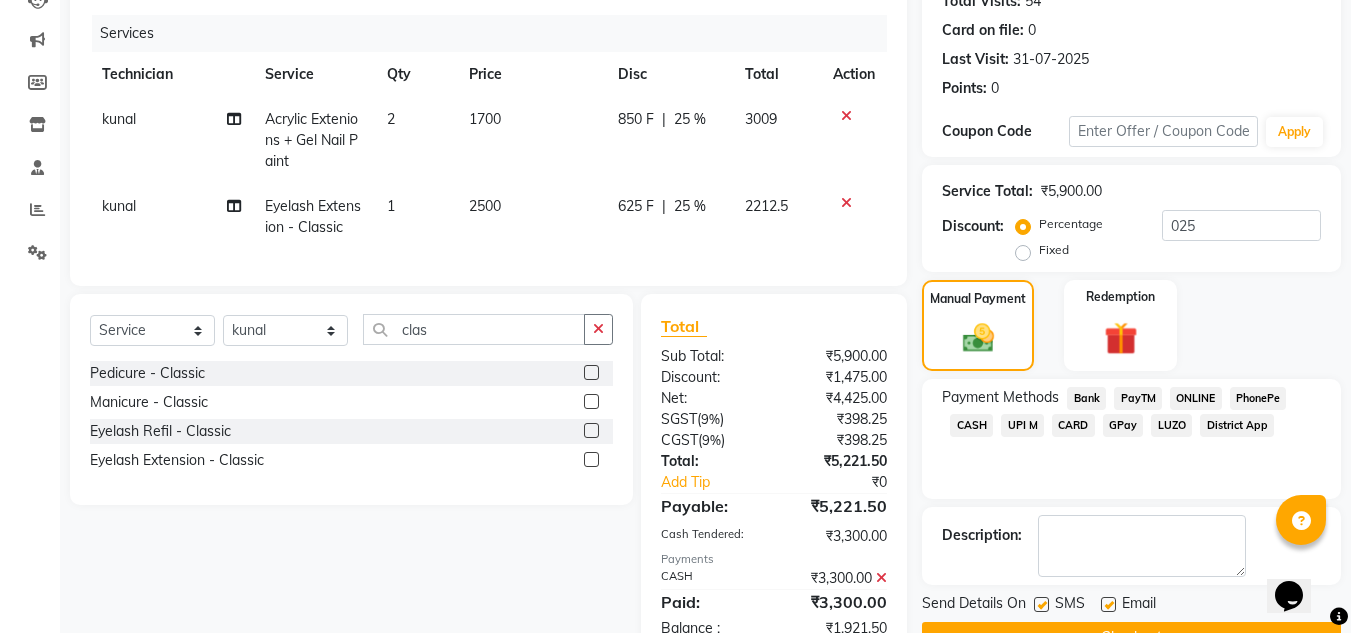 scroll, scrollTop: 304, scrollLeft: 0, axis: vertical 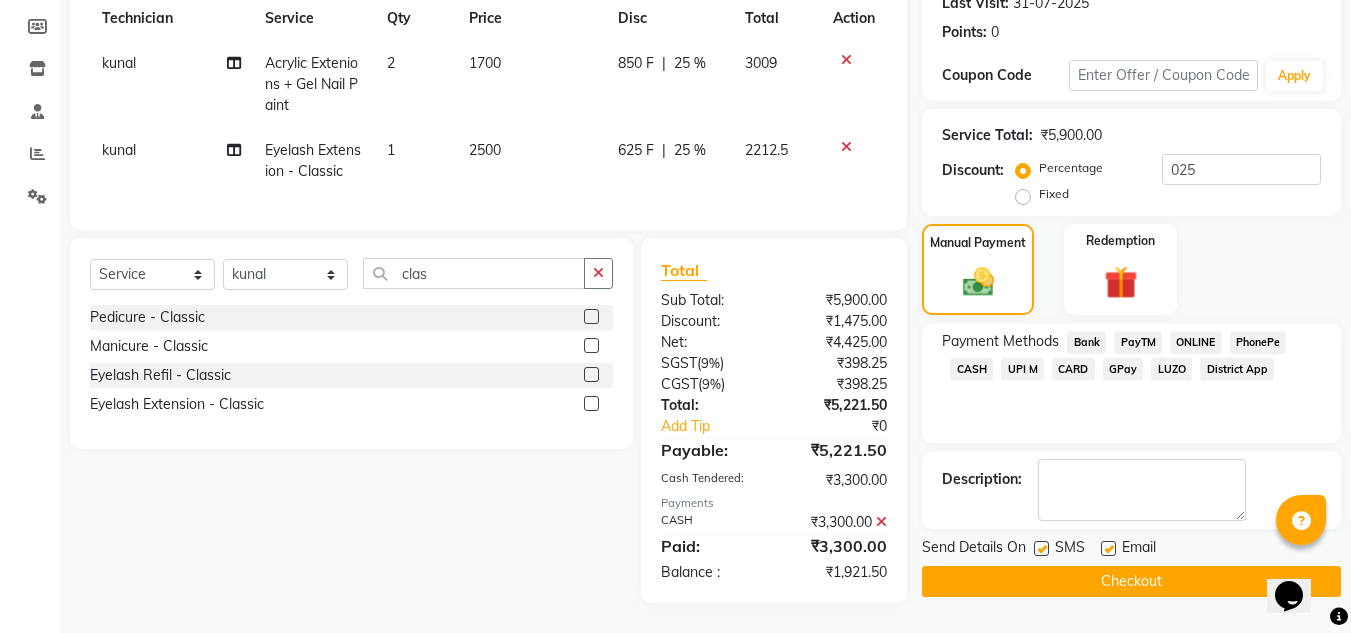 click on "Bank" 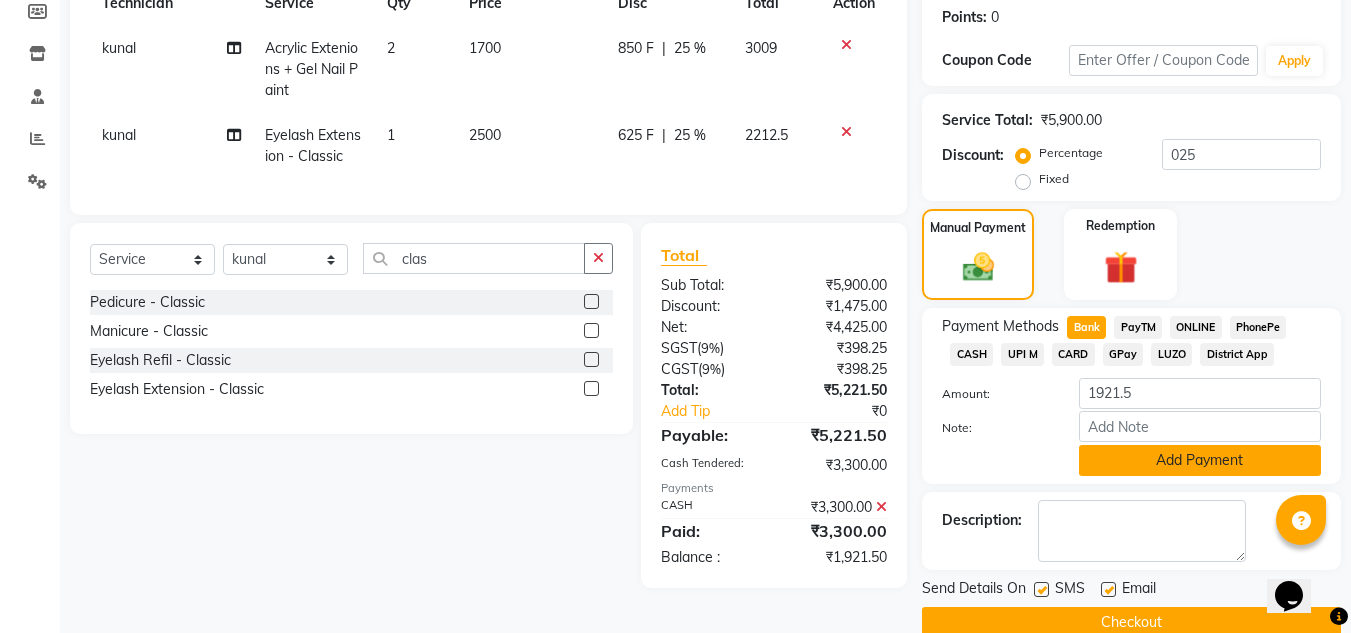 click on "Add Payment" 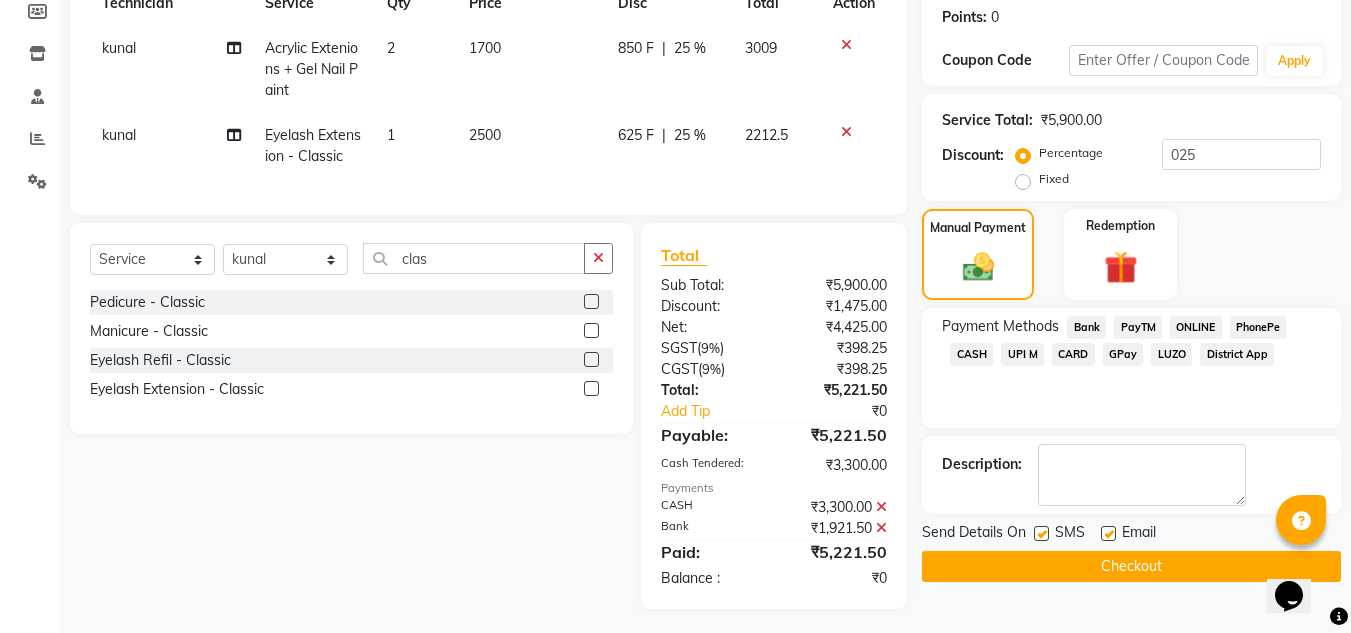 scroll, scrollTop: 325, scrollLeft: 0, axis: vertical 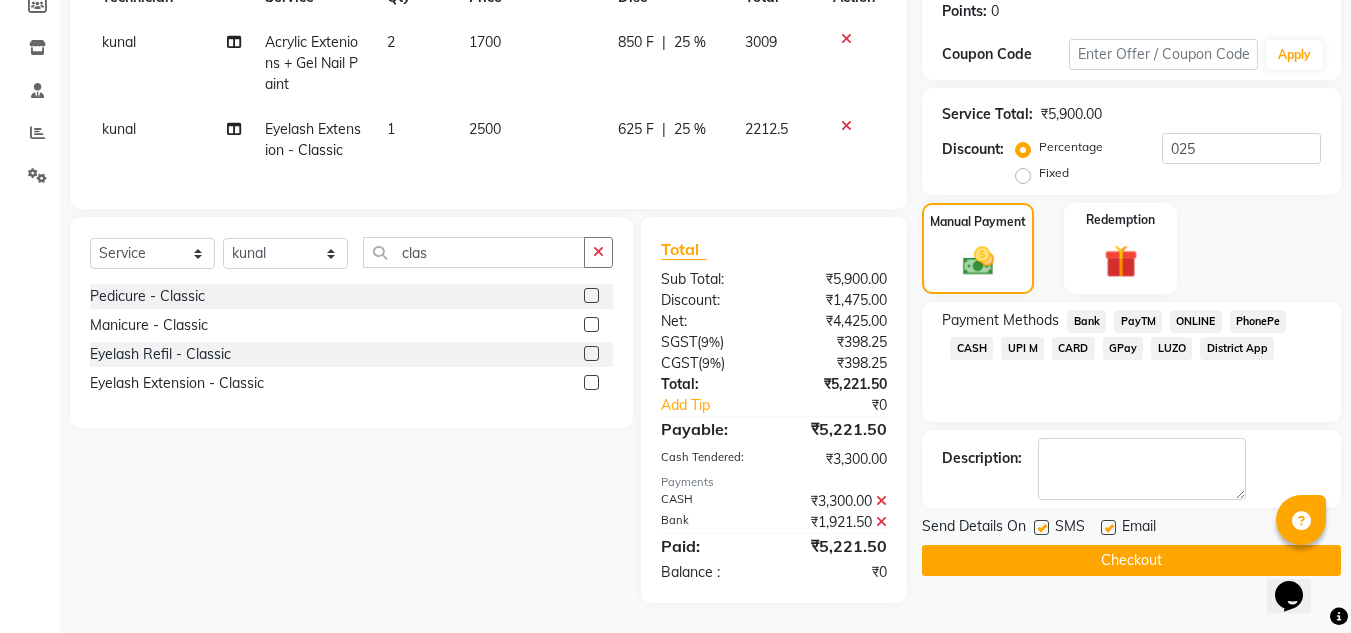 click on "Checkout" 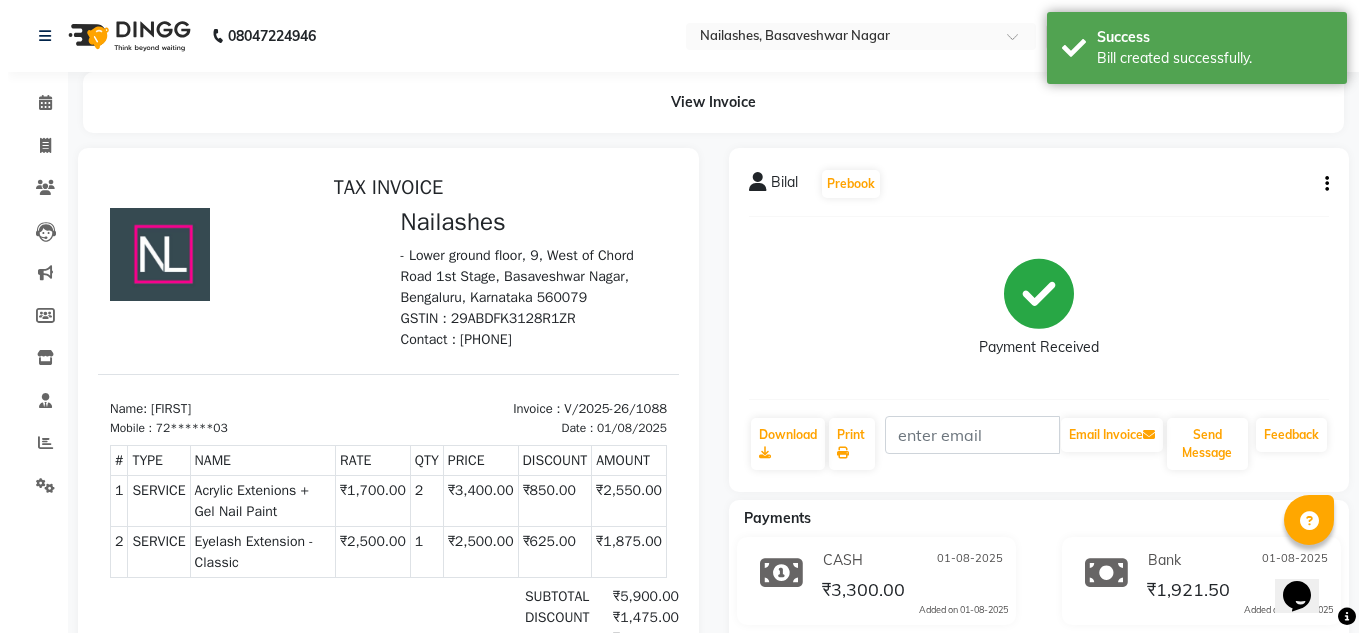 scroll, scrollTop: 0, scrollLeft: 0, axis: both 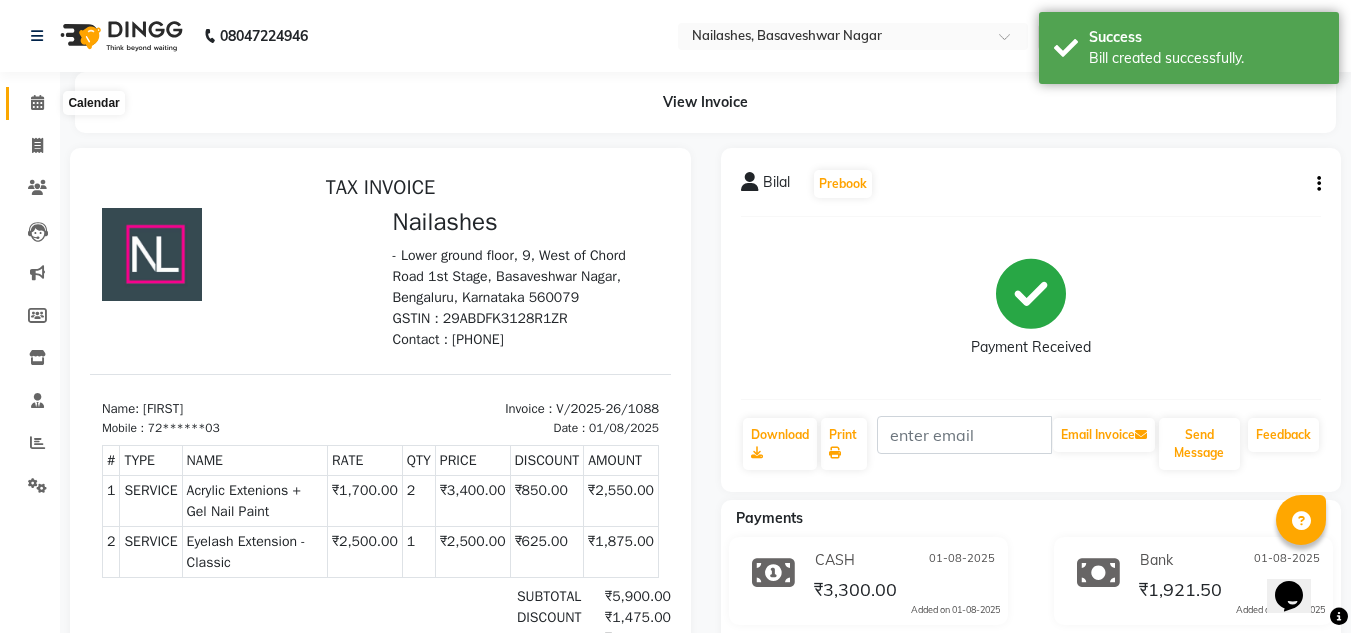 click 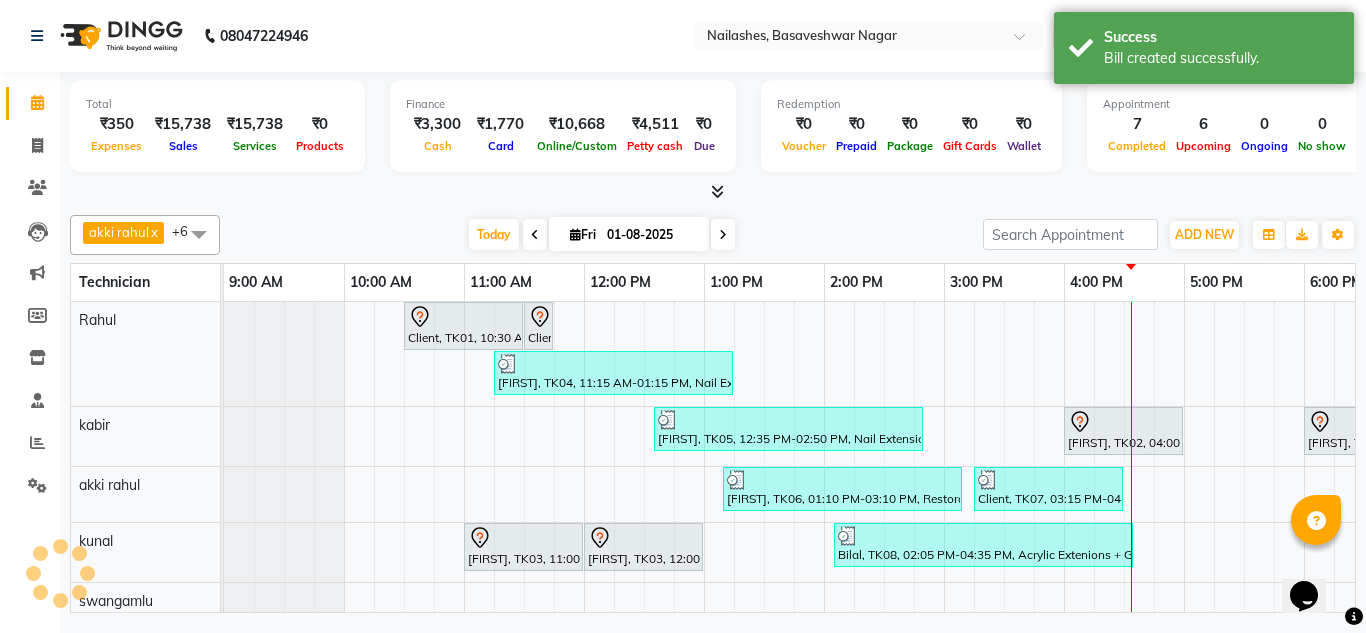 scroll, scrollTop: 0, scrollLeft: 0, axis: both 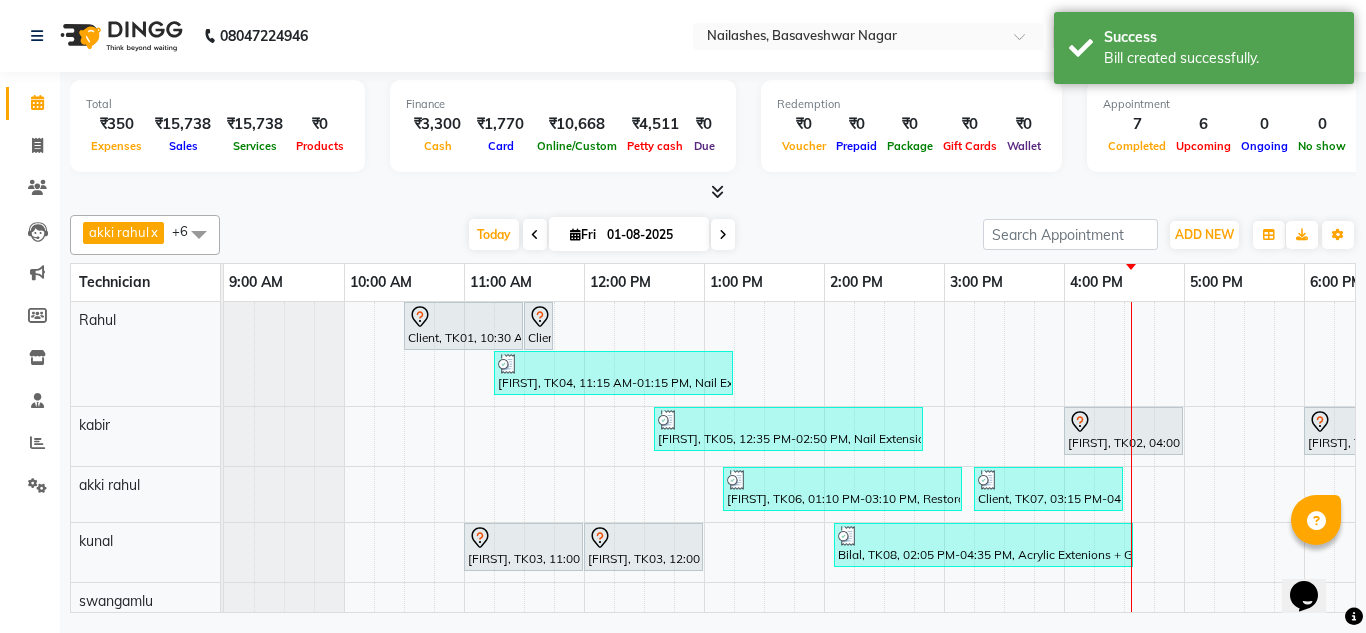 click at bounding box center [717, 191] 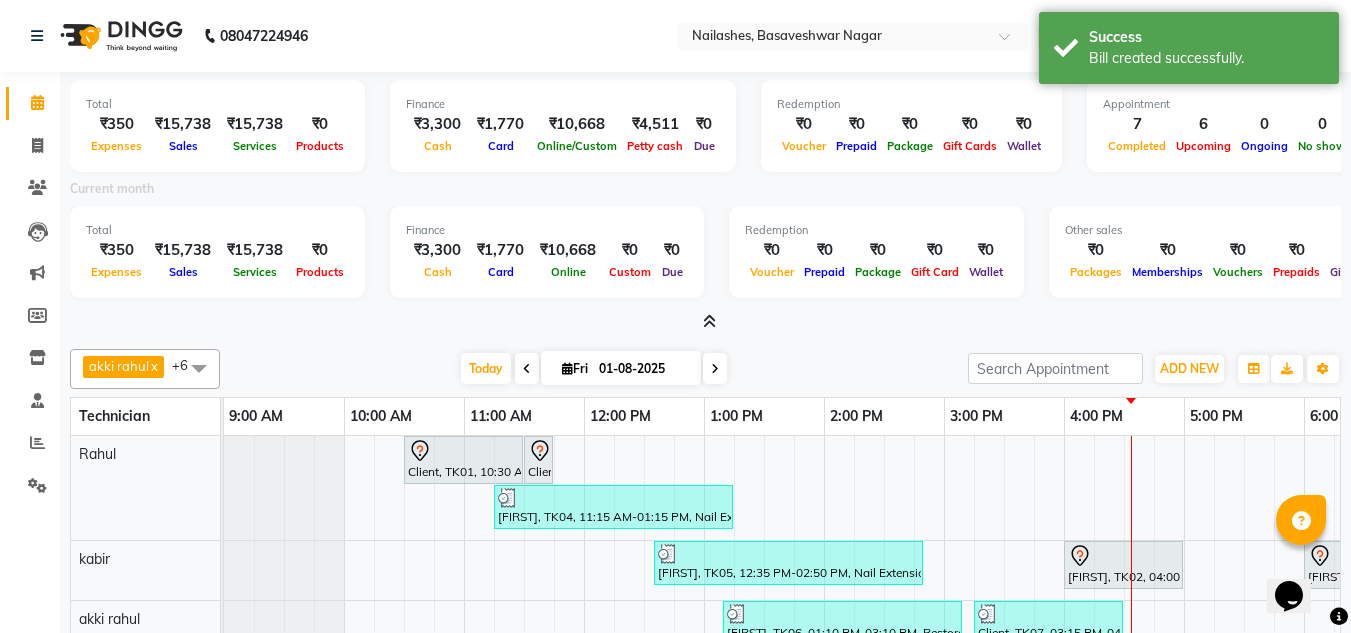 click at bounding box center [705, 322] 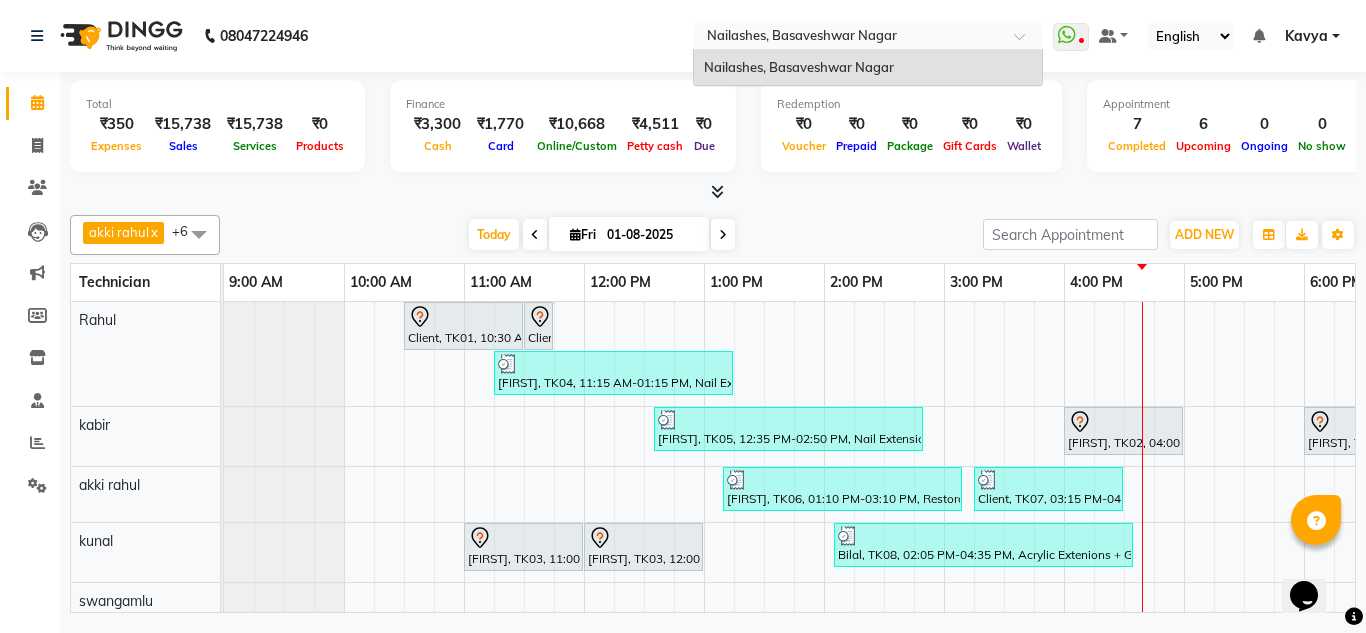 click at bounding box center (848, 38) 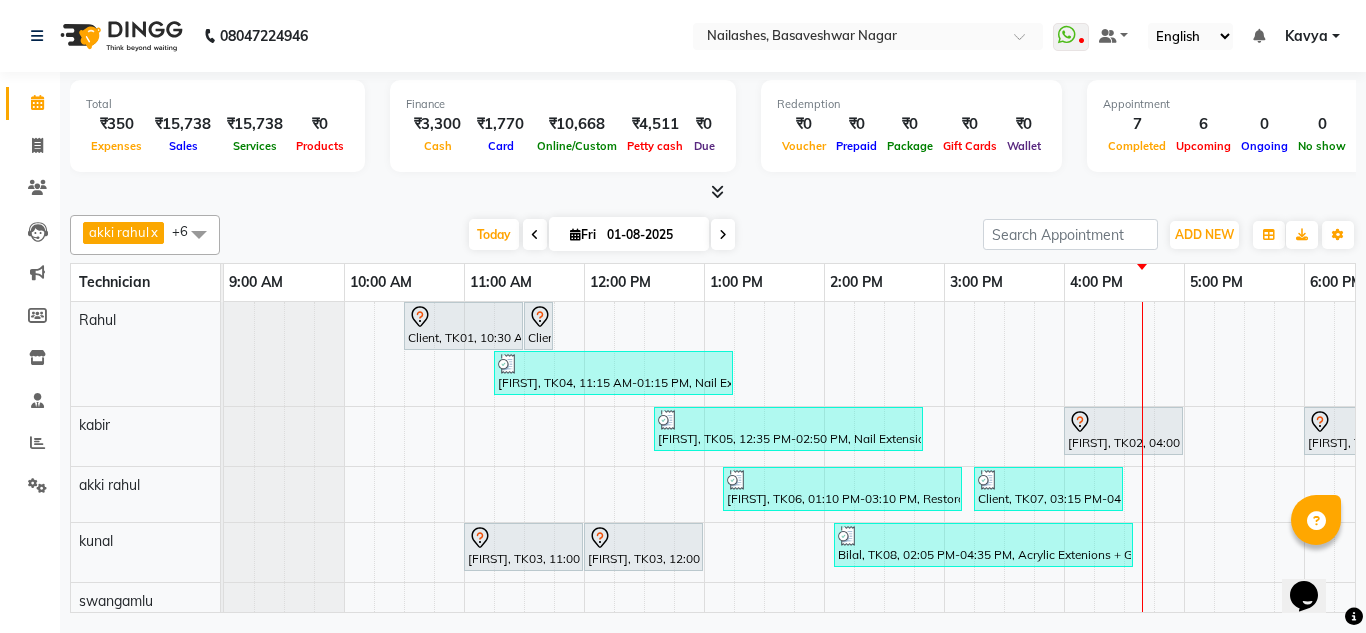 click on "Select Location × Nailashes, Basaveshwar Nagar" at bounding box center (868, 36) 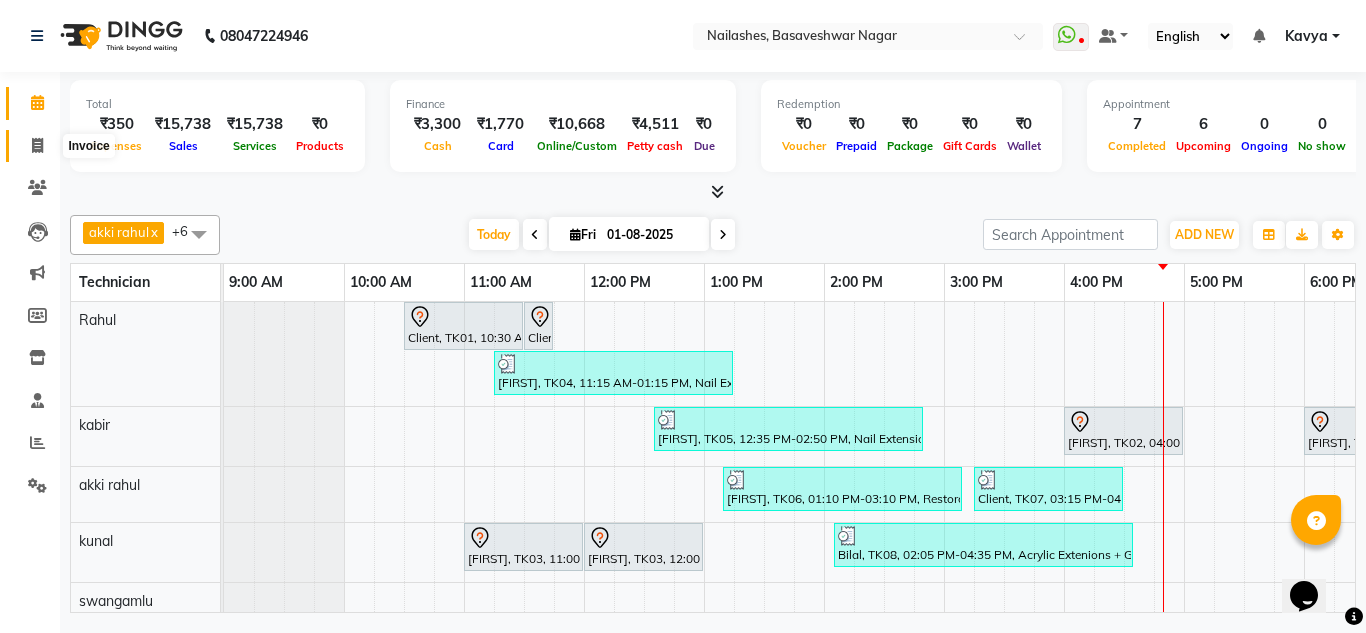 click 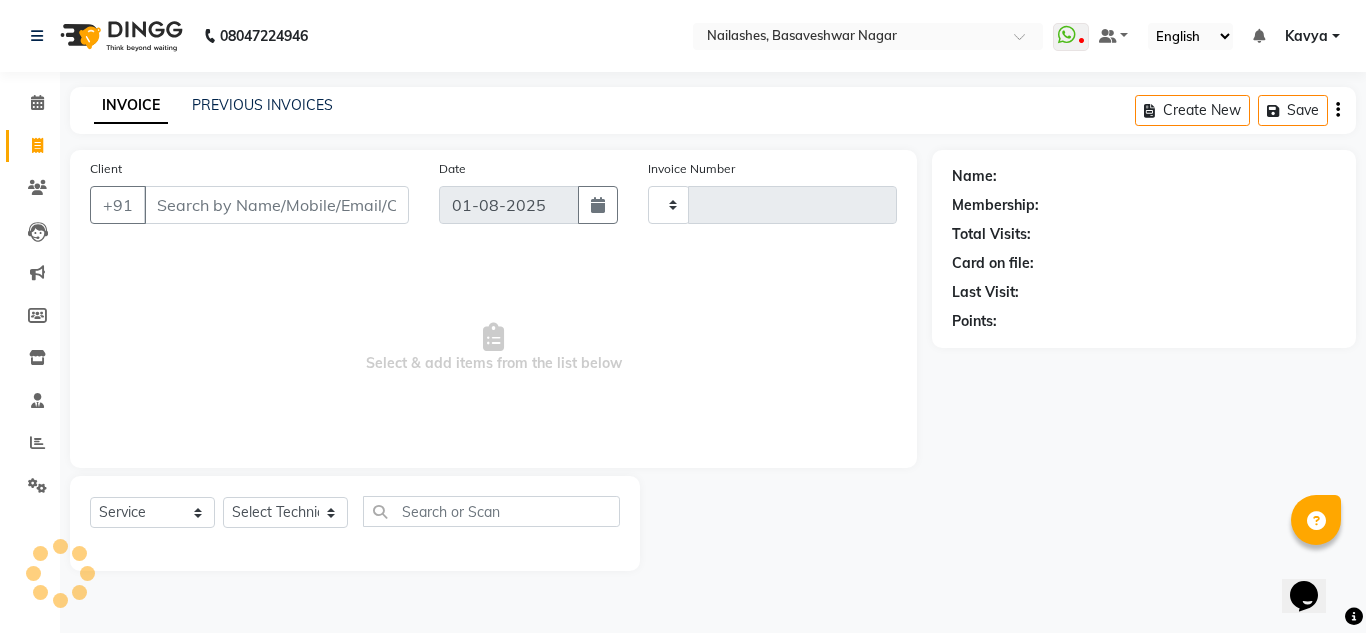 type on "1089" 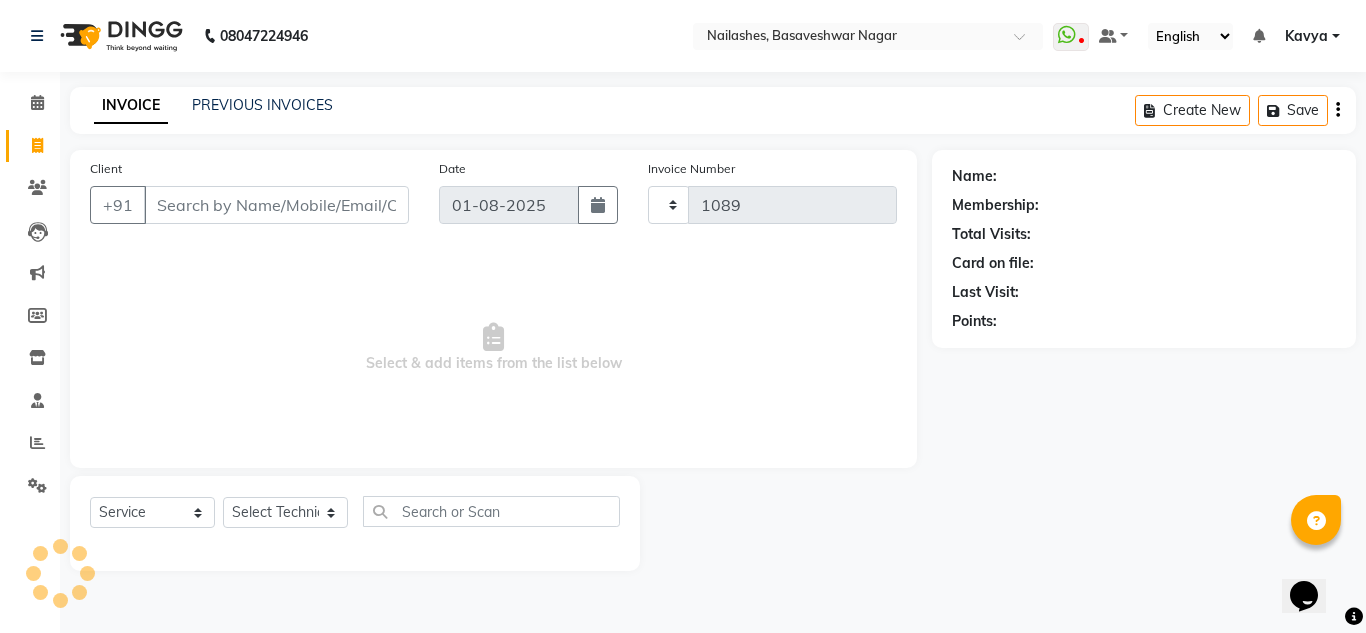 select on "7686" 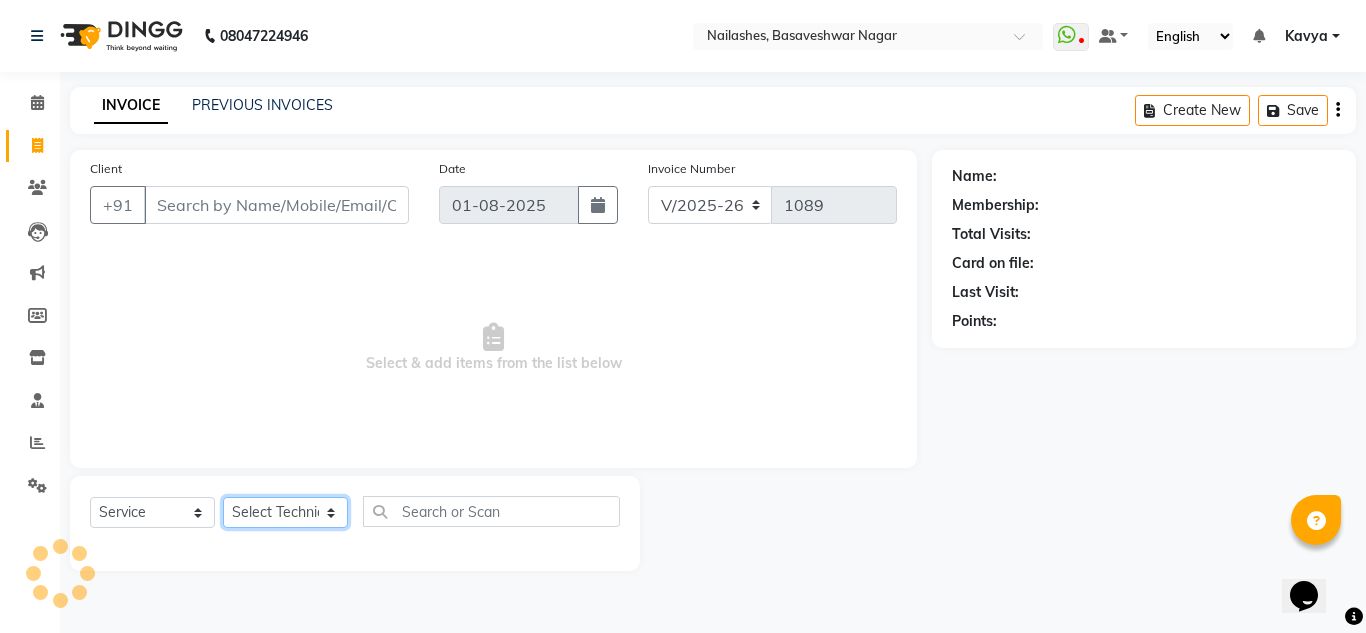 click on "Select Technician" 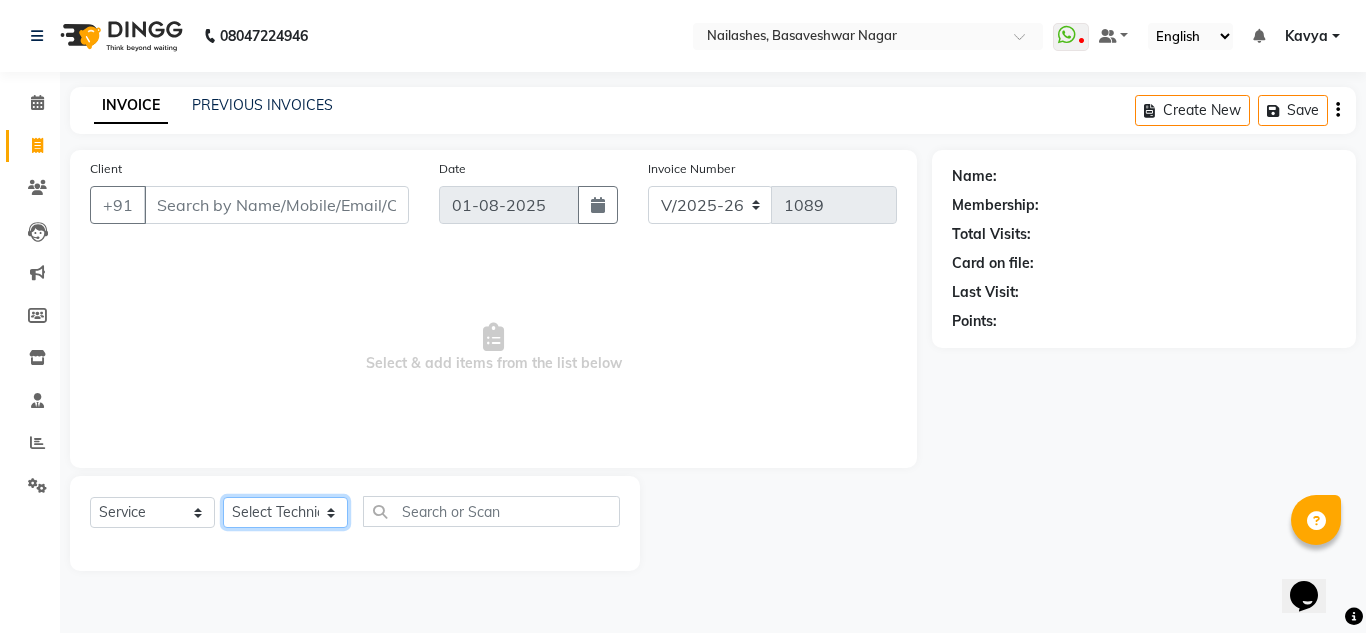 select on "81673" 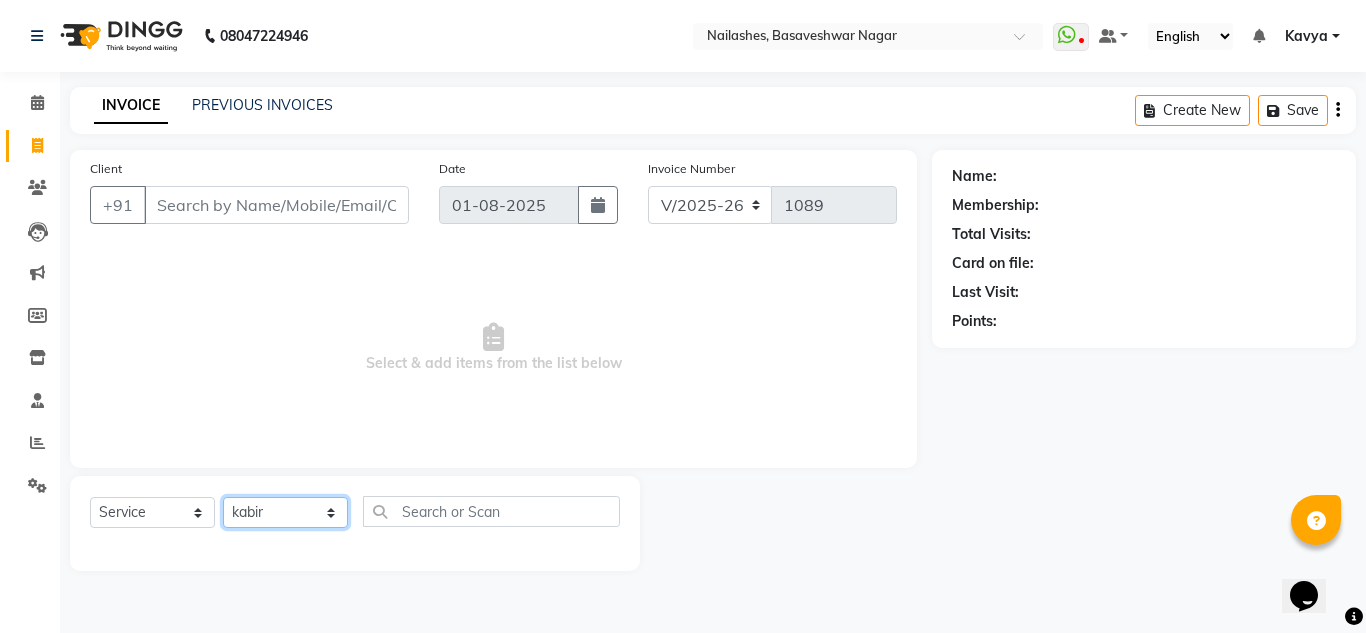 click on "Select Technician akki rahul Basiya Sultha Bilal jin kabir Kavya Kiruba  kunal Manager Rahul swangamlu" 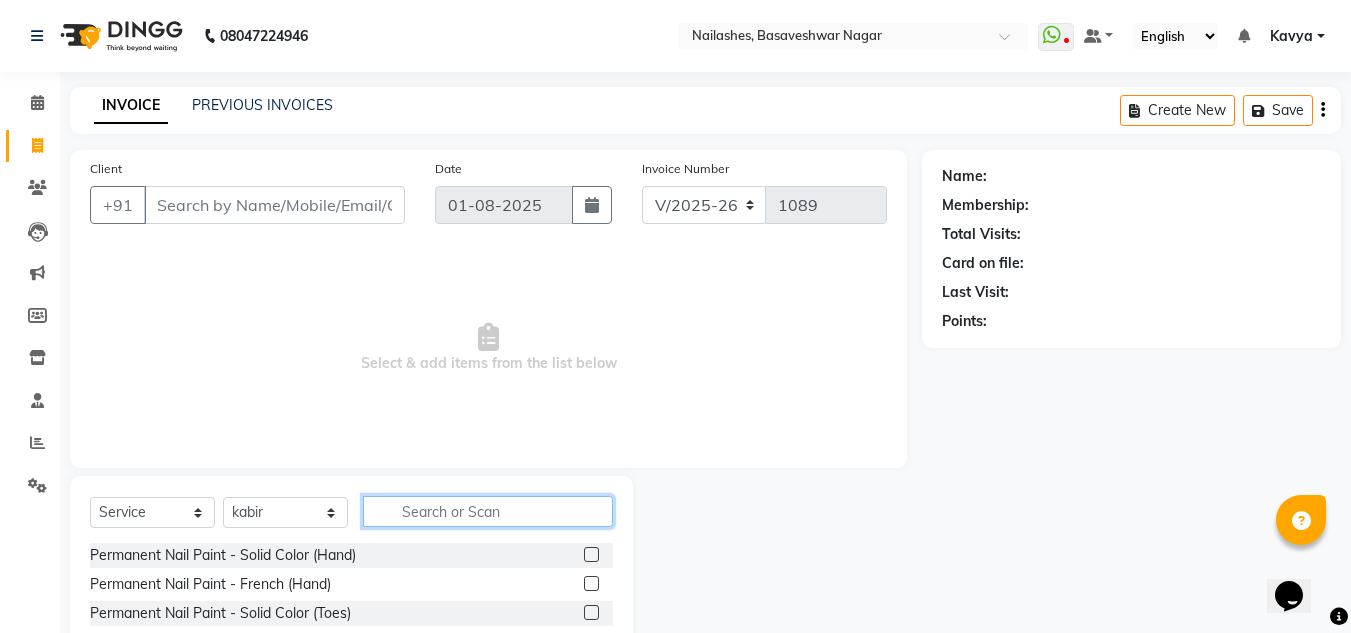 click 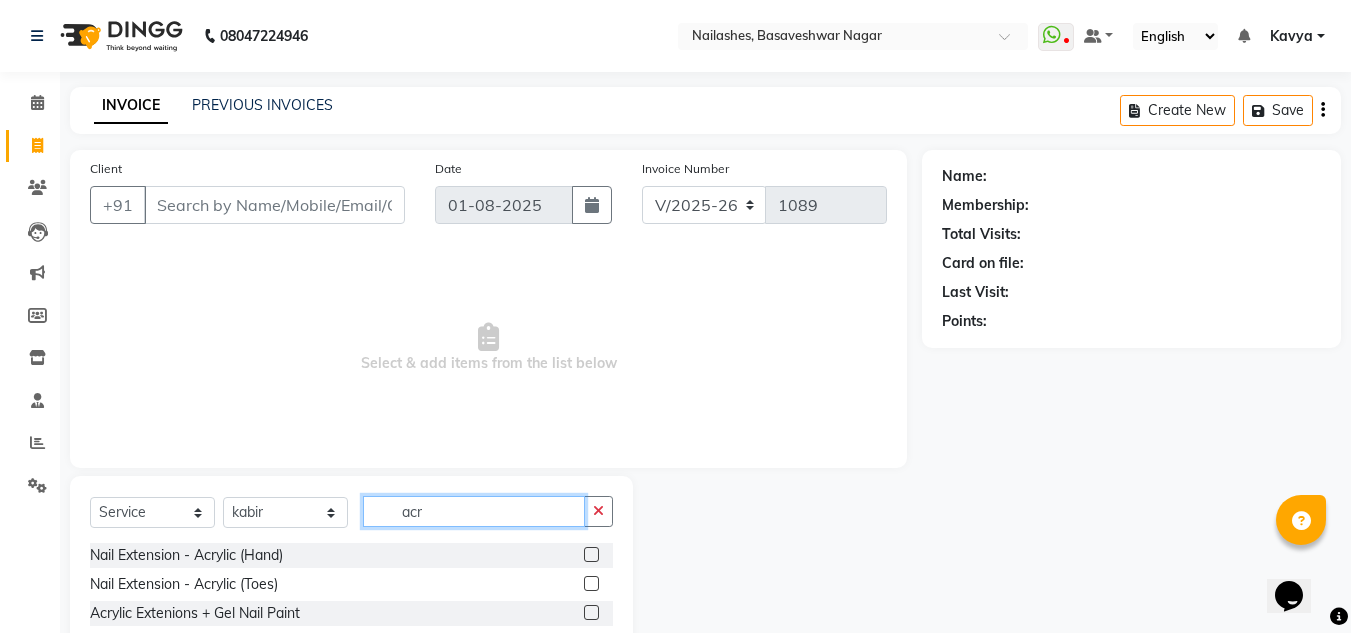 type on "acr" 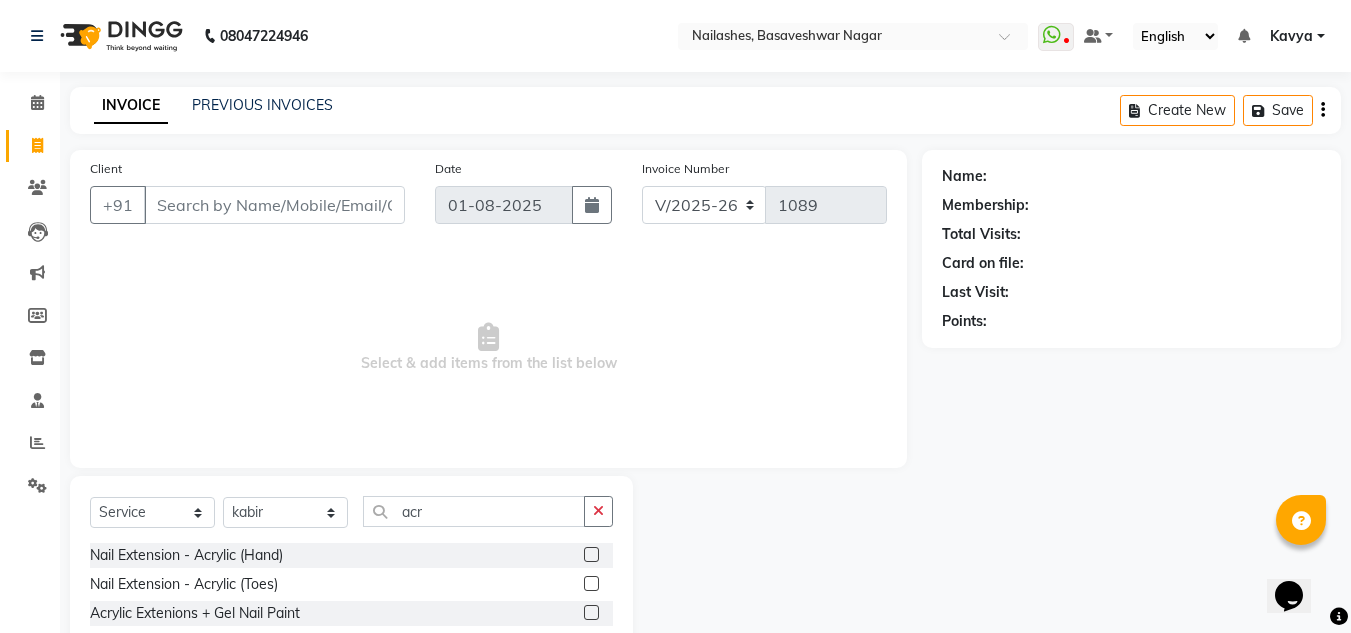 click 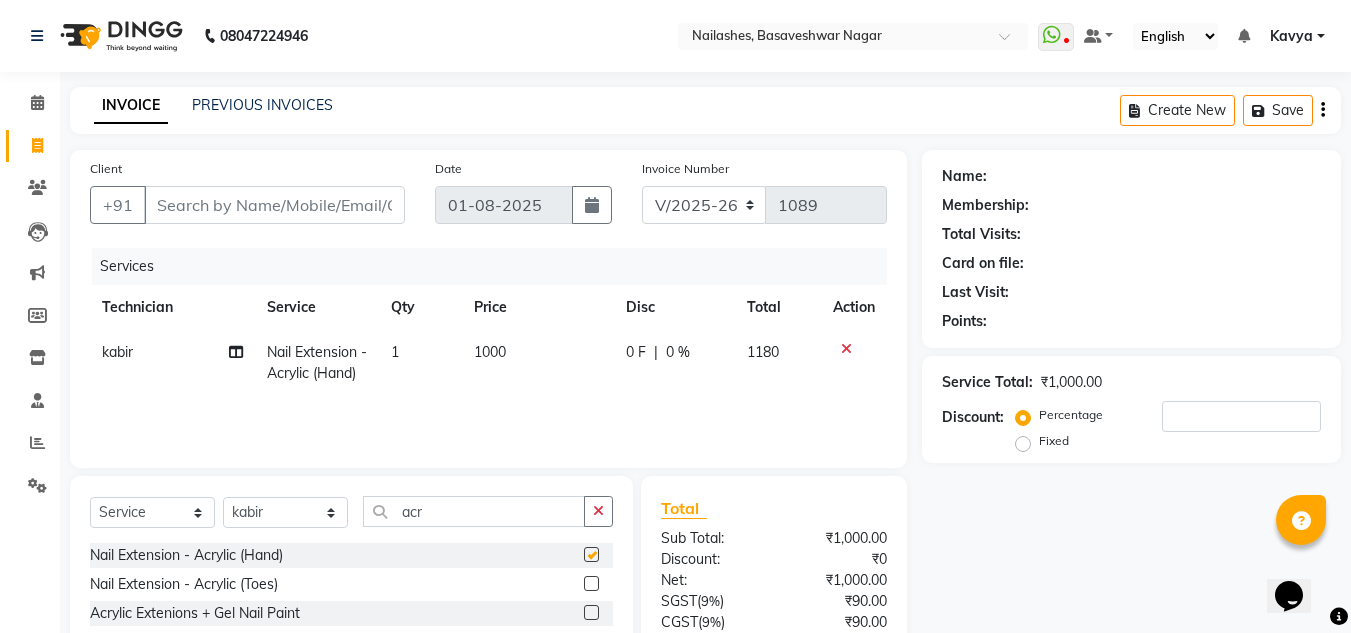 checkbox on "false" 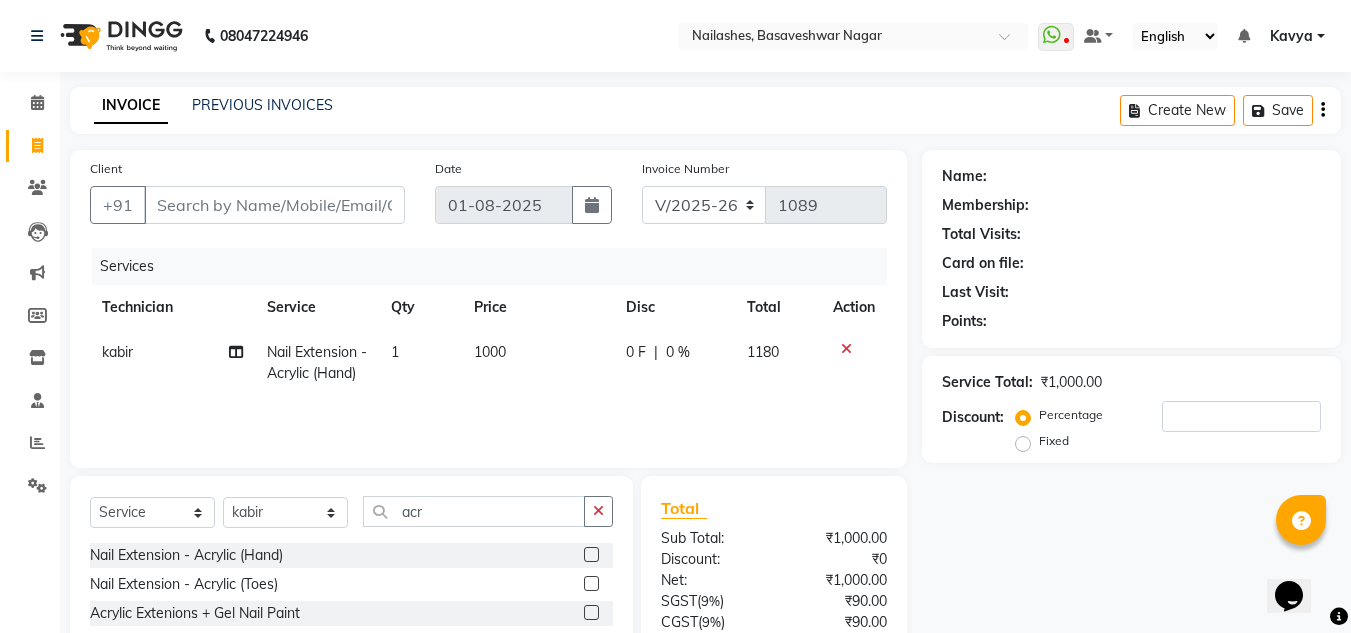 click on "Select  Service  Product  Membership  Package Voucher Prepaid Gift Card  Select Technician akki rahul Basiya Sultha Bilal jin kabir Kavya Kiruba  kunal Manager Rahul swangamlu acr" 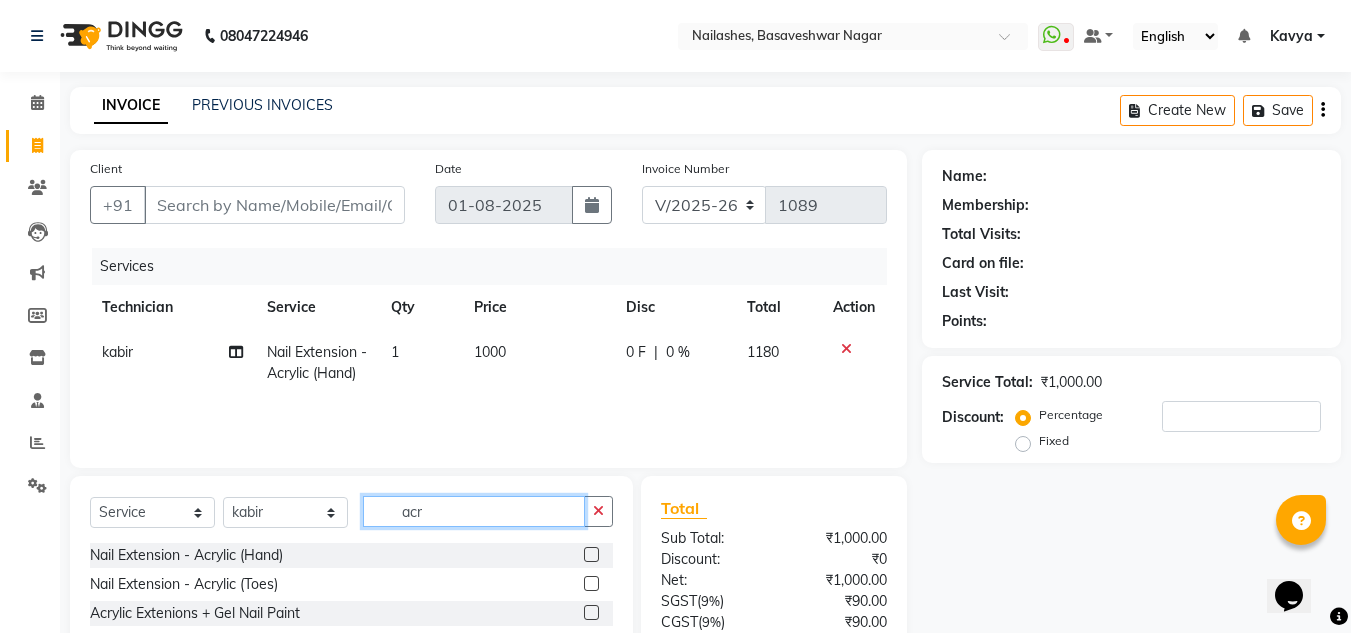 click on "acr" 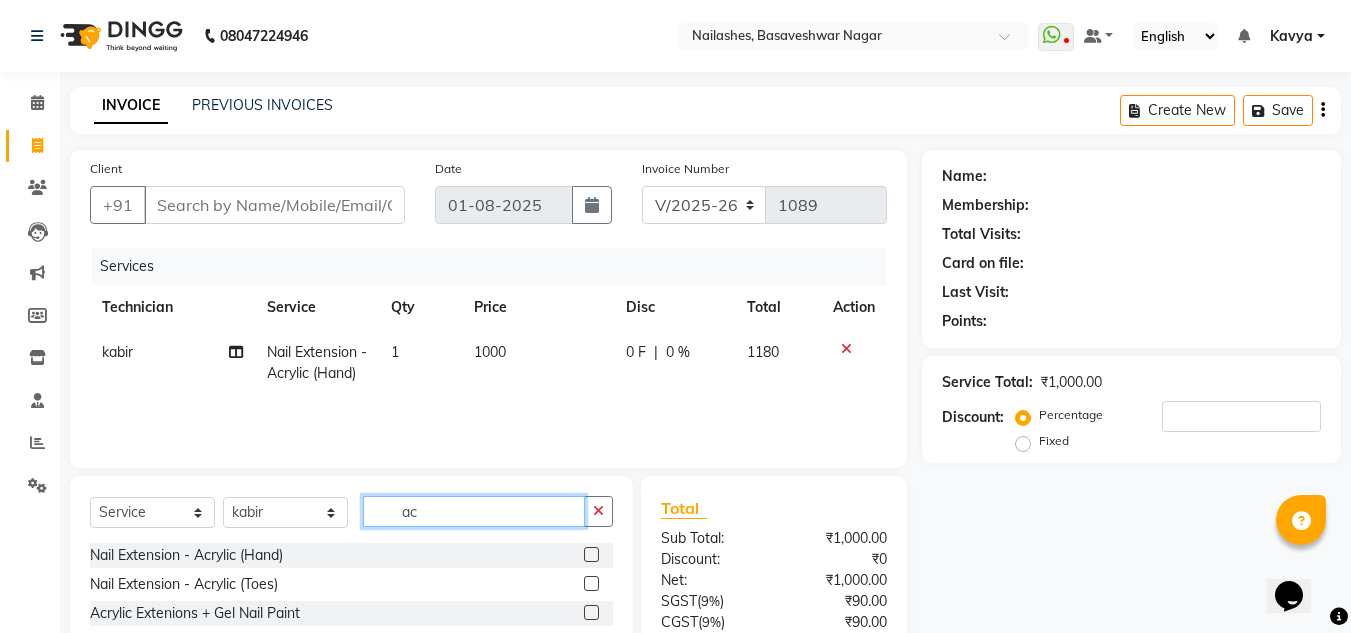type on "a" 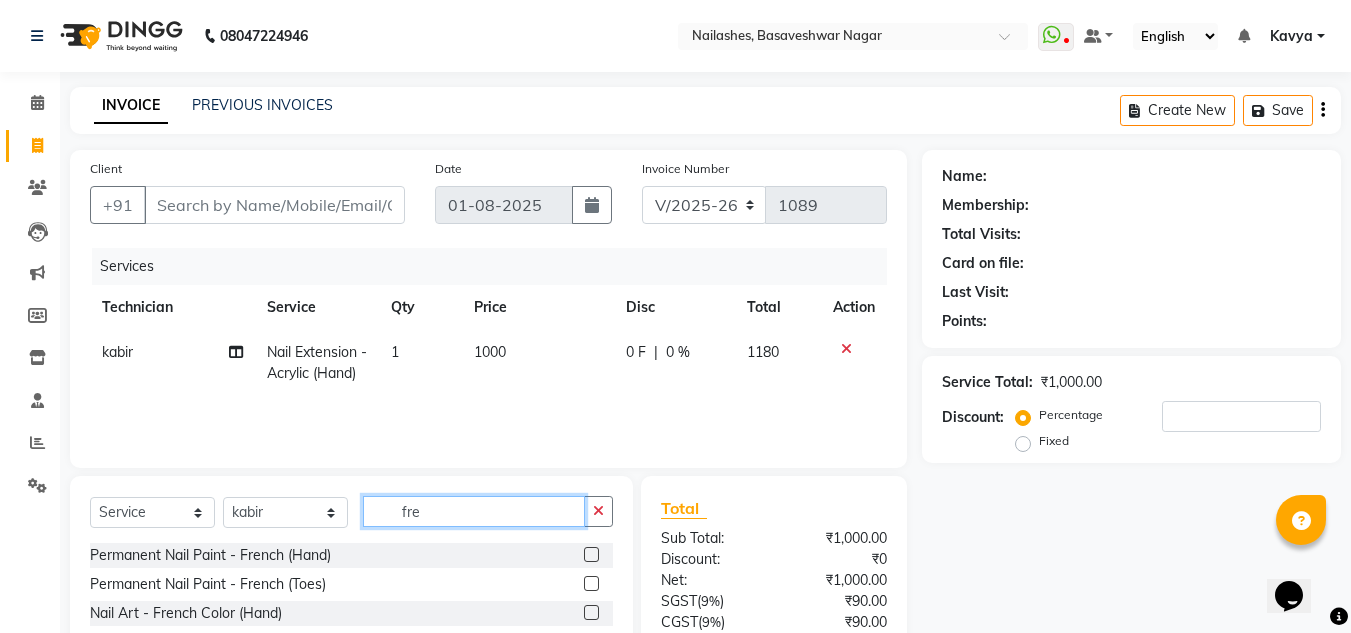 type on "fre" 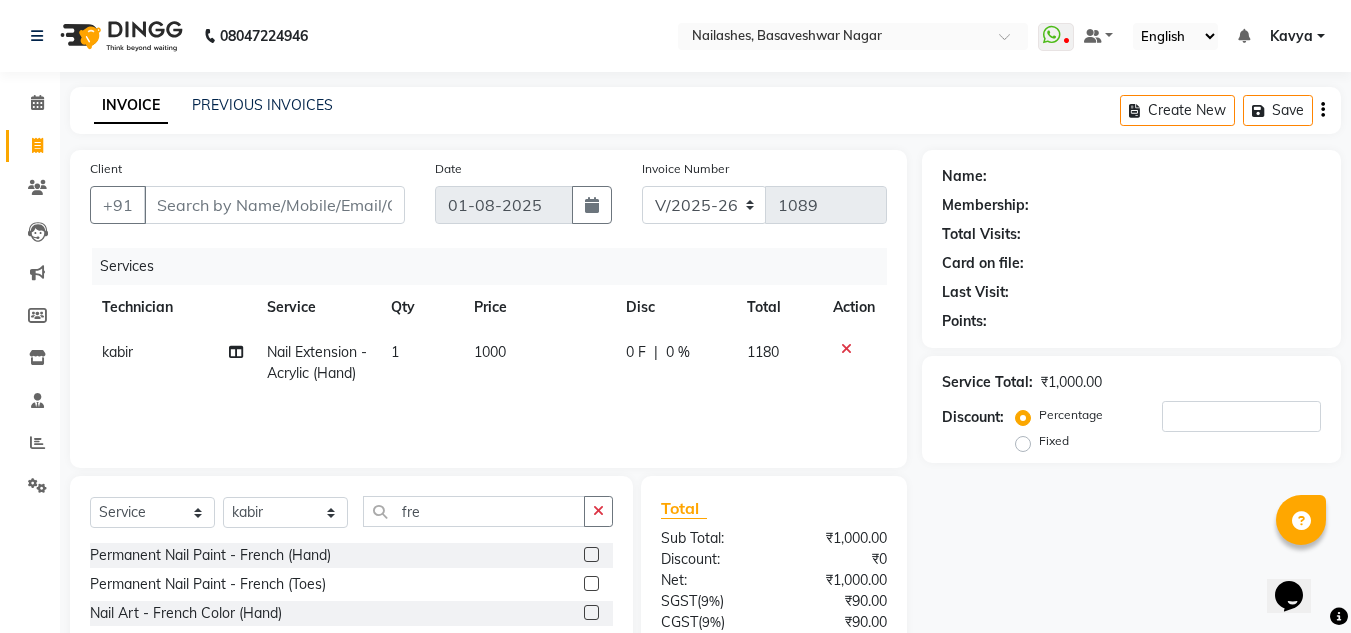 click 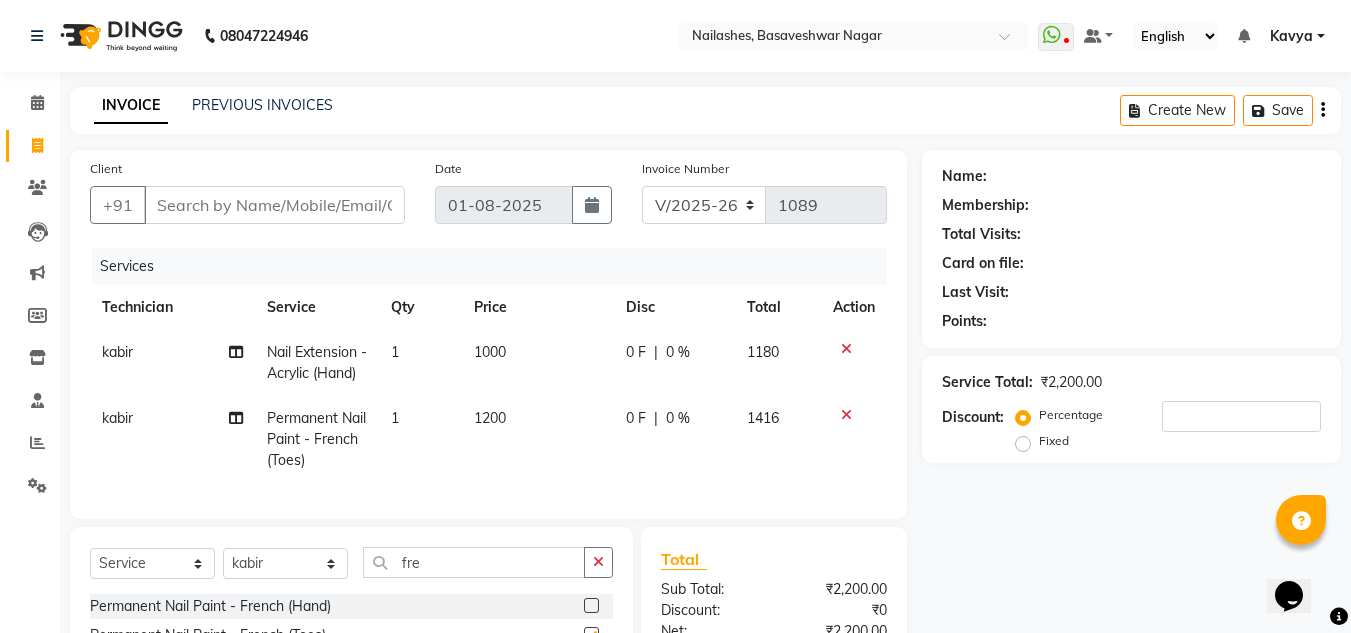 checkbox on "false" 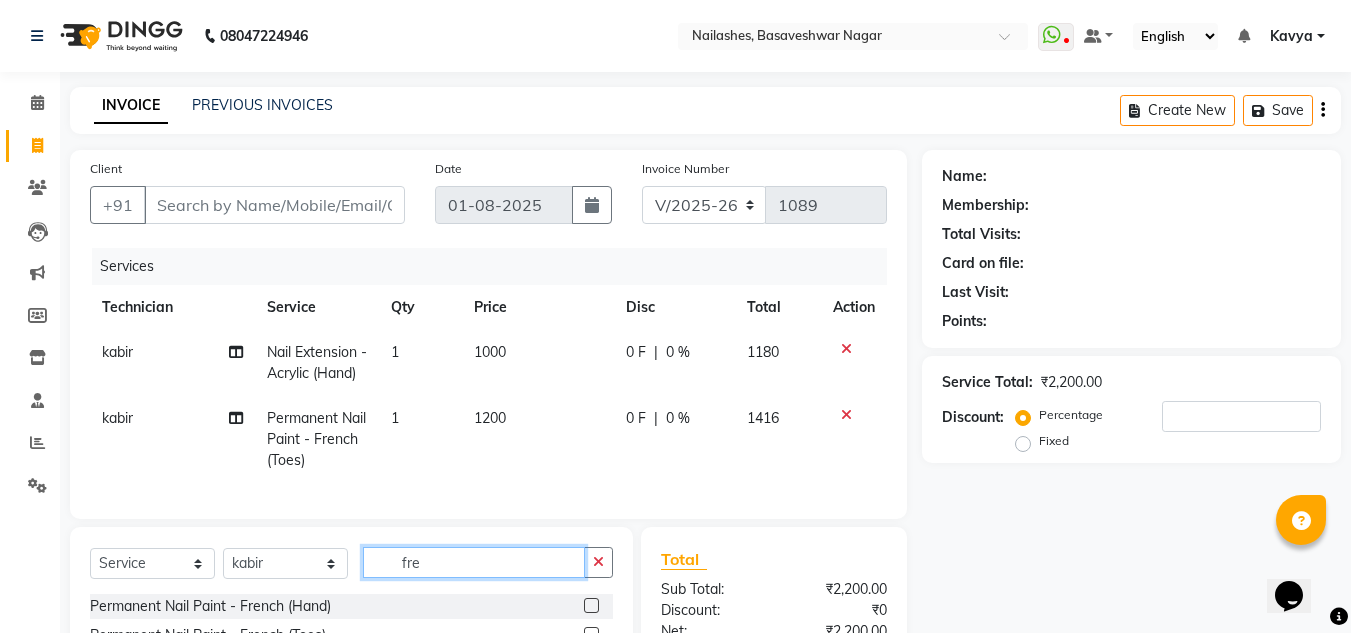 click on "fre" 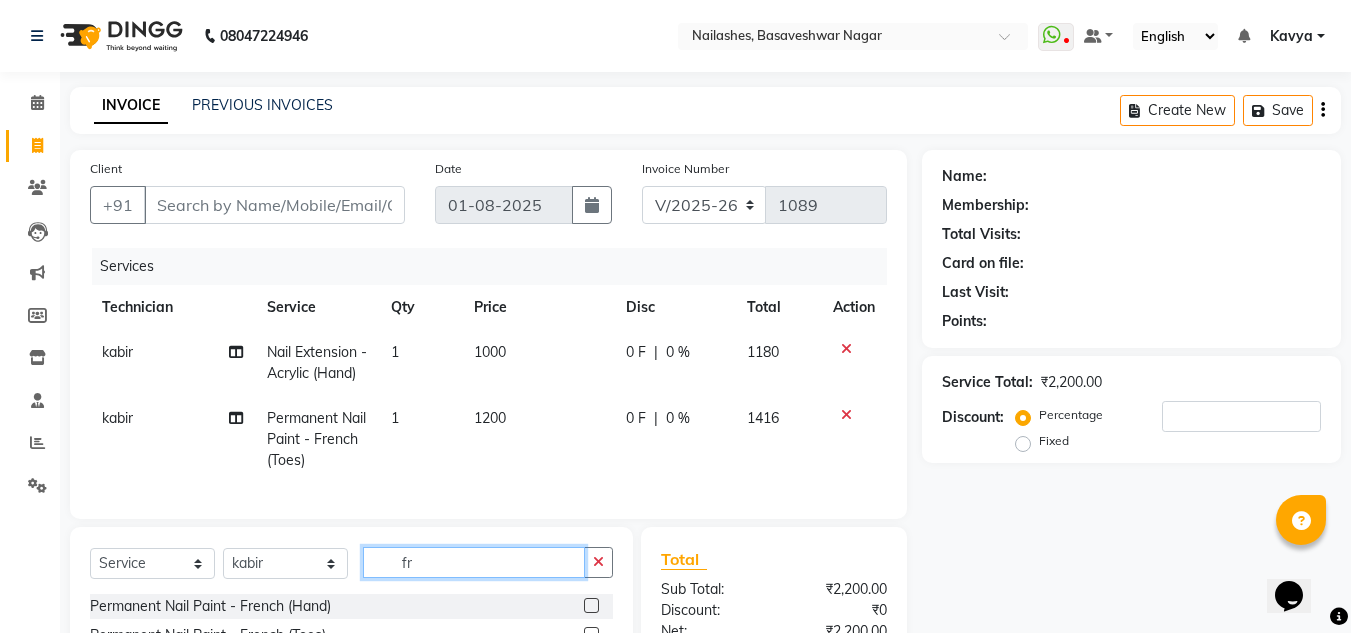 type on "f" 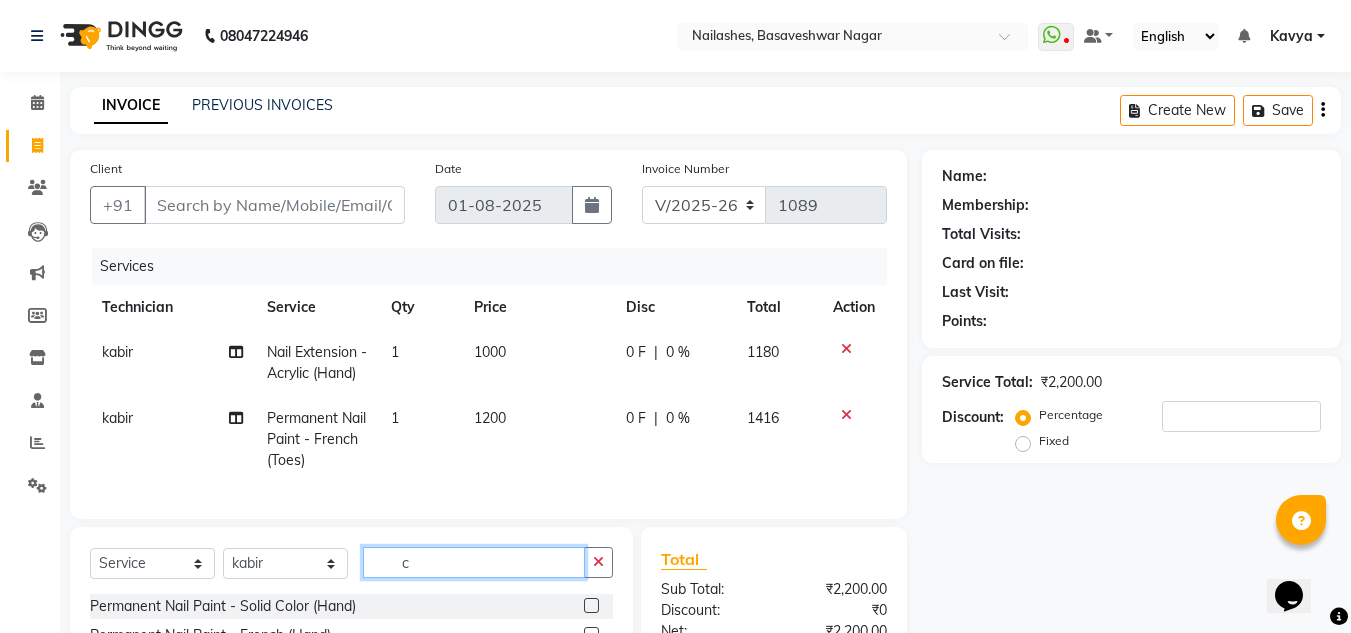 scroll, scrollTop: 172, scrollLeft: 0, axis: vertical 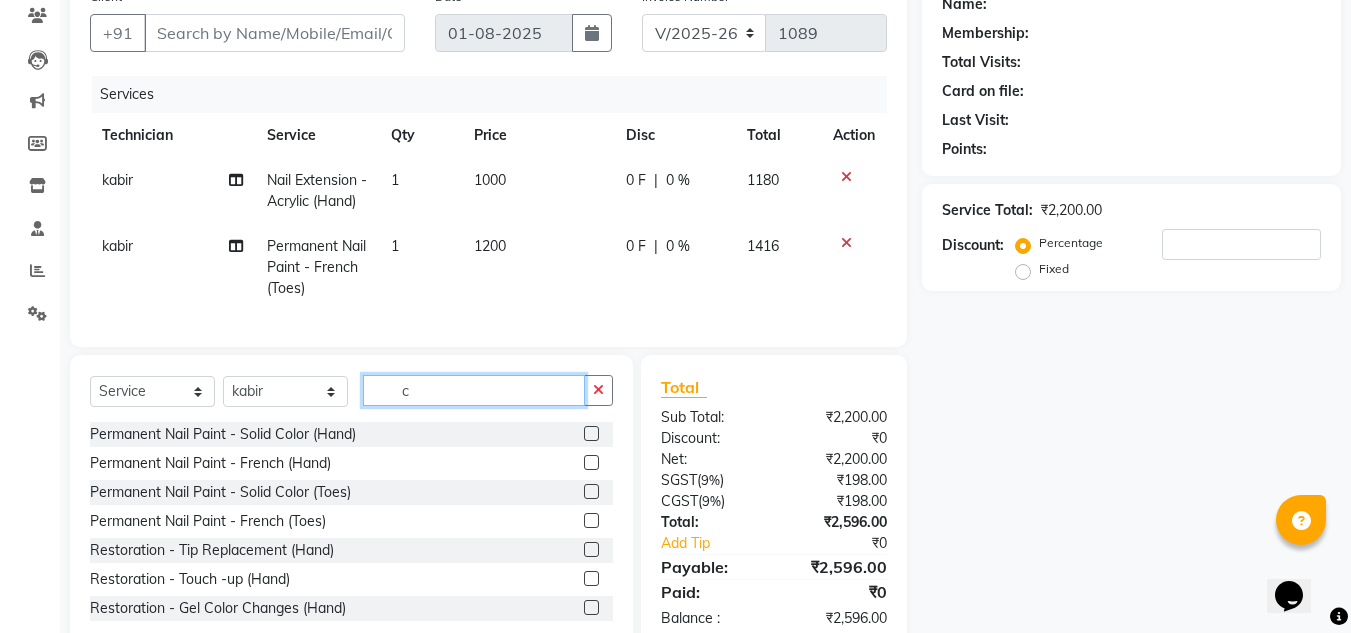 type on "c" 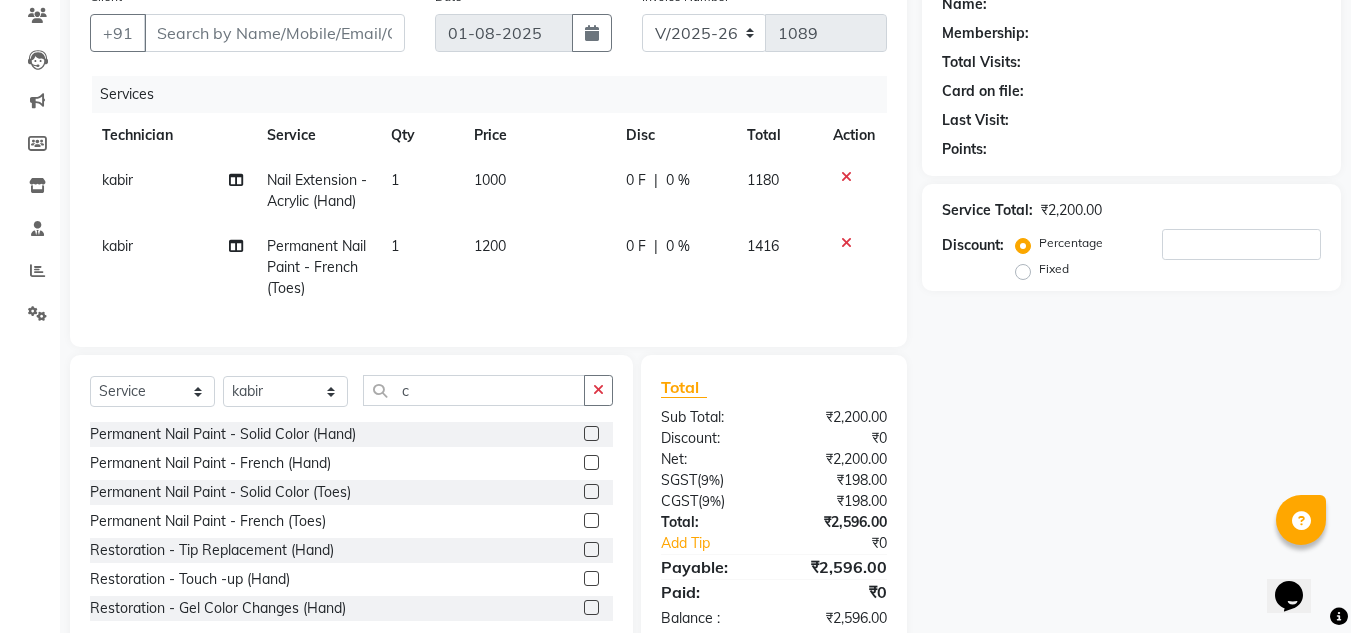 click 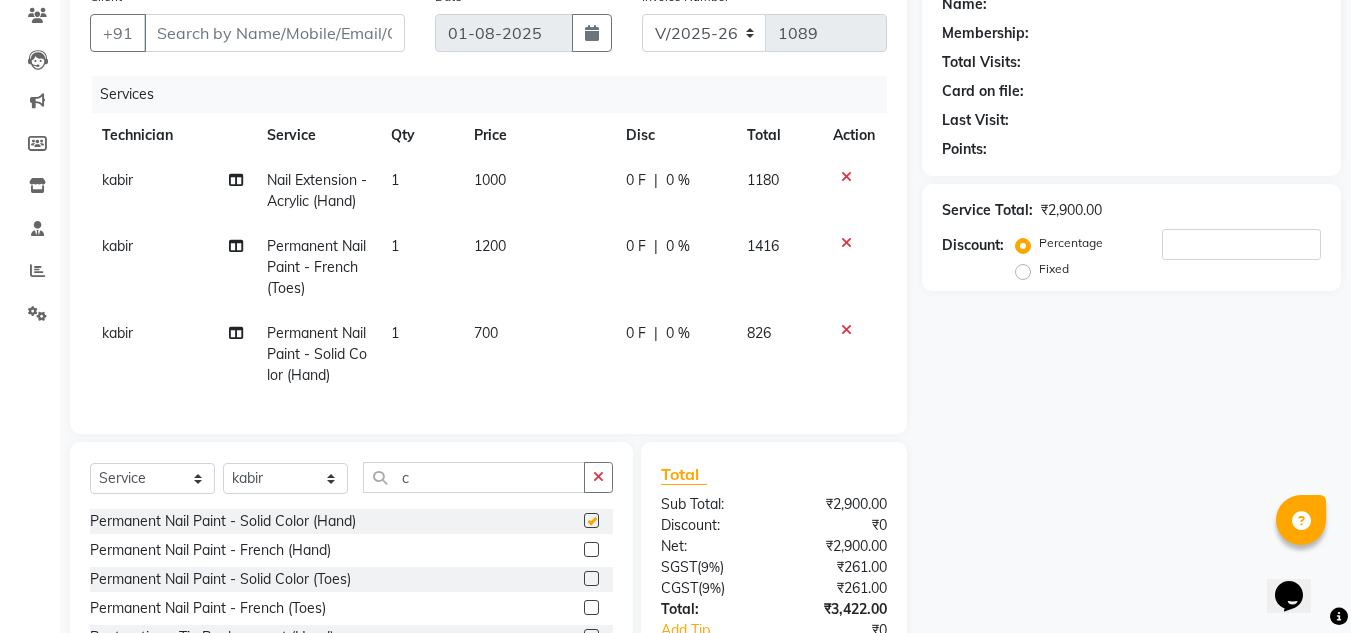 checkbox on "false" 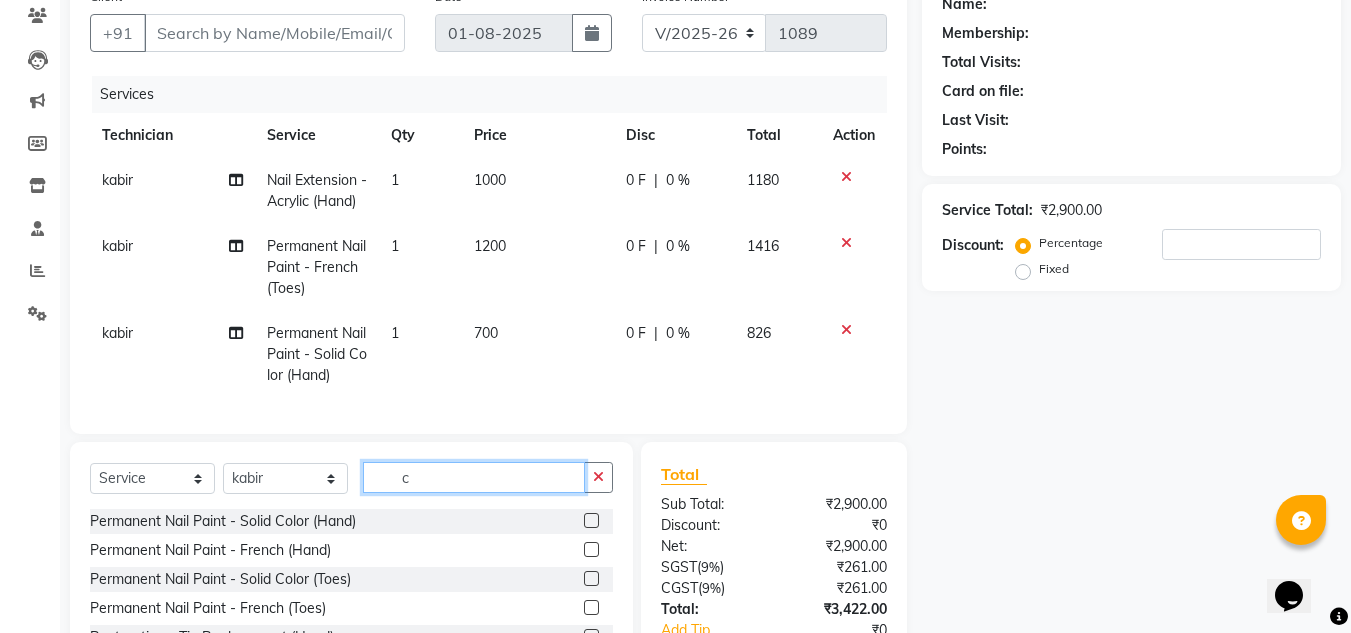 click on "c" 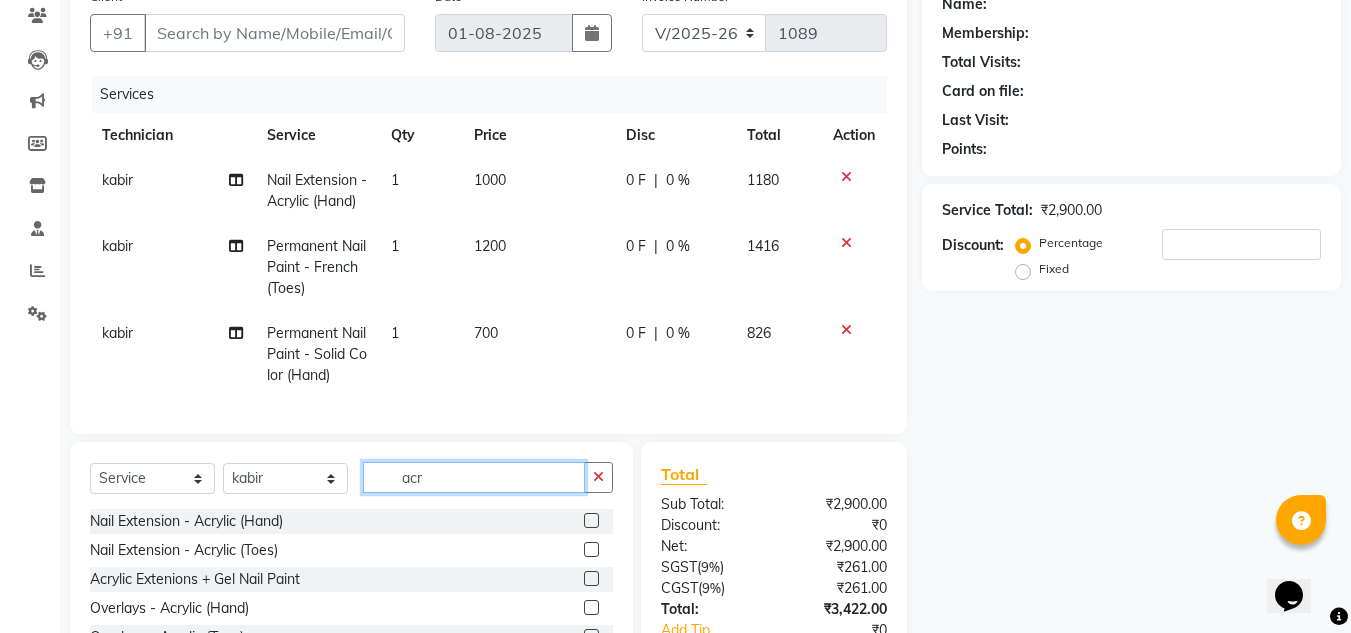 type on "acr" 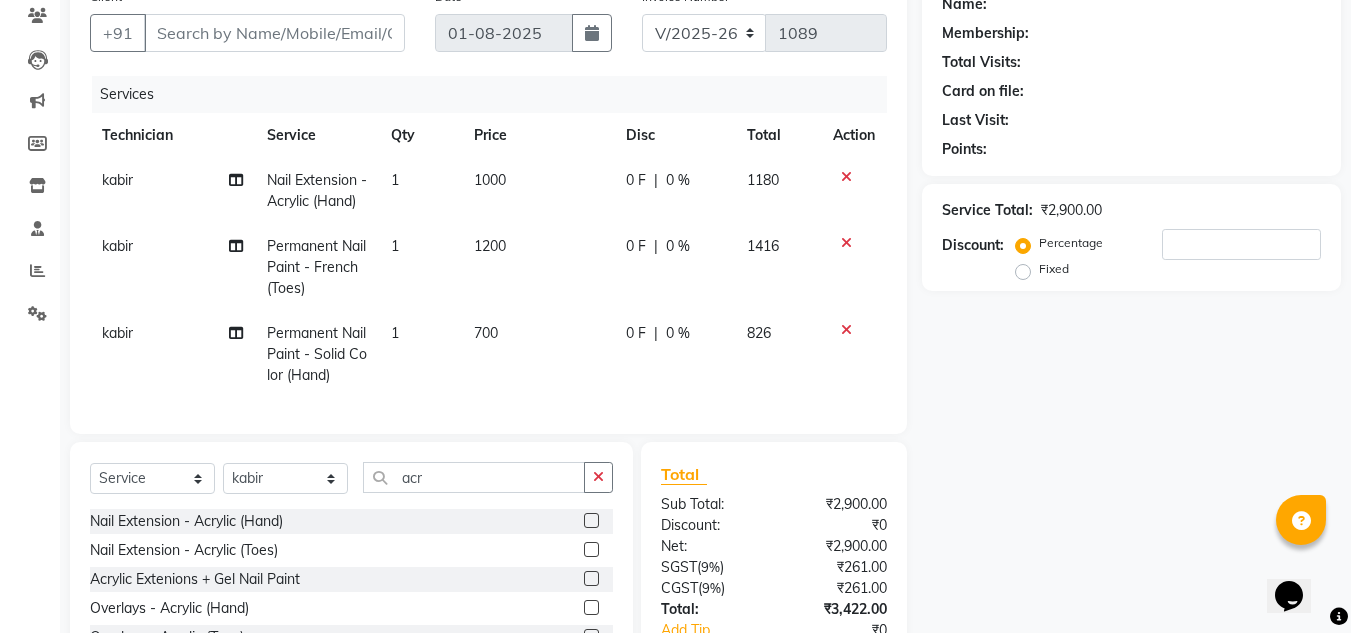 click 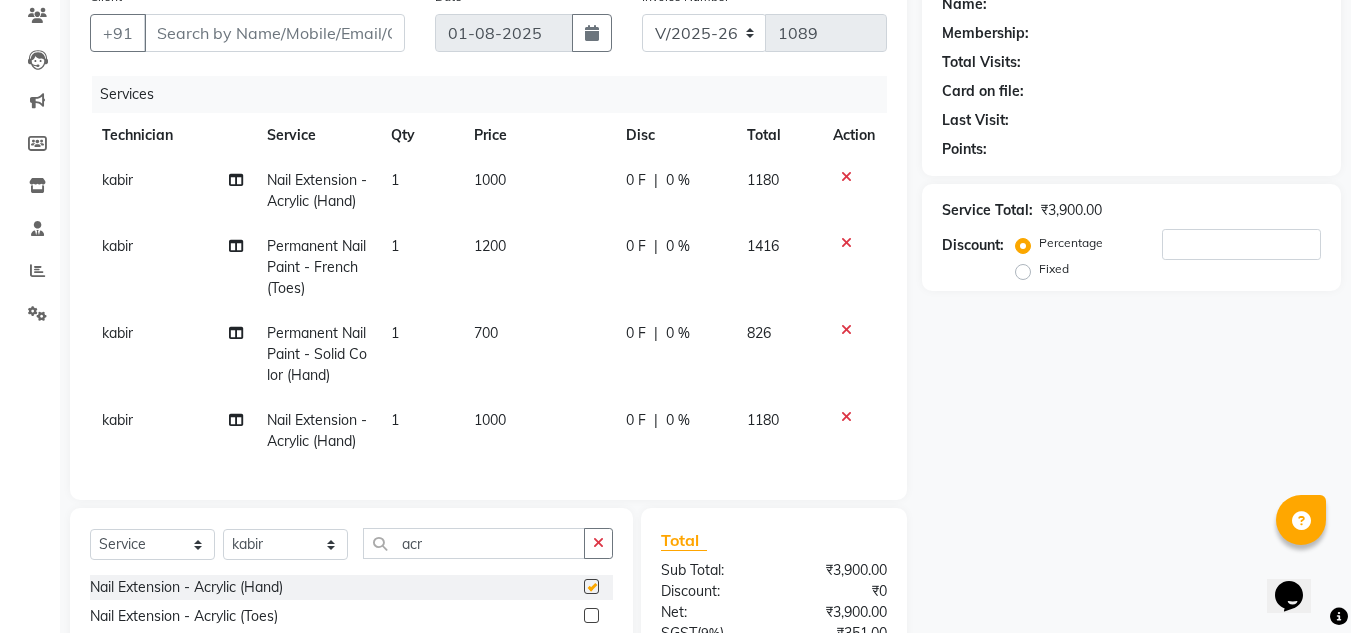 checkbox on "false" 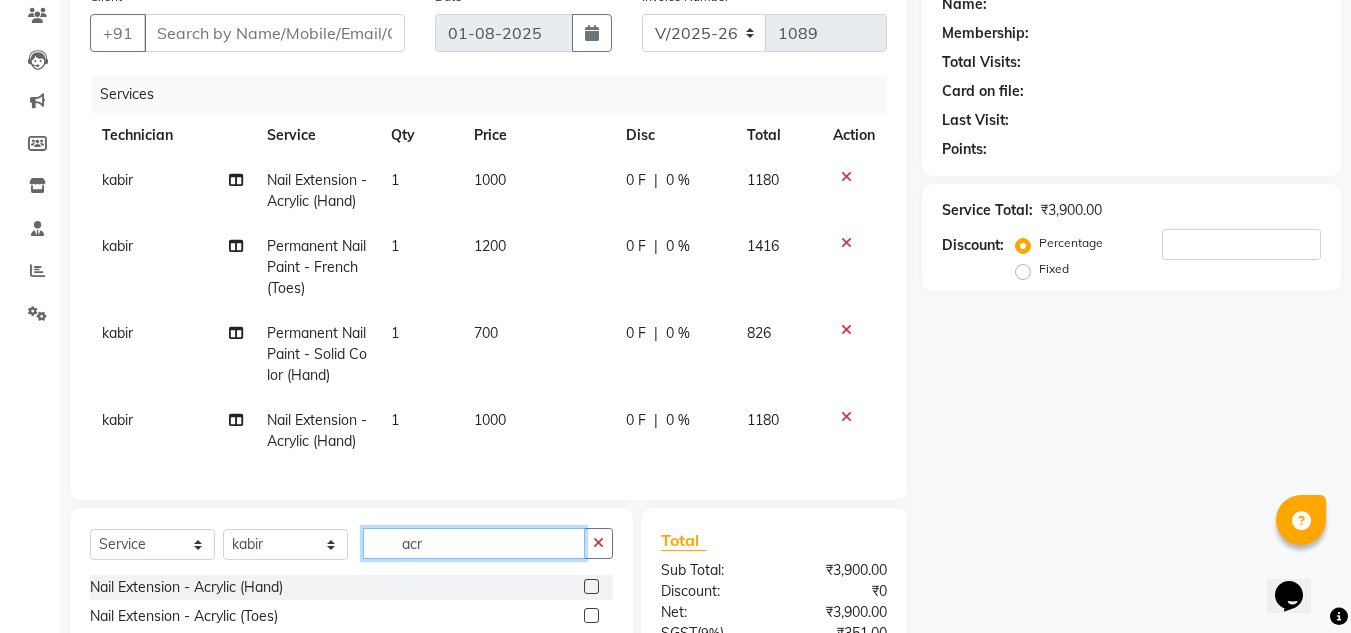 click on "acr" 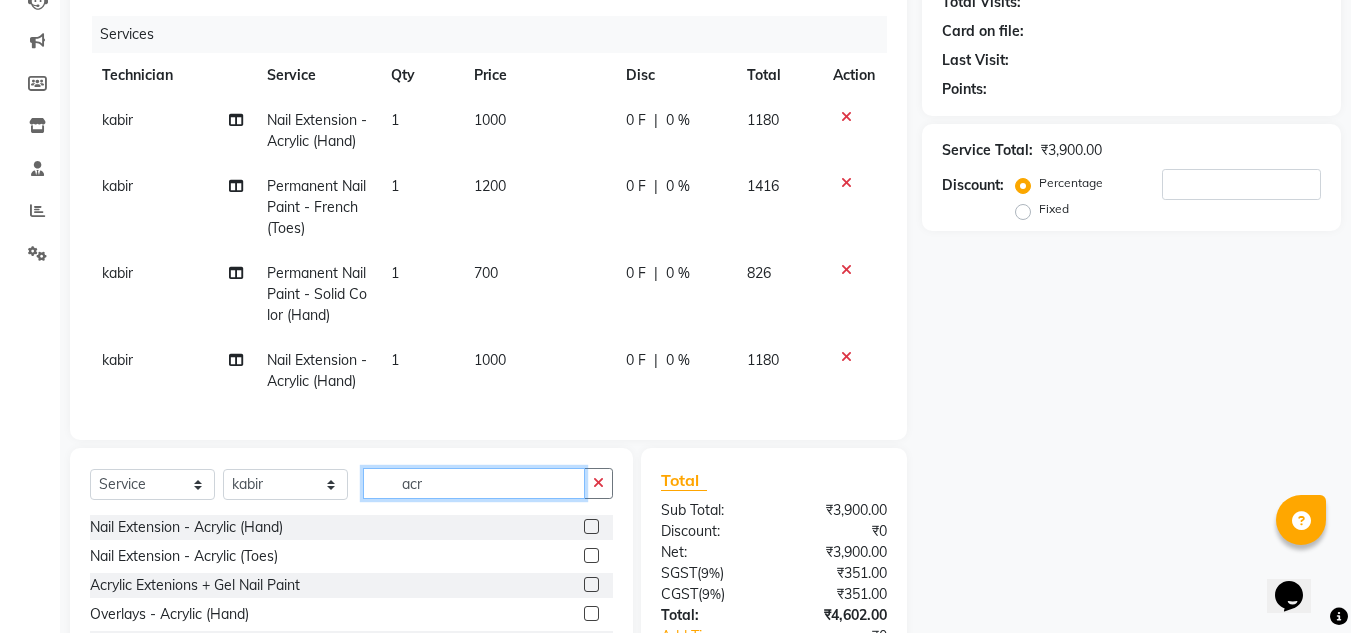 scroll, scrollTop: 241, scrollLeft: 0, axis: vertical 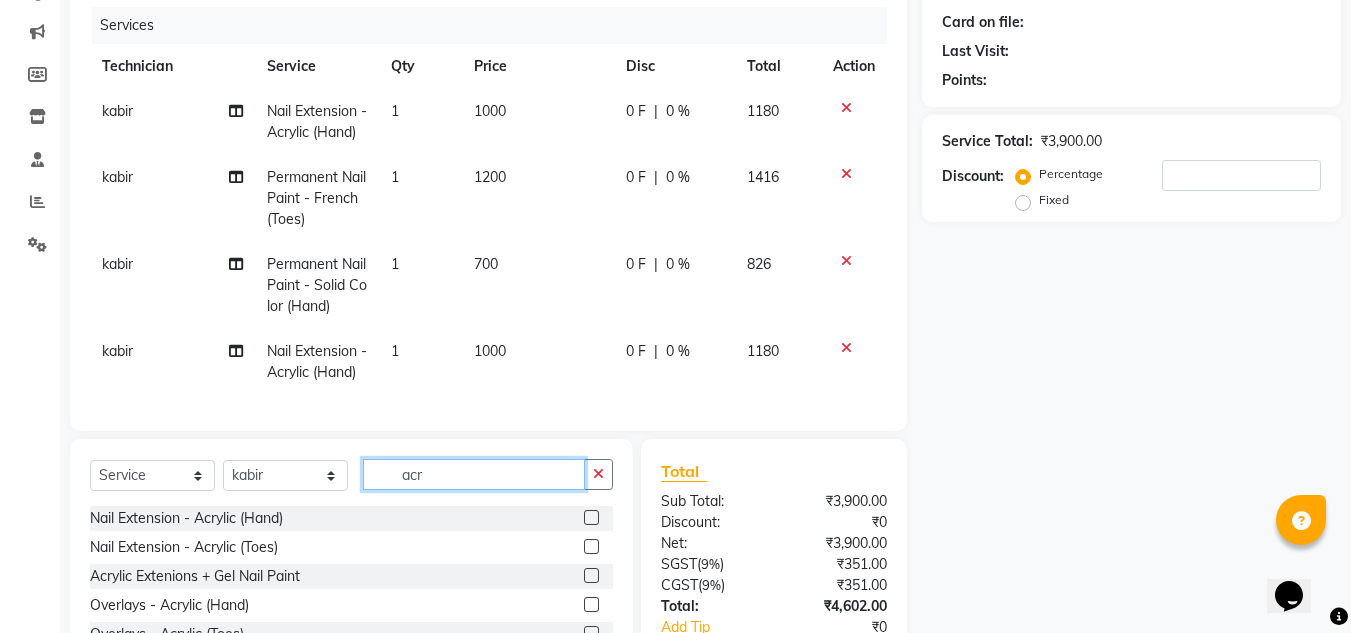 click on "acr" 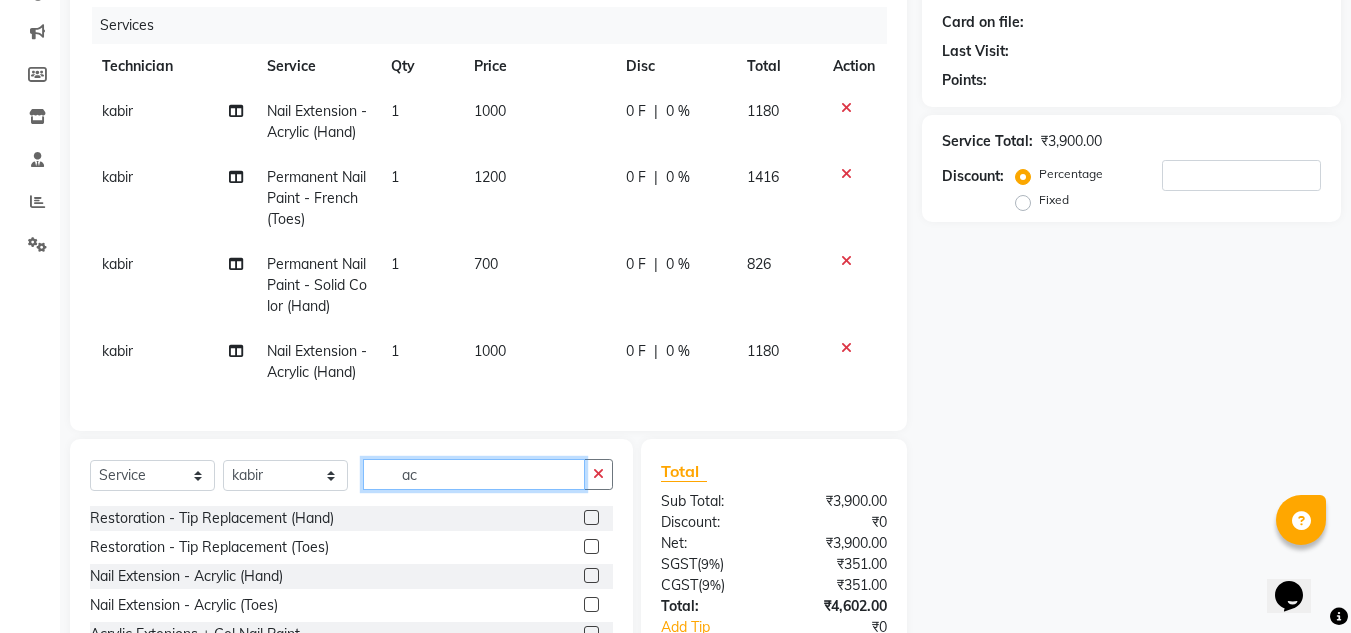 type on "a" 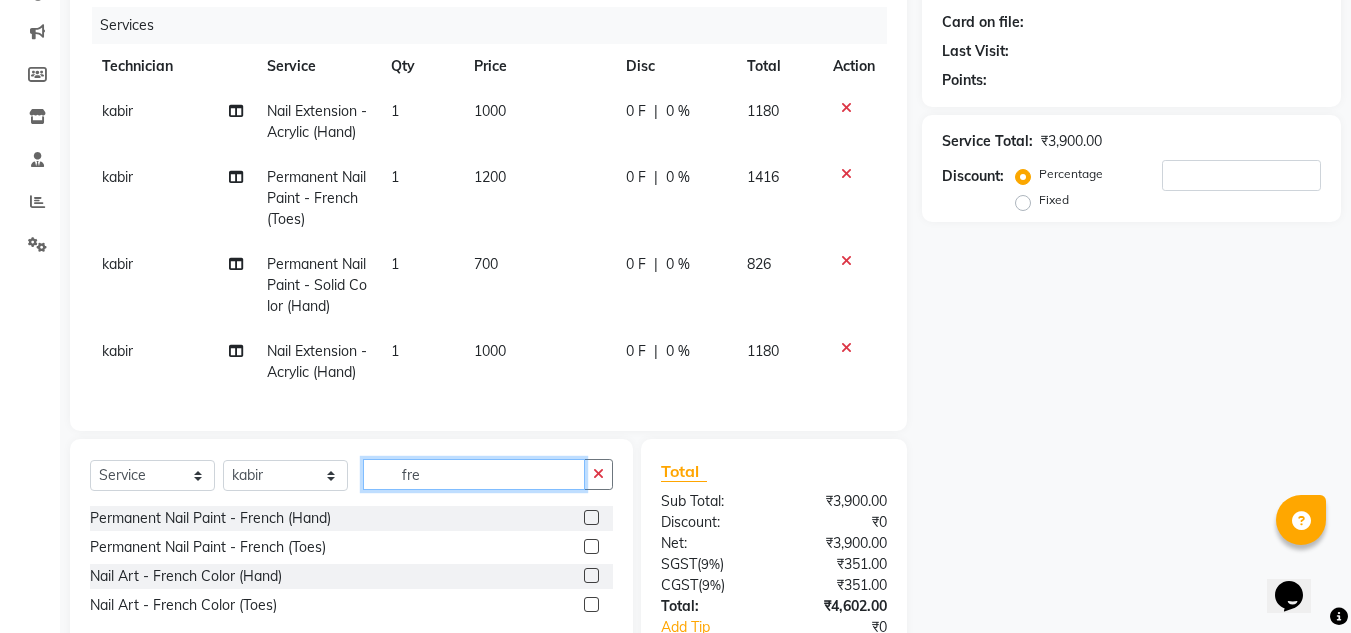 type on "fre" 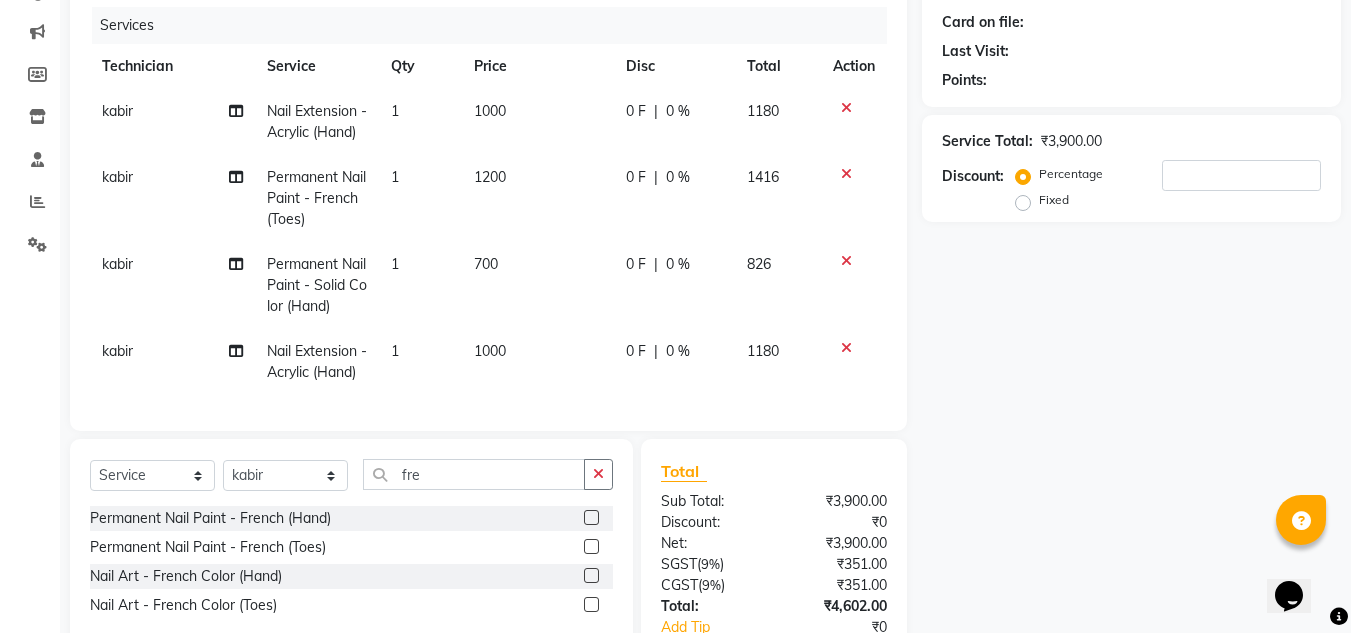 click 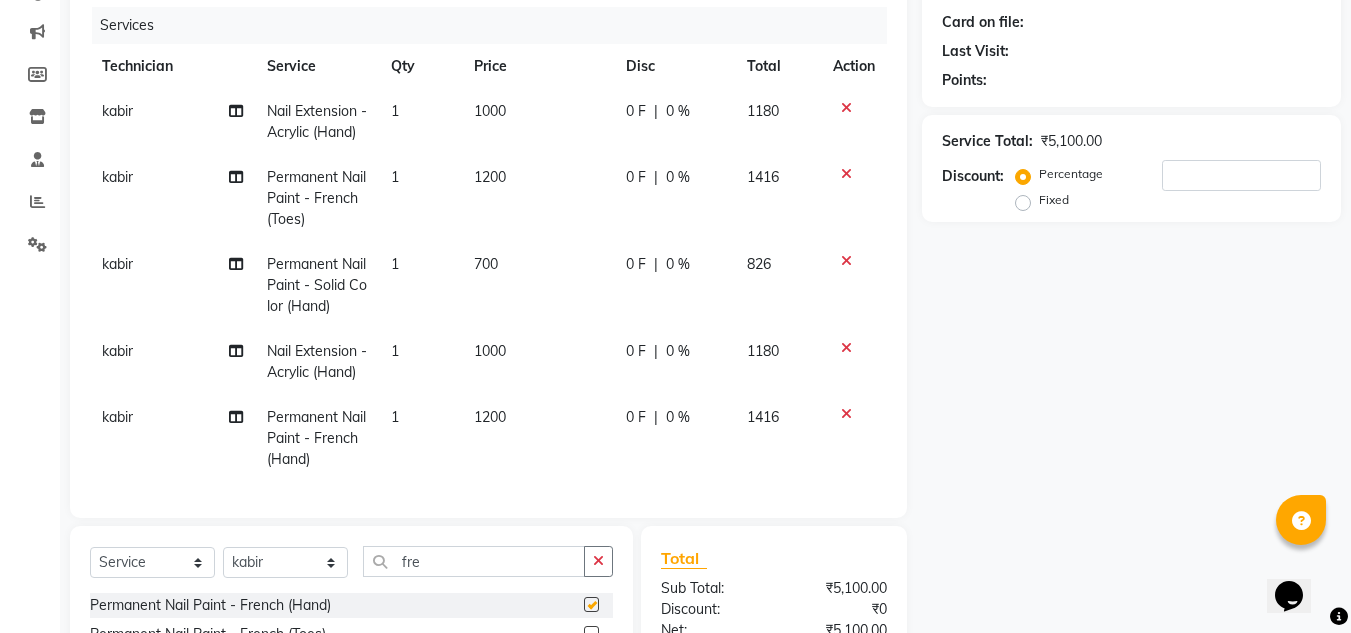 checkbox on "false" 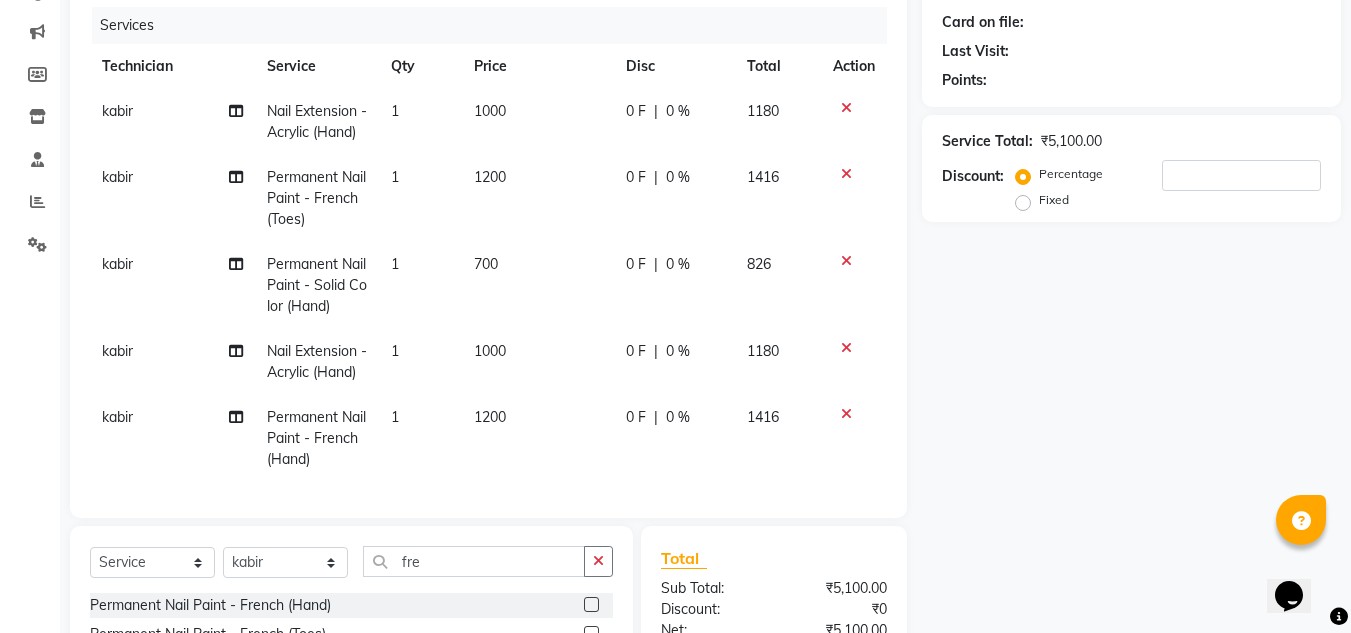 scroll, scrollTop: 48, scrollLeft: 0, axis: vertical 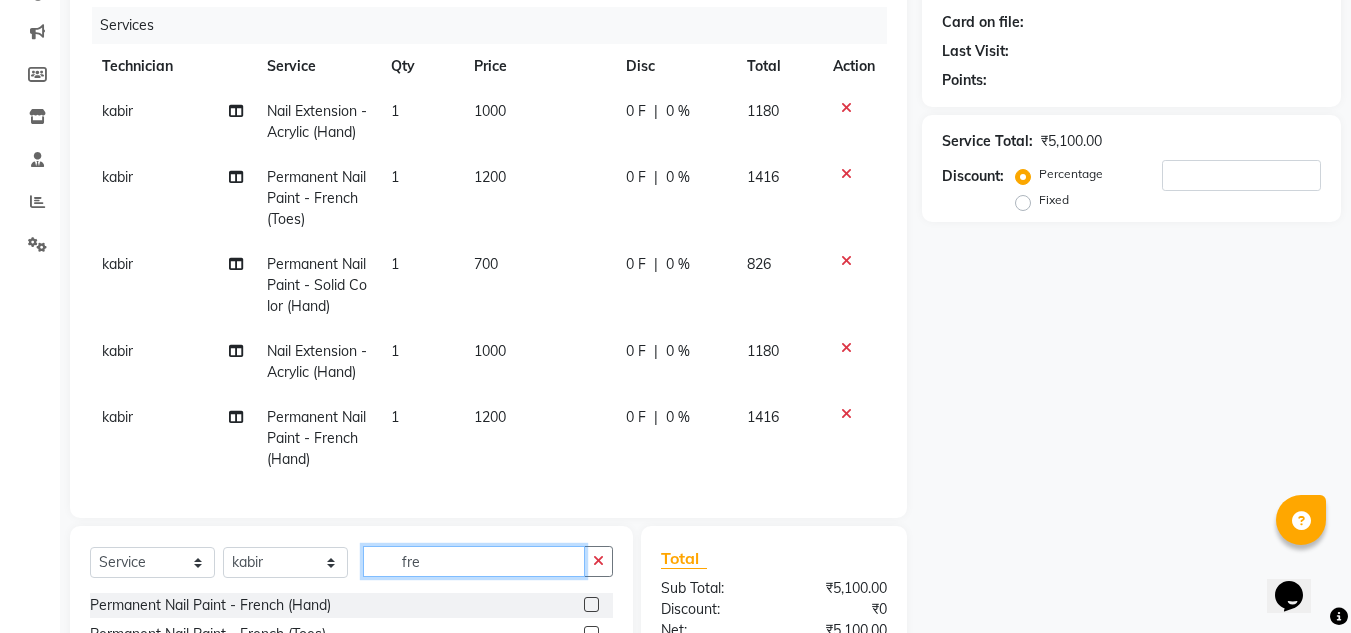 click on "fre" 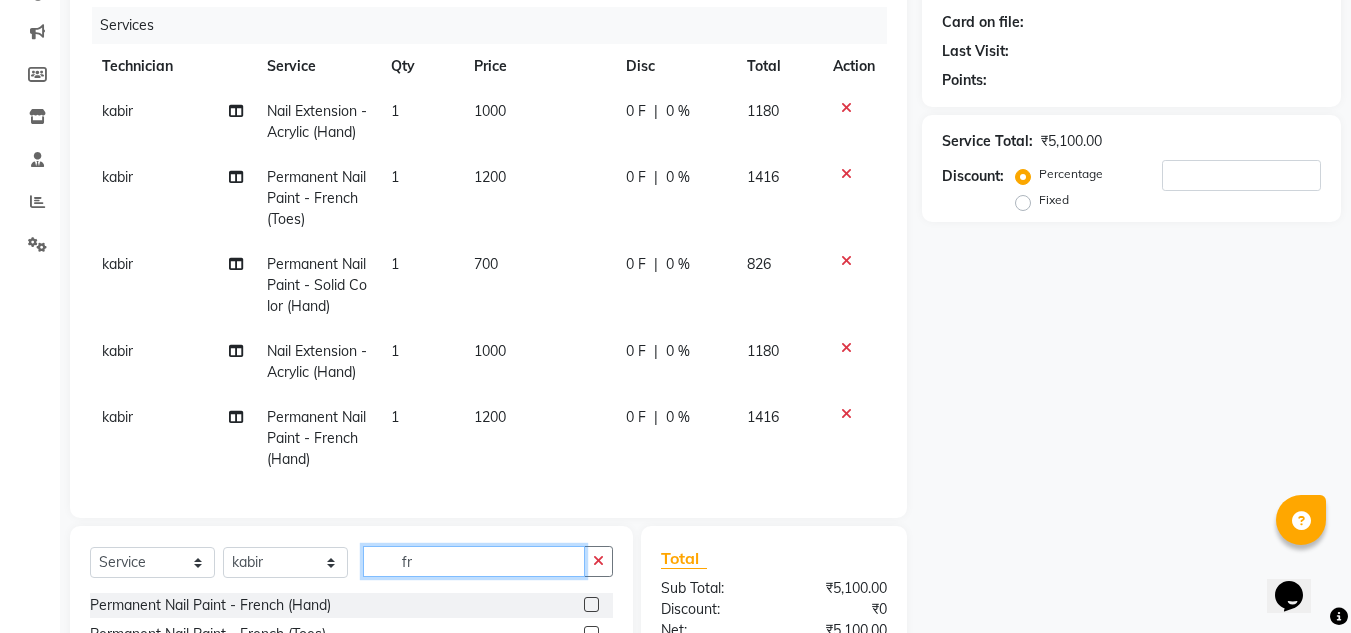 type on "f" 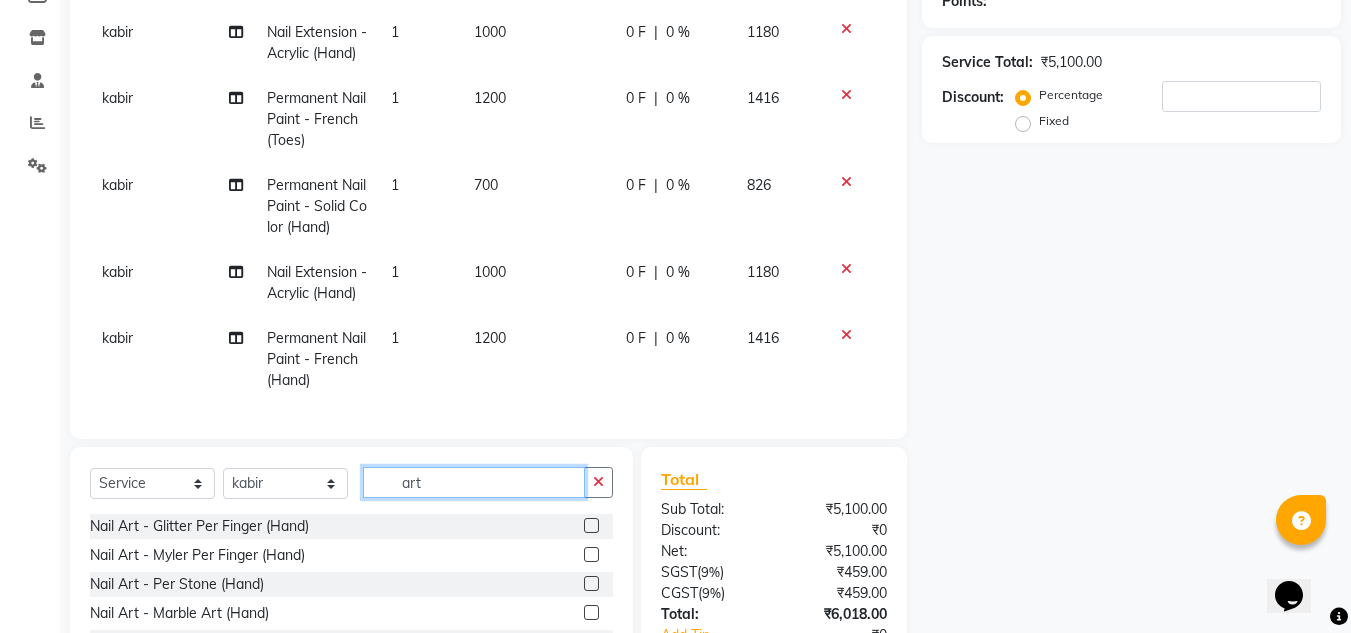 scroll, scrollTop: 321, scrollLeft: 0, axis: vertical 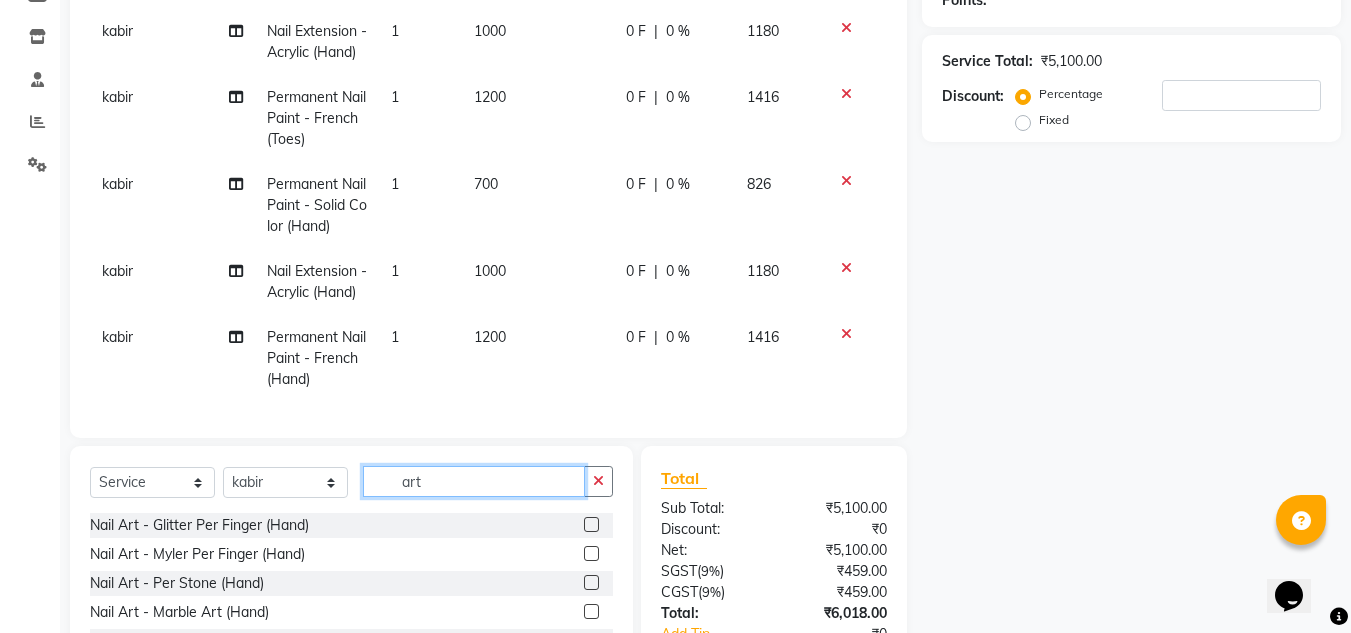 type on "art" 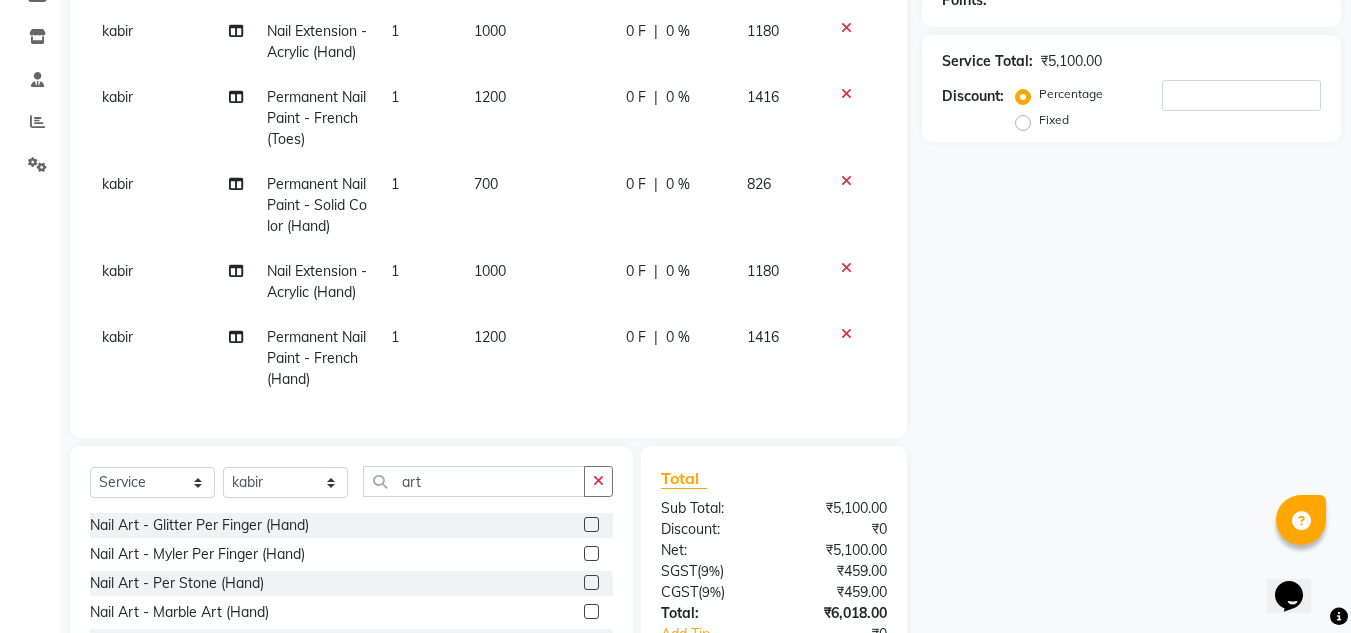click 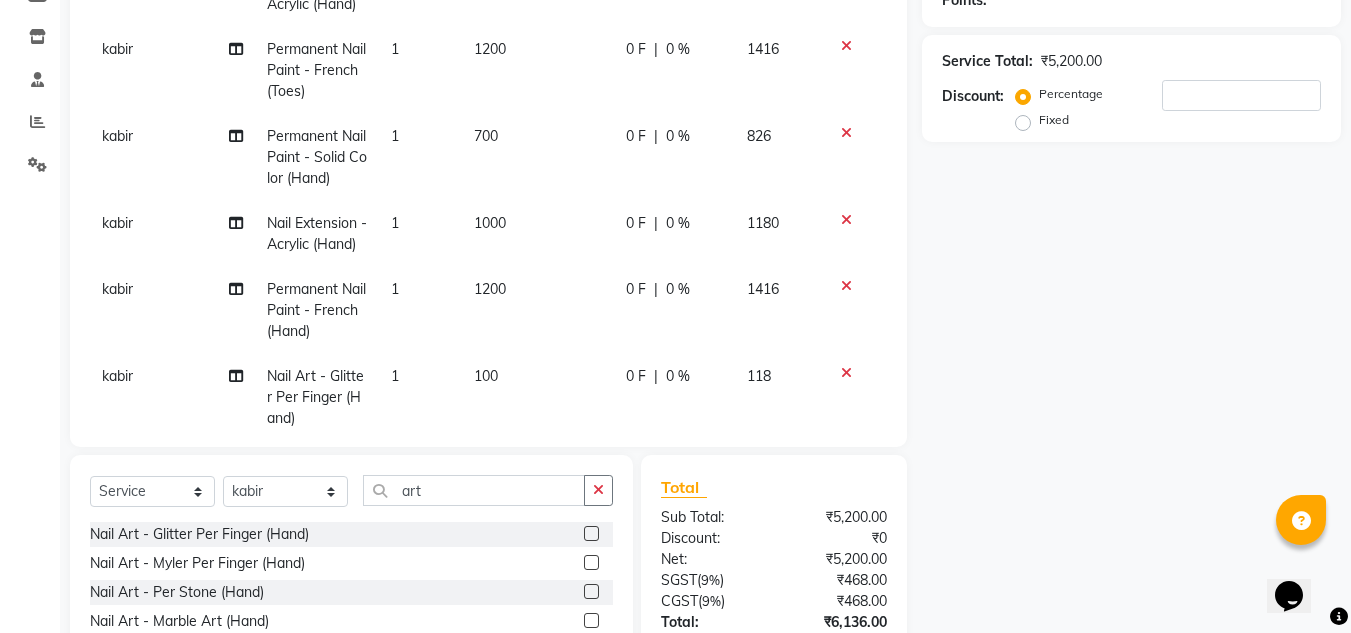 click 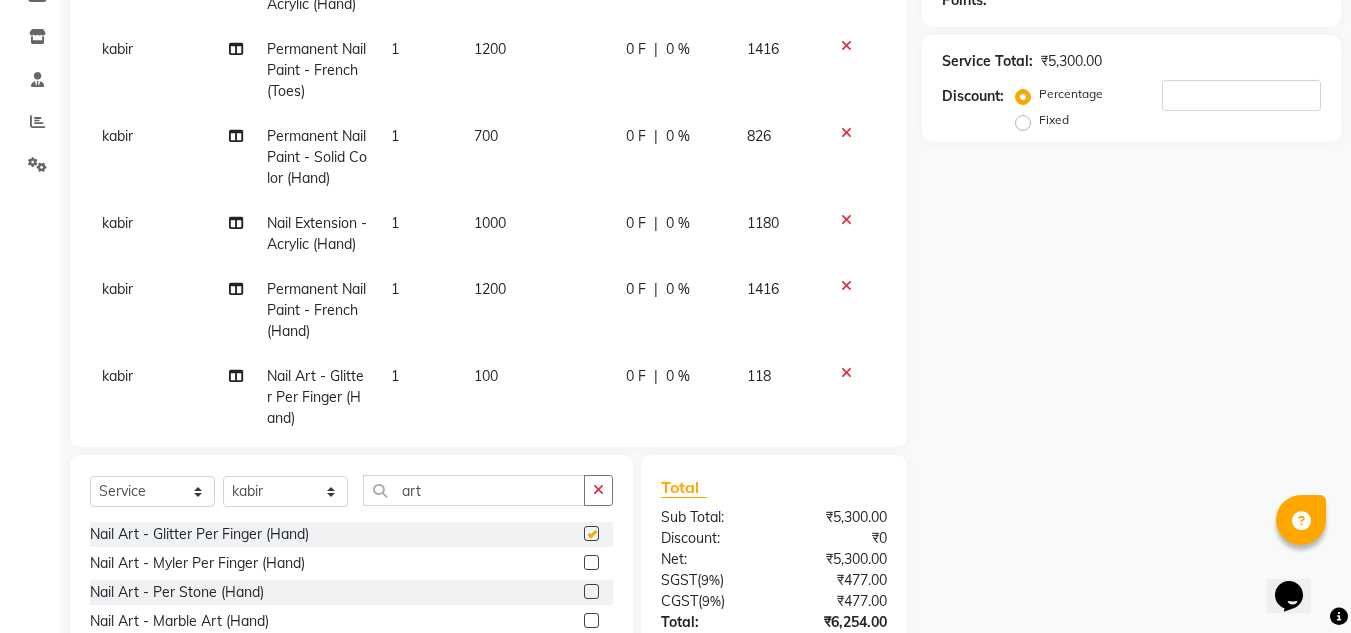 checkbox on "false" 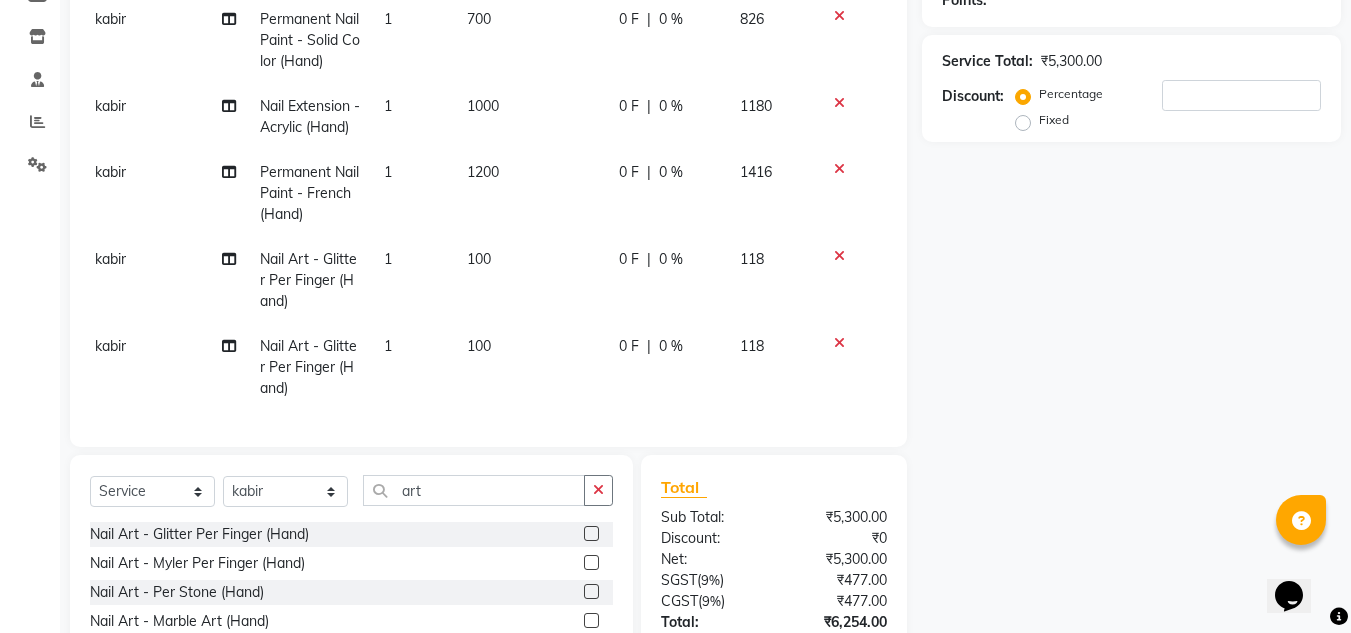 scroll, scrollTop: 222, scrollLeft: 8, axis: both 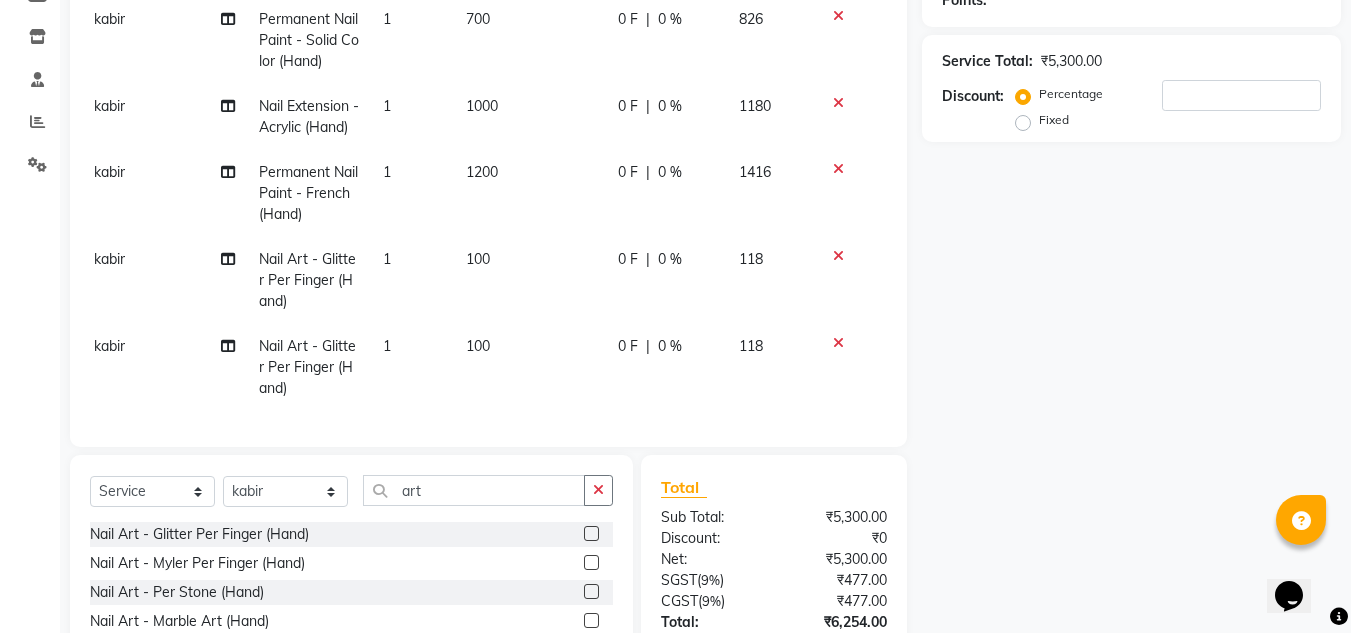 click on "1" 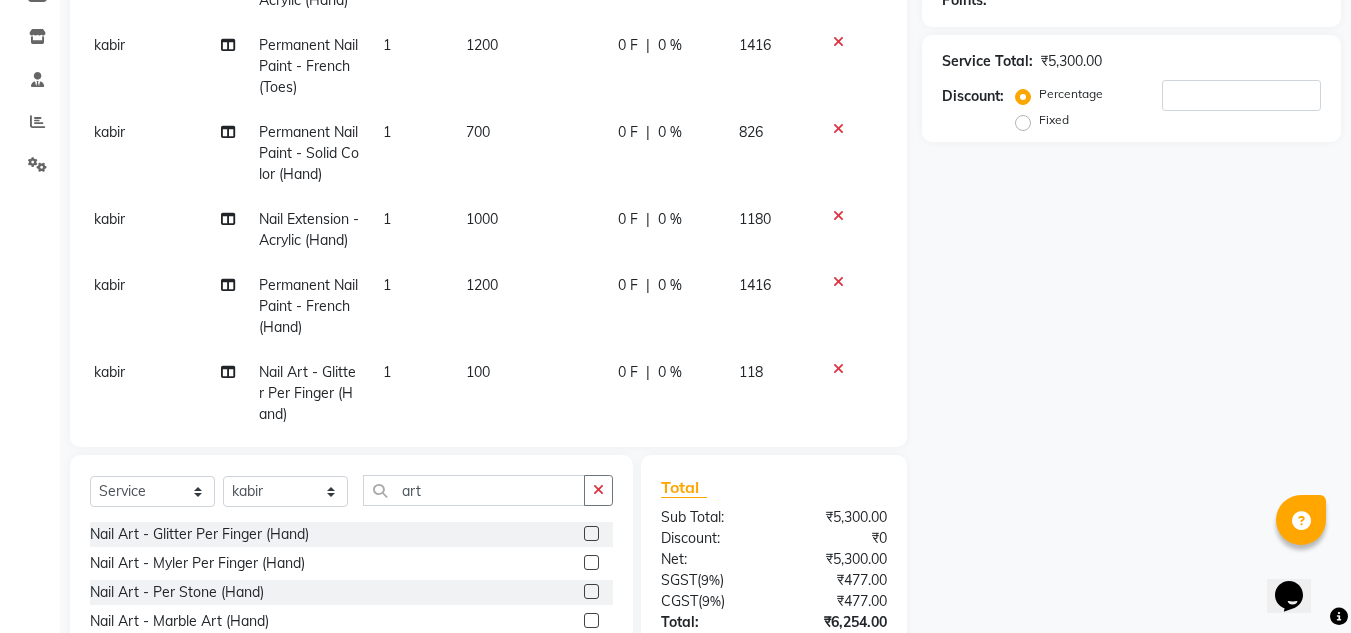 select on "81673" 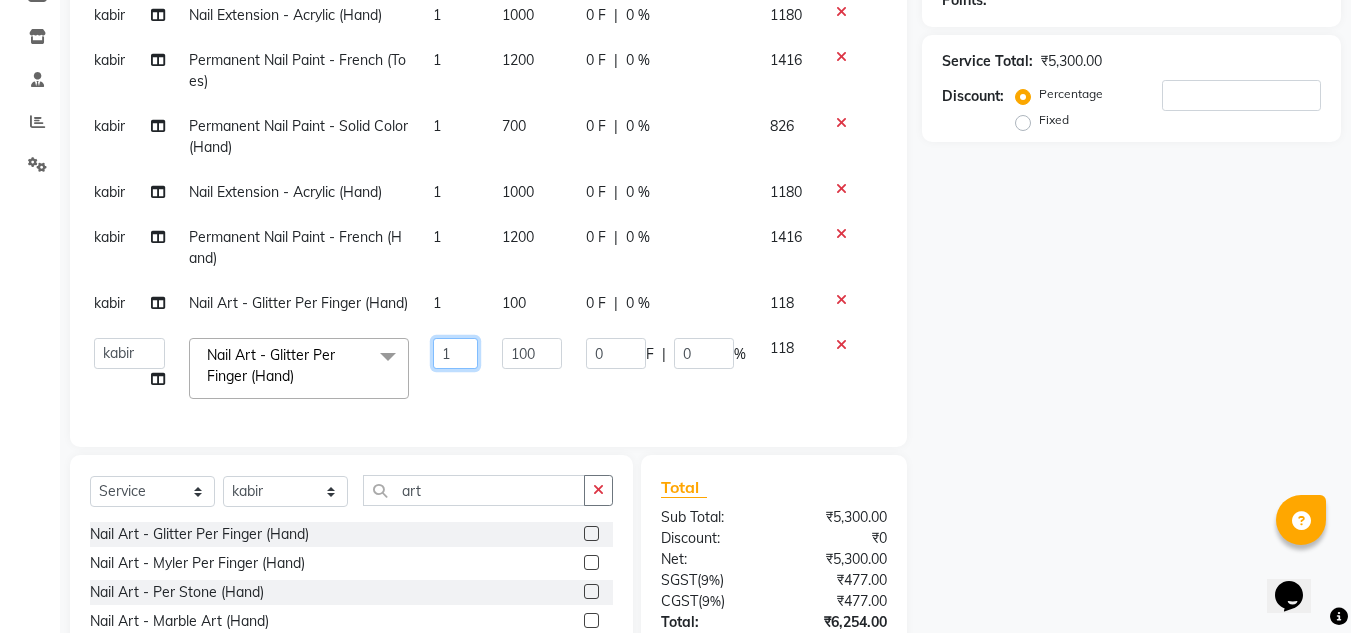 click on "1" 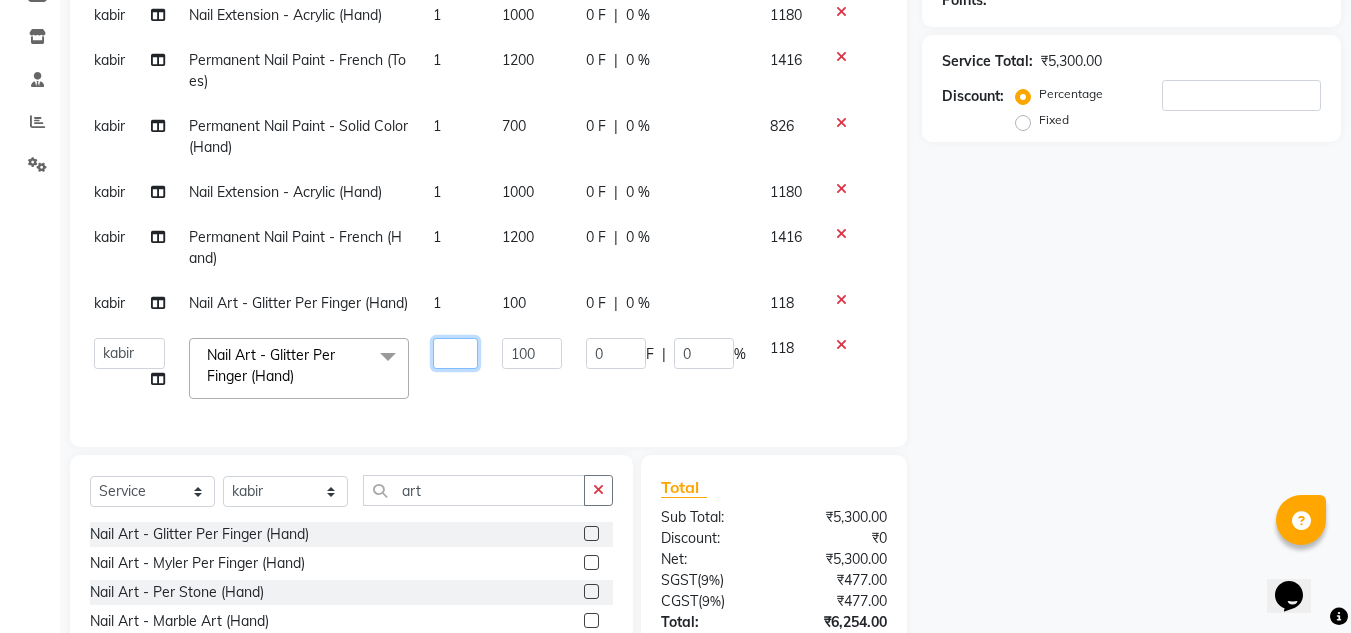 click 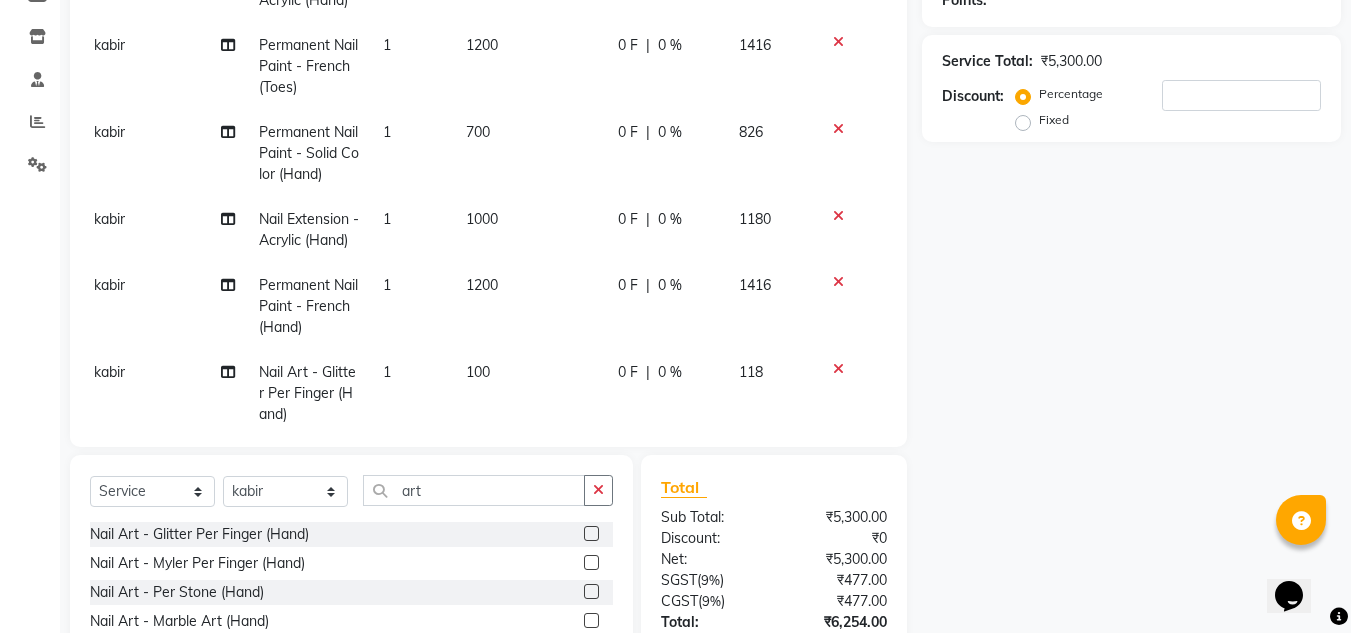 click on "kabir Nail Extension - Acrylic (Hand) 1 1000 0 F | 0 % 1180 kabir Permanent Nail Paint - French (Toes) 1 1200 0 F | 0 % 1416 kabir Permanent Nail Paint - Solid Color (Hand) 1 700 0 F | 0 % 826 kabir Nail Extension - Acrylic (Hand) 1 1000 0 F | 0 % 1180 kabir Permanent Nail Paint - French (Hand) 1 1200 0 F | 0 % 1416 kabir Nail Art - Glitter Per Finger (Hand) 1 100 0 F | 0 % 118 kabir Nail Art - Glitter Per Finger (Hand) 1 100 0 F | 0 % 118" 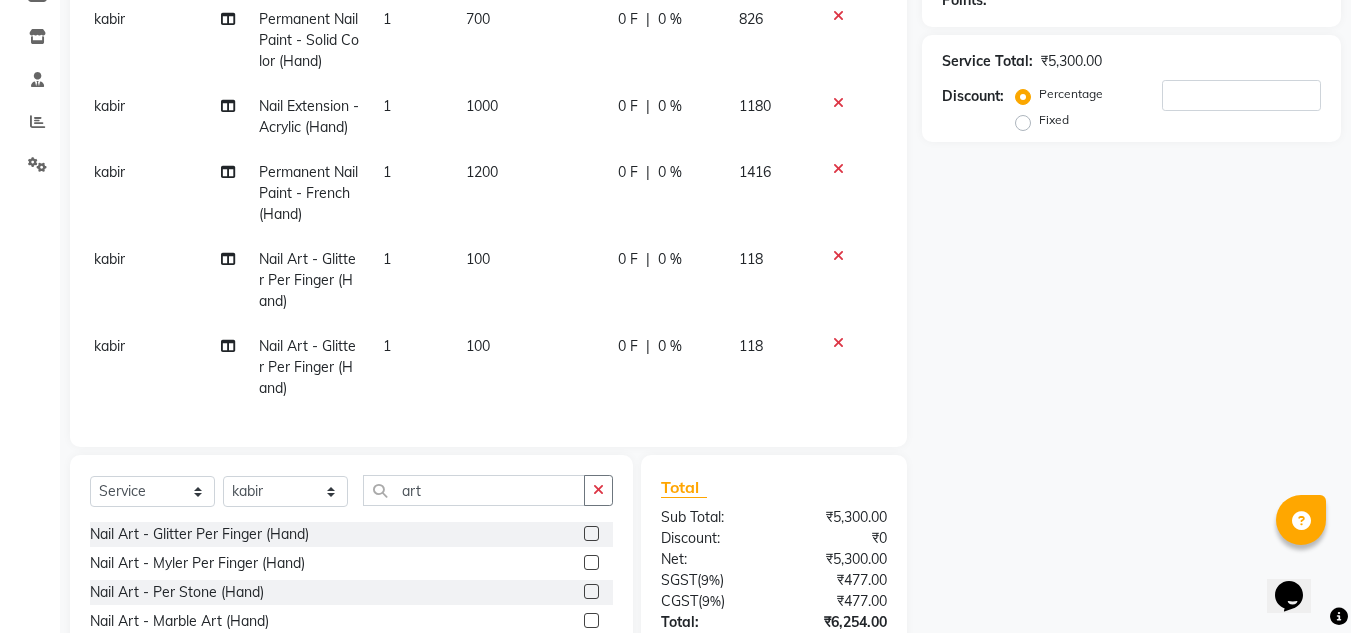 click on "1" 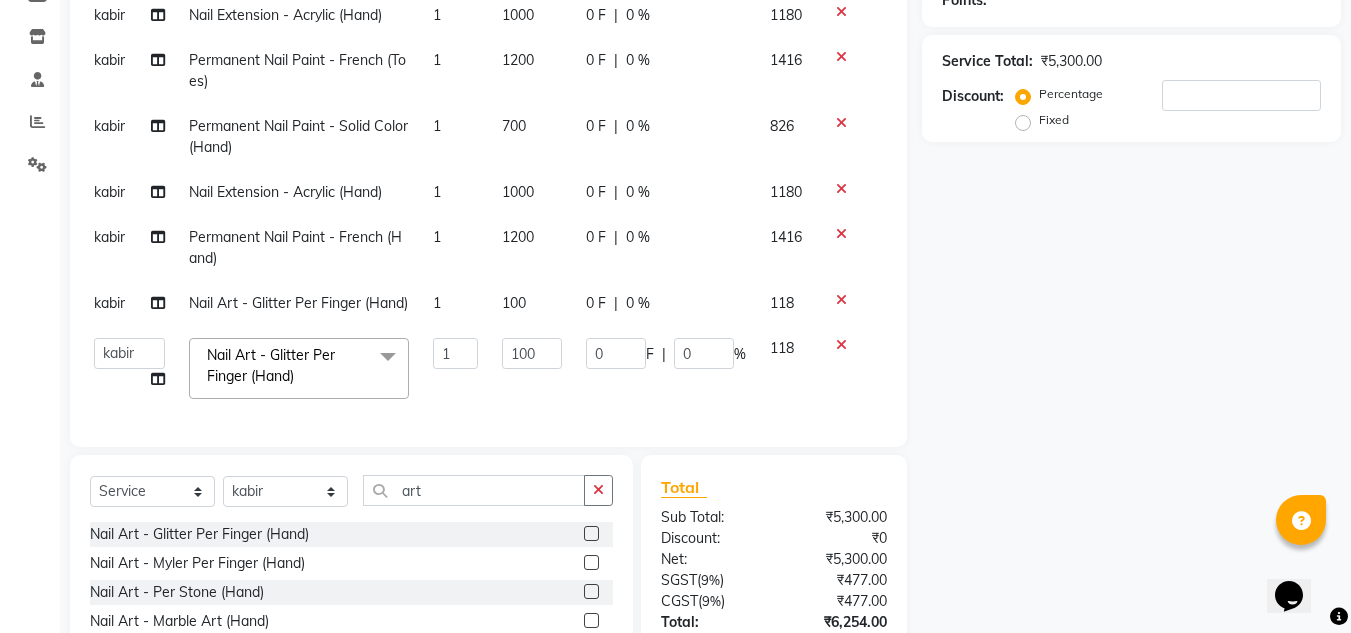 scroll, scrollTop: 52, scrollLeft: 8, axis: both 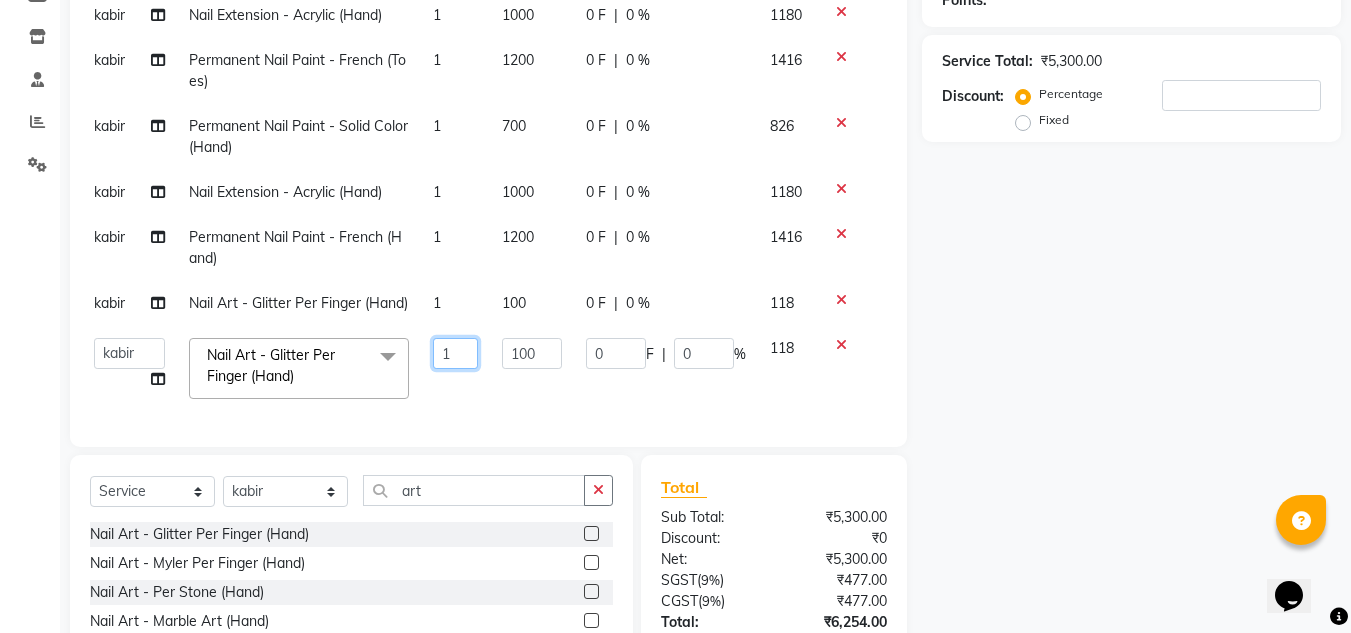 click on "1" 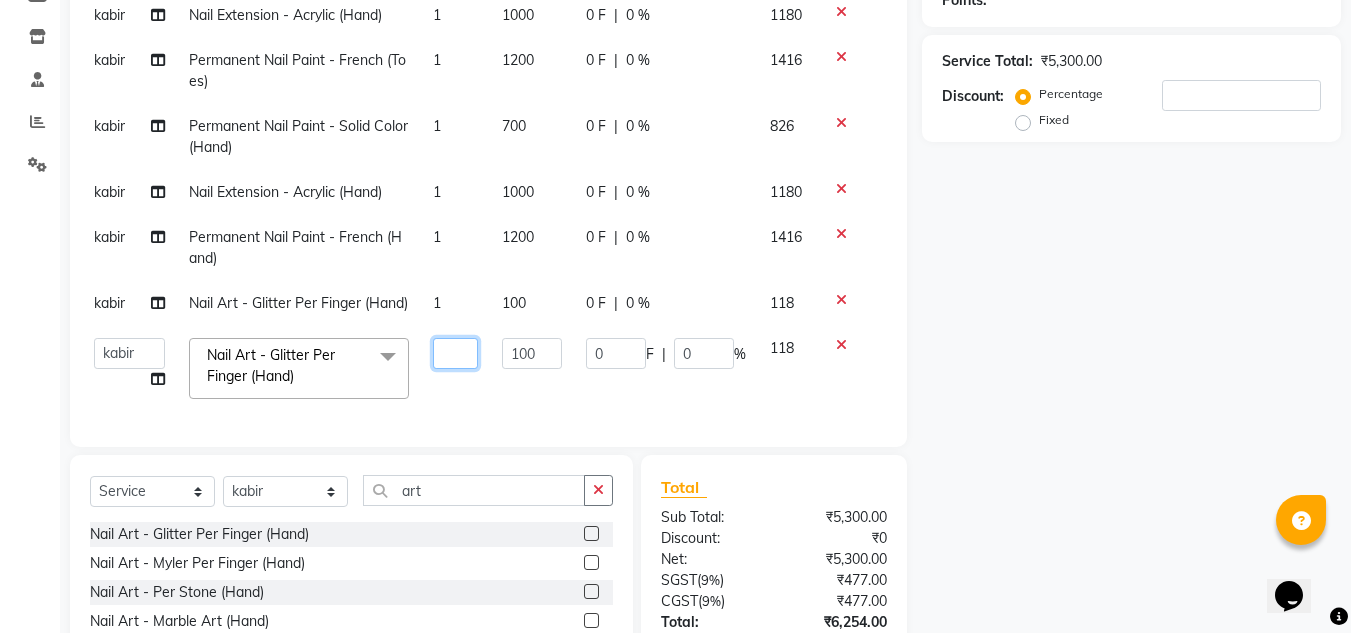 type on "1" 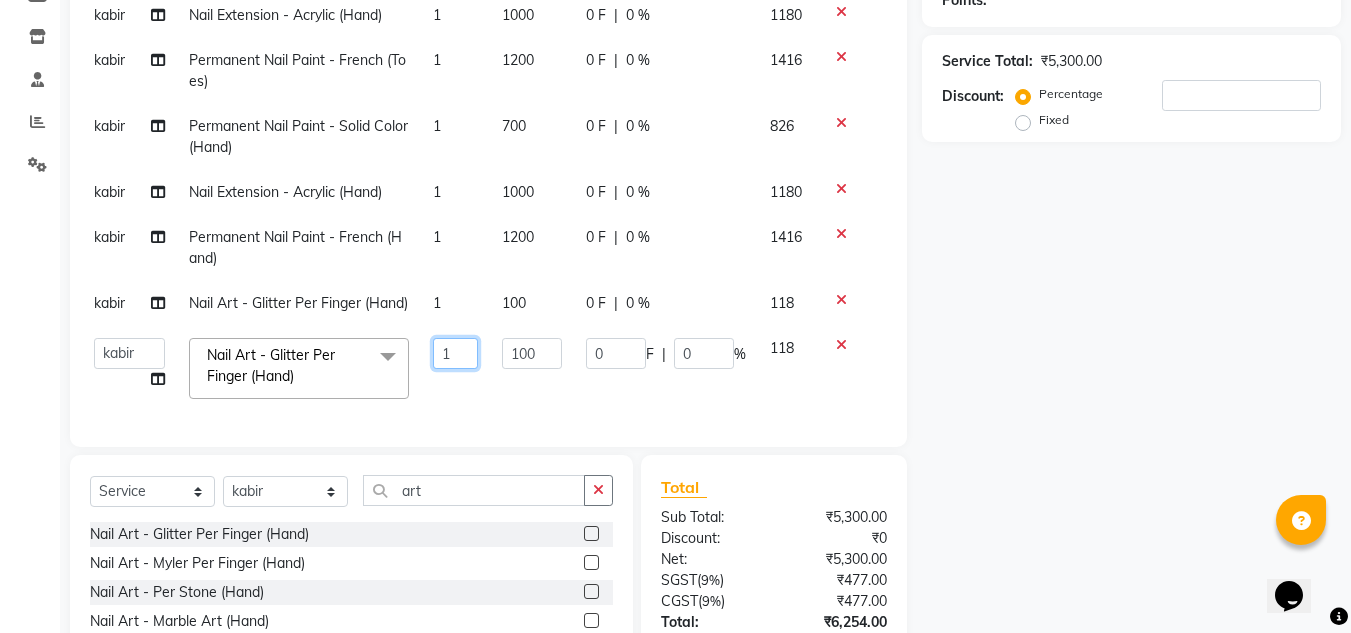 type 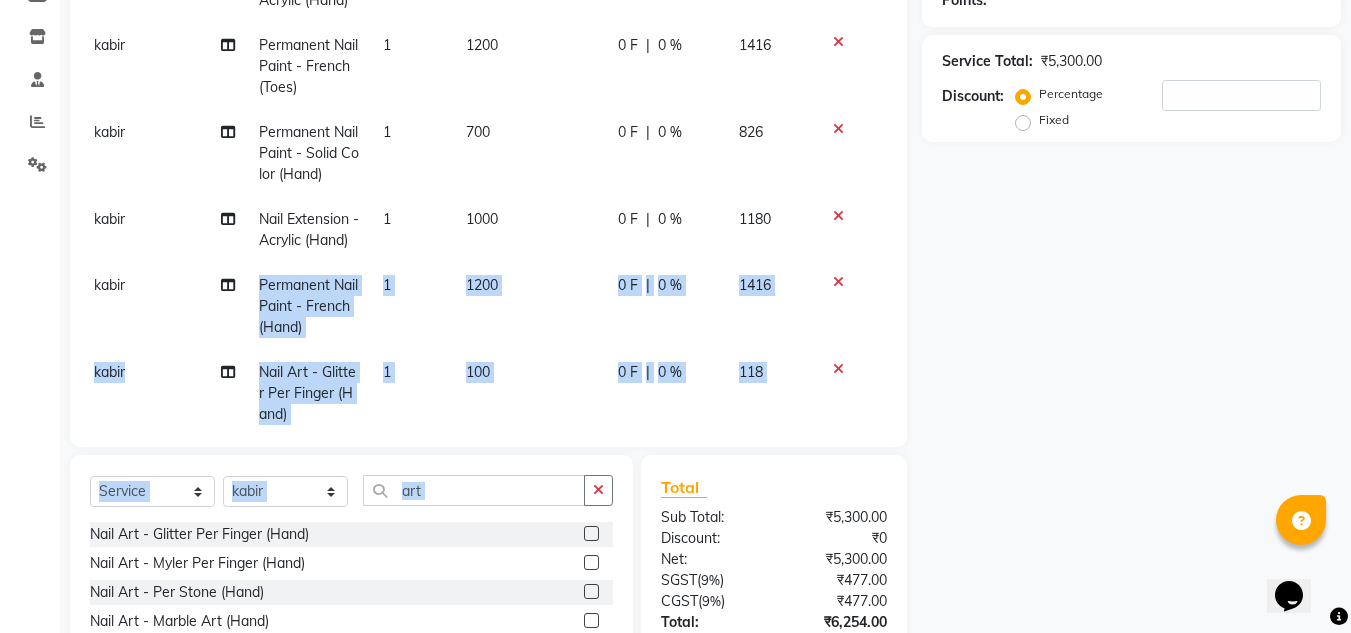 scroll, scrollTop: 222, scrollLeft: 0, axis: vertical 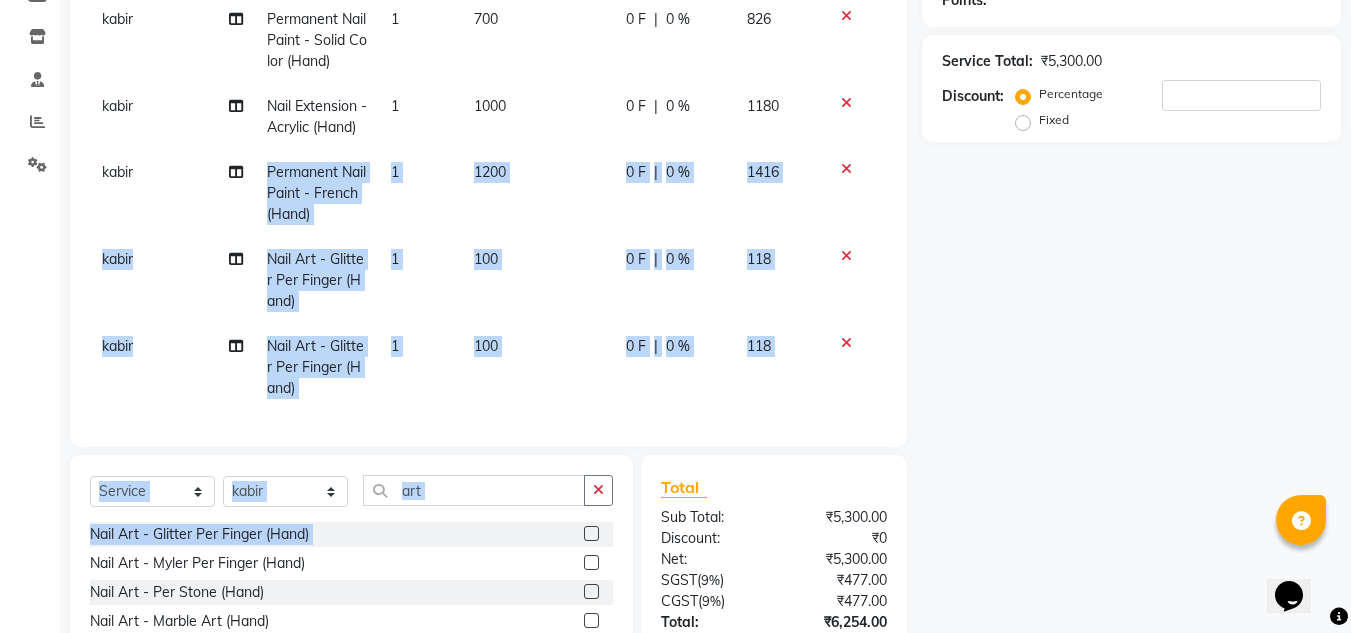drag, startPoint x: 143, startPoint y: 330, endPoint x: 67, endPoint y: 549, distance: 231.81242 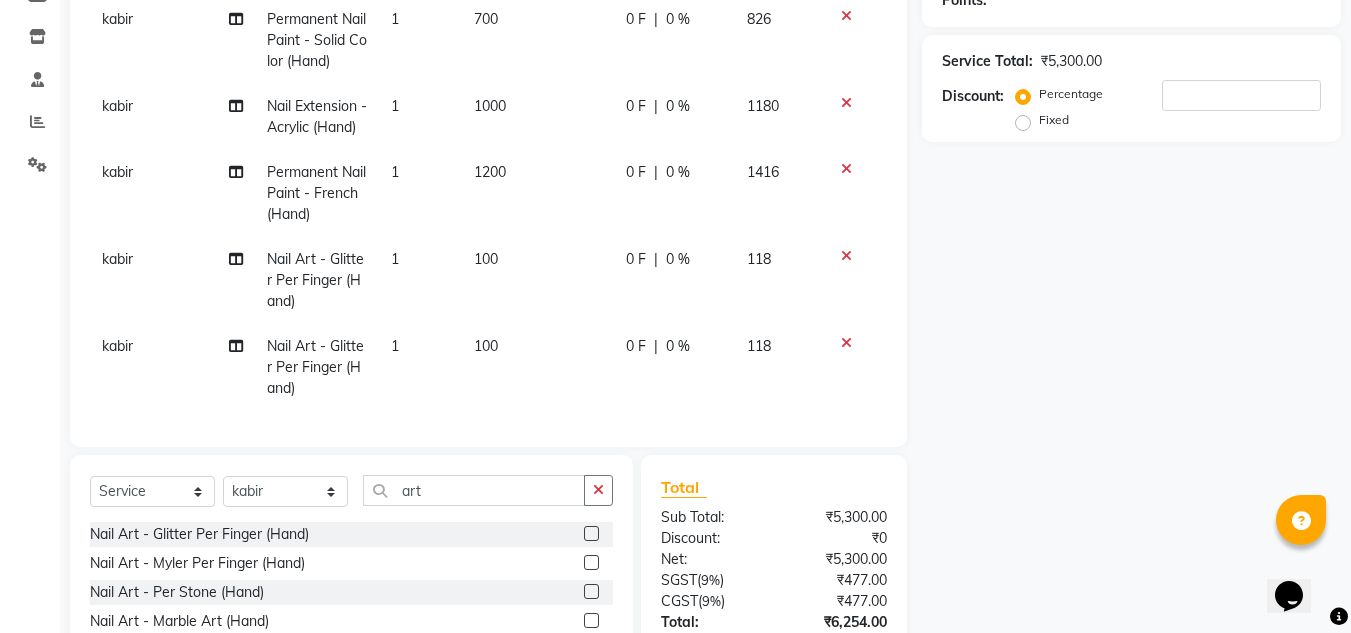 scroll, scrollTop: 52, scrollLeft: 0, axis: vertical 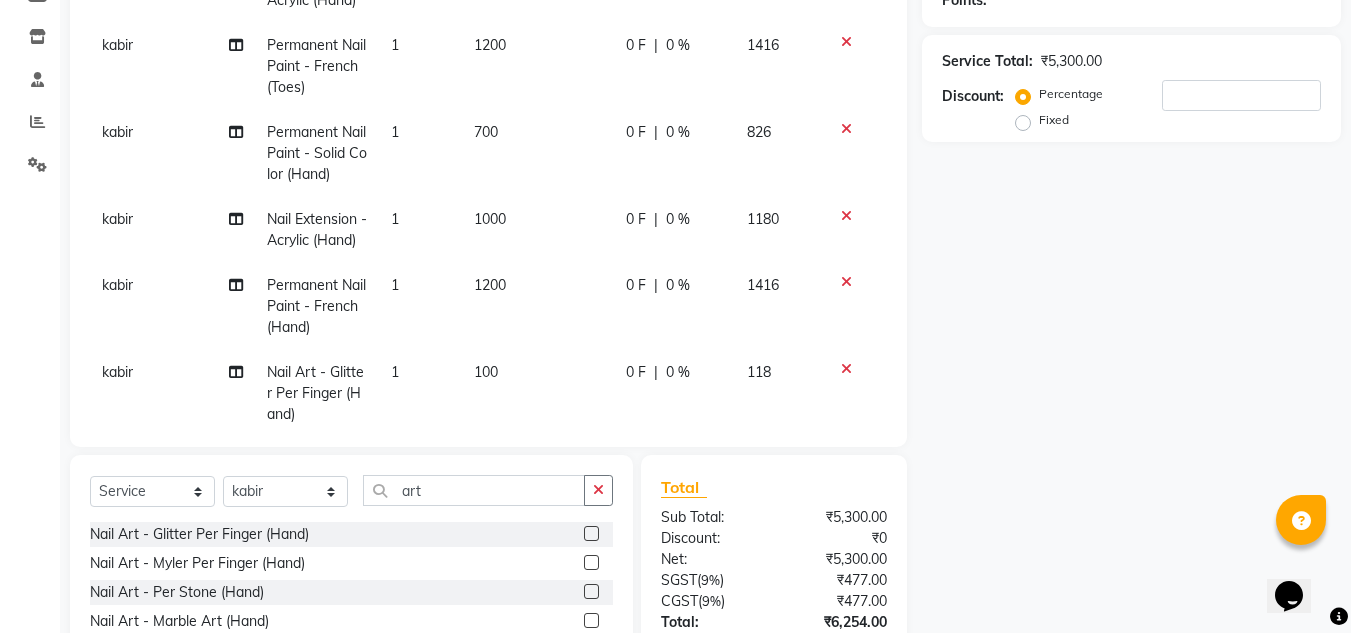 select on "81673" 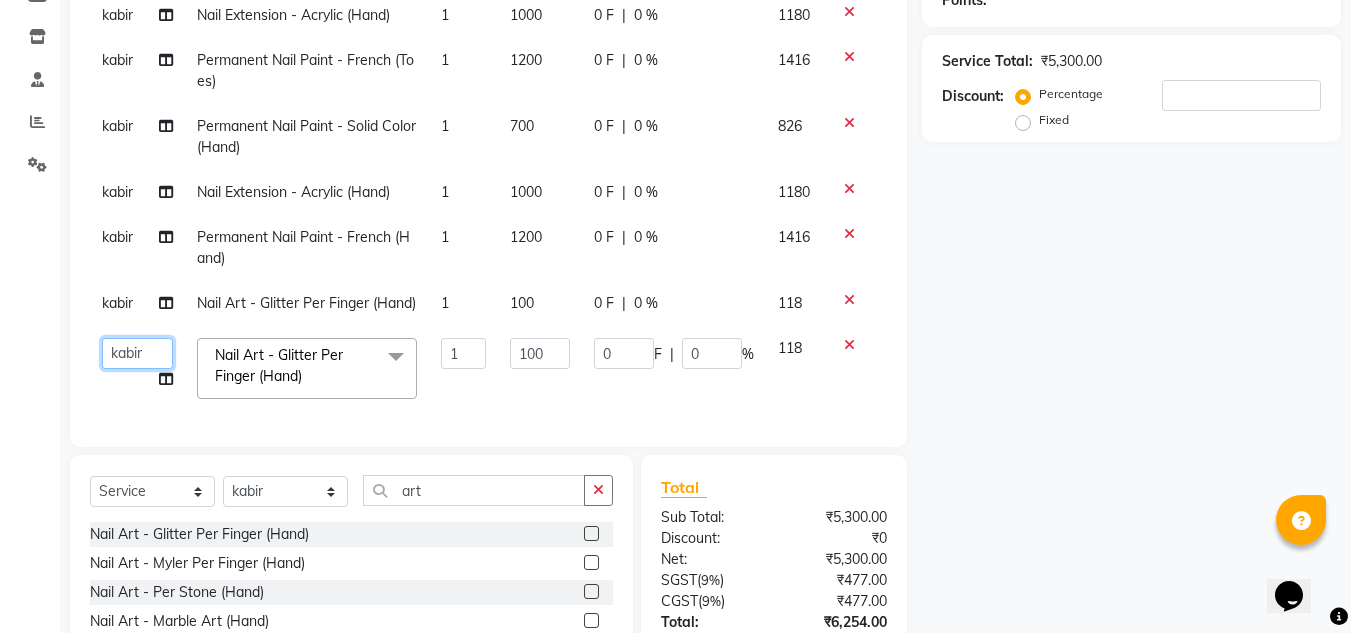 click on "akki rahul   Basiya Sultha   Bilal   jin   kabir   Kavya   Kiruba    kunal   Manager   Rahul   swangamlu" 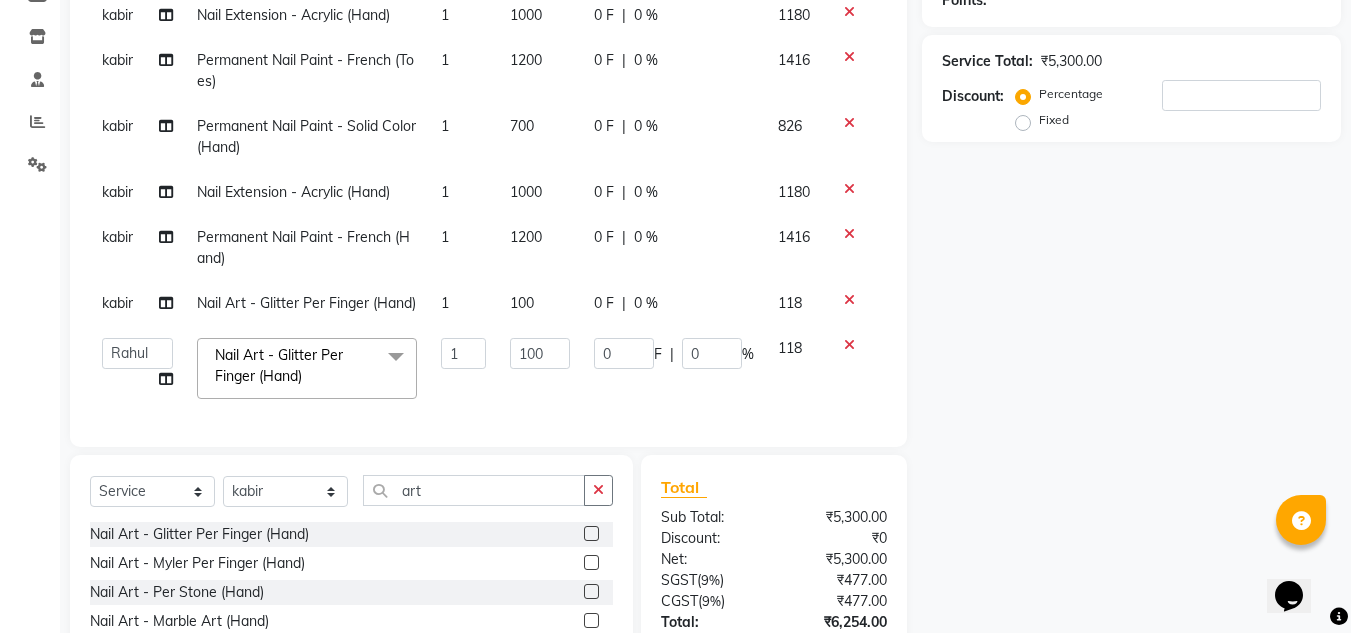 select on "68294" 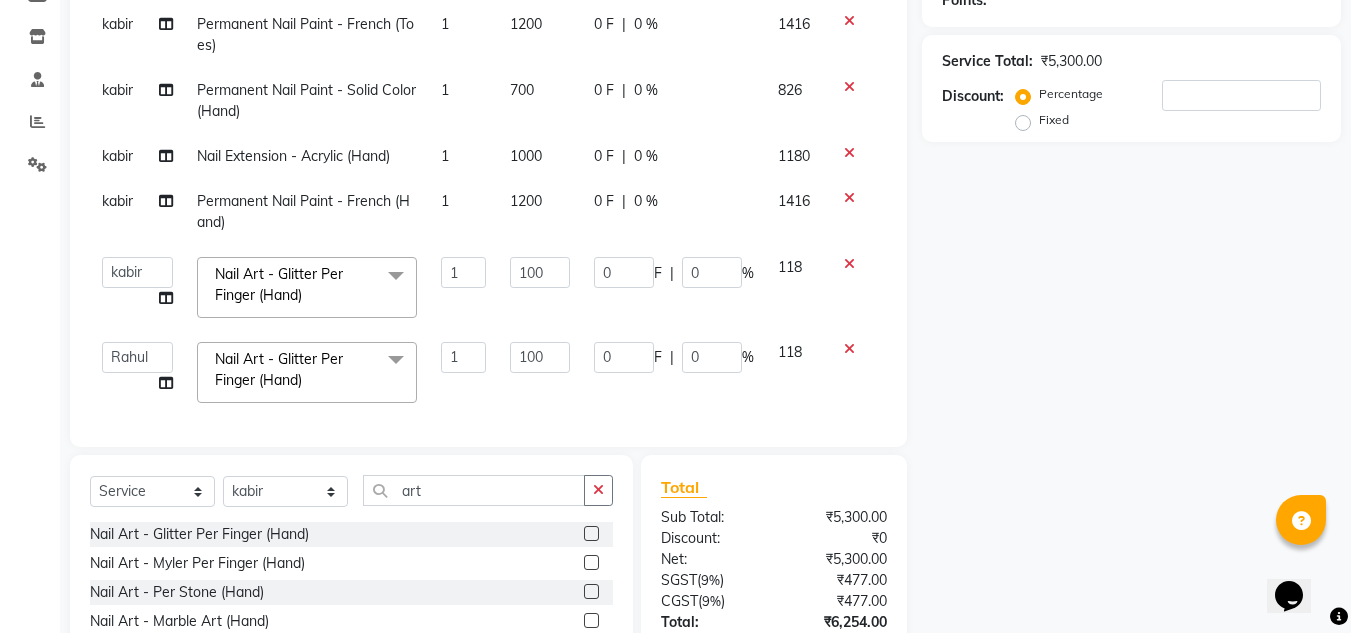 click on "akki rahul   Basiya Sultha   Bilal   jin   kabir   Kavya   Kiruba    kunal   Manager   Rahul   swangamlu" 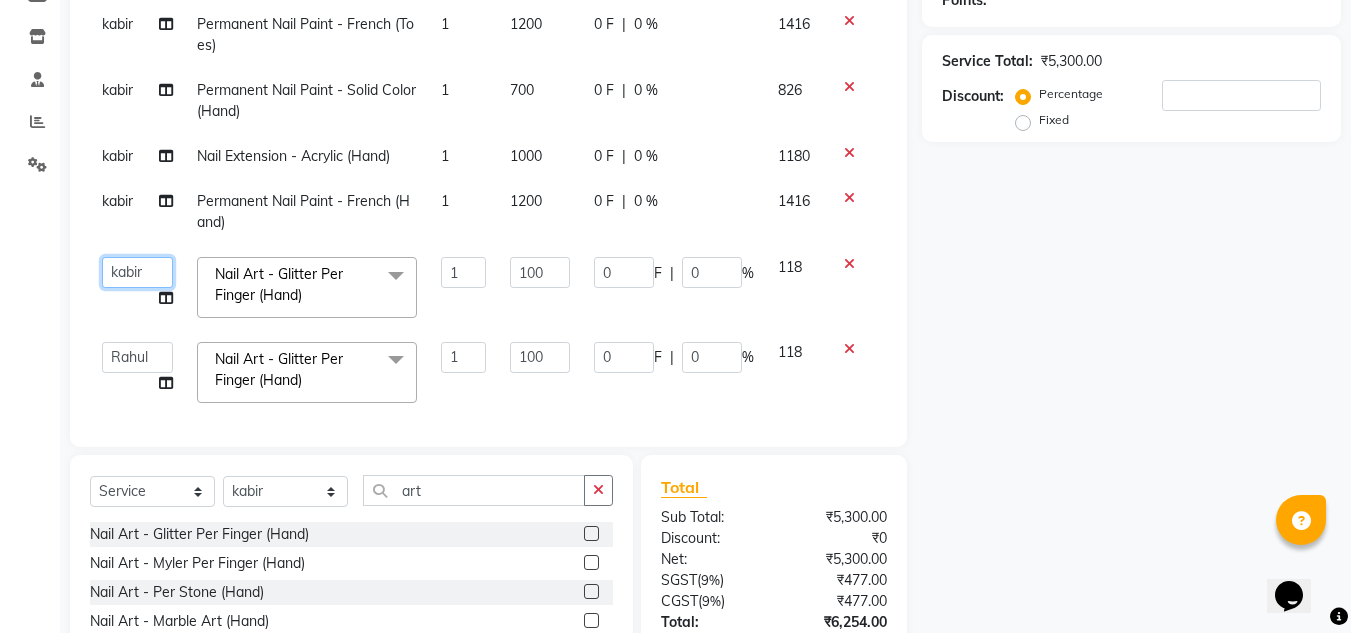 click on "akki rahul   Basiya Sultha   Bilal   jin   kabir   Kavya   Kiruba    kunal   Manager   Rahul   swangamlu" 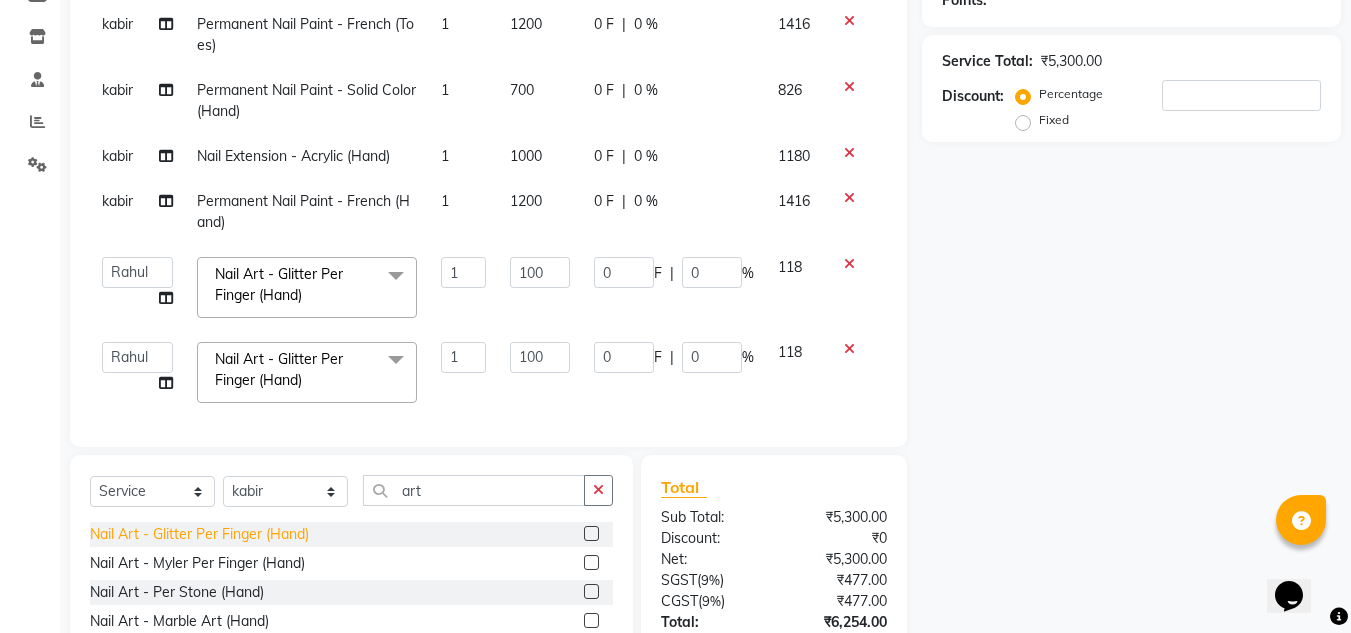 select on "68294" 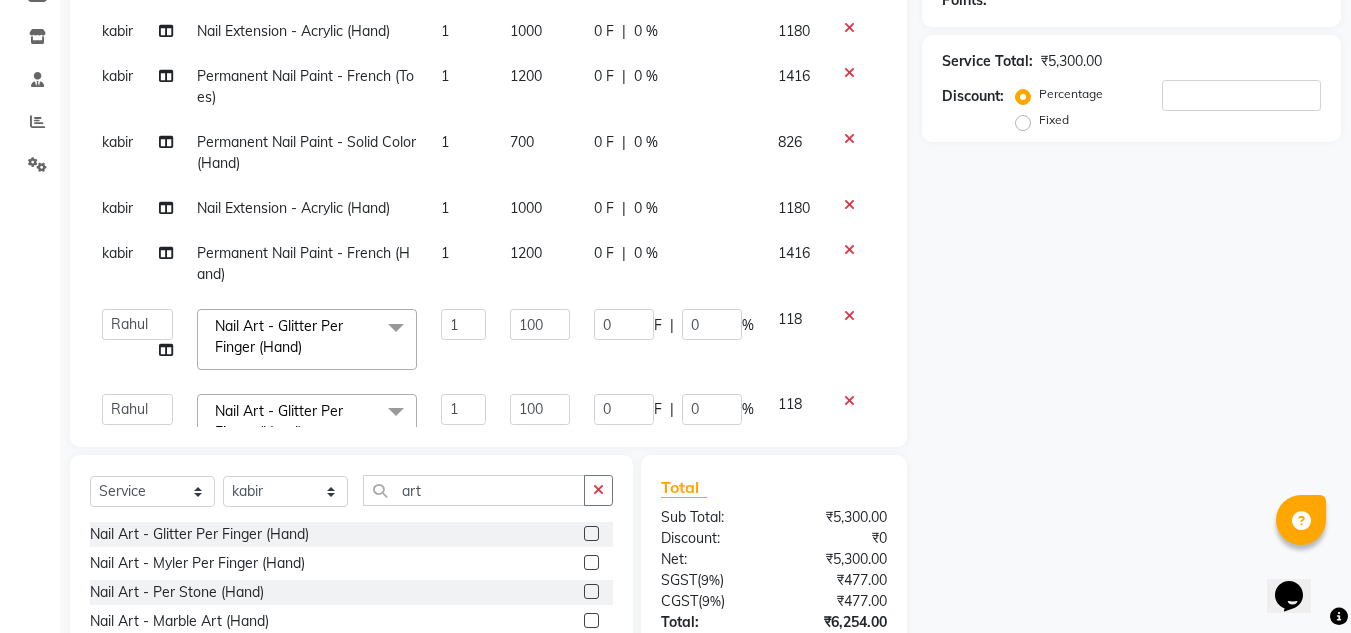 scroll, scrollTop: 1, scrollLeft: 0, axis: vertical 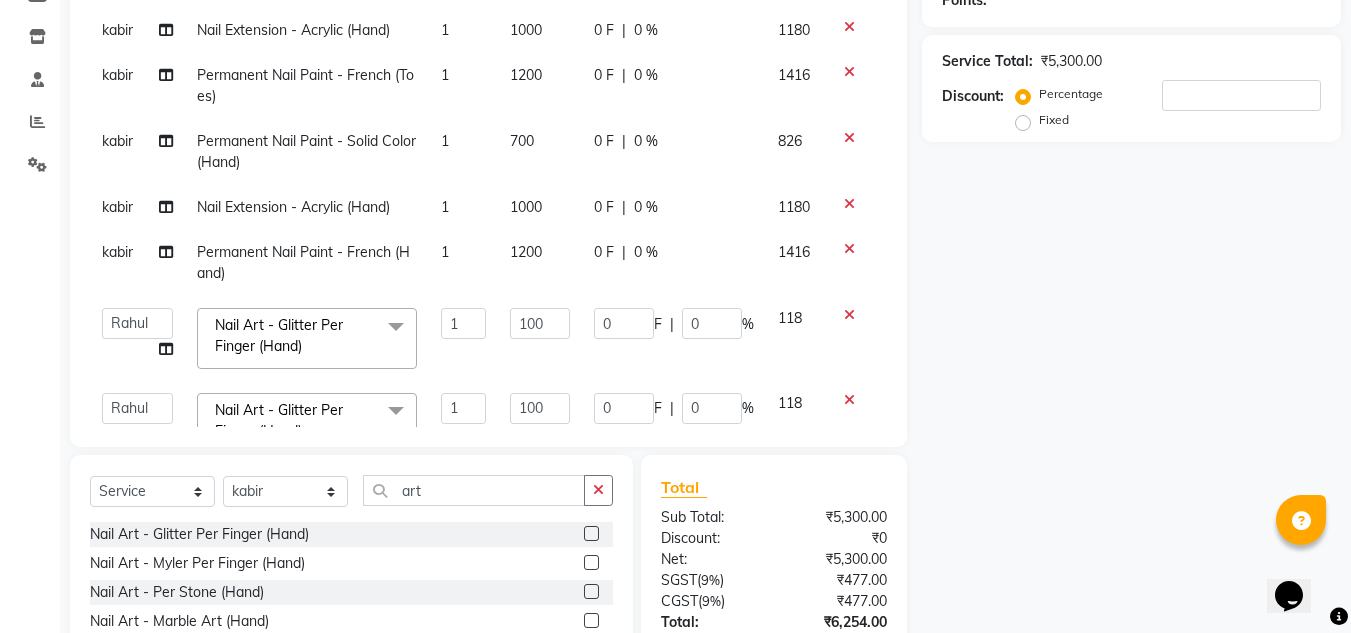 click on "kabir" 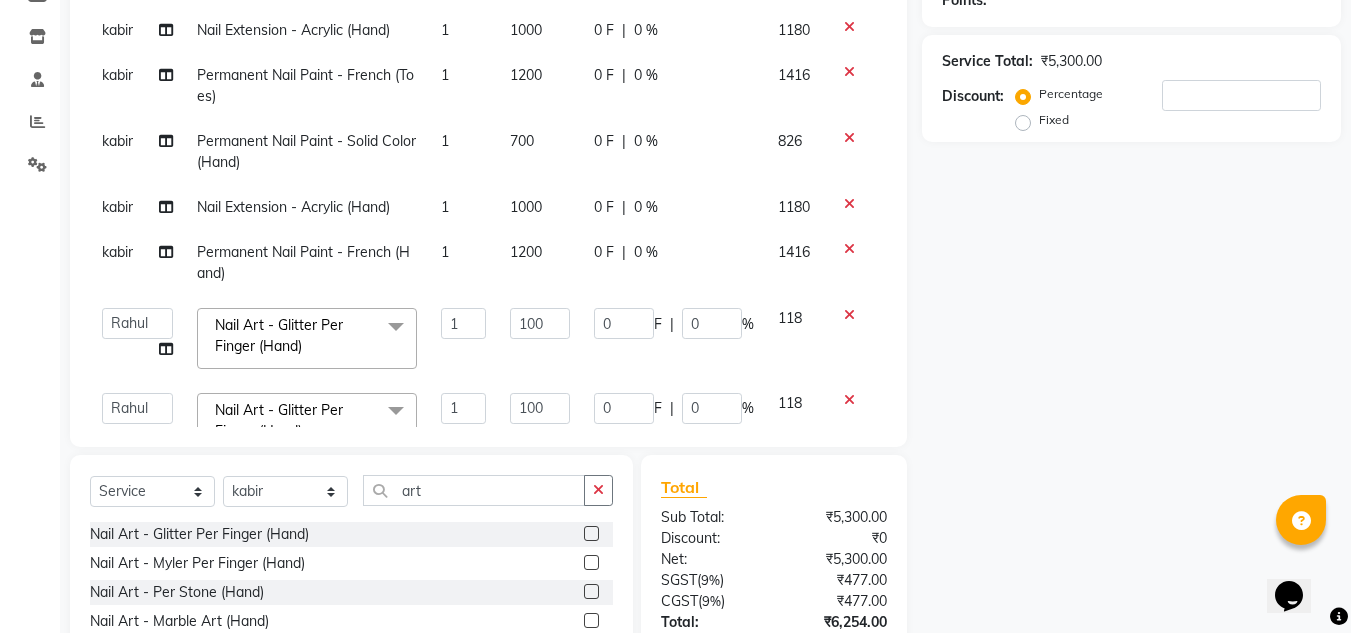 select on "81673" 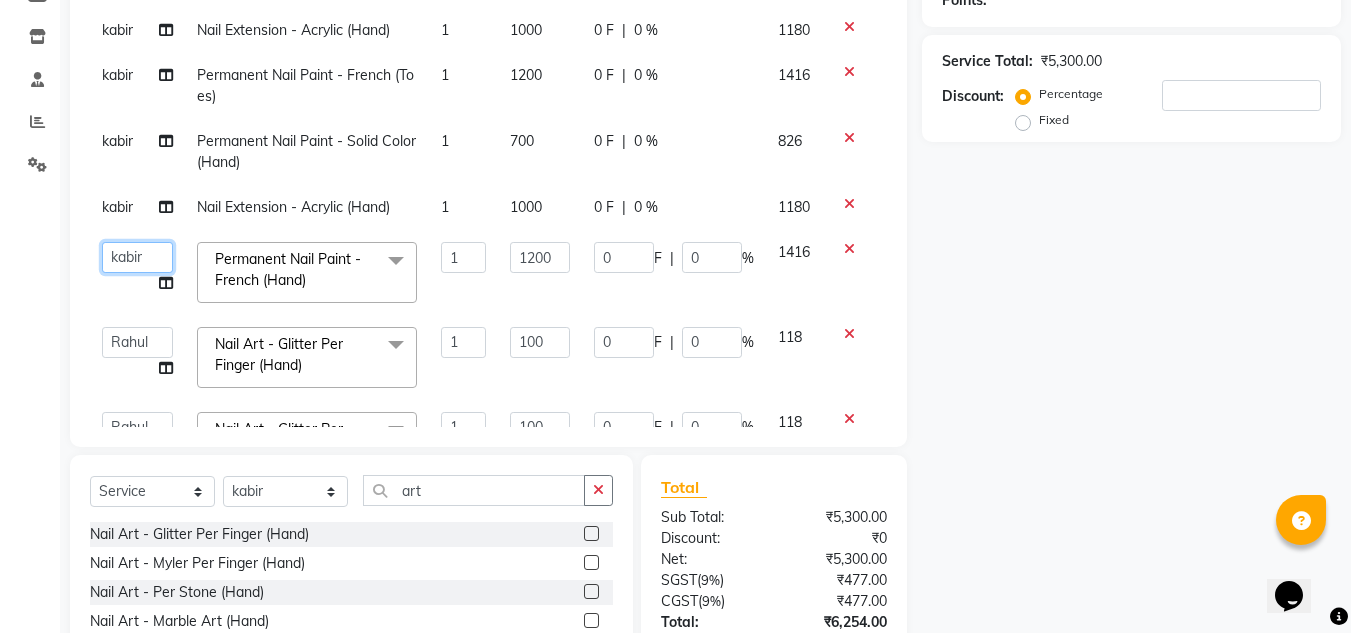 click on "akki rahul   Basiya Sultha   Bilal   jin   kabir   Kavya   Kiruba    kunal   Manager   Rahul   swangamlu" 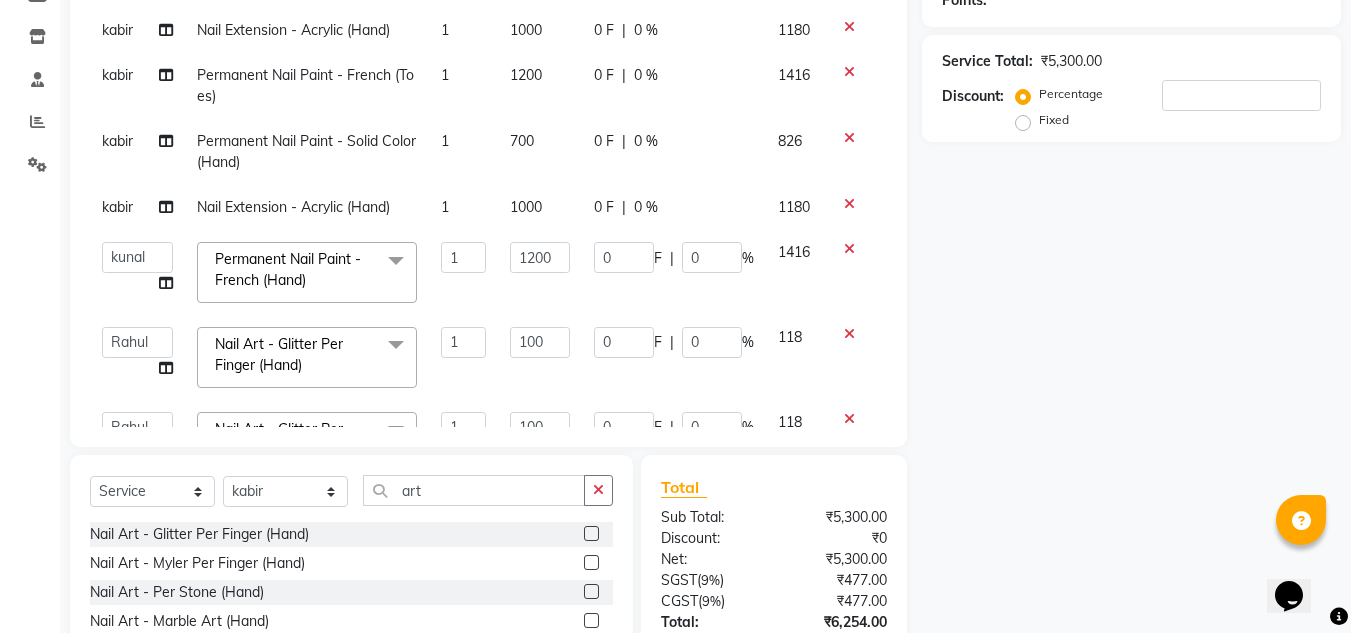 select on "81675" 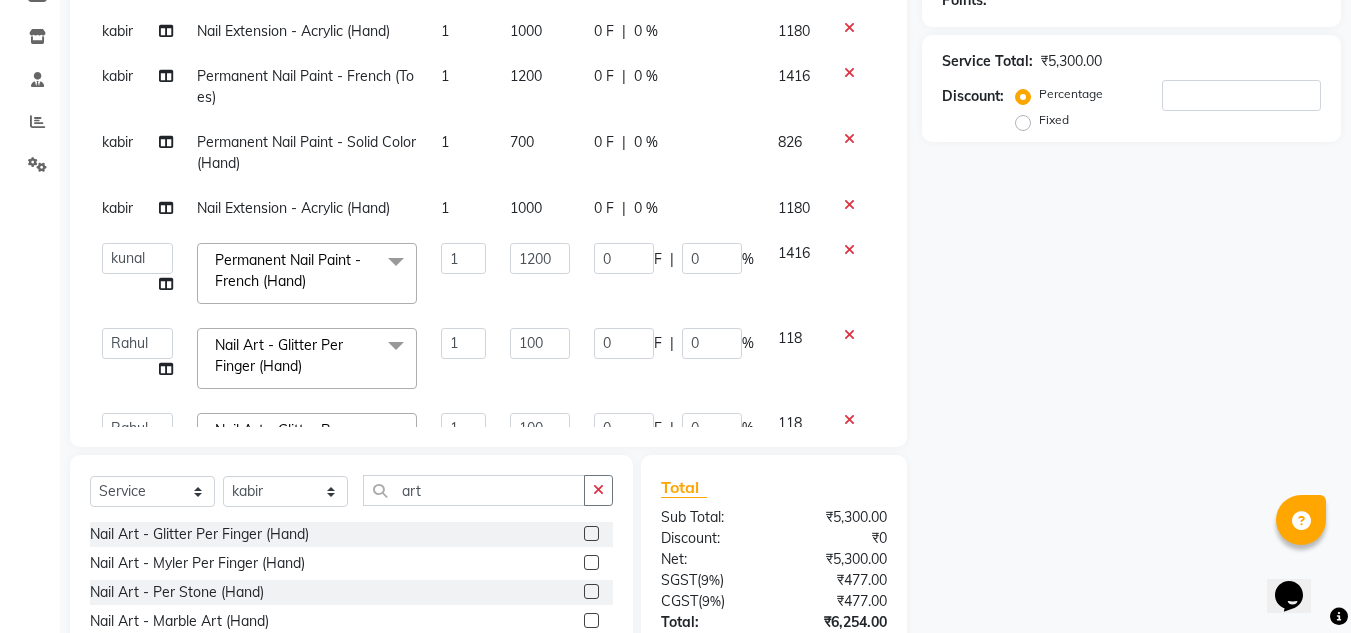 scroll, scrollTop: 1, scrollLeft: 0, axis: vertical 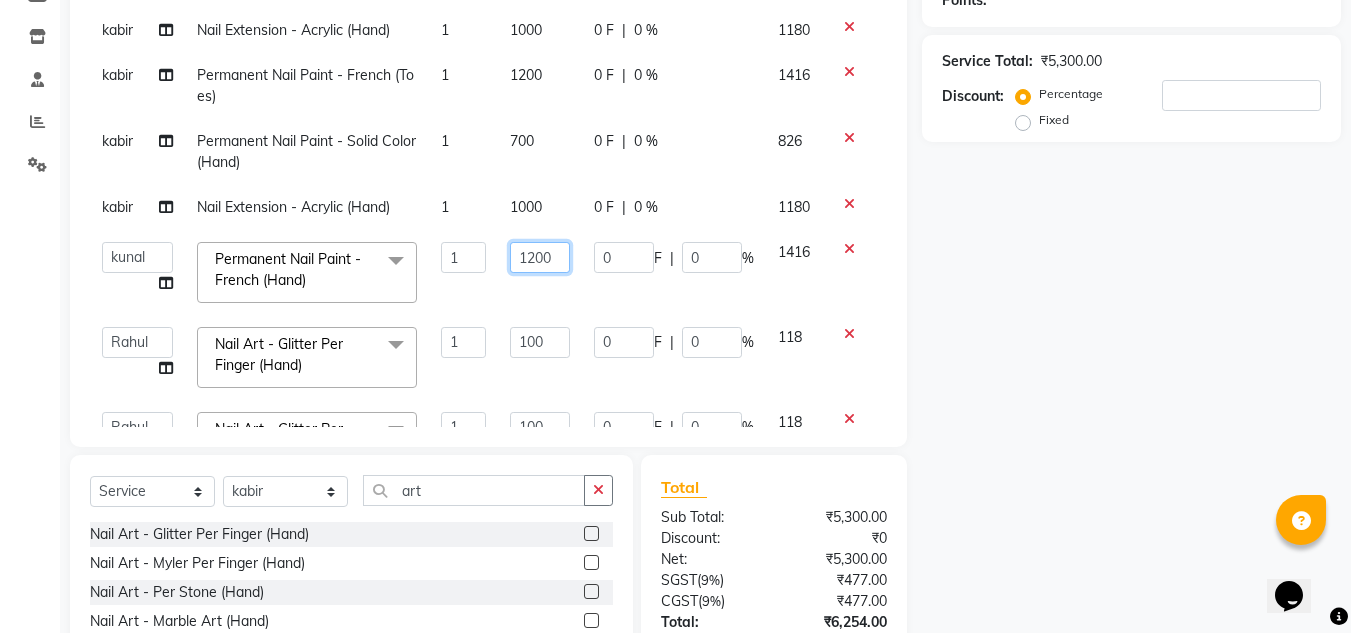 click on "1200" 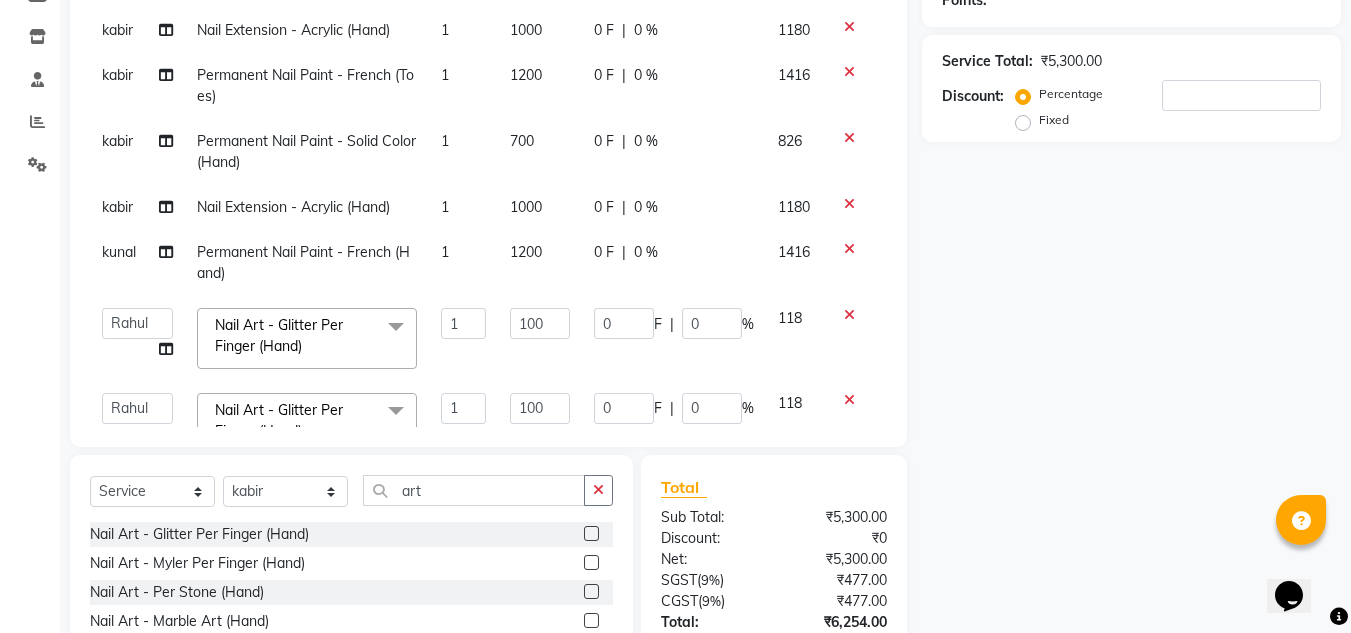 scroll, scrollTop: 71, scrollLeft: 0, axis: vertical 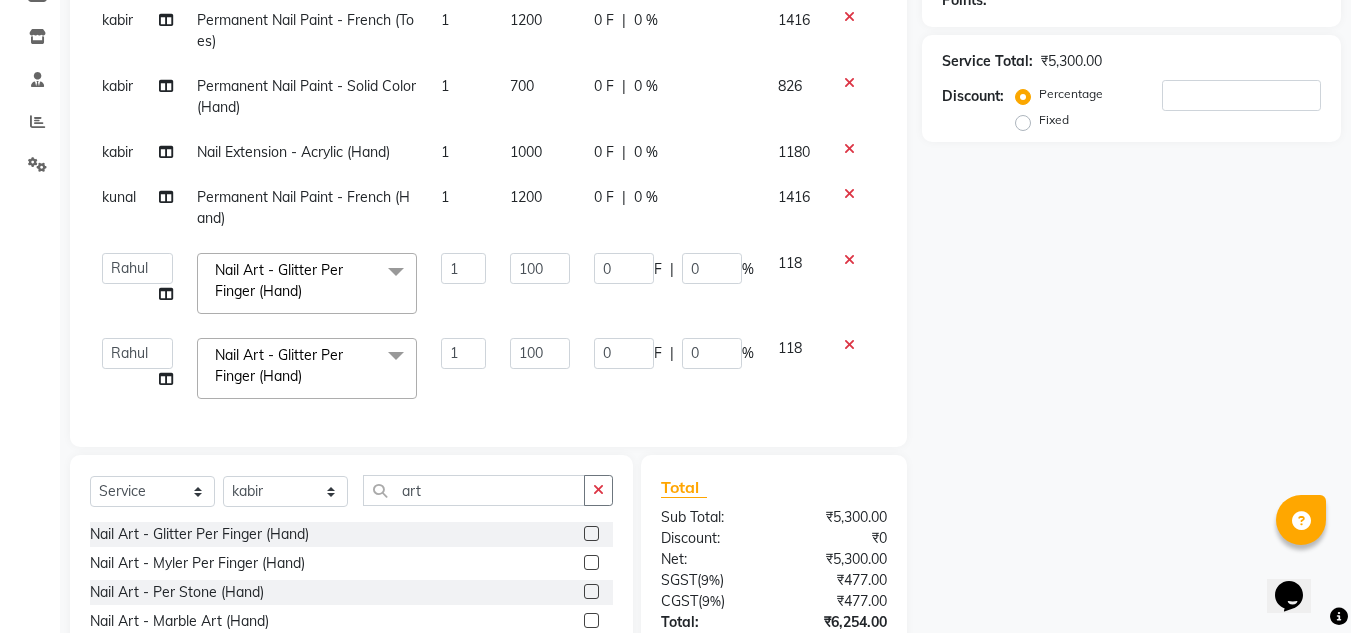 click on "kunal" 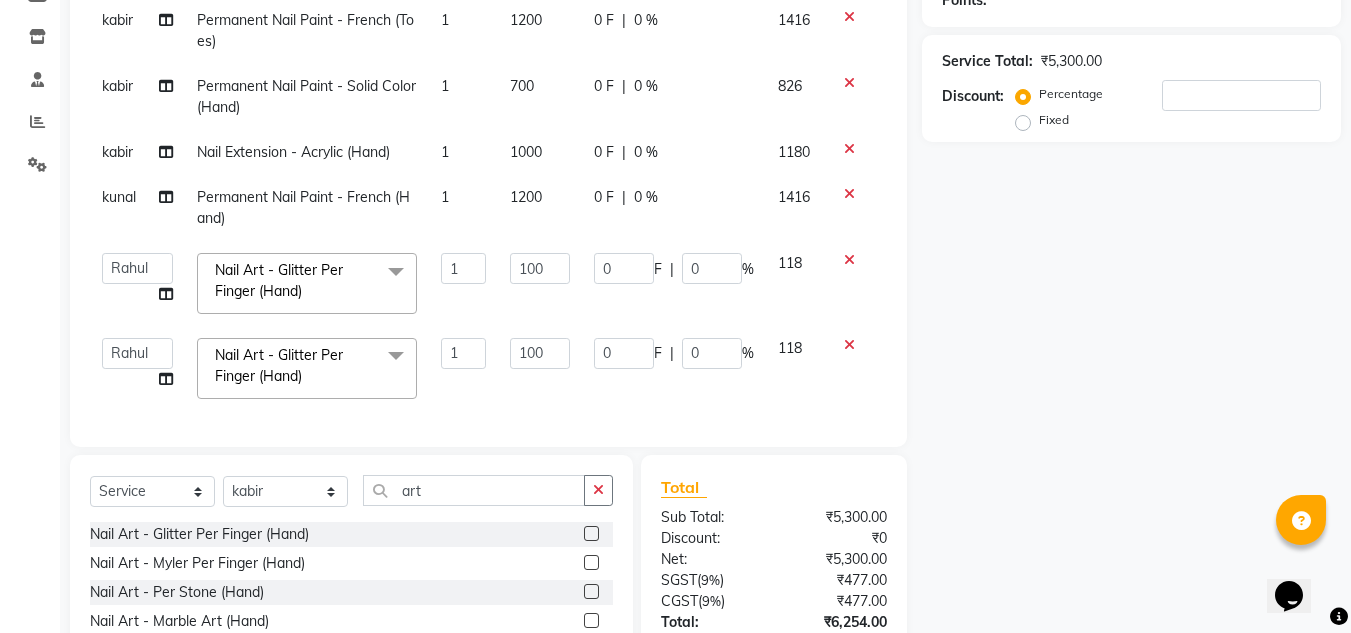 select on "81675" 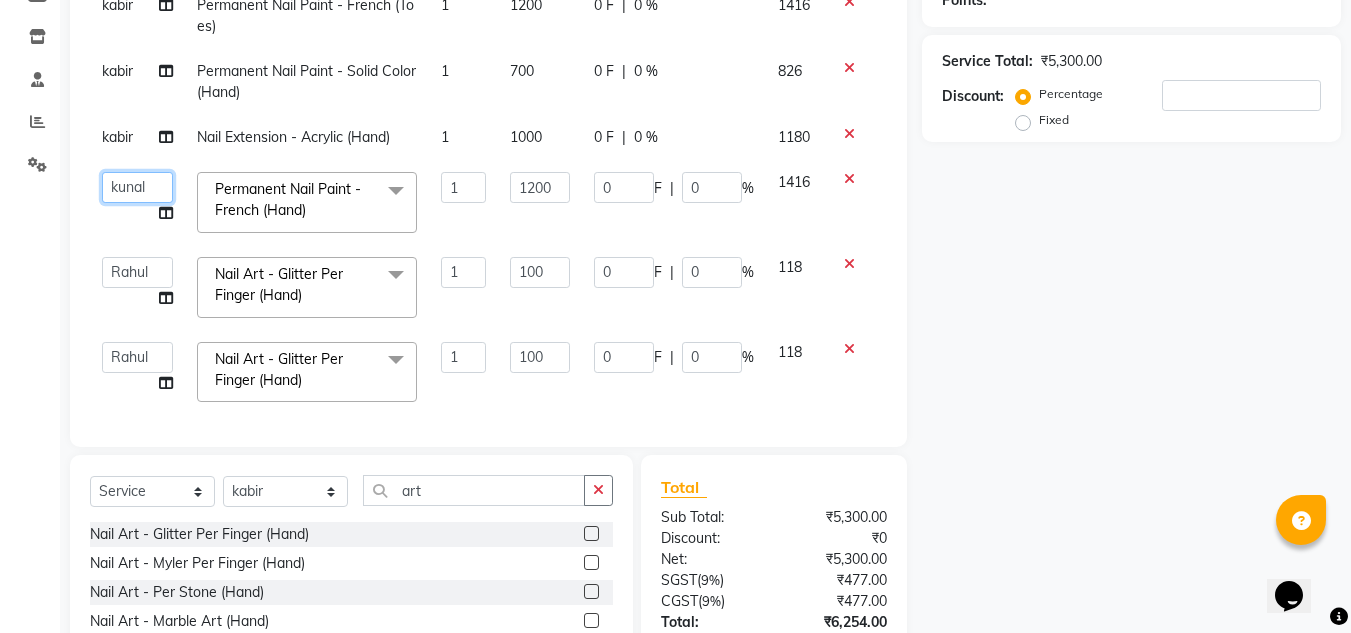 click on "akki rahul   Basiya Sultha   Bilal   jin   kabir   Kavya   Kiruba    kunal   Manager   Rahul   swangamlu" 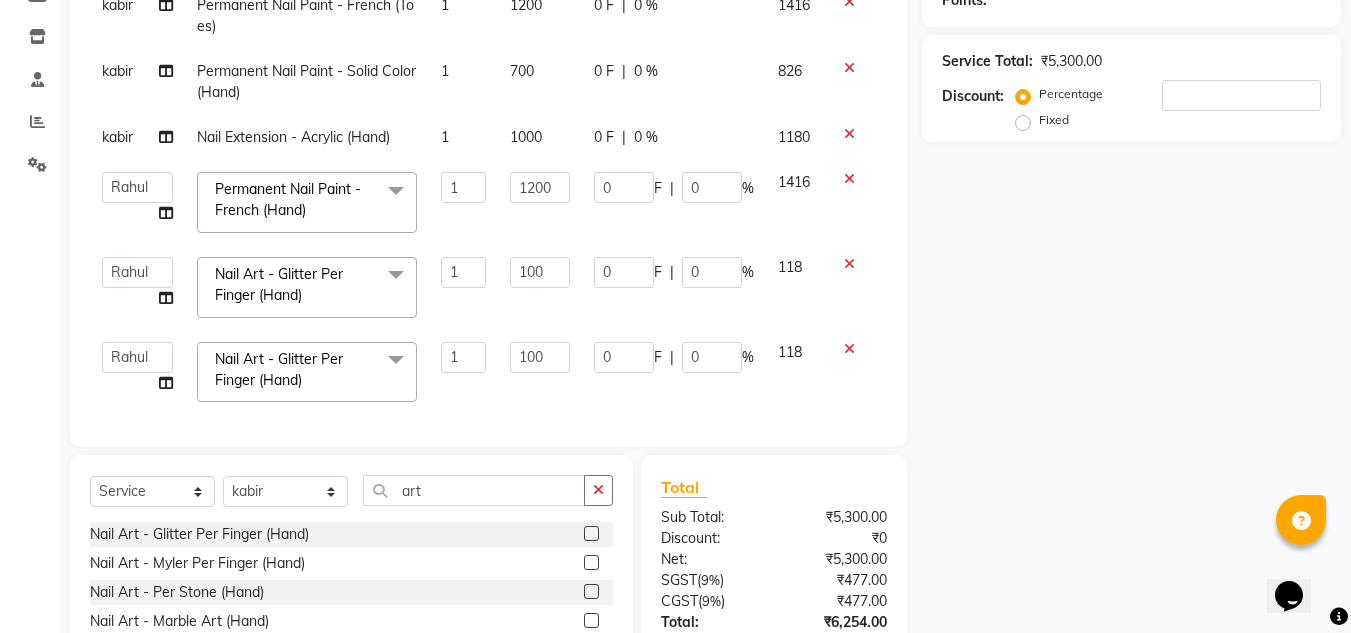 select on "68294" 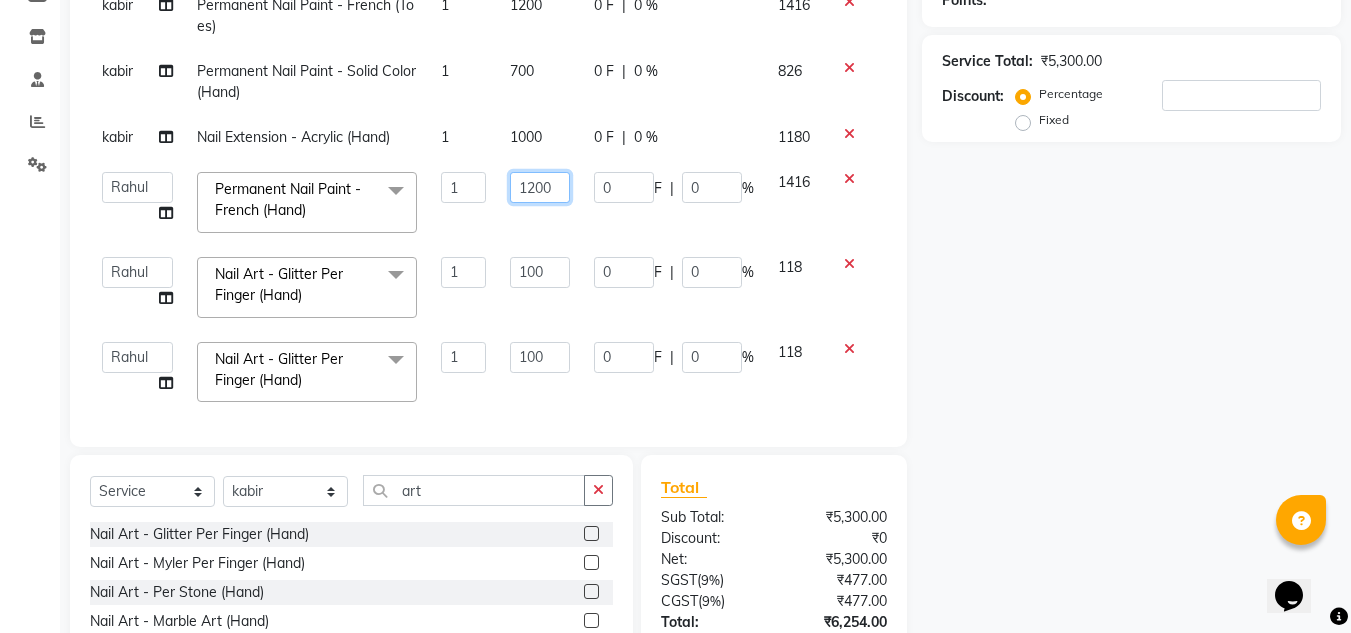 click on "1200" 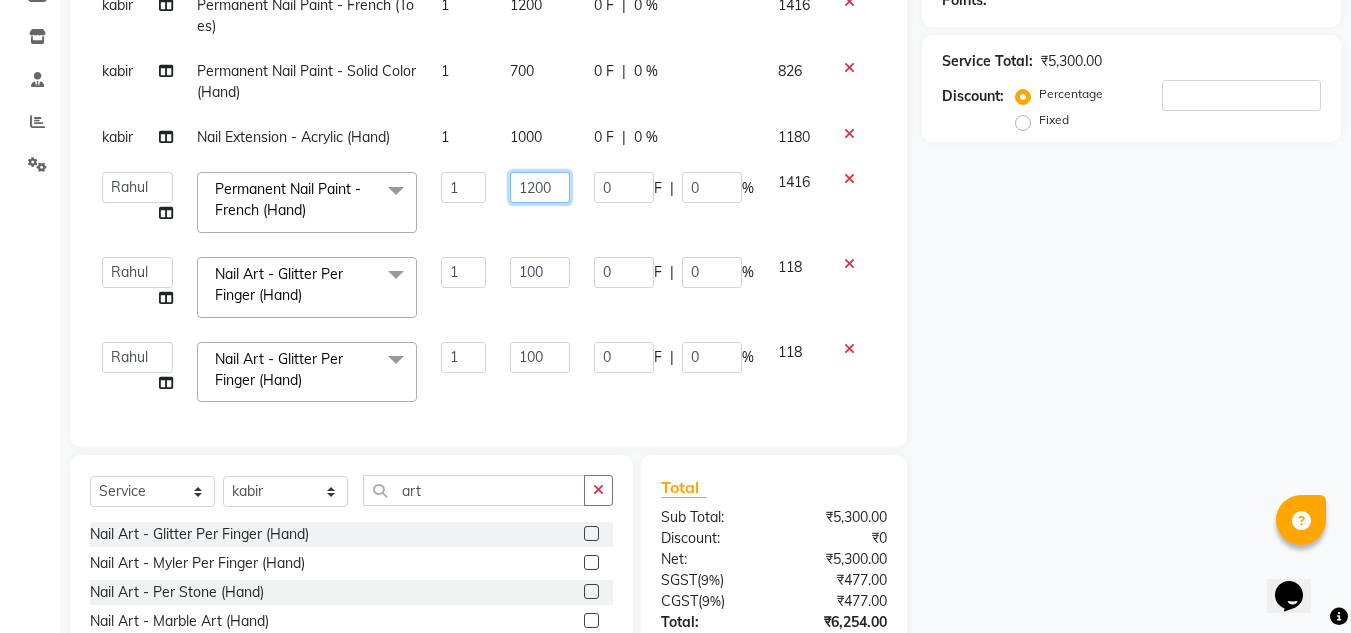 click on "1200" 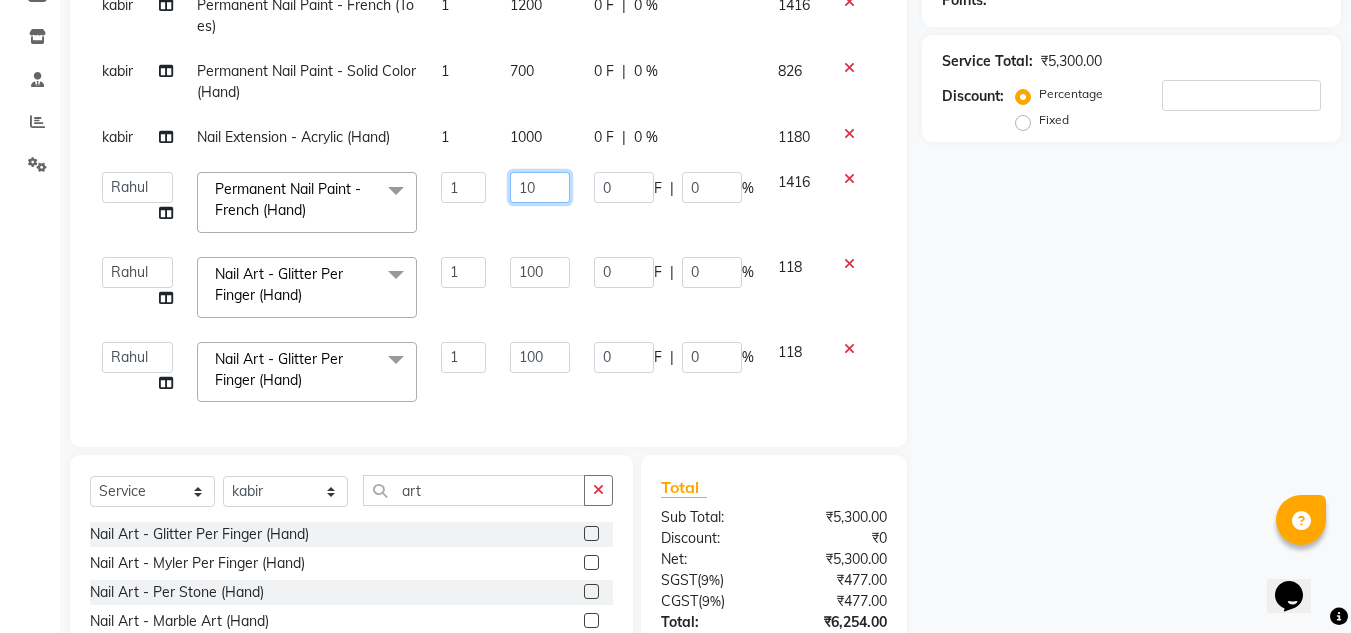 type on "0" 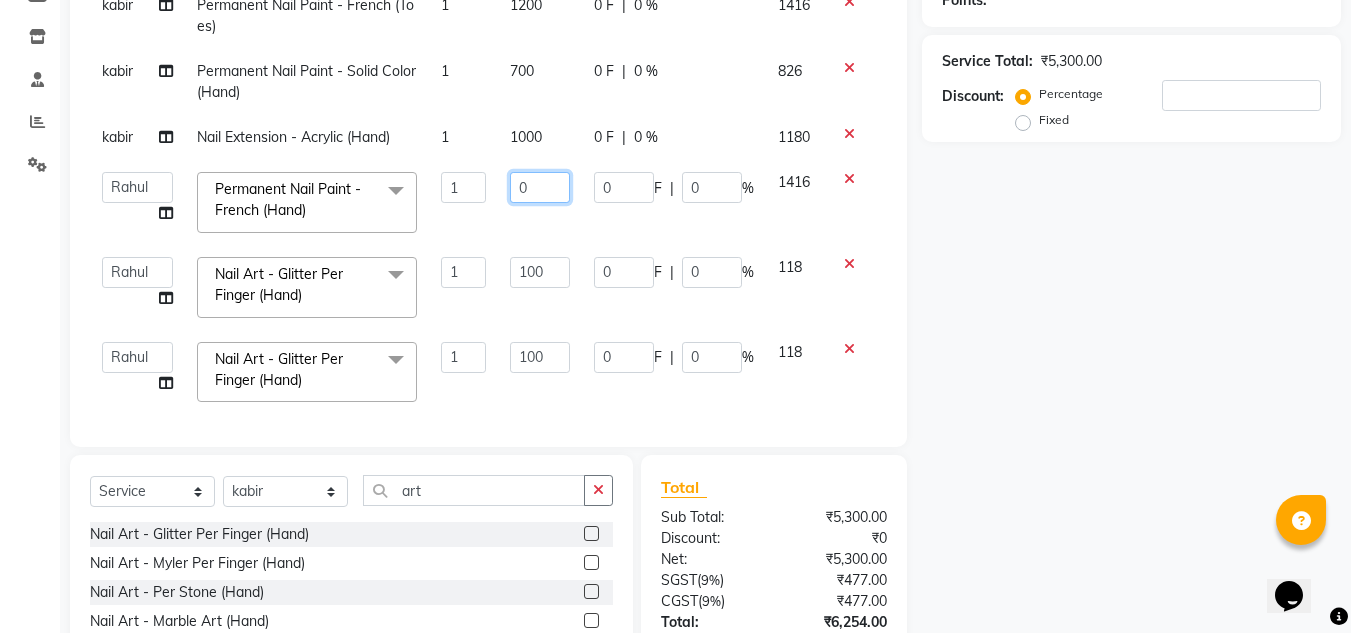 click on "0" 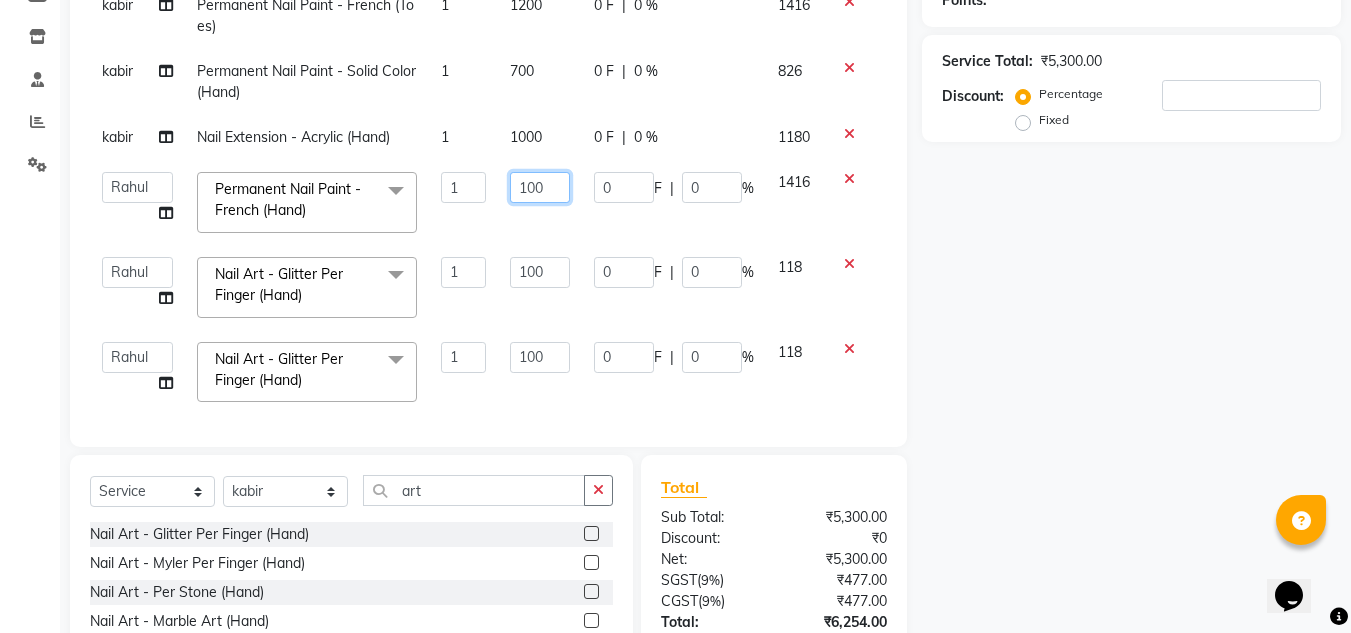 type on "1000" 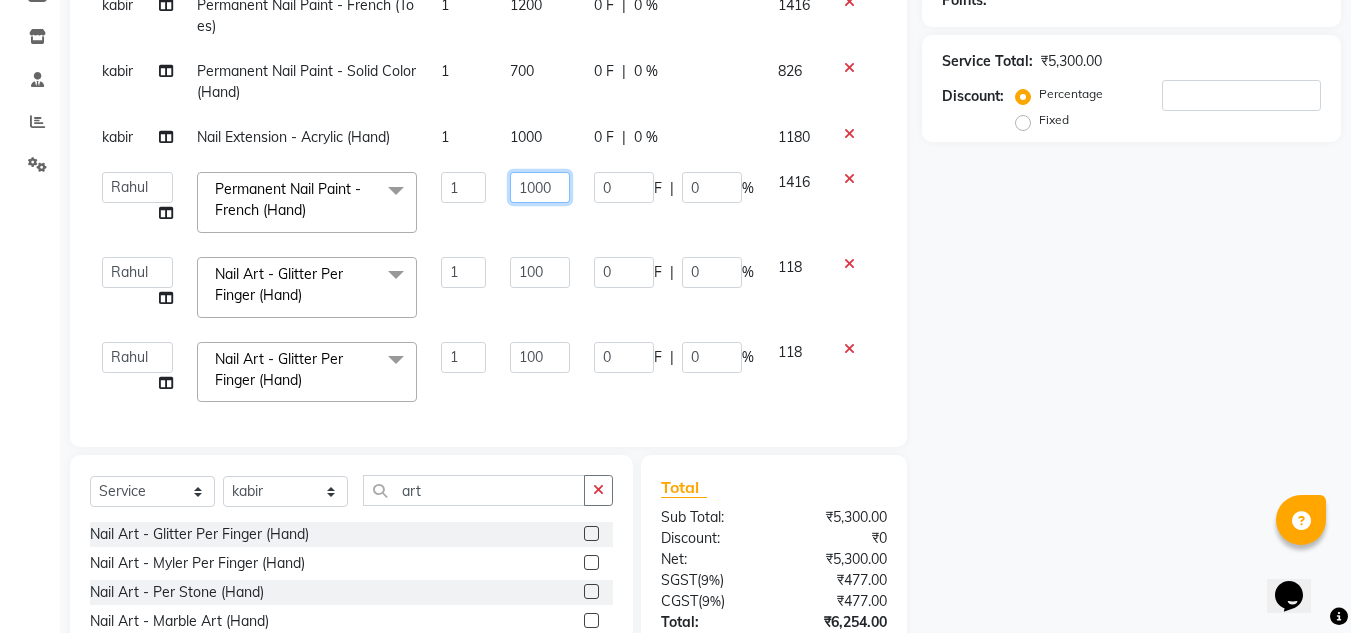 scroll, scrollTop: 0, scrollLeft: 0, axis: both 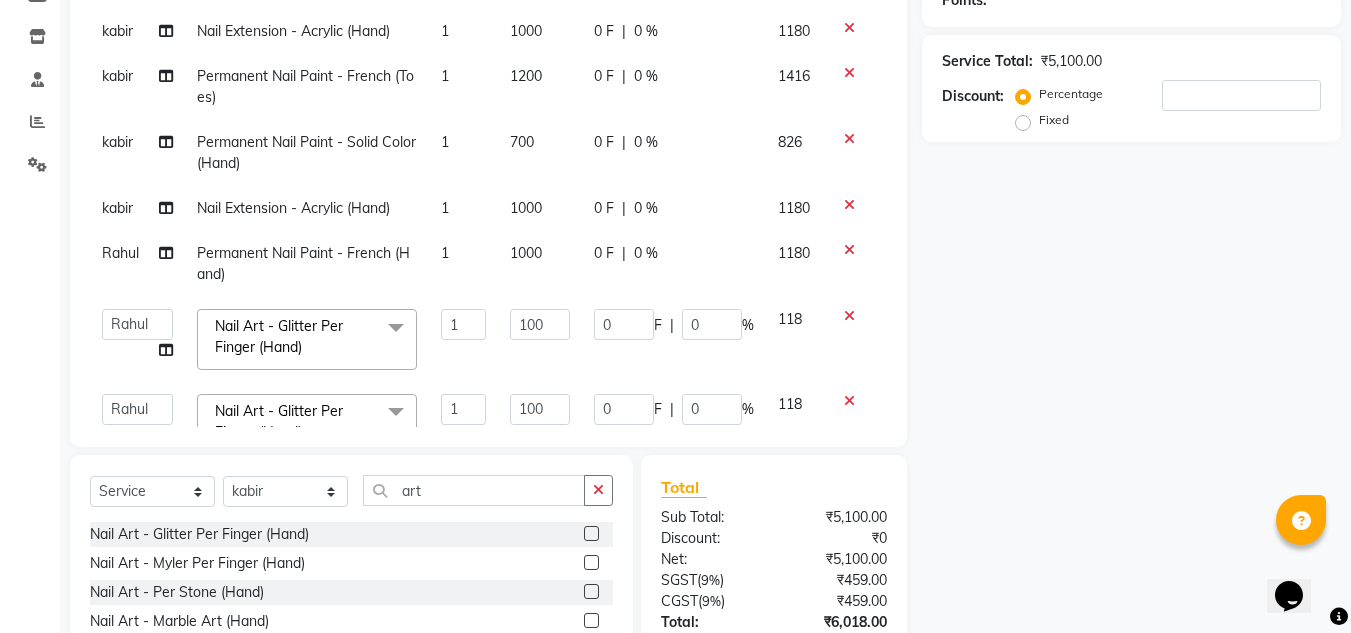 click on "1200" 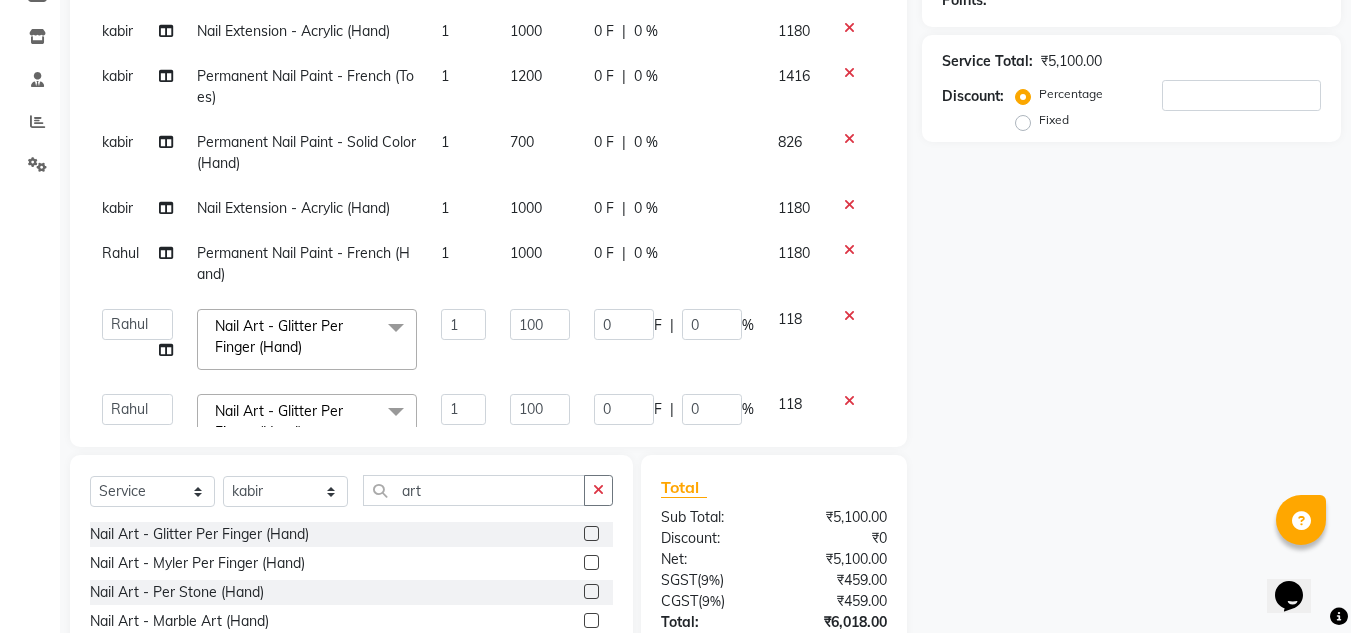 select on "81673" 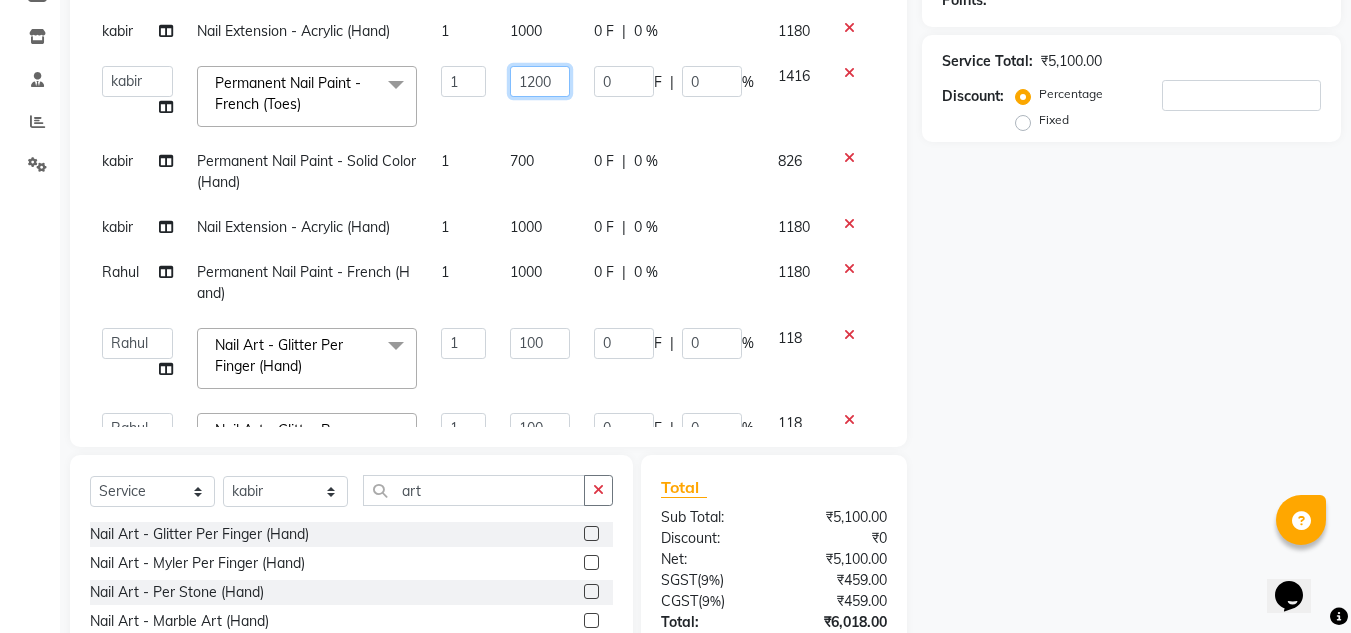 click on "1200" 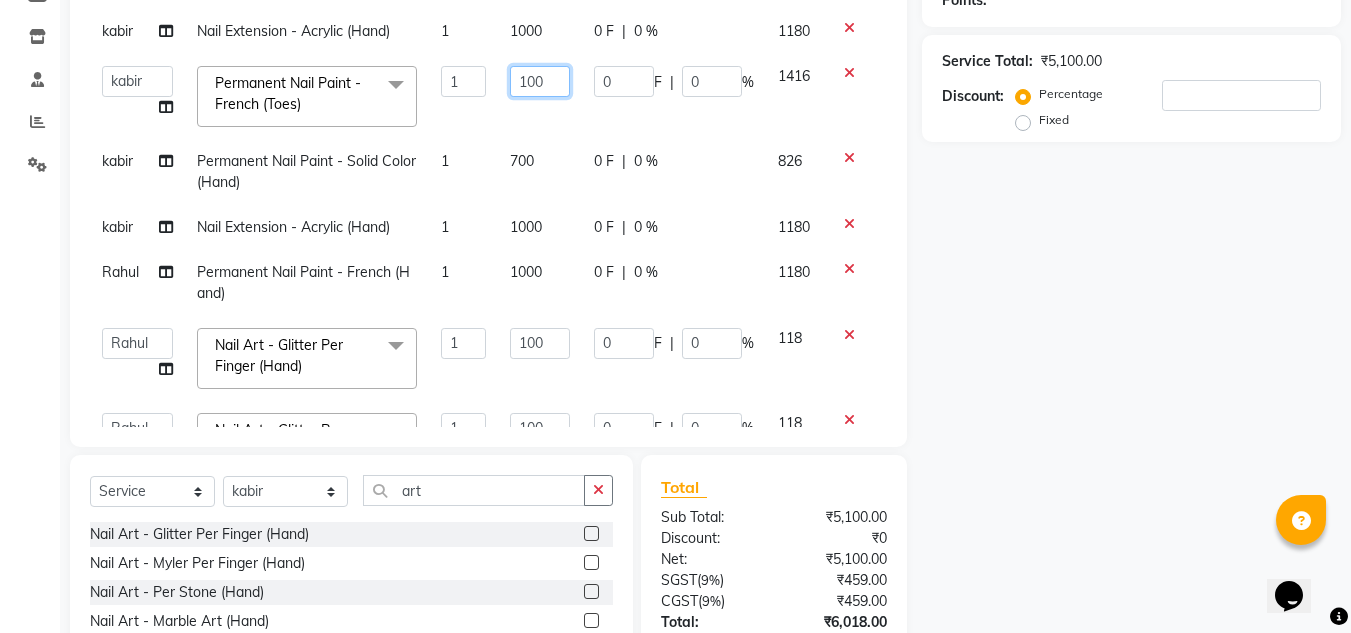 type on "1000" 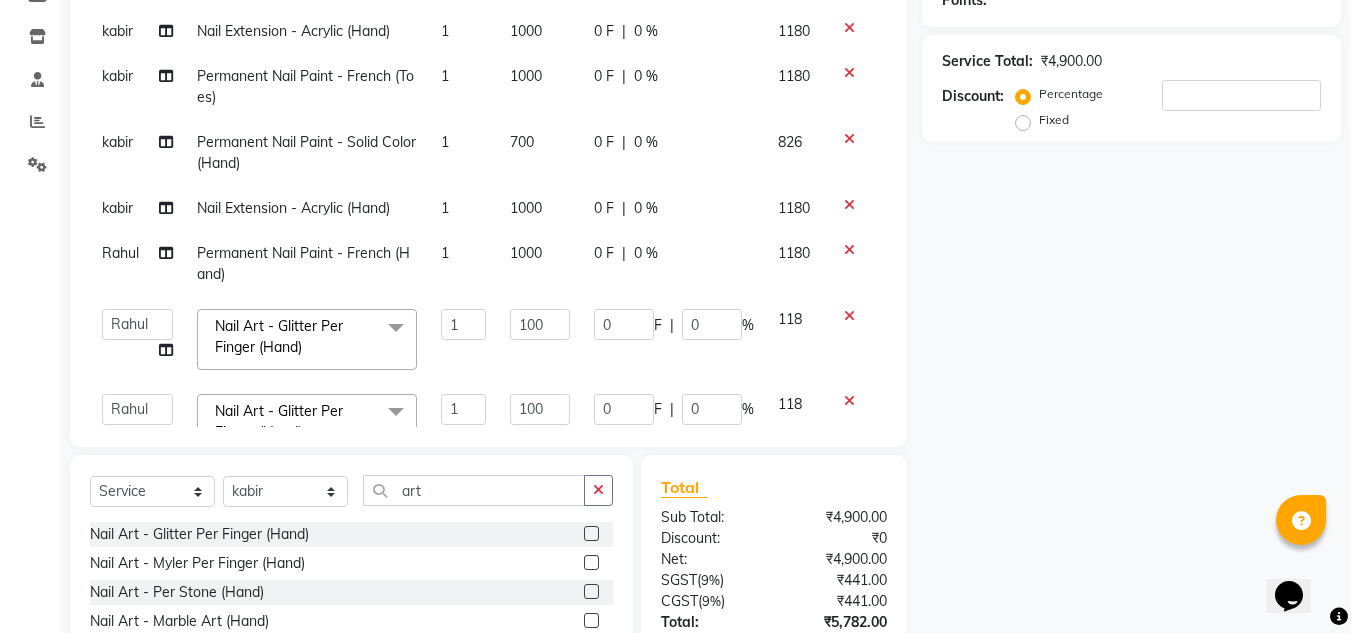 click on "kabir Nail Extension - Acrylic (Hand) 1 1000 0 F | 0 % 1180 kabir Permanent Nail Paint - French (Toes) 1 1000 0 F | 0 % 1180 kabir Permanent Nail Paint - Solid Color (Hand) 1 700 0 F | 0 % 826 kabir Nail Extension - Acrylic (Hand) 1 1000 0 F | 0 % 1180 Rahul Permanent Nail Paint - French (Hand) 1 1000 0 F | 0 % 1180  akki rahul   Basiya Sultha   Bilal   jin   kabir   Kavya   Kiruba    kunal   Manager   Rahul   swangamlu  Nail Art - Glitter Per Finger (Hand)  x Permanent Nail Paint - Solid Color (Hand) Permanent Nail Paint - French (Hand) Permanent Nail Paint - Solid Color (Toes) Permanent Nail Paint - French (Toes) Restoration - Gel (Hand) Restoration - Tip Replacement (Hand) Restoration - Touch -up (Hand) Restoration - Removal of Extension (Hand) Restoration - Removal of Nail Paint (Hand) Restoration - Gel Color Changes (Hand) Restoration - Gel (Toes) Restoration - Tip Replacement (Toes) Restoration - Gel Color Changes (Toes) Restoration - Touch -up (Toes) Restoration - Removal of Nail Paint (Toes) Blowdry" 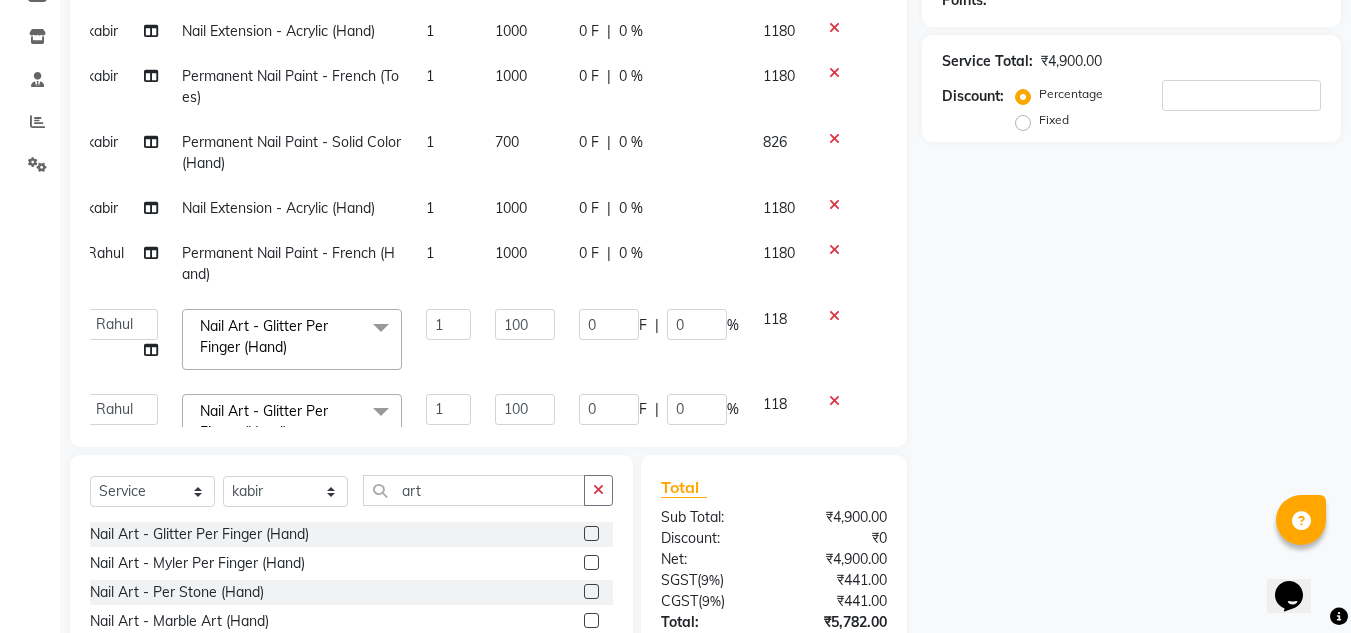 scroll, scrollTop: 71, scrollLeft: 0, axis: vertical 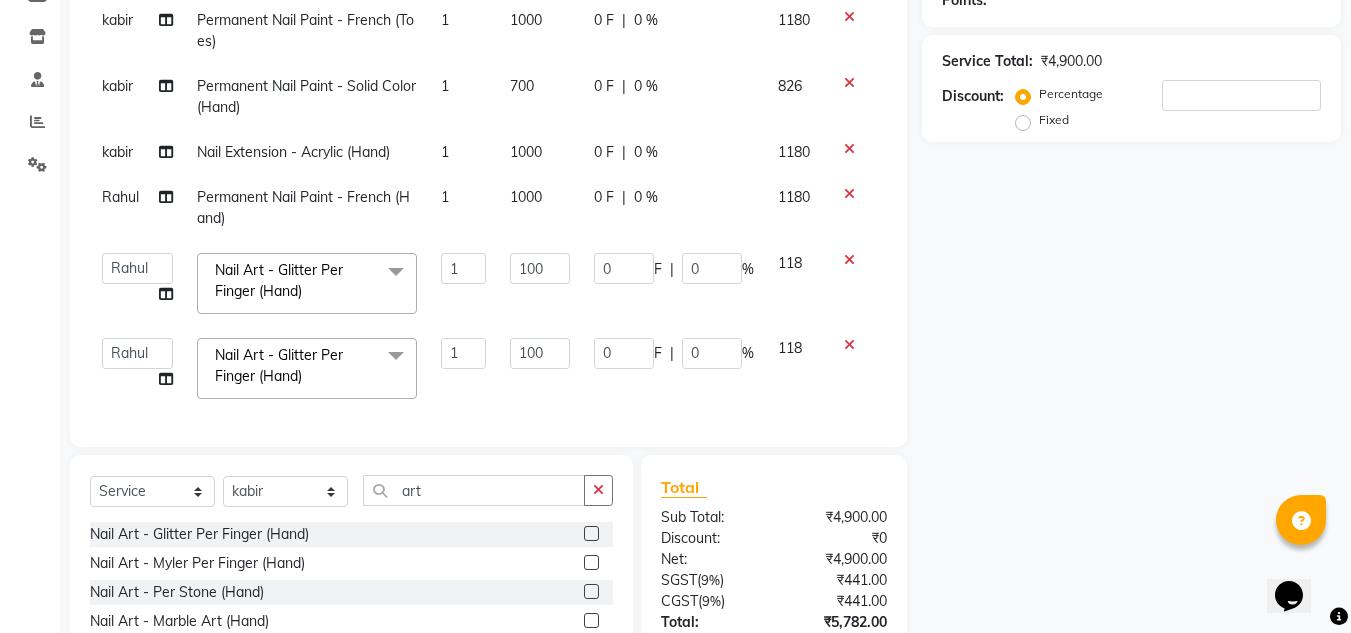 click 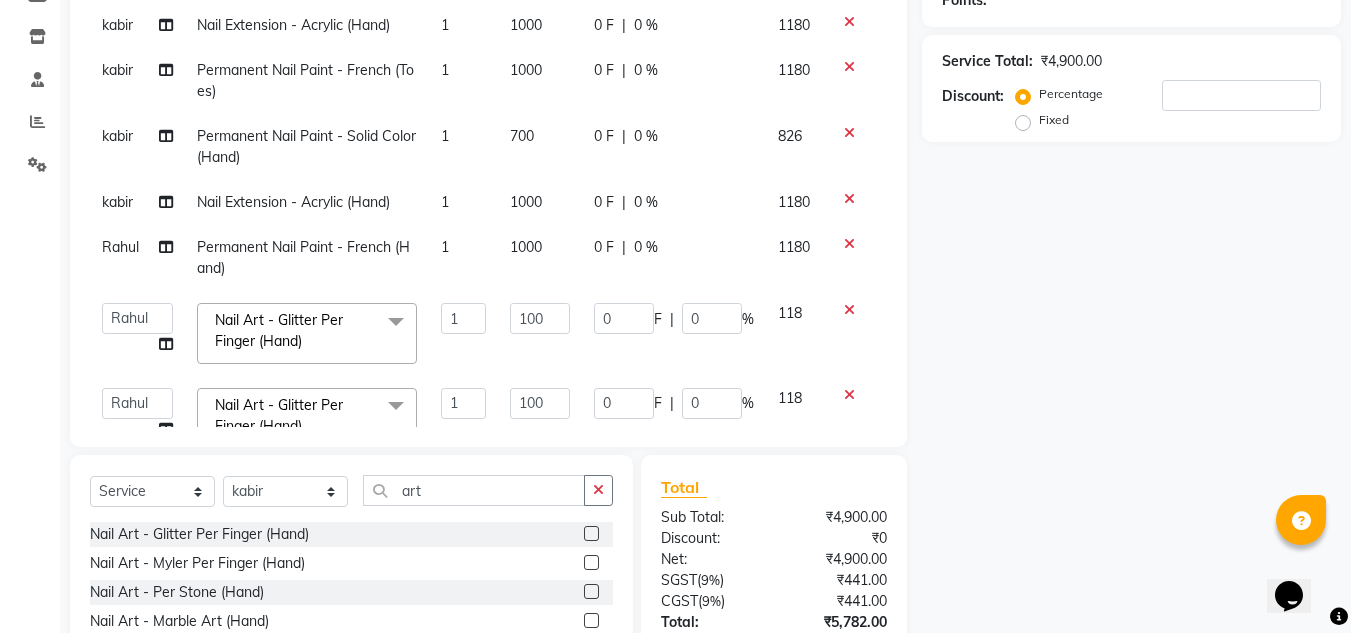 scroll, scrollTop: 71, scrollLeft: 0, axis: vertical 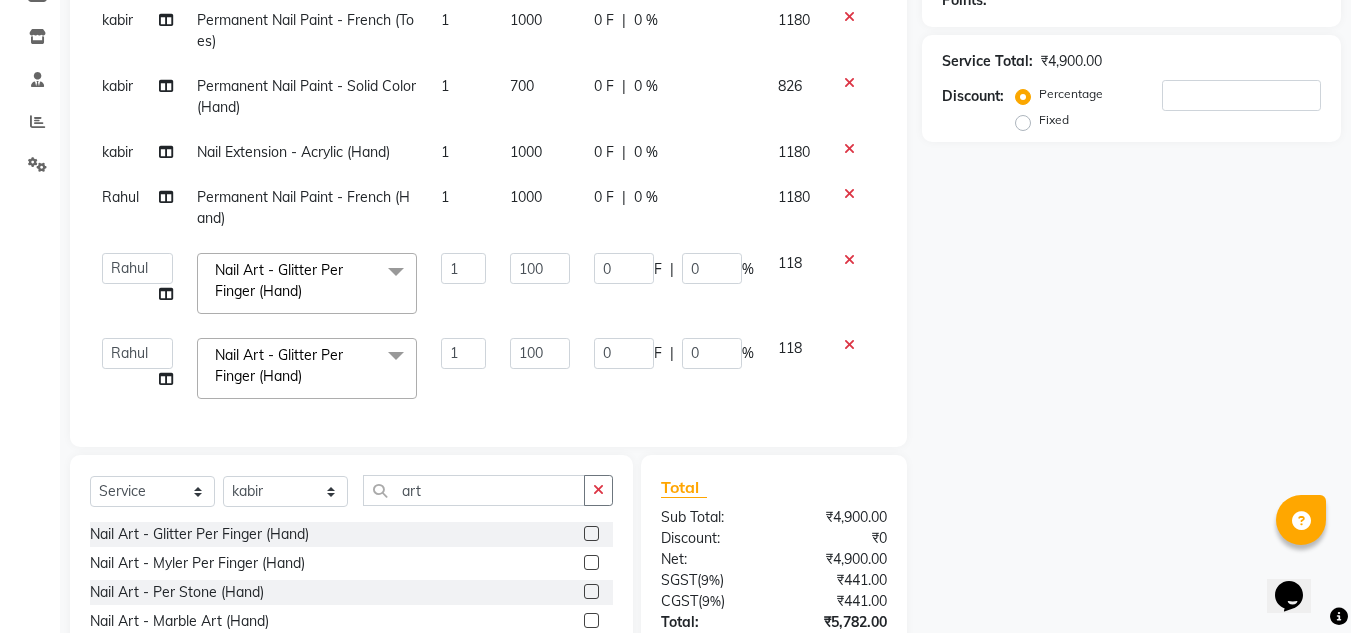 click 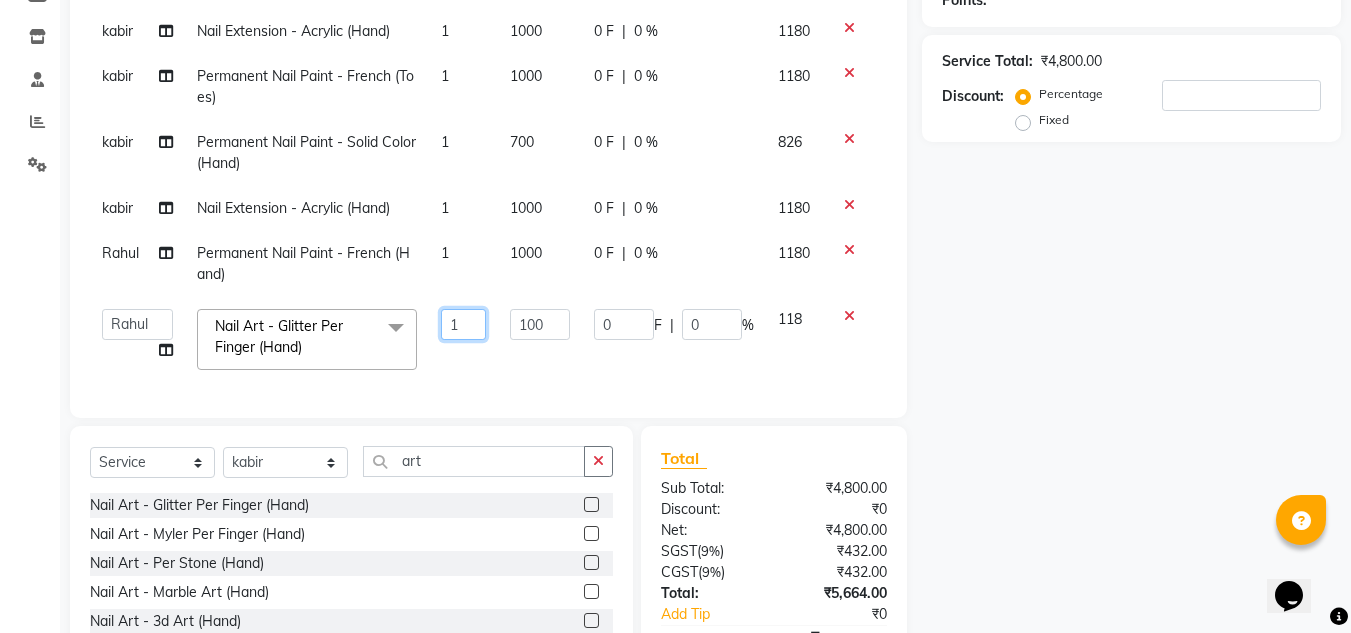 click on "1" 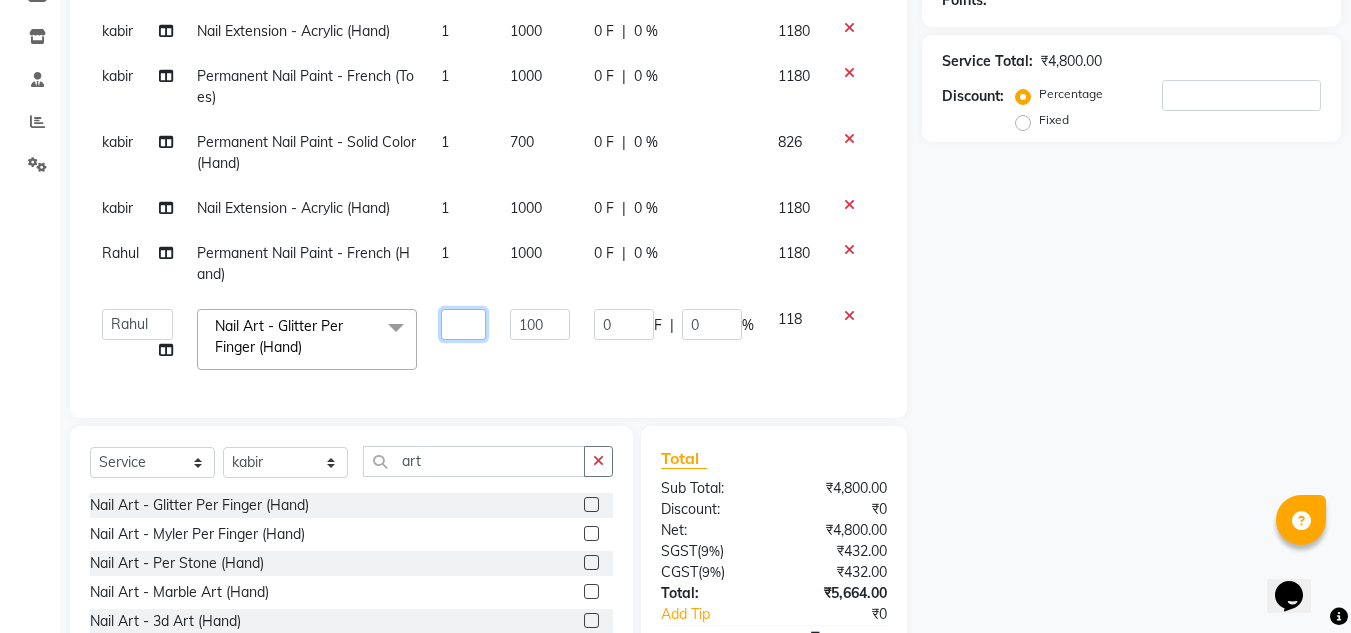 type on "4" 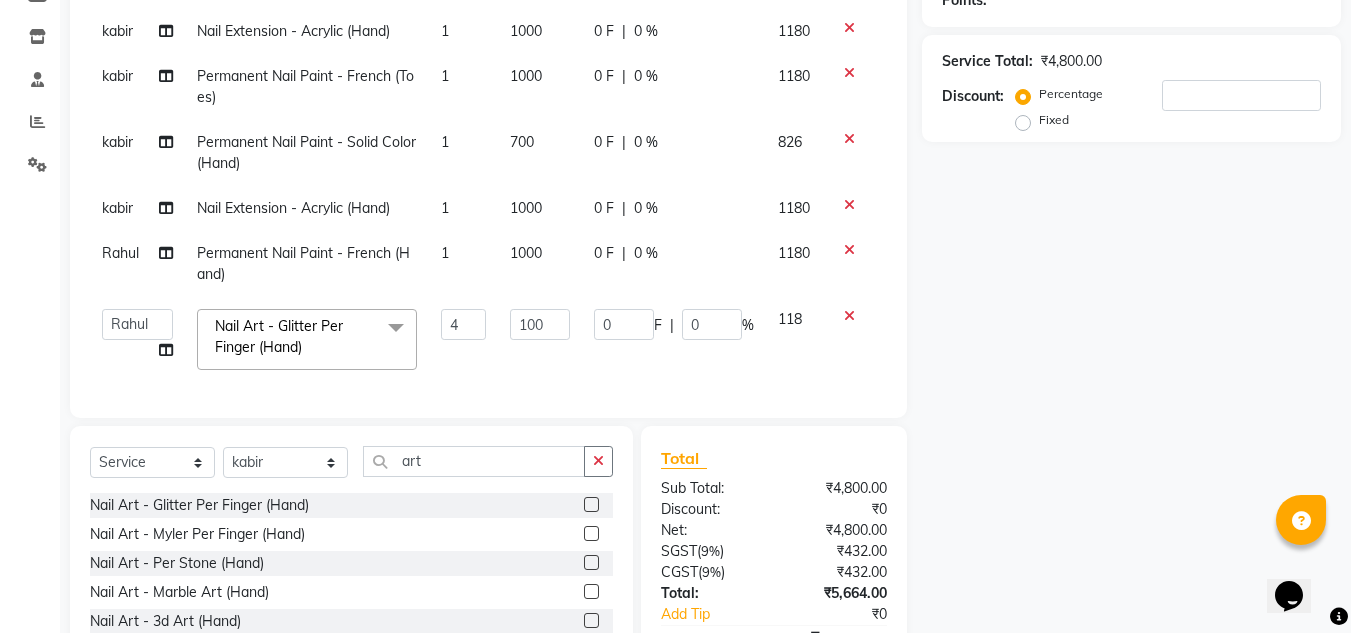 click on "kabir Nail Extension - Acrylic (Hand) 1 1000 0 F | 0 % 1180 kabir Permanent Nail Paint - French (Toes) 1 1000 0 F | 0 % 1180 kabir Permanent Nail Paint - Solid Color (Hand) 1 700 0 F | 0 % 826 kabir Nail Extension - Acrylic (Hand) 1 1000 0 F | 0 % 1180 Rahul Permanent Nail Paint - French (Hand) 1 1000 0 F | 0 % 1180  akki rahul   Basiya Sultha   Bilal   jin   kabir   Kavya   Kiruba    kunal   Manager   Rahul   swangamlu  Nail Art - Glitter Per Finger (Hand)  x Permanent Nail Paint - Solid Color (Hand) Permanent Nail Paint - French (Hand) Permanent Nail Paint - Solid Color (Toes) Permanent Nail Paint - French (Toes) Restoration - Gel (Hand) Restoration - Tip Replacement (Hand) Restoration - Touch -up (Hand) Restoration - Removal of Extension (Hand) Restoration - Removal of Nail Paint (Hand) Restoration - Gel Color Changes (Hand) Restoration - Gel (Toes) Restoration - Tip Replacement (Toes) Restoration - Gel Color Changes (Toes) Restoration - Touch -up (Toes) Restoration - Removal of Nail Paint (Toes) Blowdry" 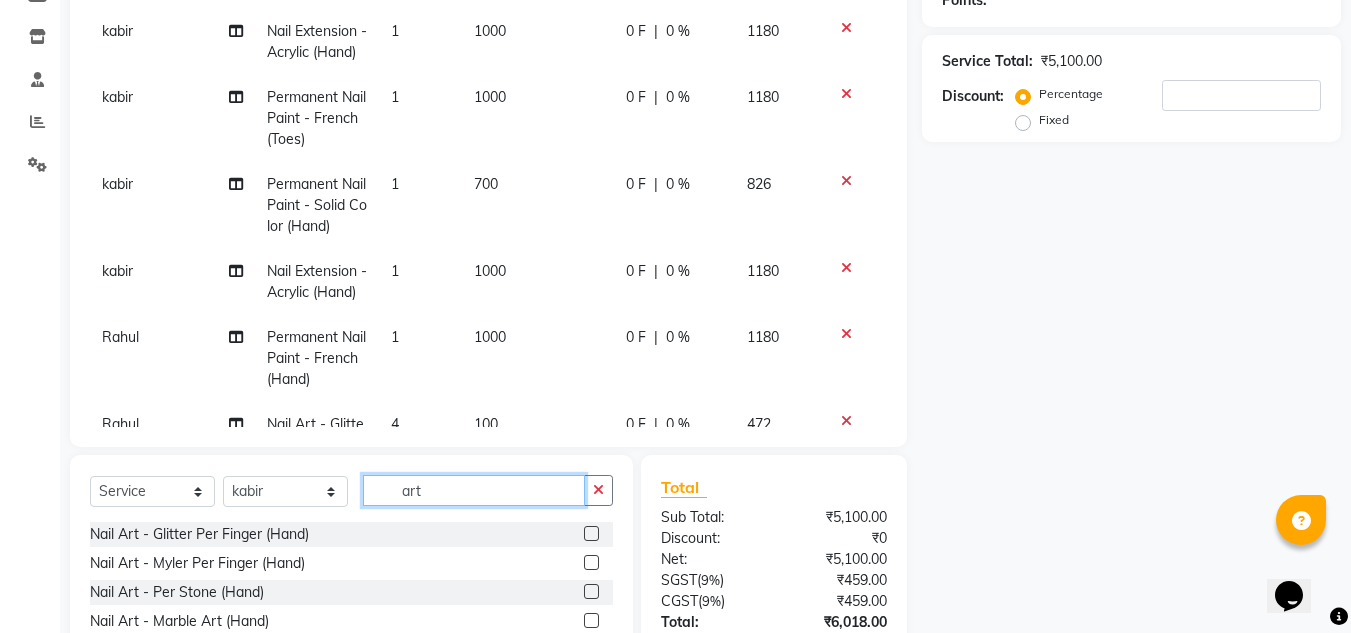 click on "art" 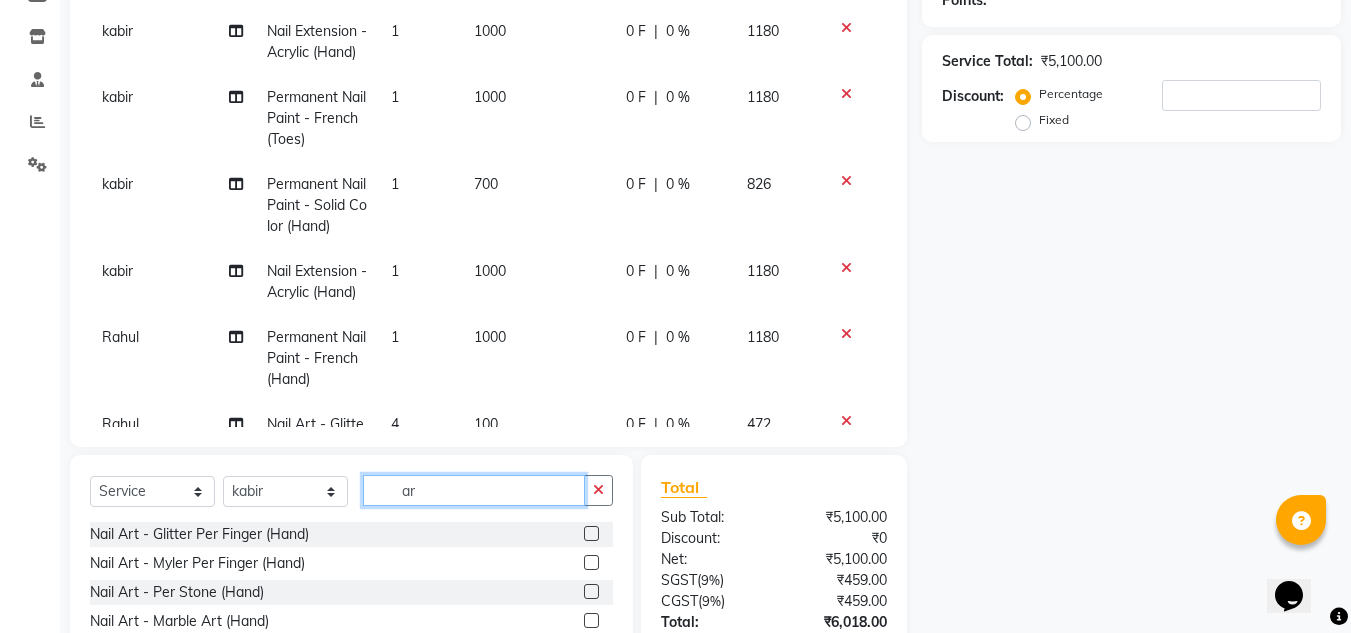 type on "a" 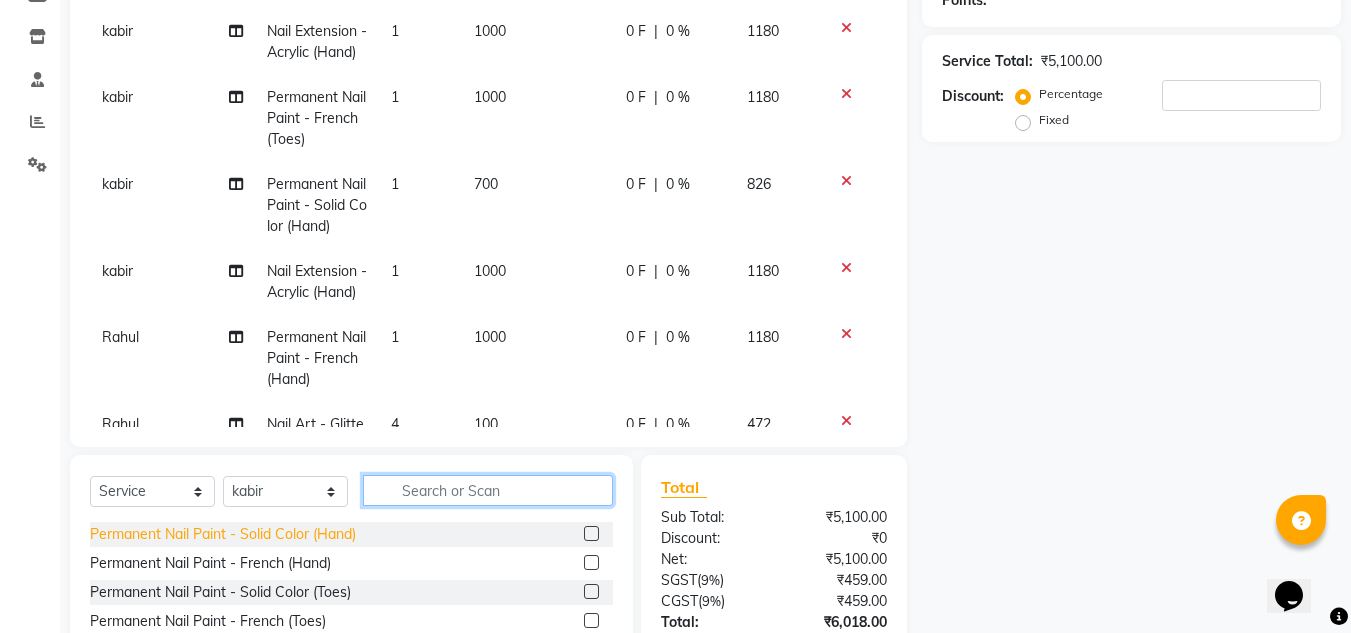 type 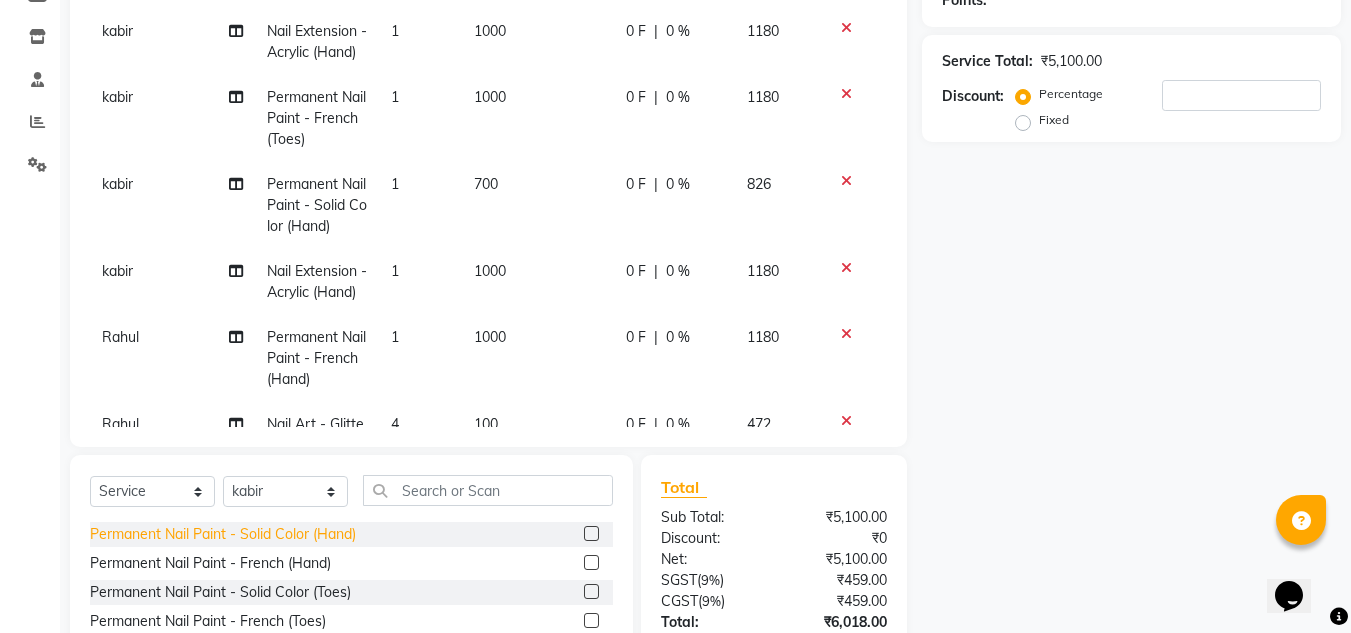 click on "Permanent Nail Paint - Solid Color (Hand)" 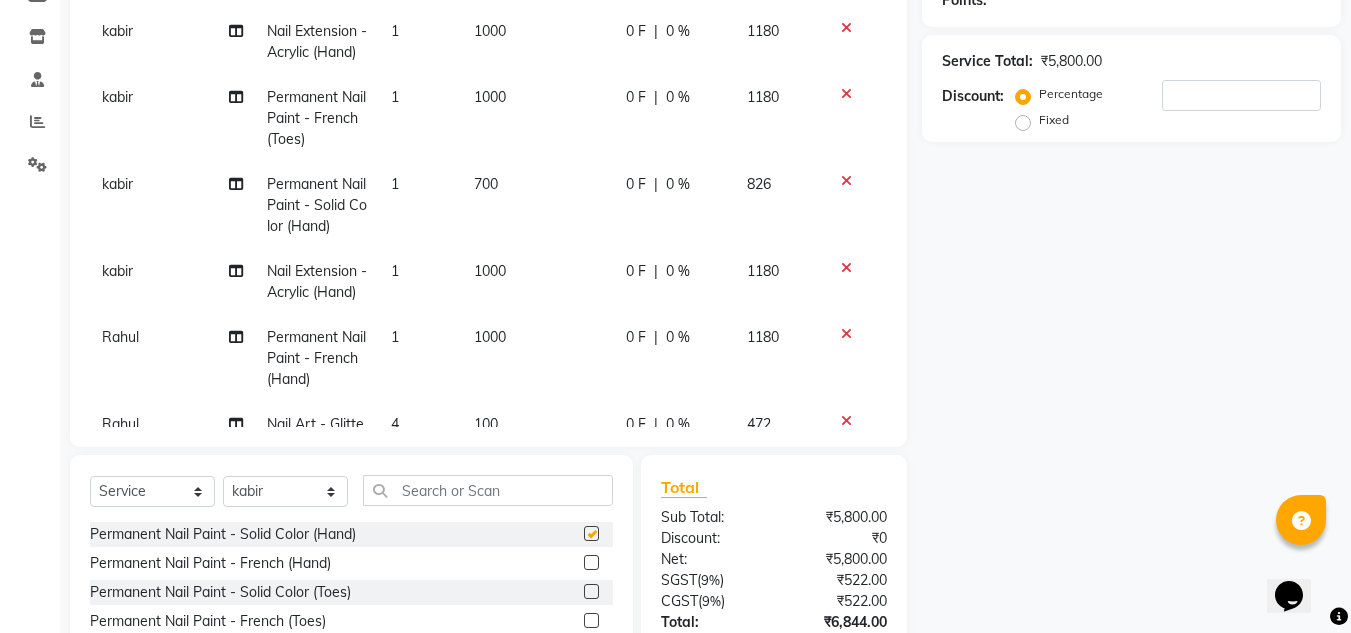 checkbox on "false" 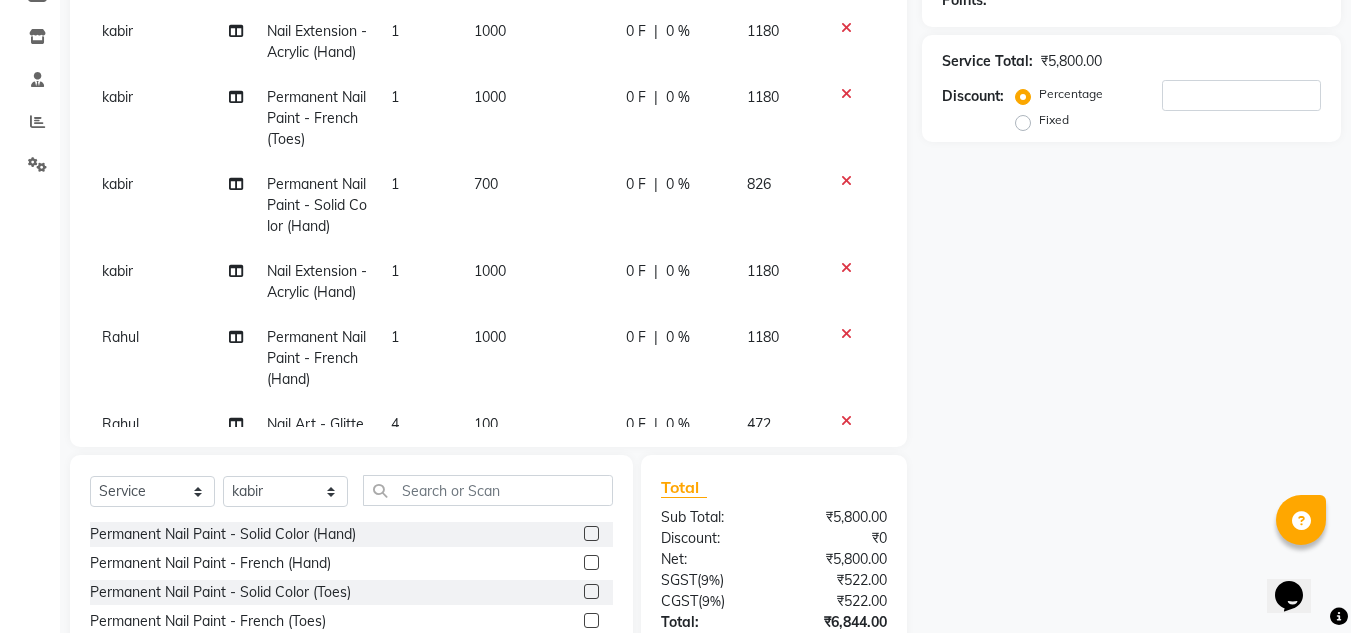 scroll, scrollTop: 222, scrollLeft: 0, axis: vertical 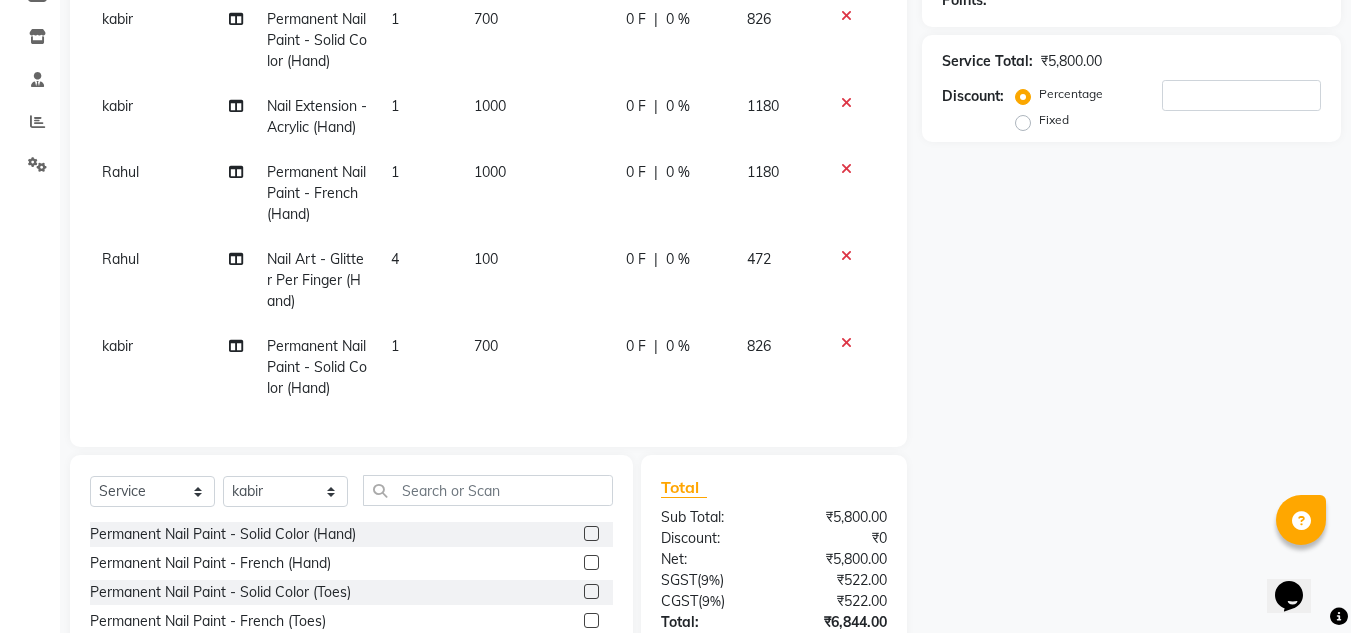 click on "kabir" 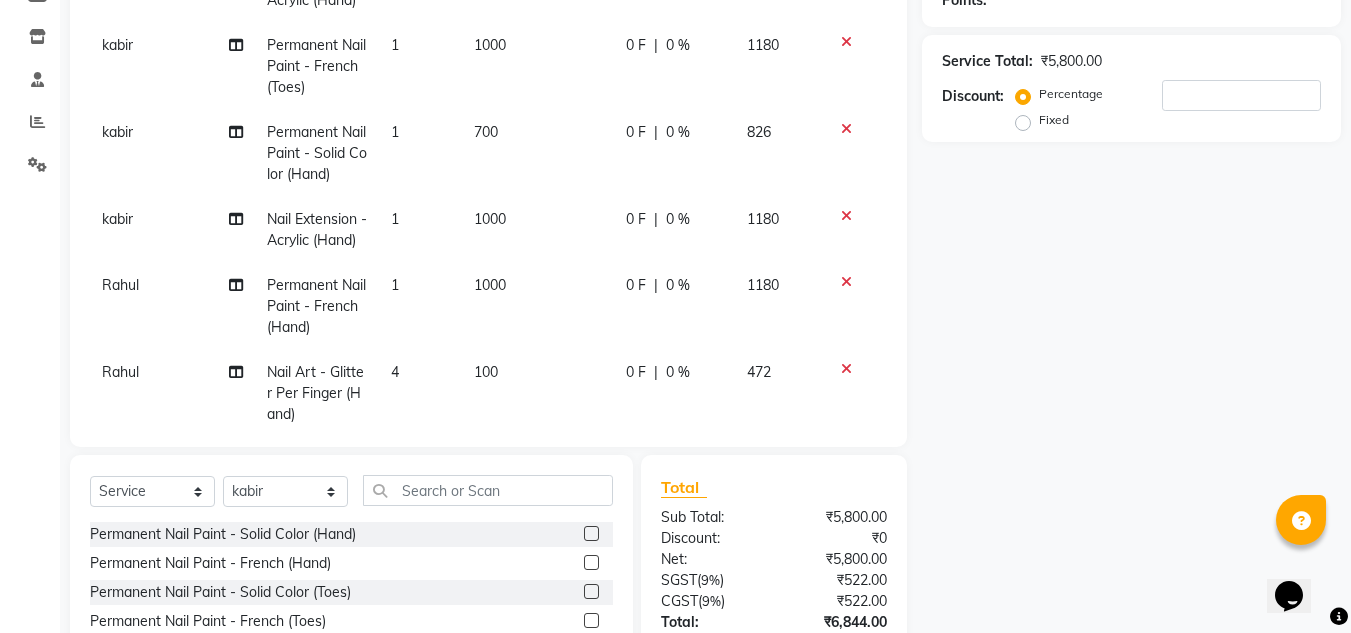 select on "81673" 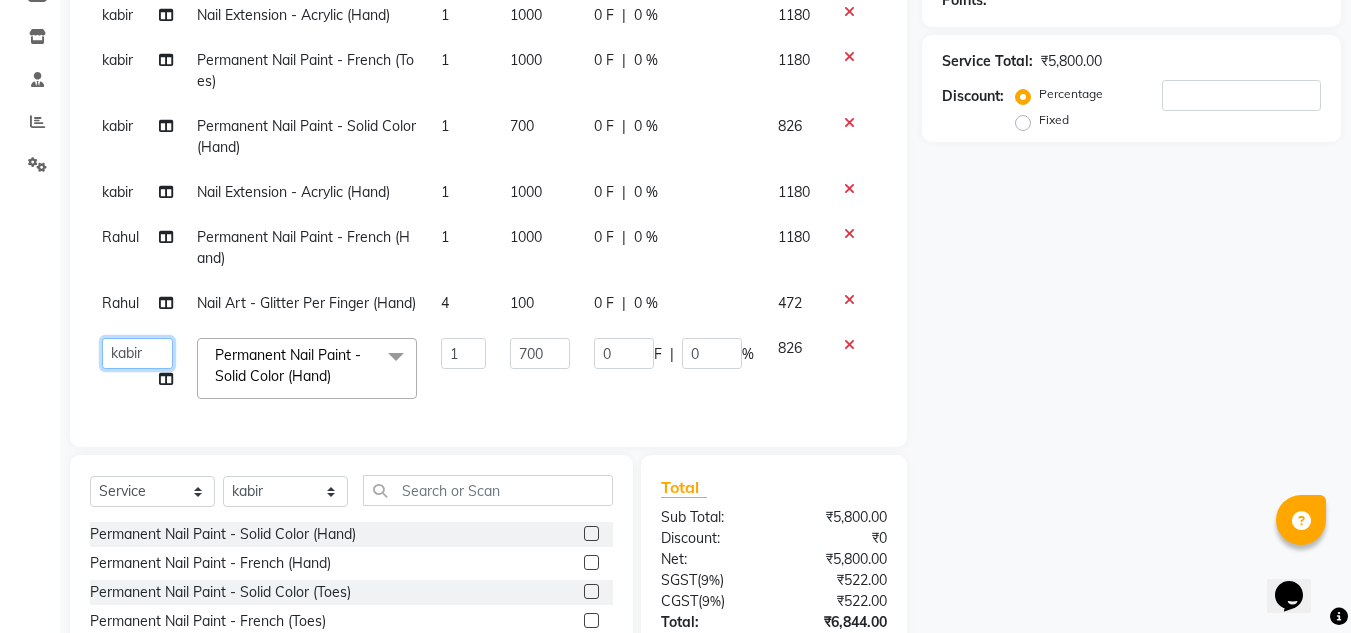 click on "akki rahul   Basiya Sultha   Bilal   jin   kabir   Kavya   Kiruba    kunal   Manager   Rahul   swangamlu" 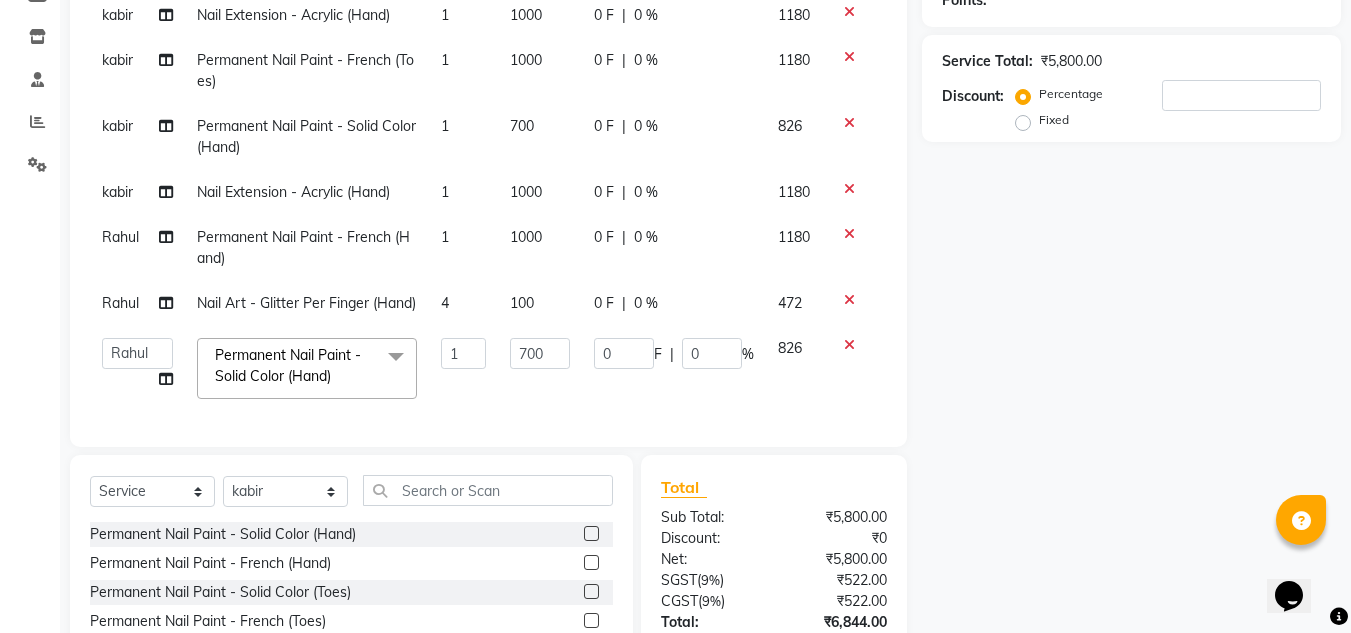 select on "68294" 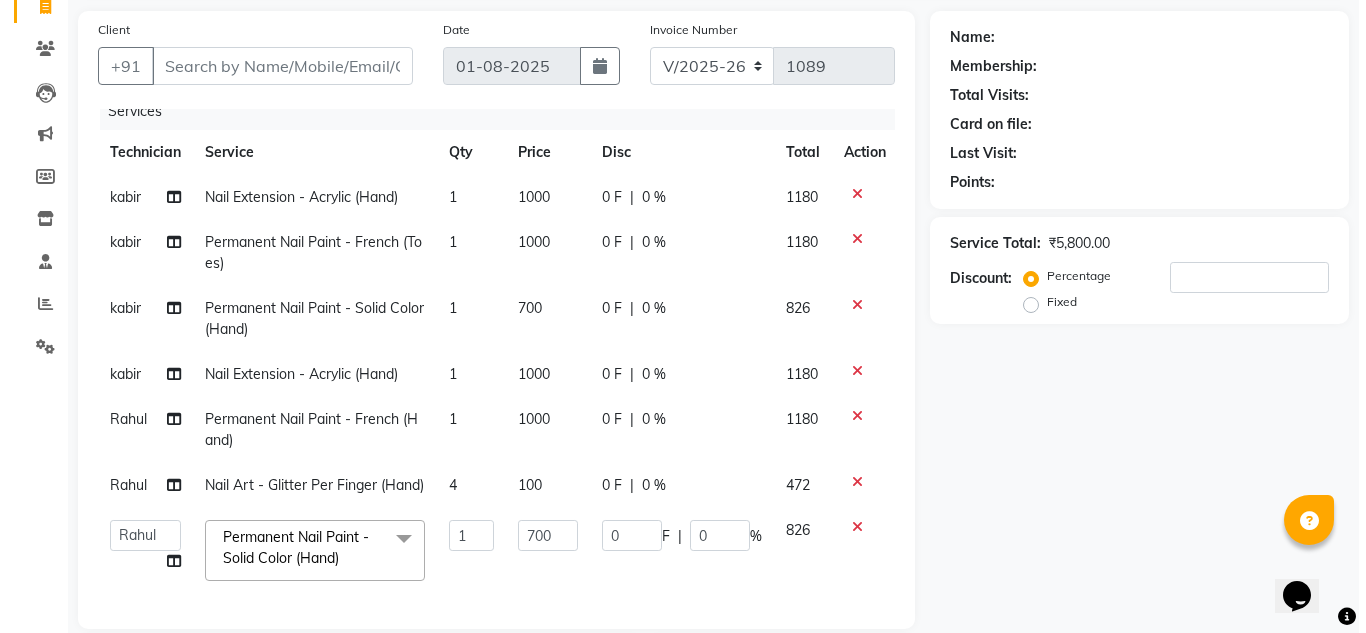 scroll, scrollTop: 0, scrollLeft: 0, axis: both 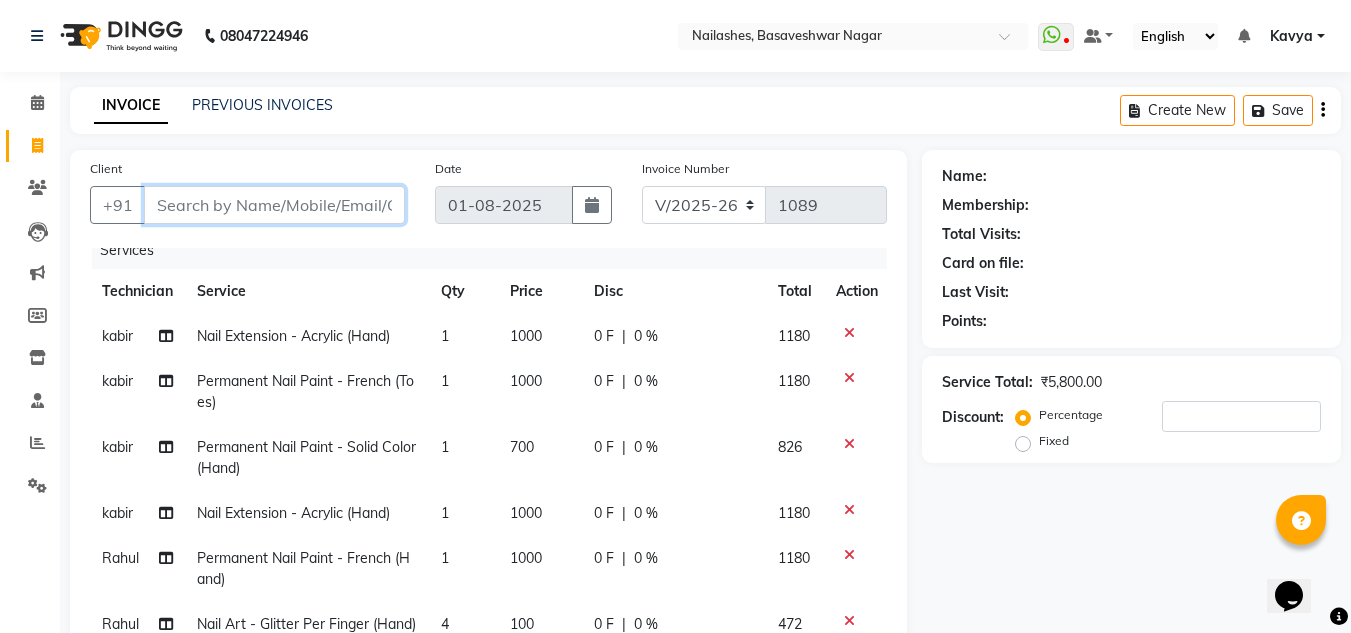 click on "Client" at bounding box center [274, 205] 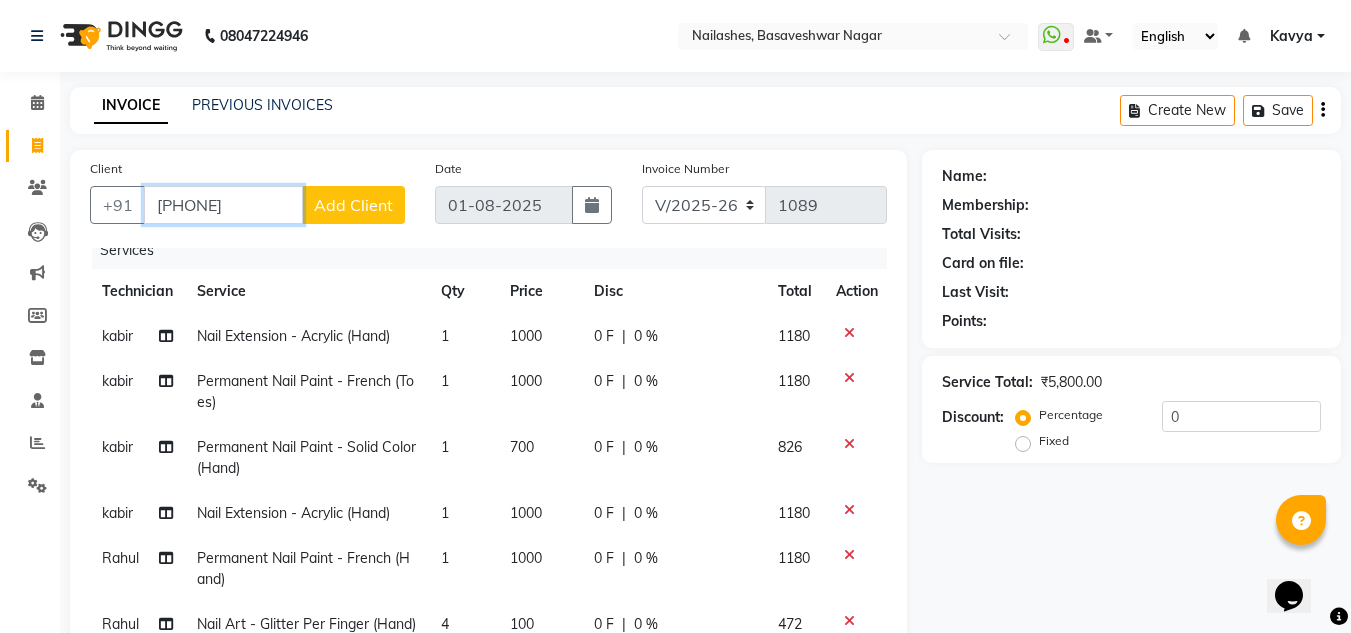 type on "7760930157" 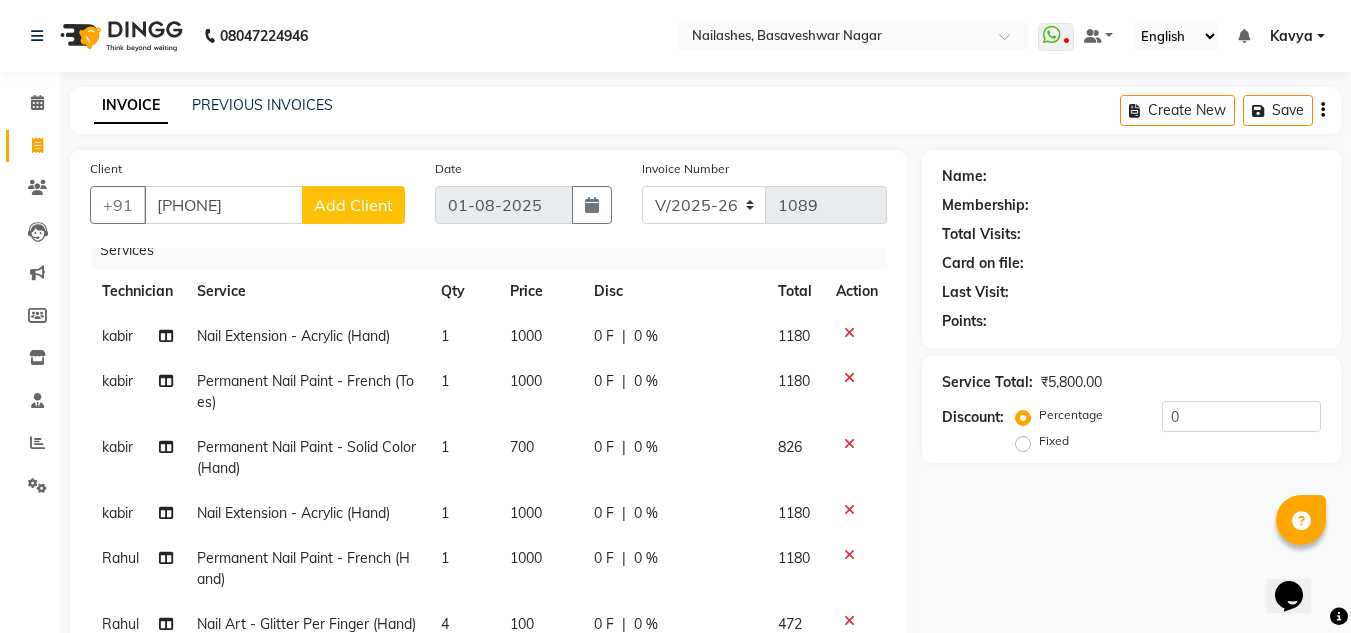 click on "Add Client" 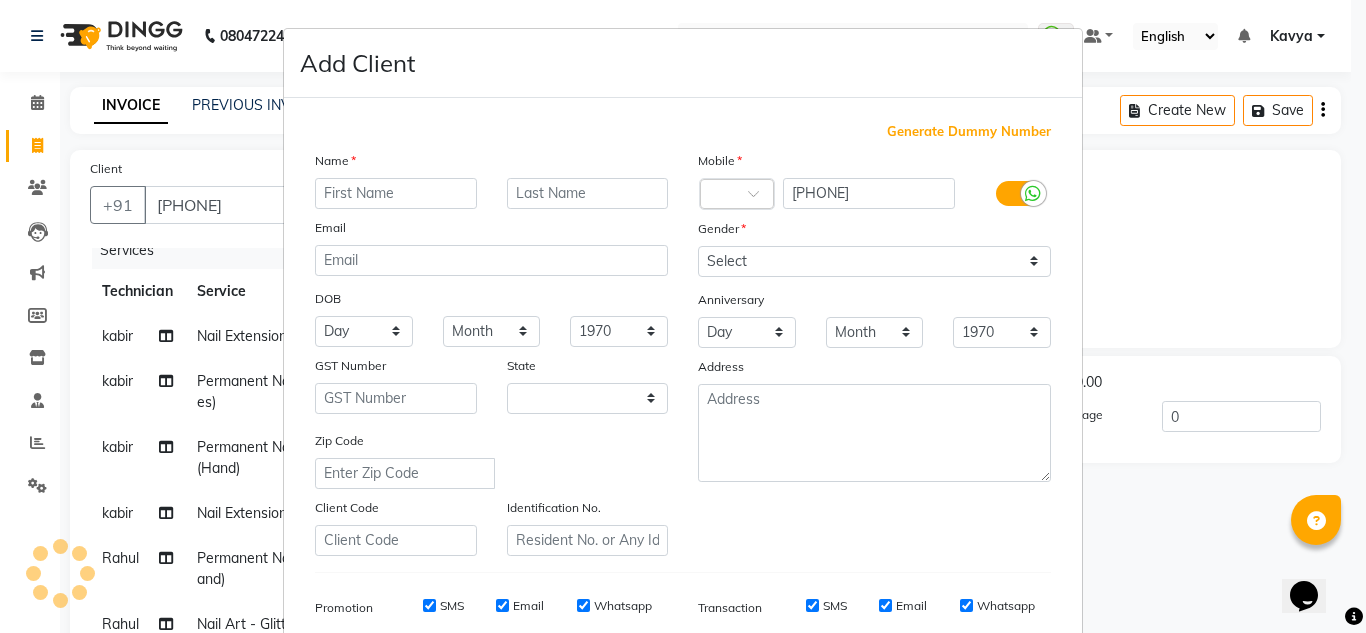 select on "21" 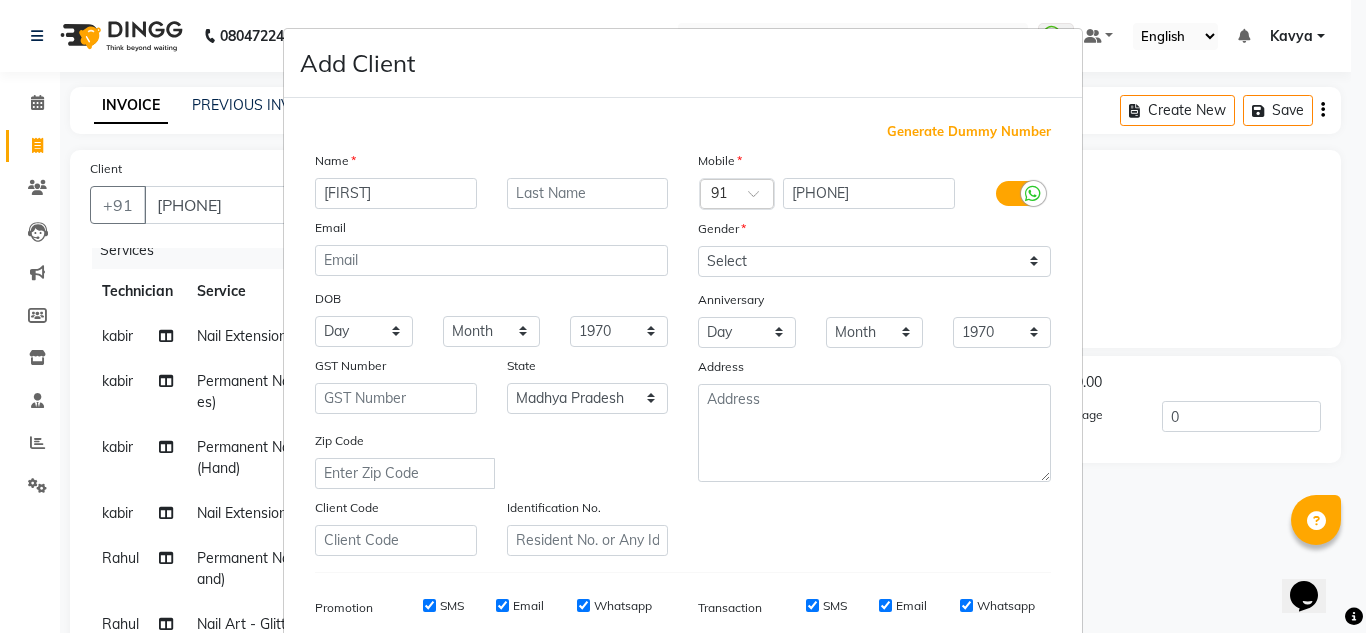 type on "akarshietha" 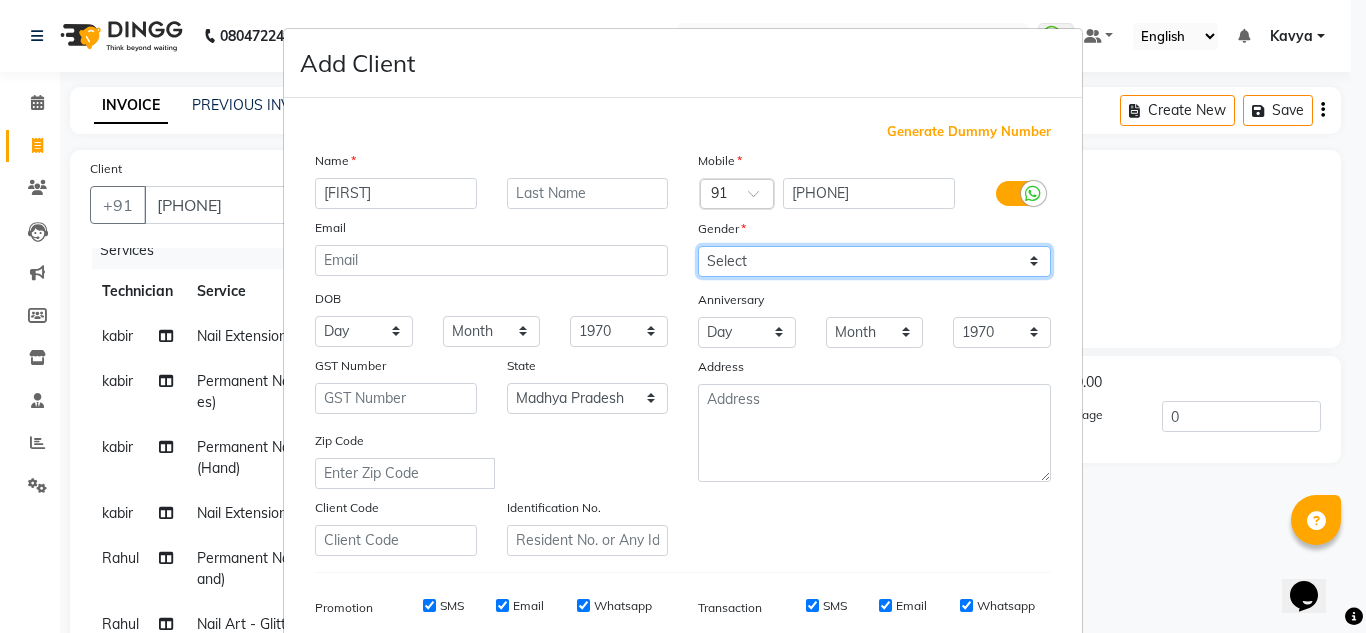 click on "Select Male Female Other Prefer Not To Say" at bounding box center (874, 261) 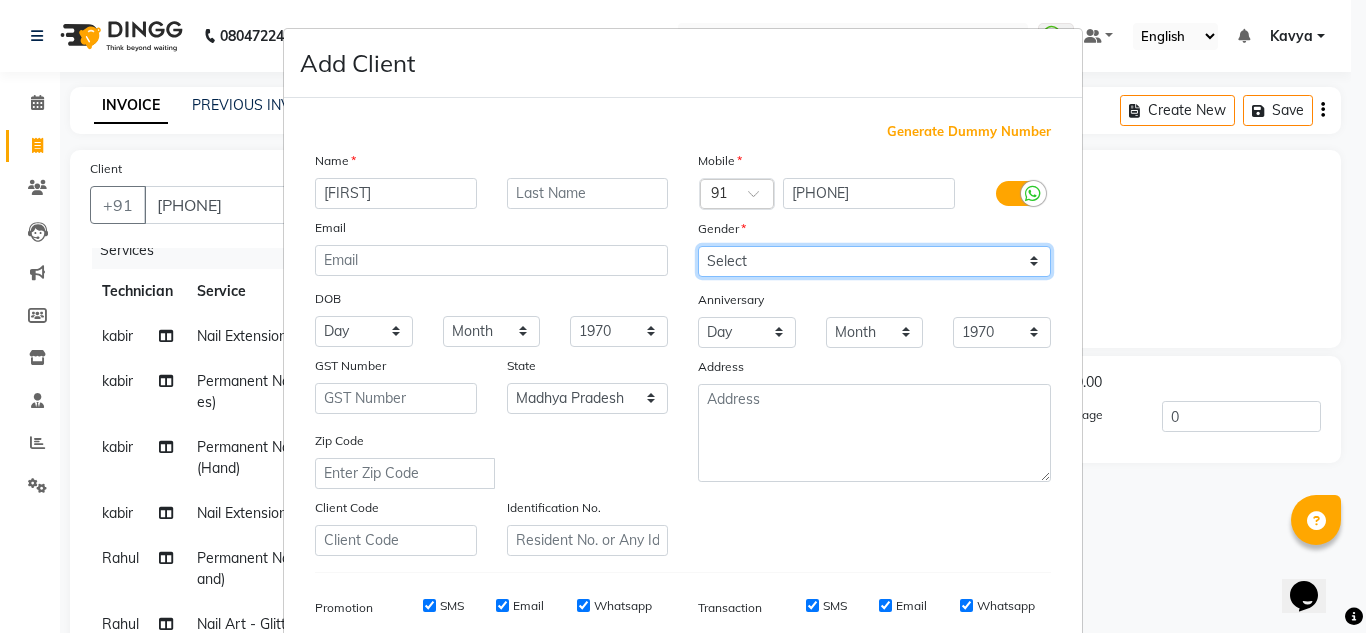 select on "female" 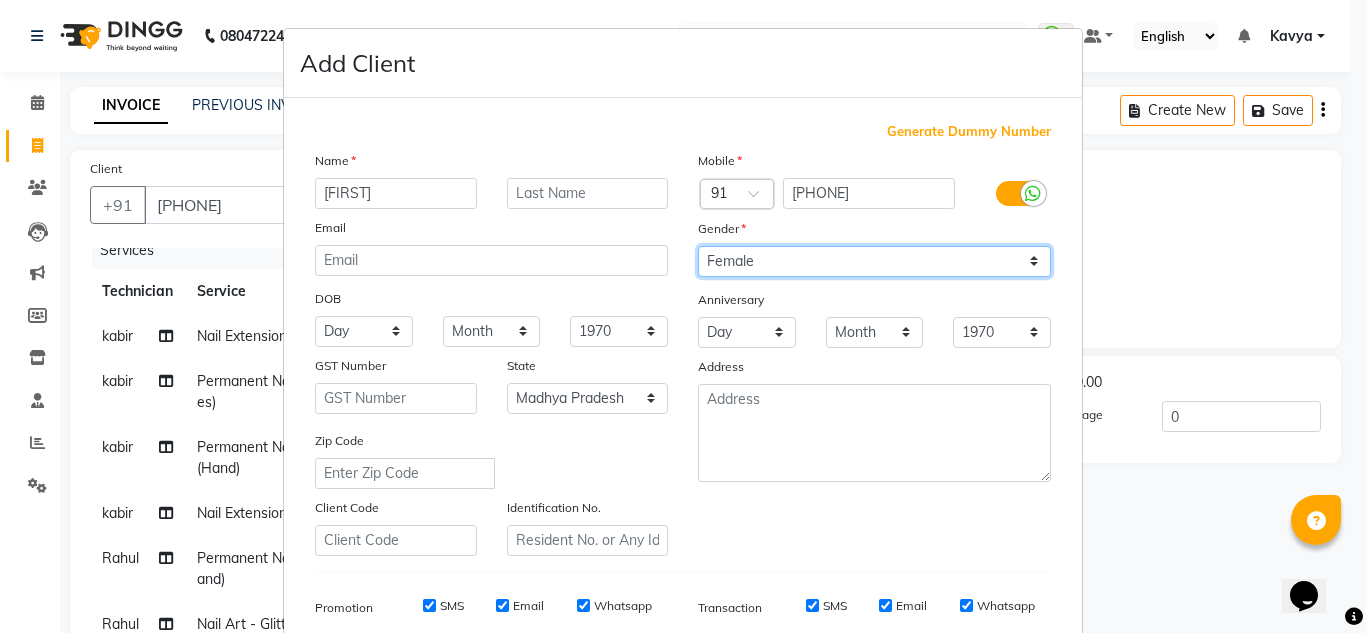 click on "Select Male Female Other Prefer Not To Say" at bounding box center [874, 261] 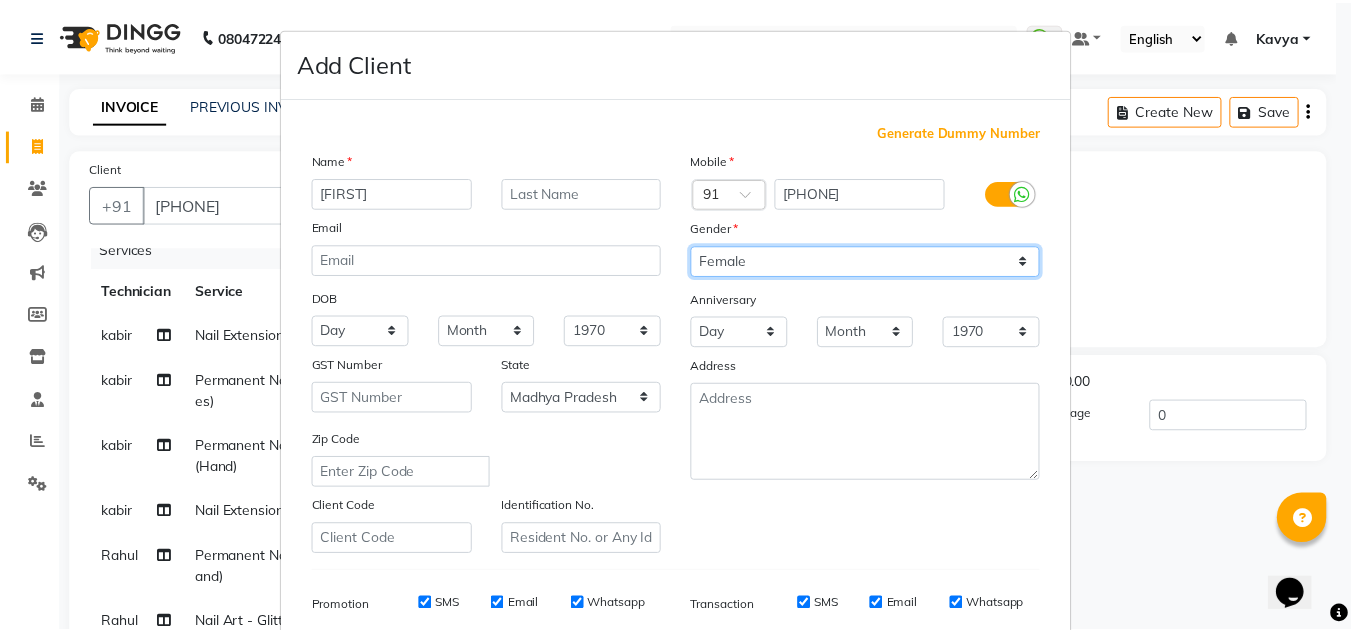 scroll, scrollTop: 290, scrollLeft: 0, axis: vertical 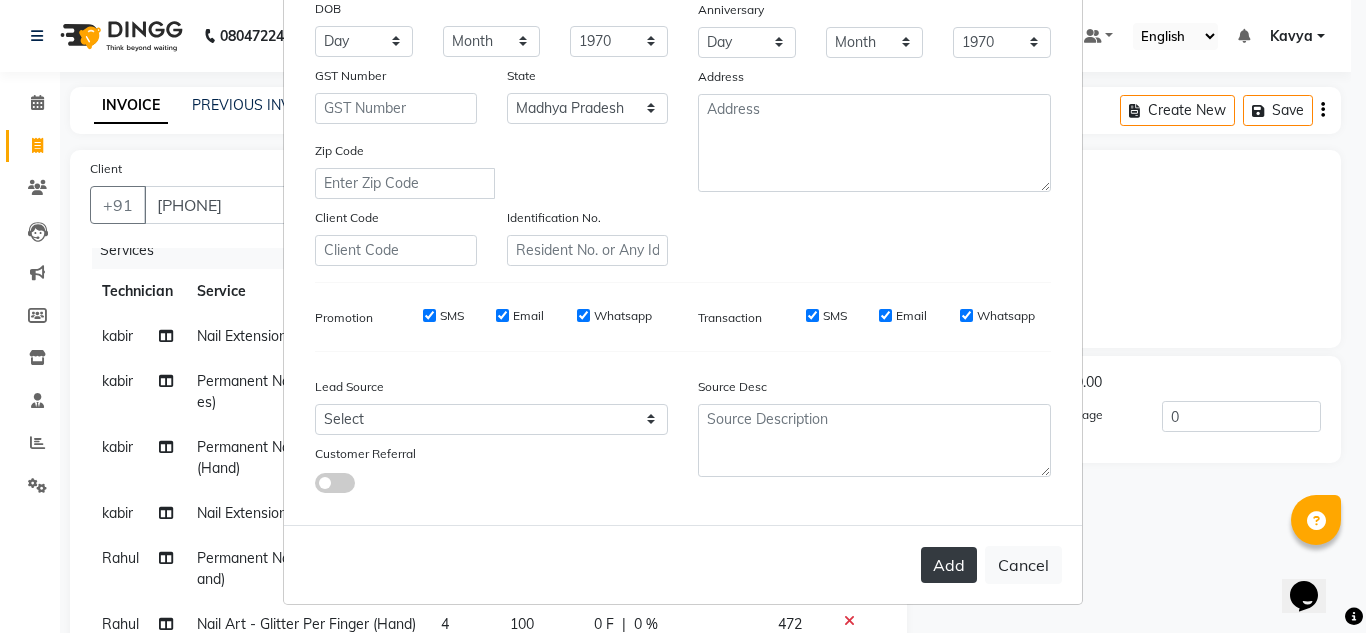 click on "Add" at bounding box center [949, 565] 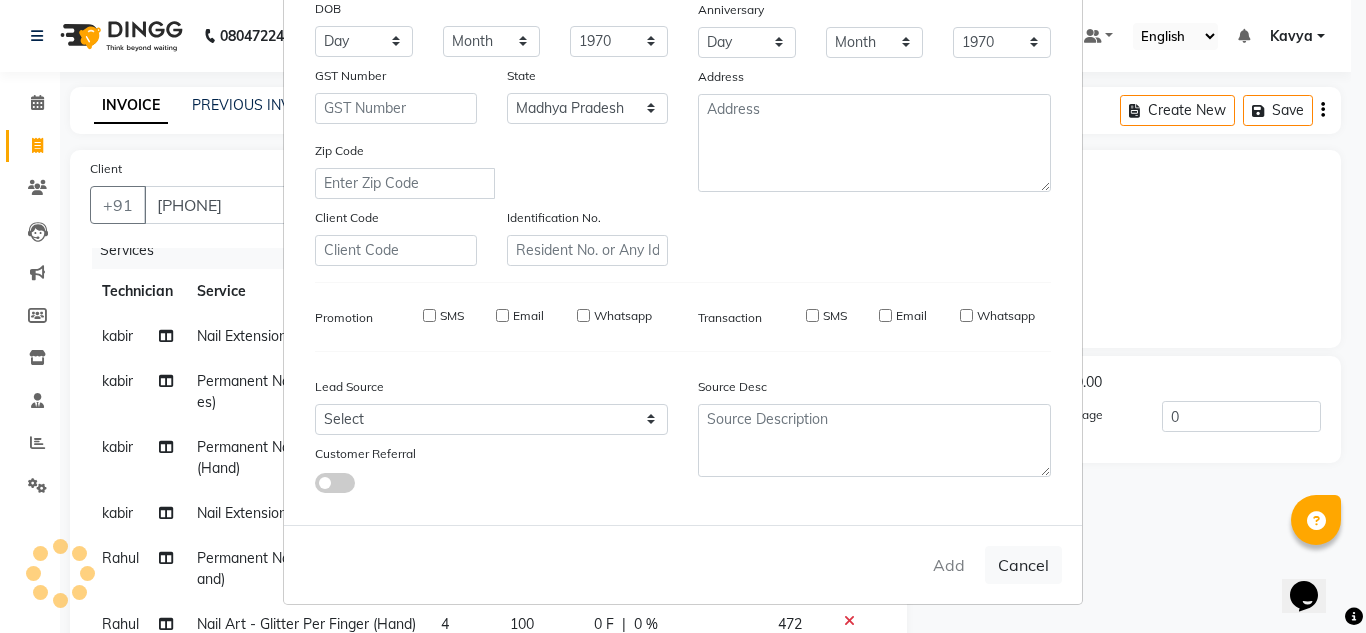 type on "77******57" 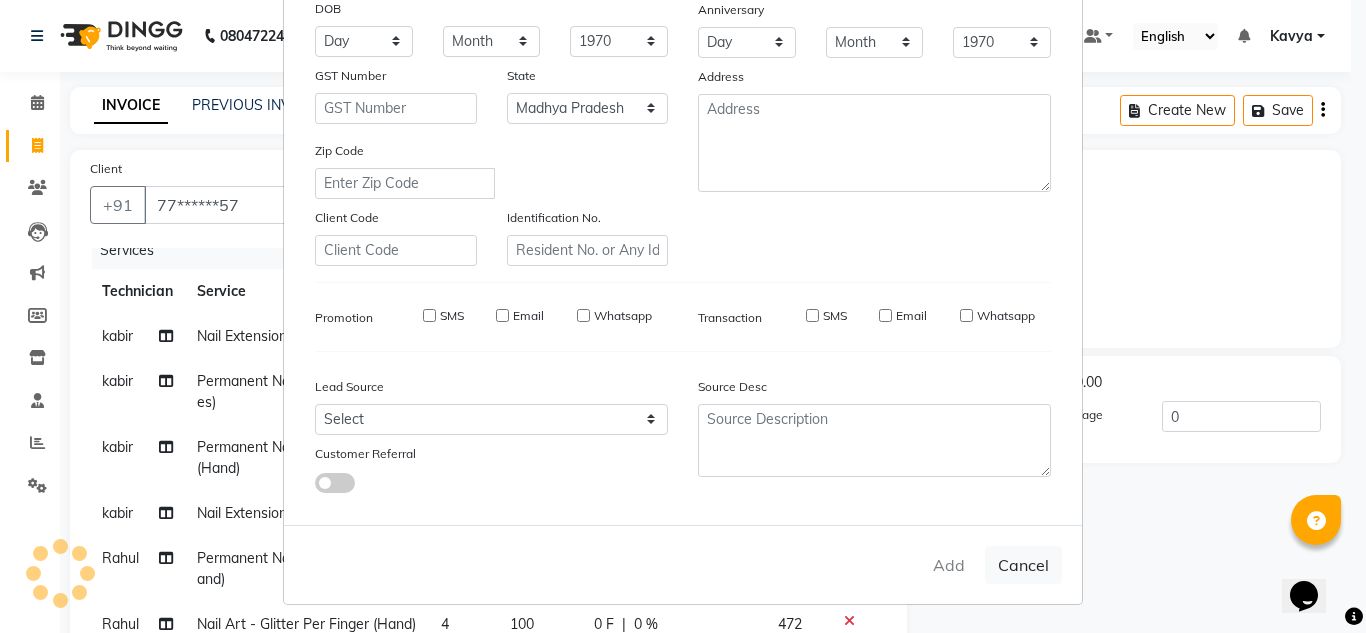 select 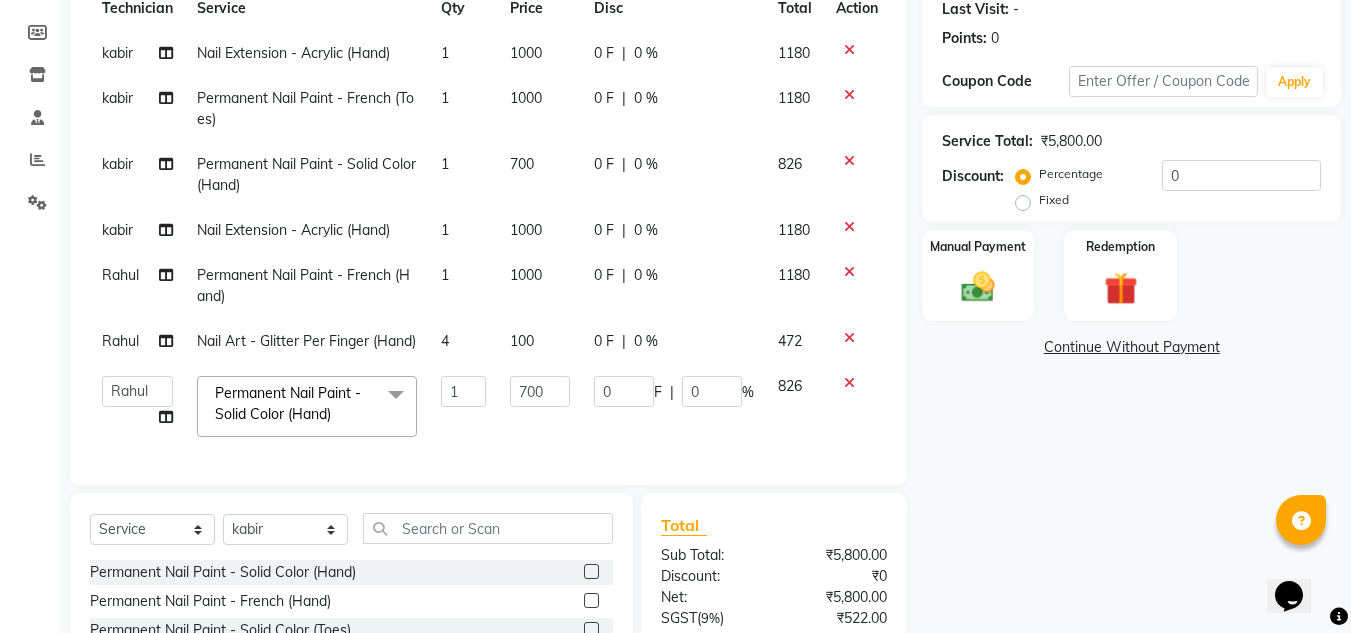 scroll, scrollTop: 284, scrollLeft: 0, axis: vertical 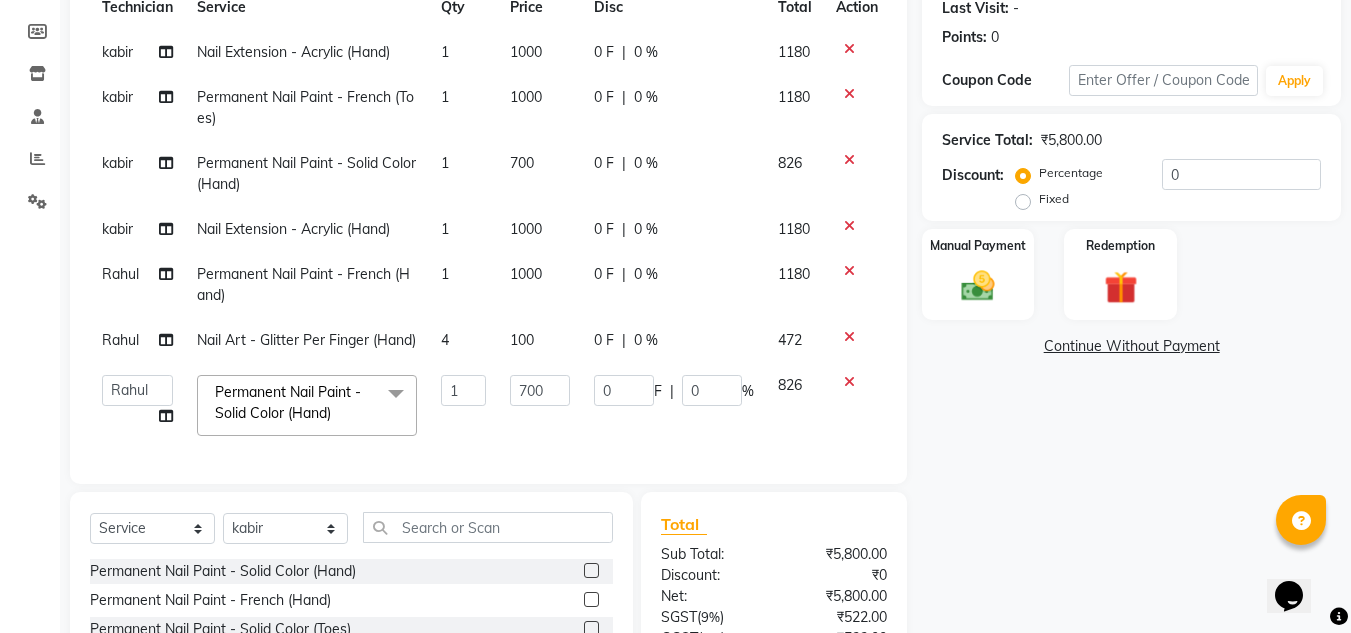 click on "kabir" 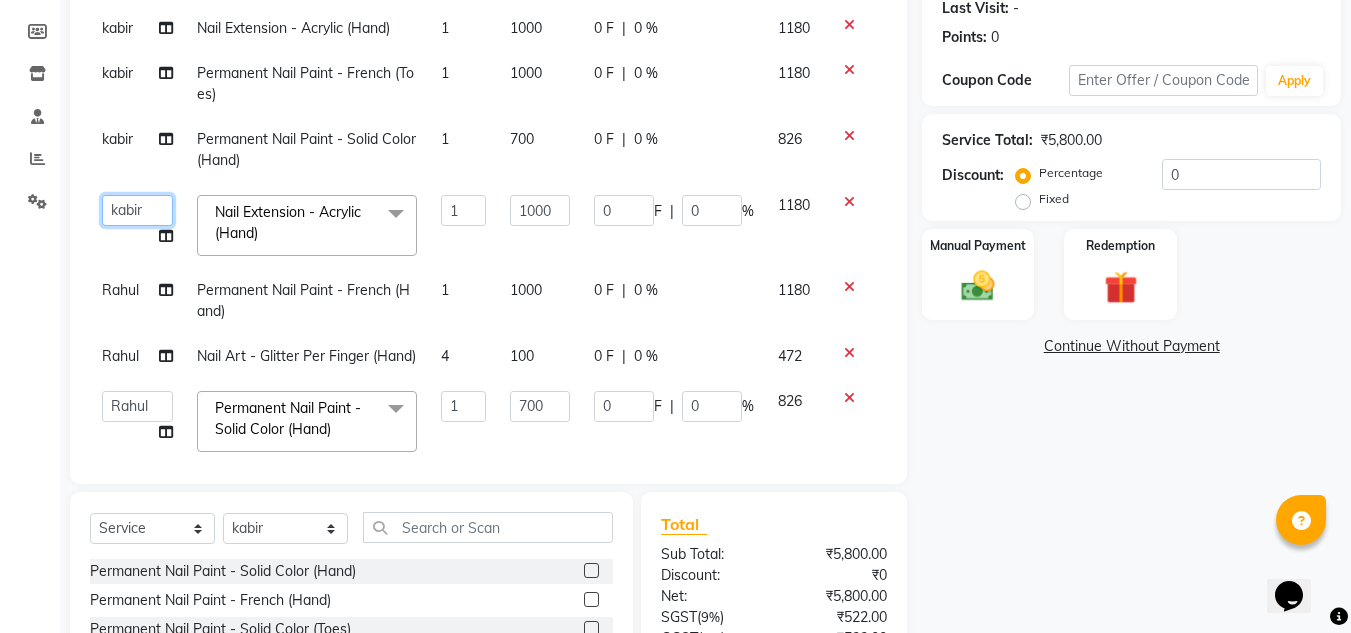 click on "akki rahul   Basiya Sultha   Bilal   jin   kabir   Kavya   Kiruba    kunal   Manager   Rahul   swangamlu" 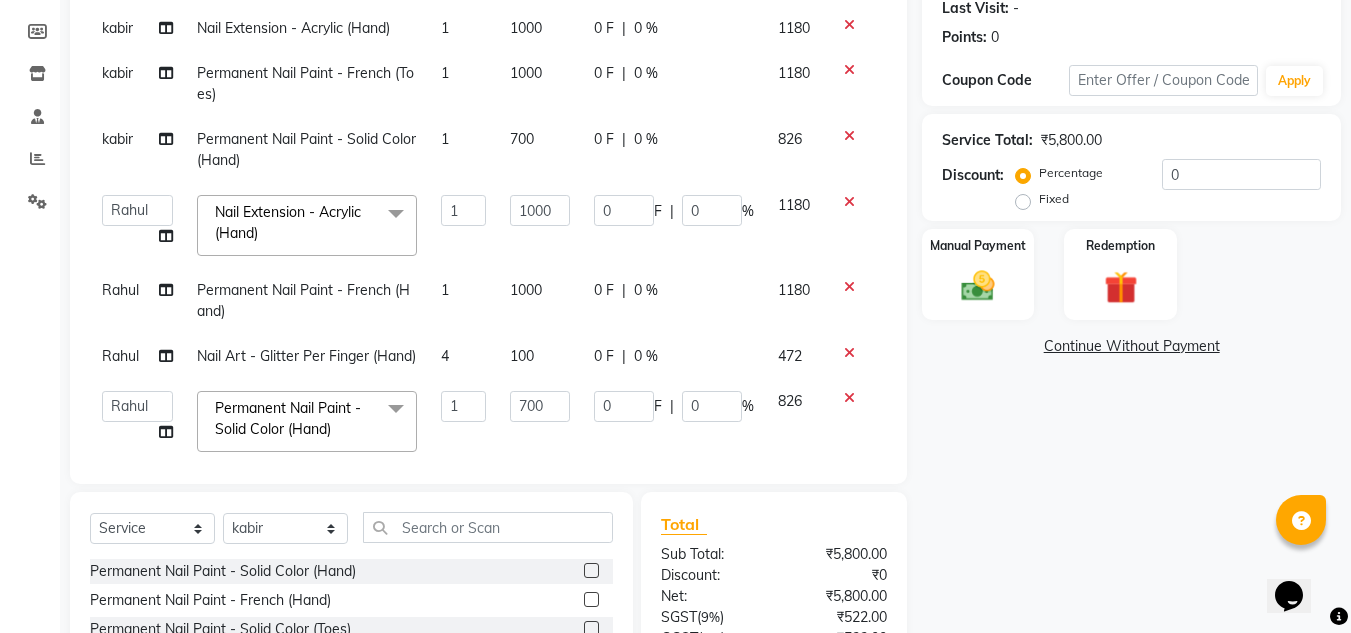 select on "68294" 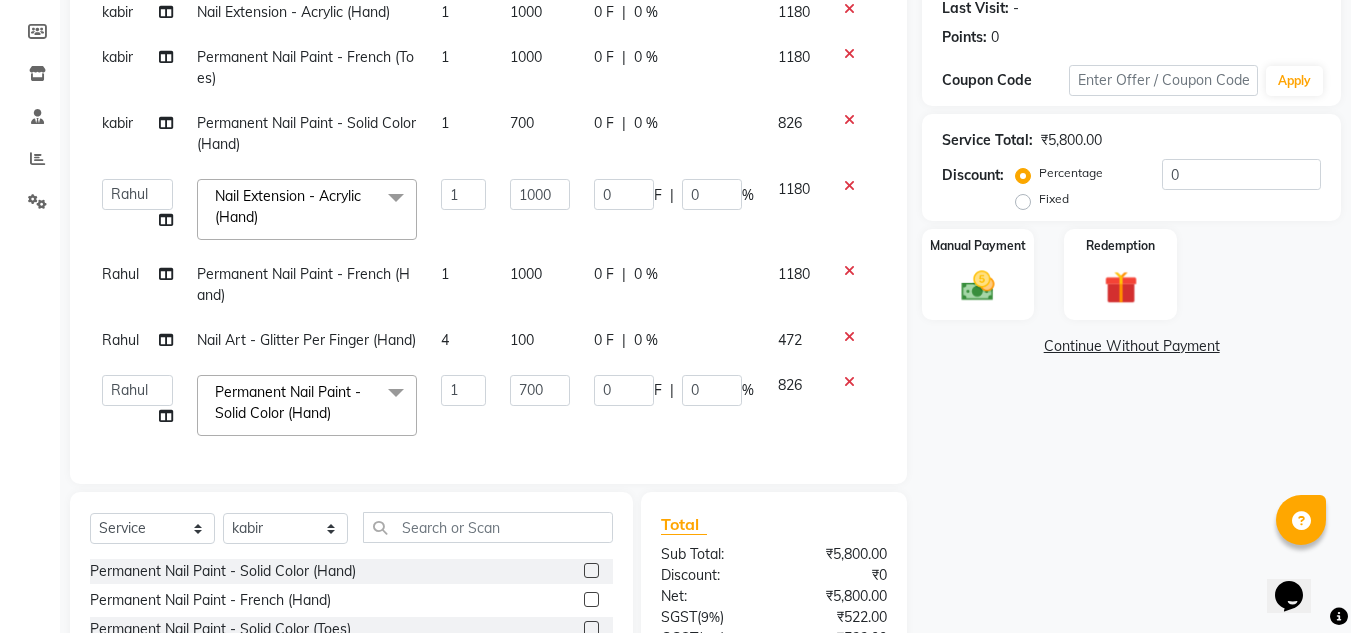 scroll, scrollTop: 0, scrollLeft: 0, axis: both 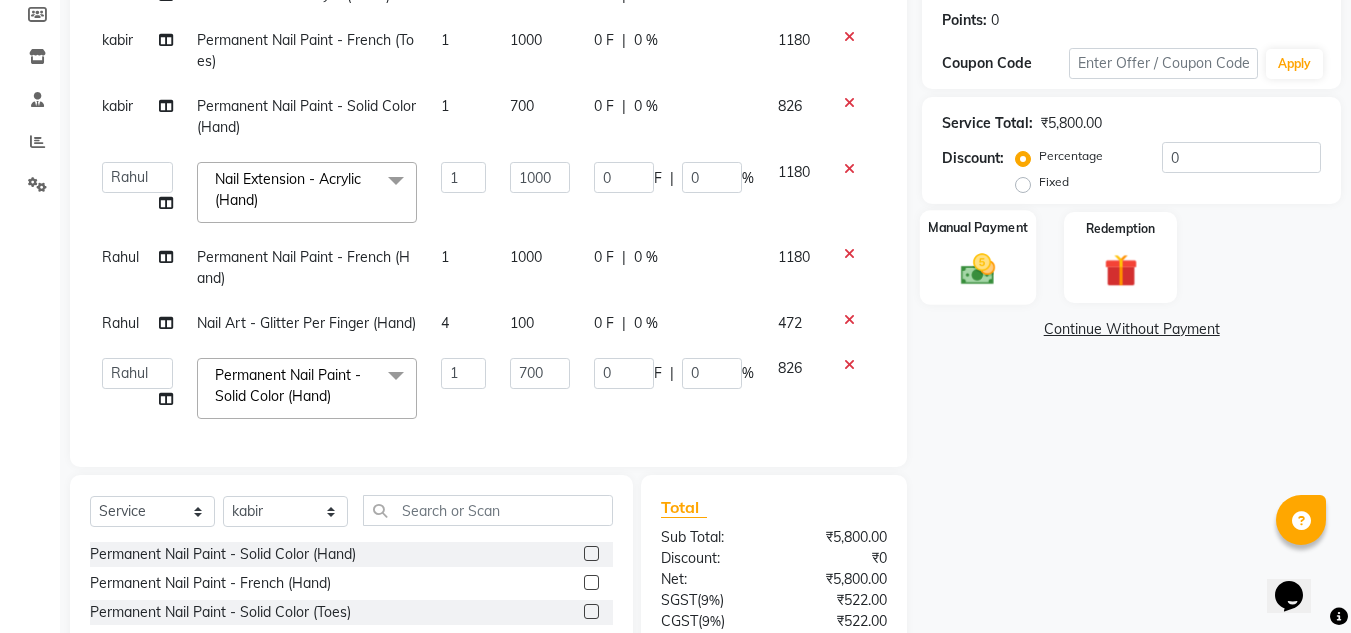 click 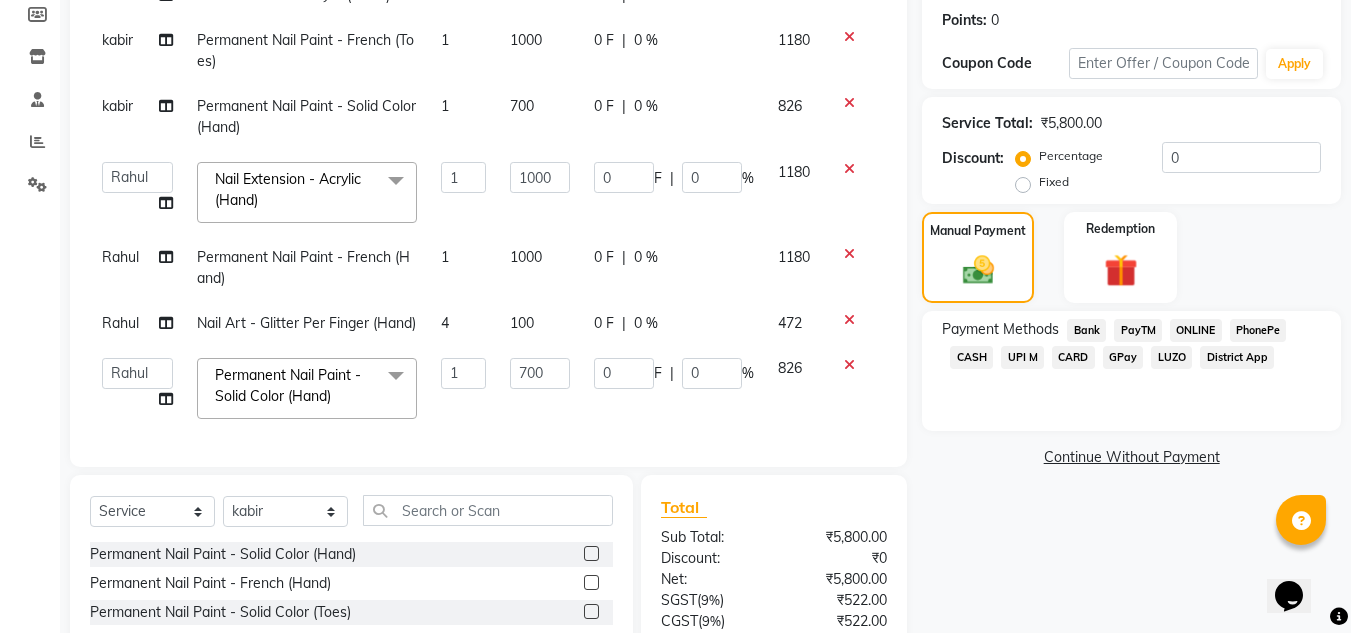 click on "ONLINE" 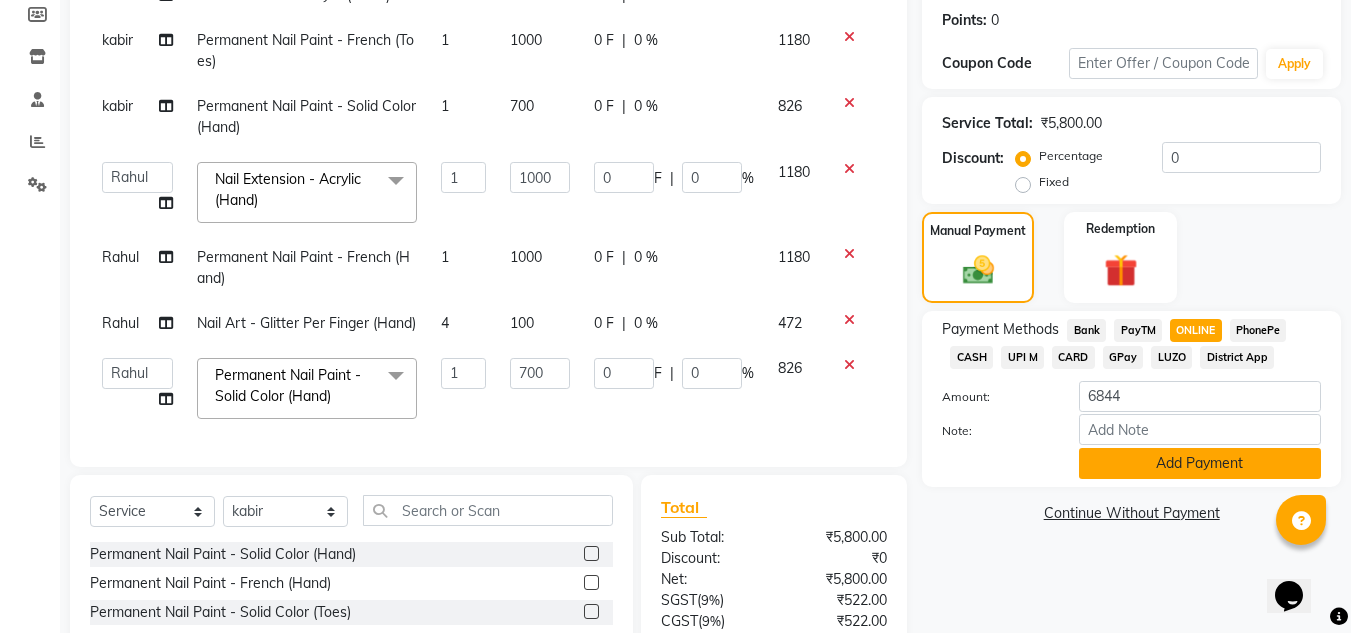 click on "Add Payment" 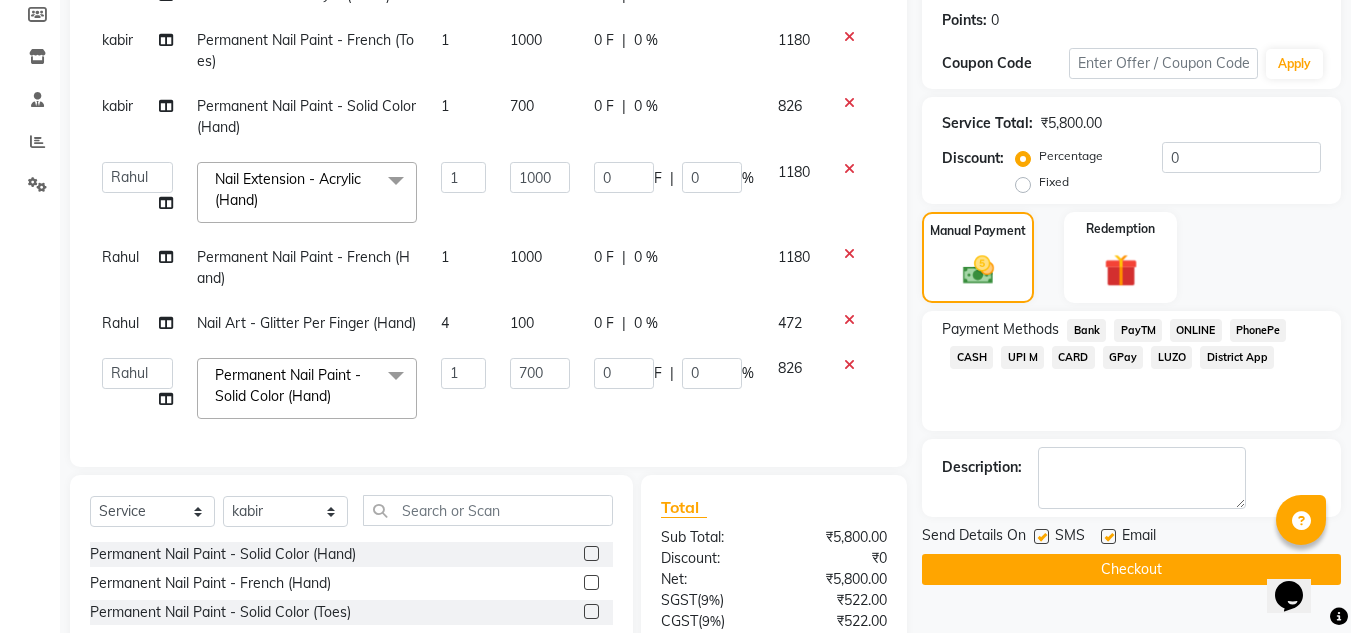 scroll, scrollTop: 509, scrollLeft: 0, axis: vertical 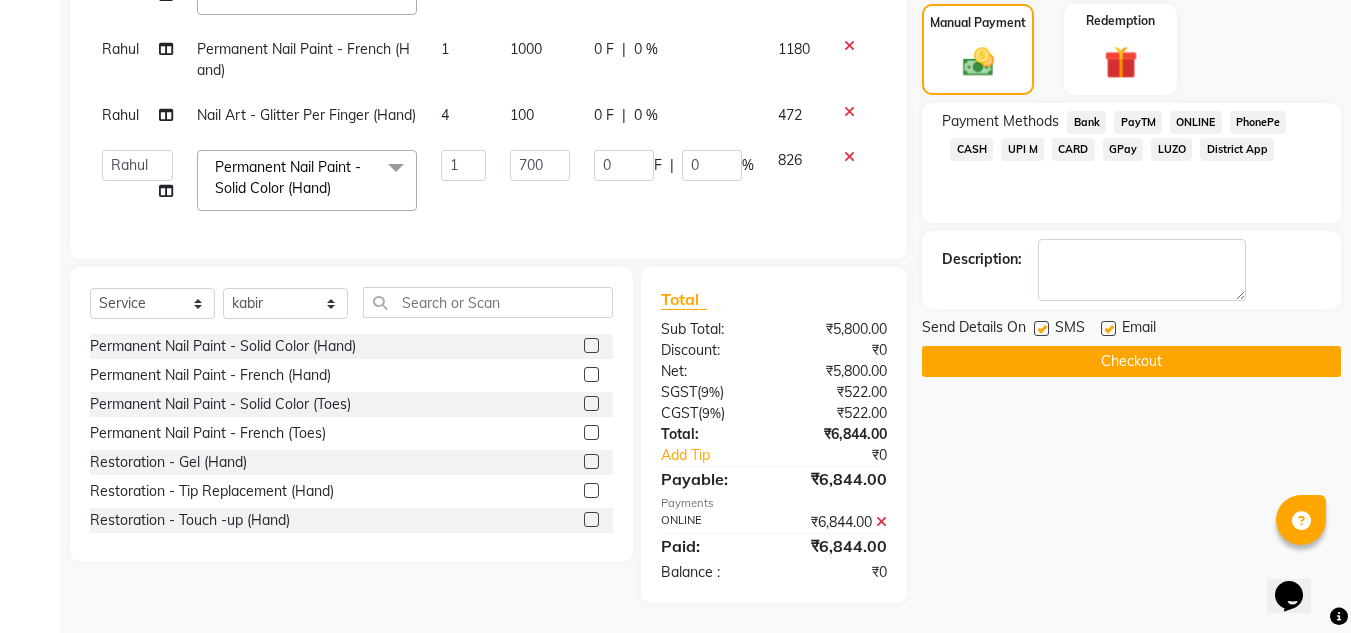 click on "Checkout" 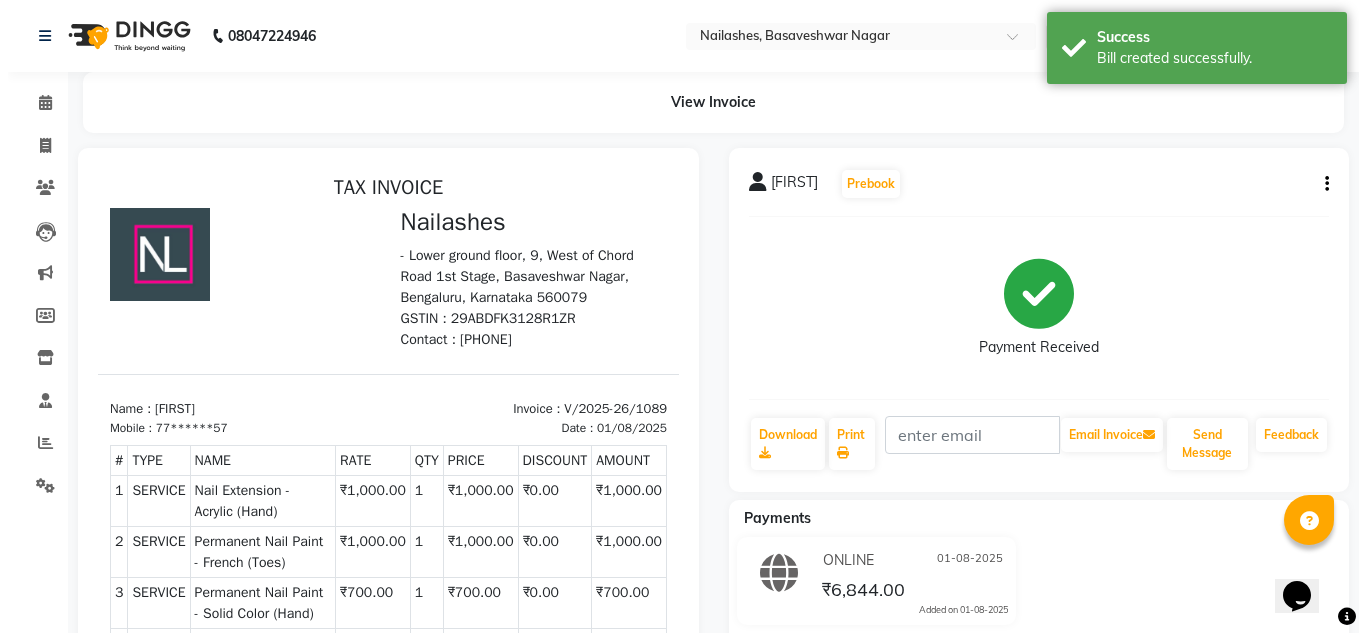 scroll, scrollTop: 0, scrollLeft: 0, axis: both 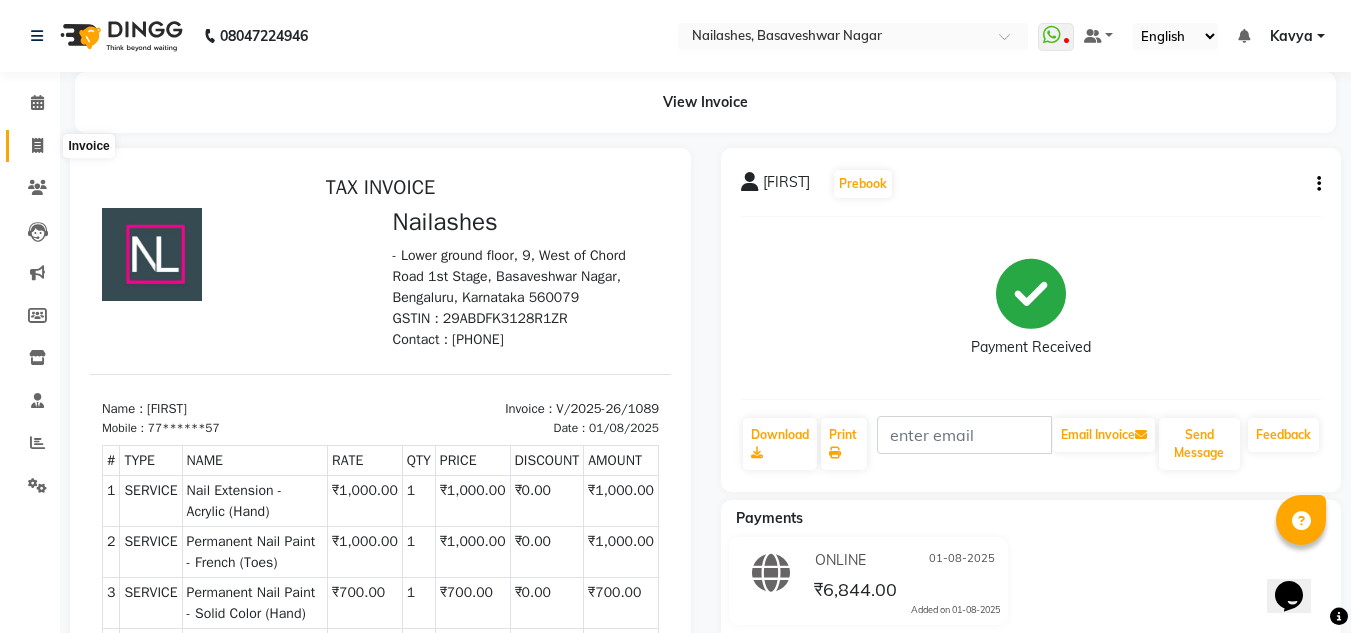 click 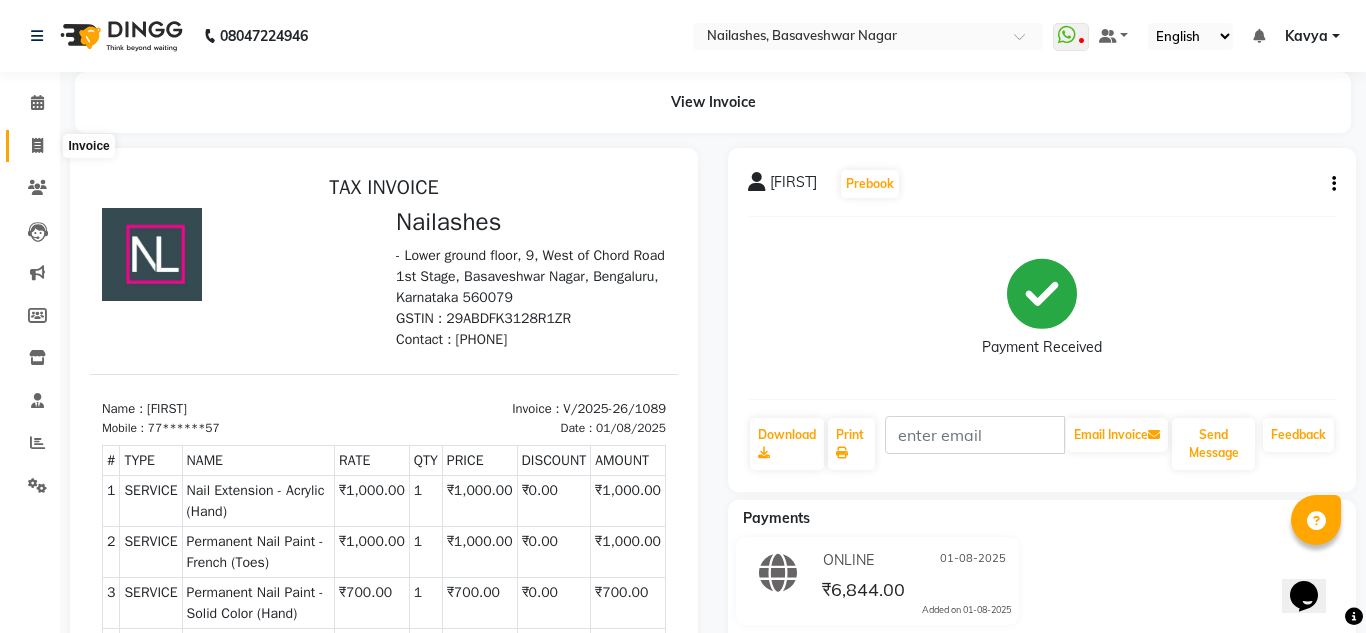select on "7686" 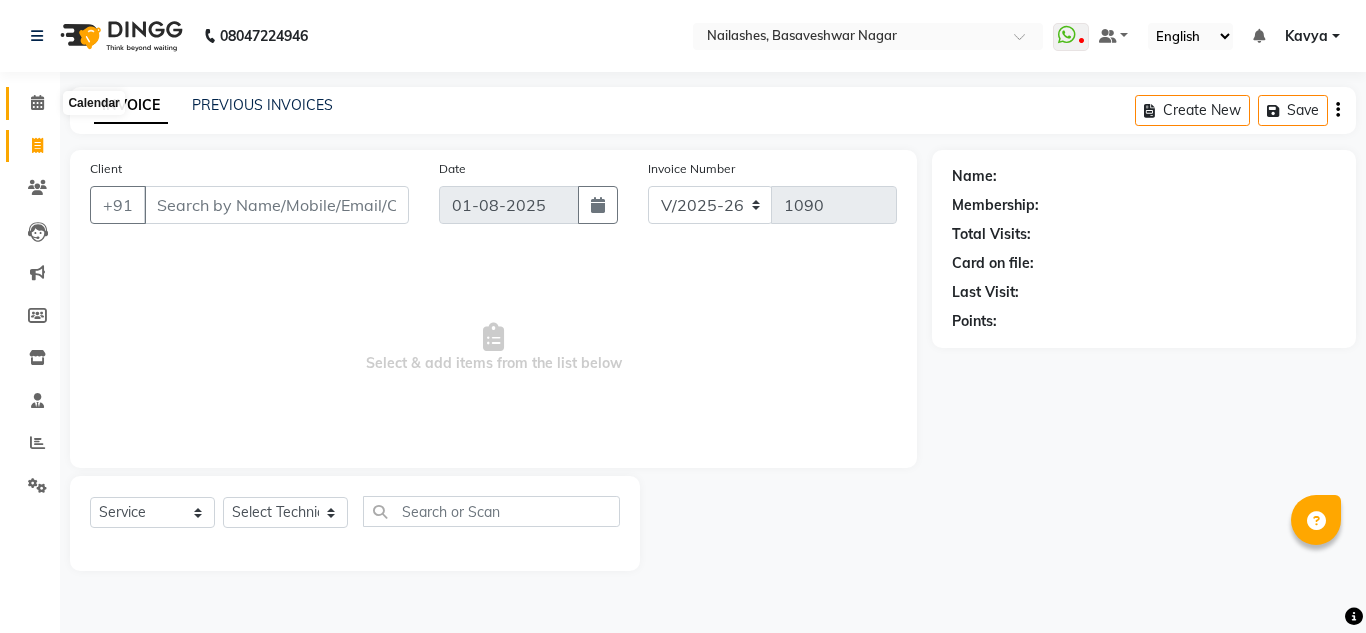 click 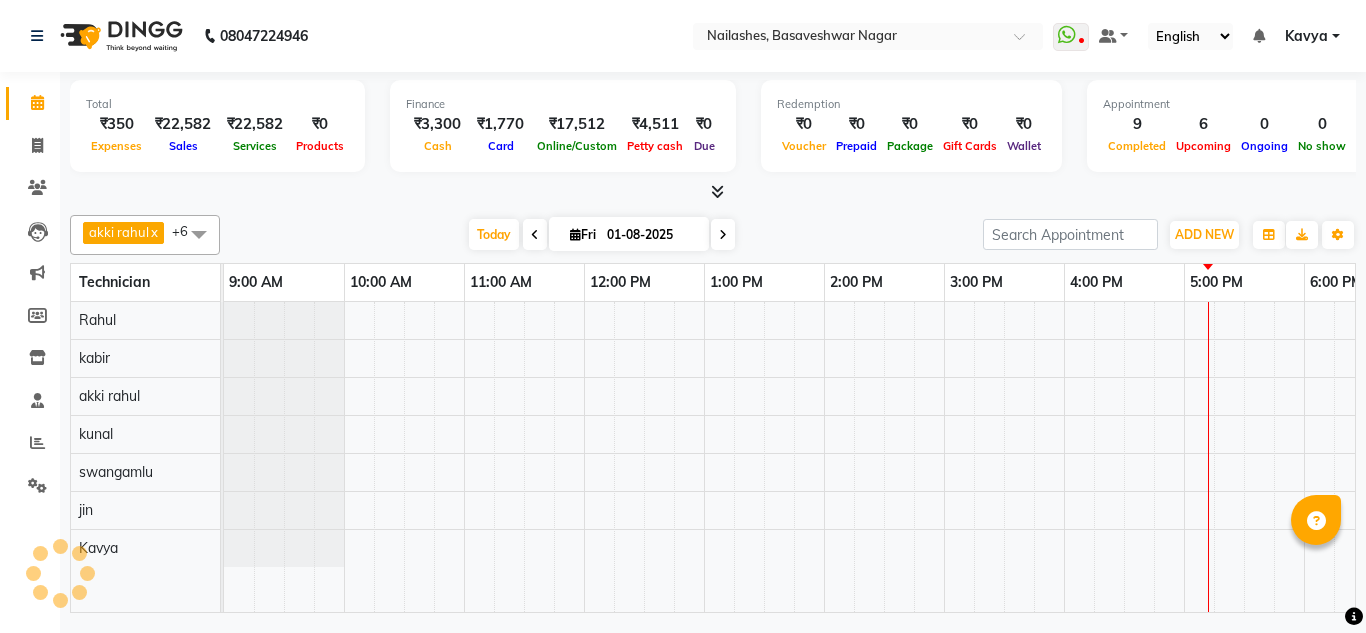 scroll, scrollTop: 0, scrollLeft: 0, axis: both 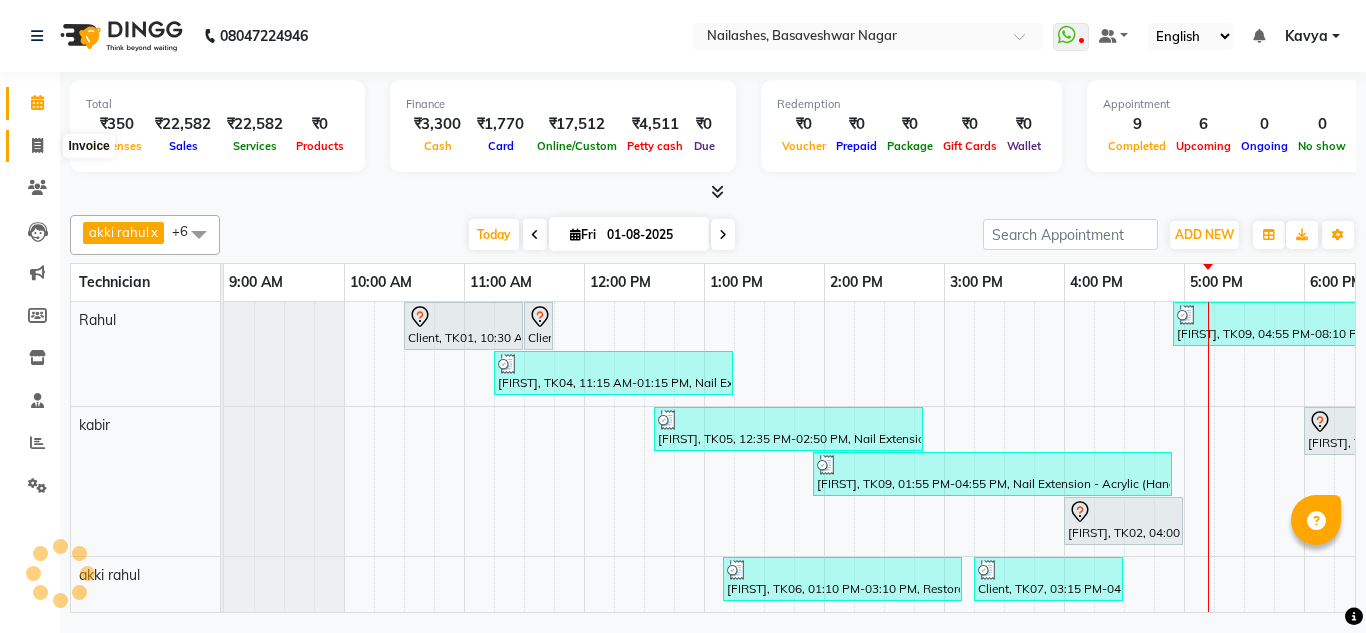 click 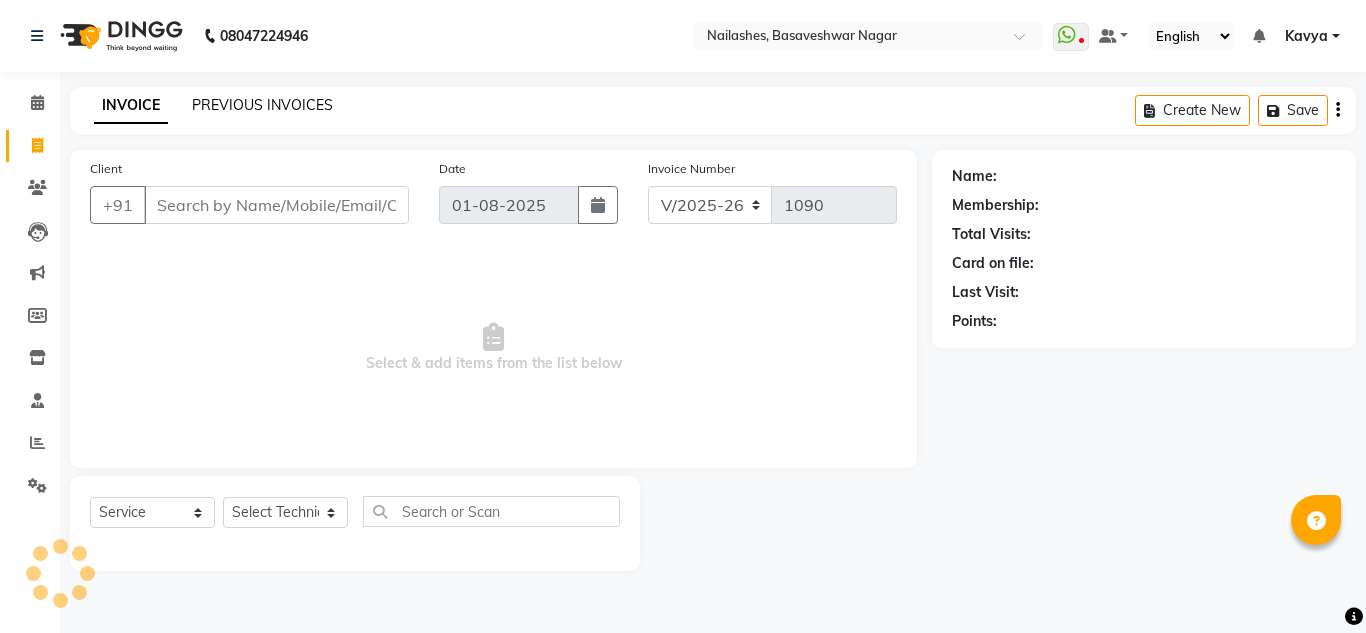 click on "PREVIOUS INVOICES" 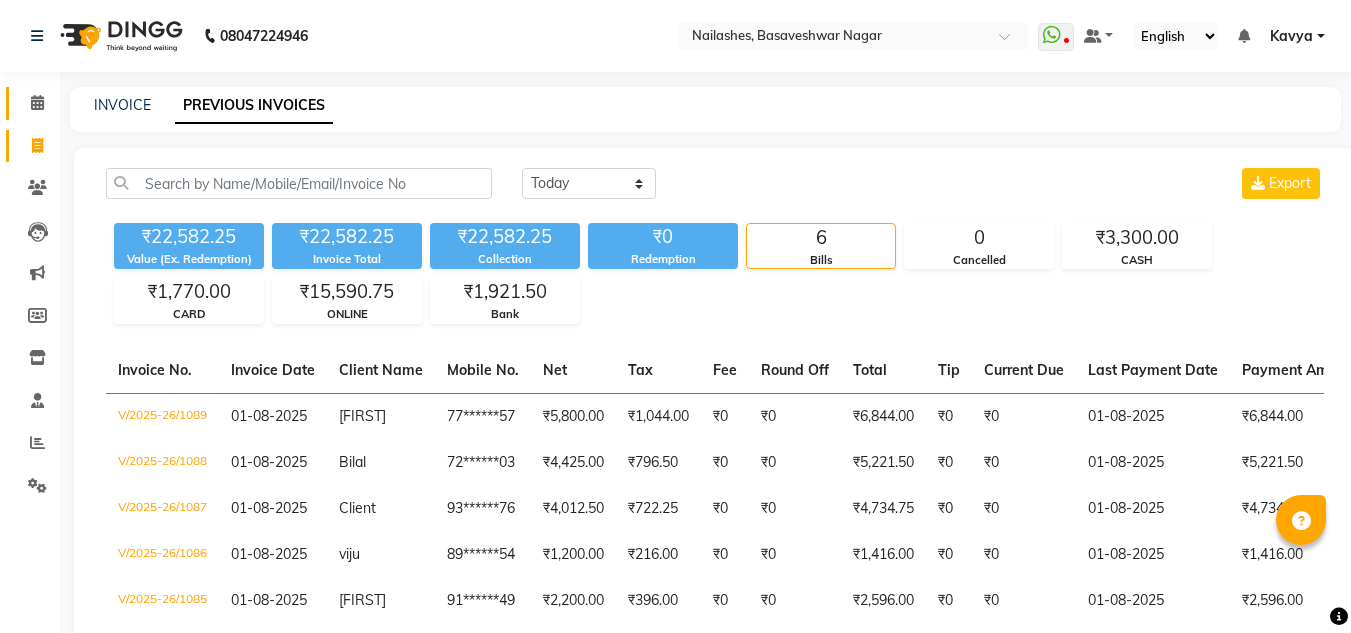 click on "Calendar" 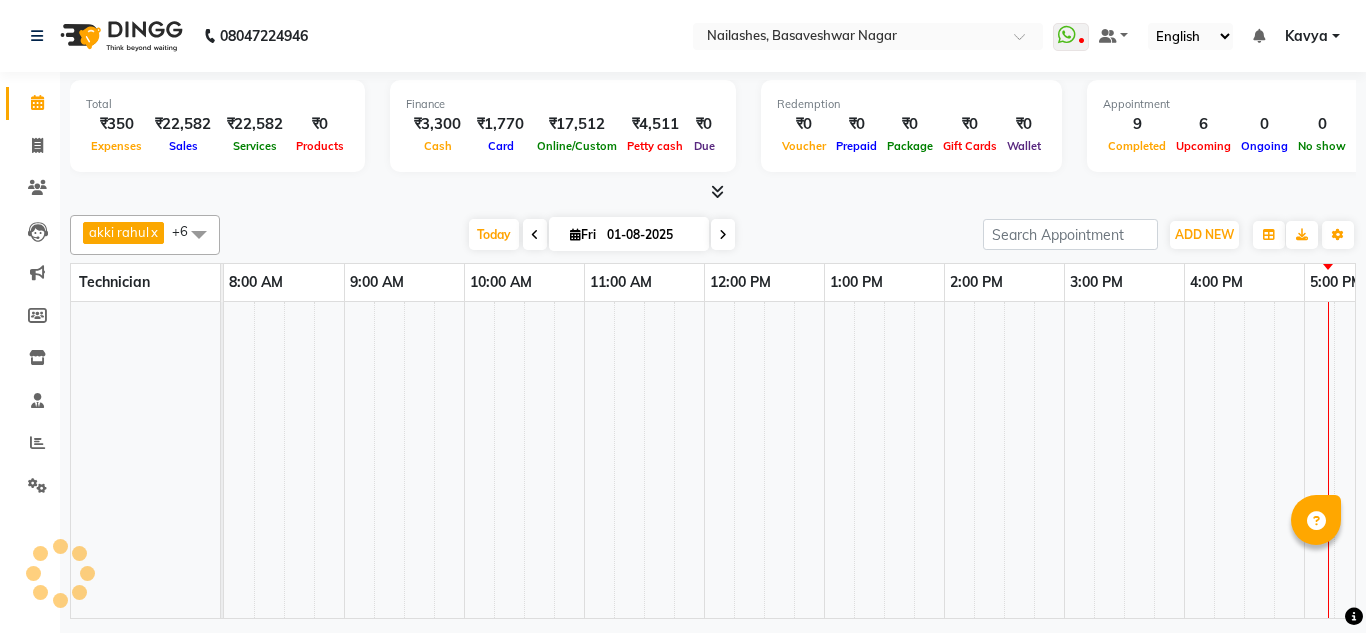 scroll, scrollTop: 0, scrollLeft: 0, axis: both 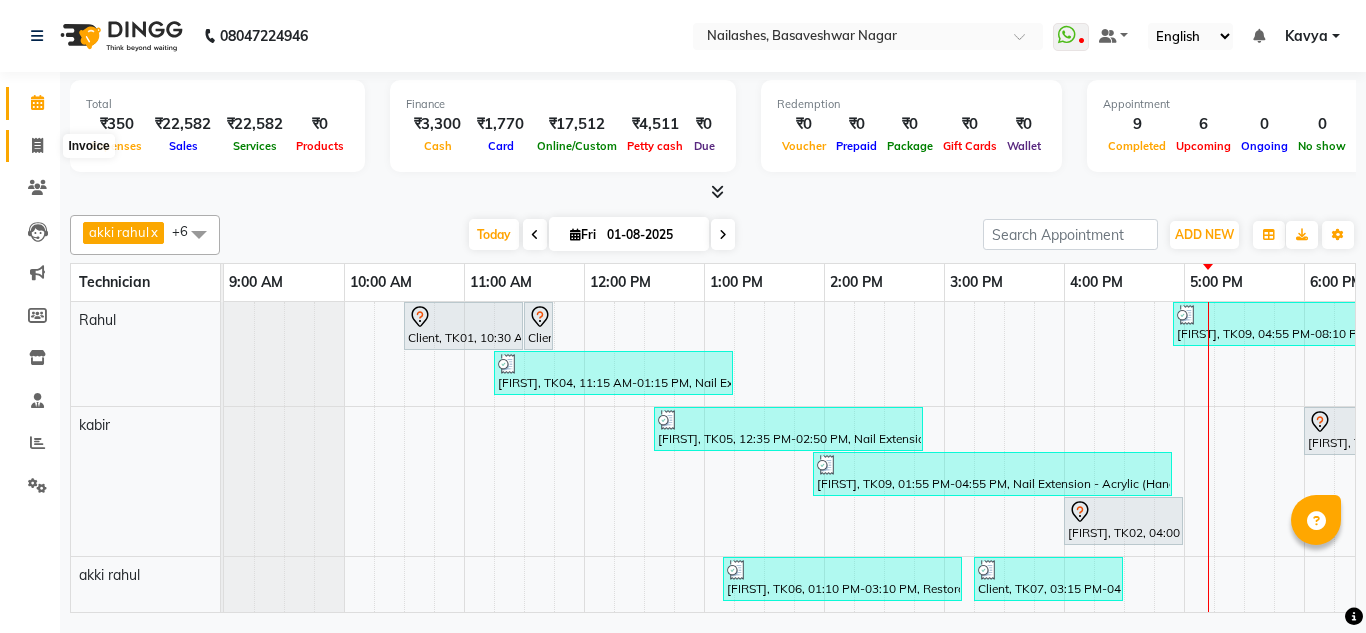 click 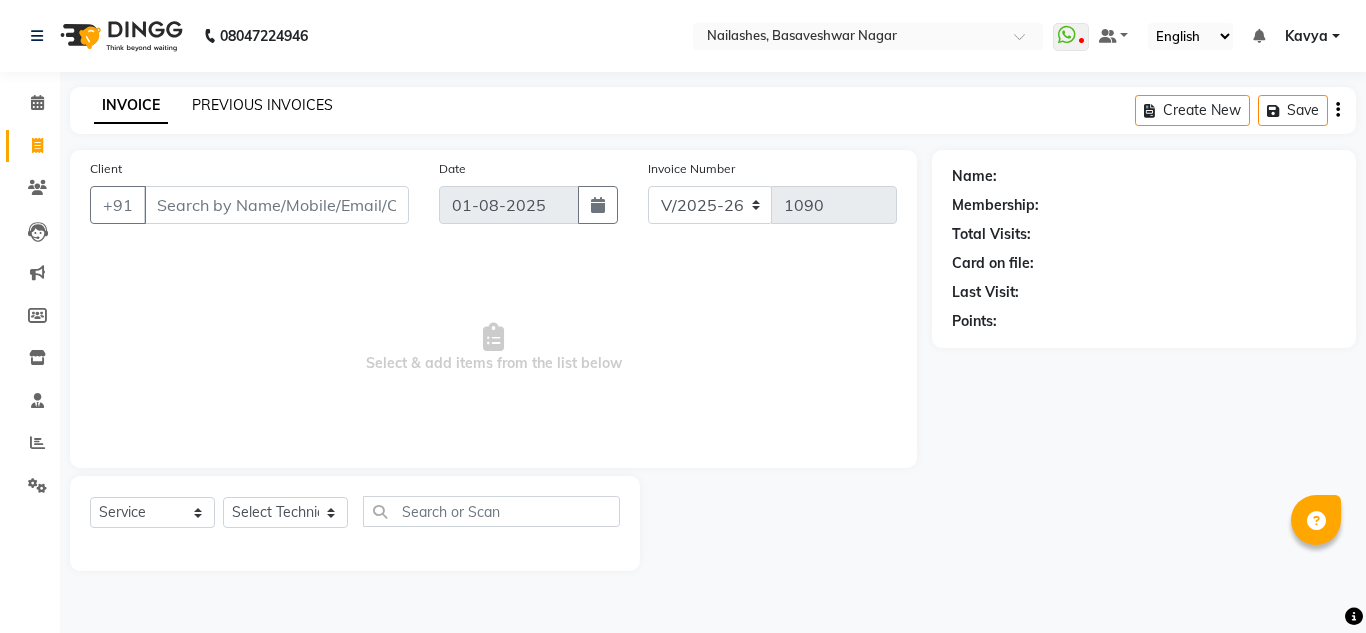 click on "PREVIOUS INVOICES" 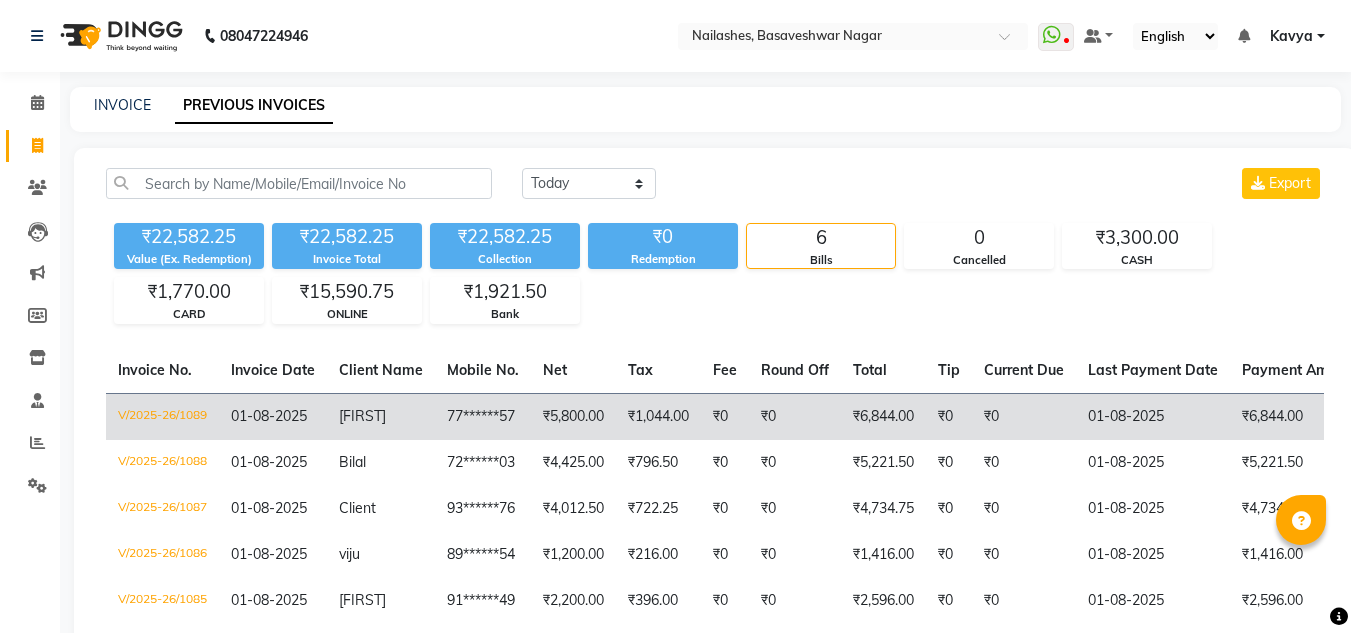 click on "akarshietha" 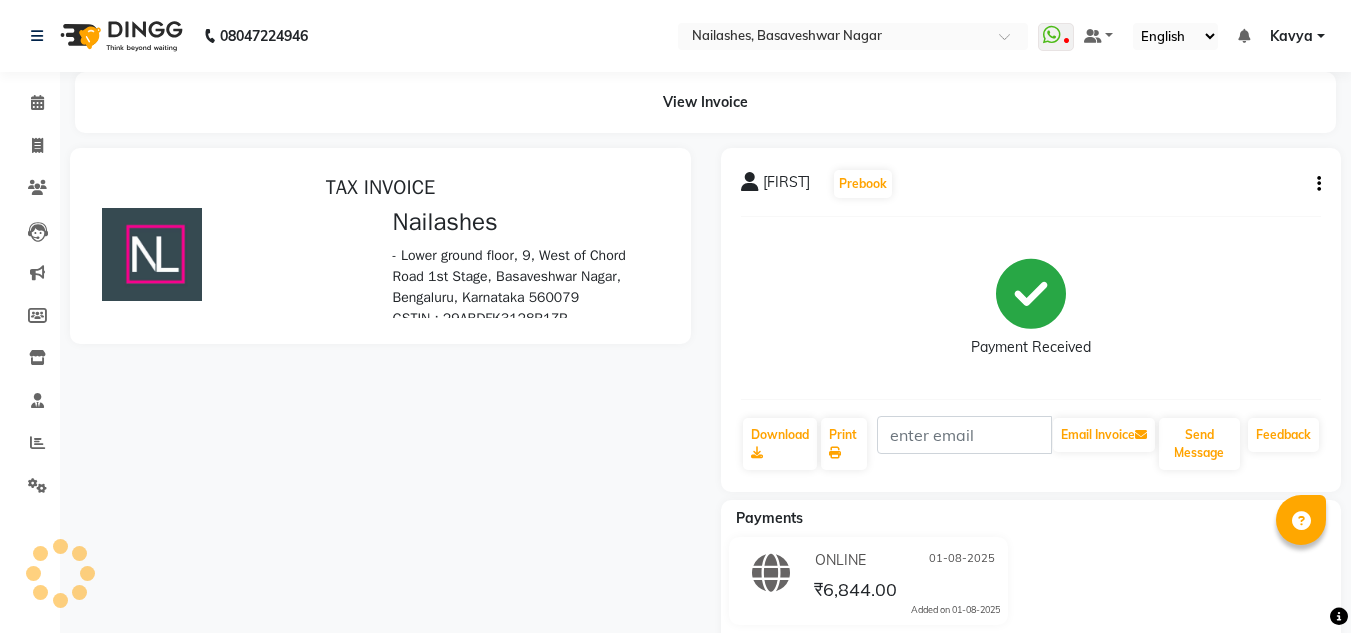 scroll, scrollTop: 0, scrollLeft: 0, axis: both 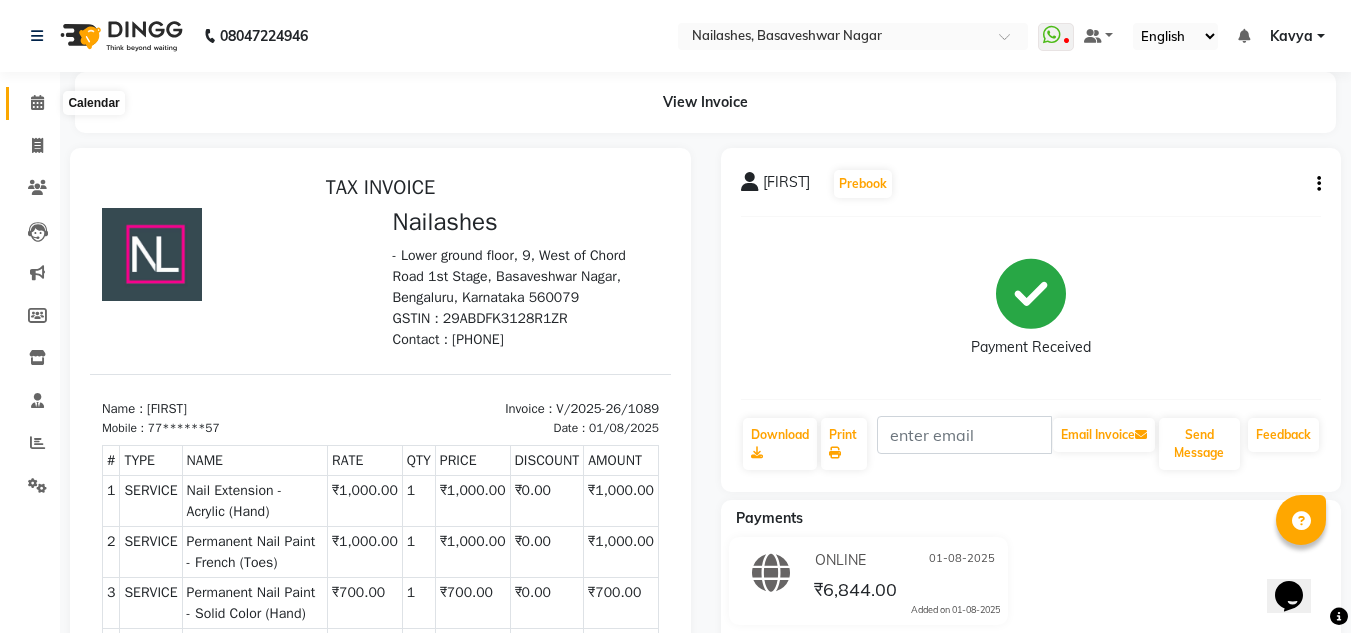 click 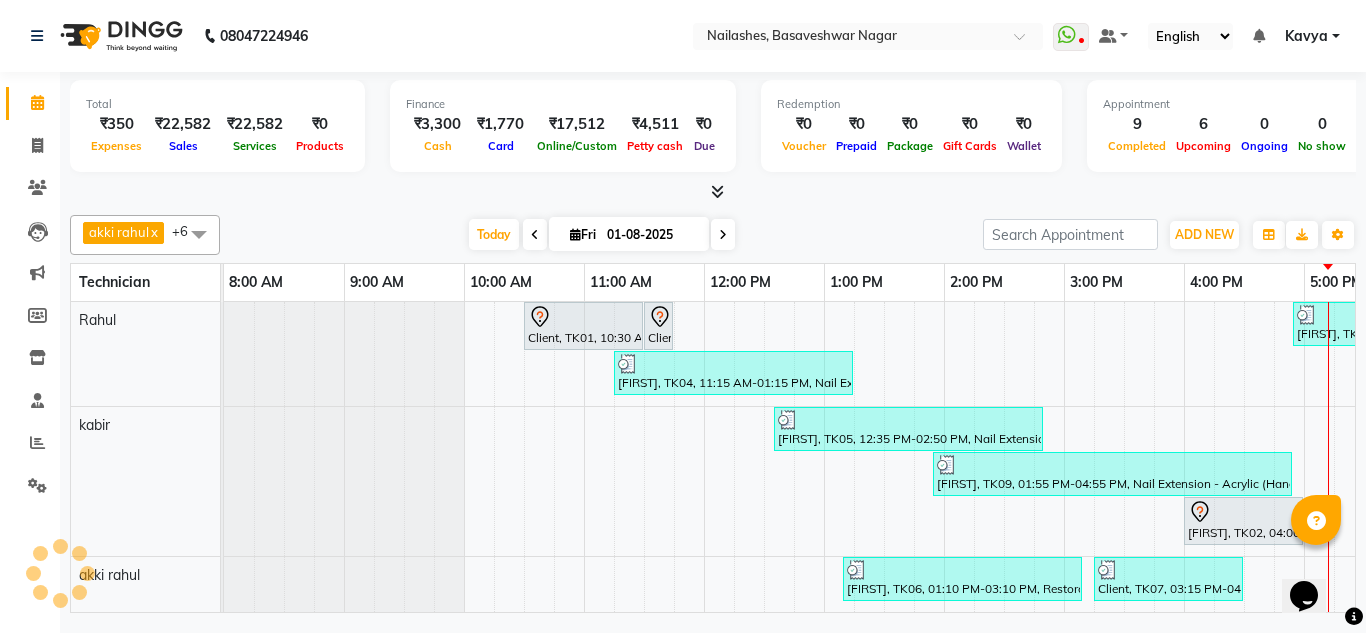 scroll, scrollTop: 0, scrollLeft: 309, axis: horizontal 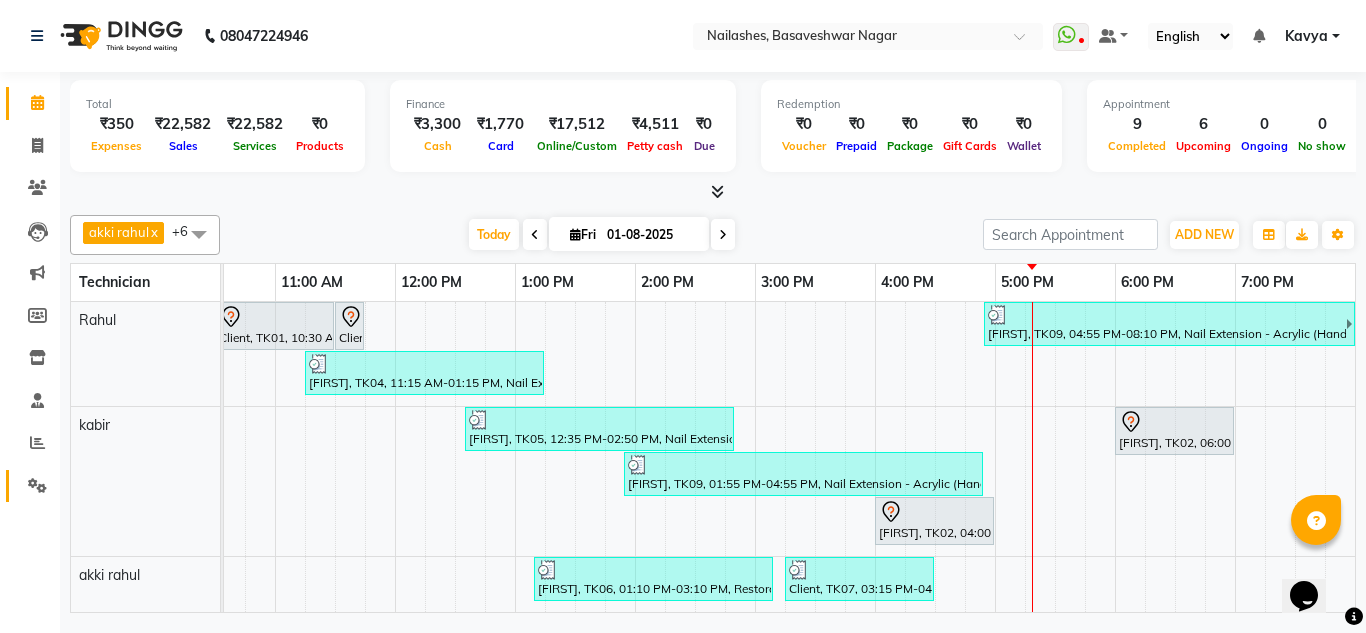 click 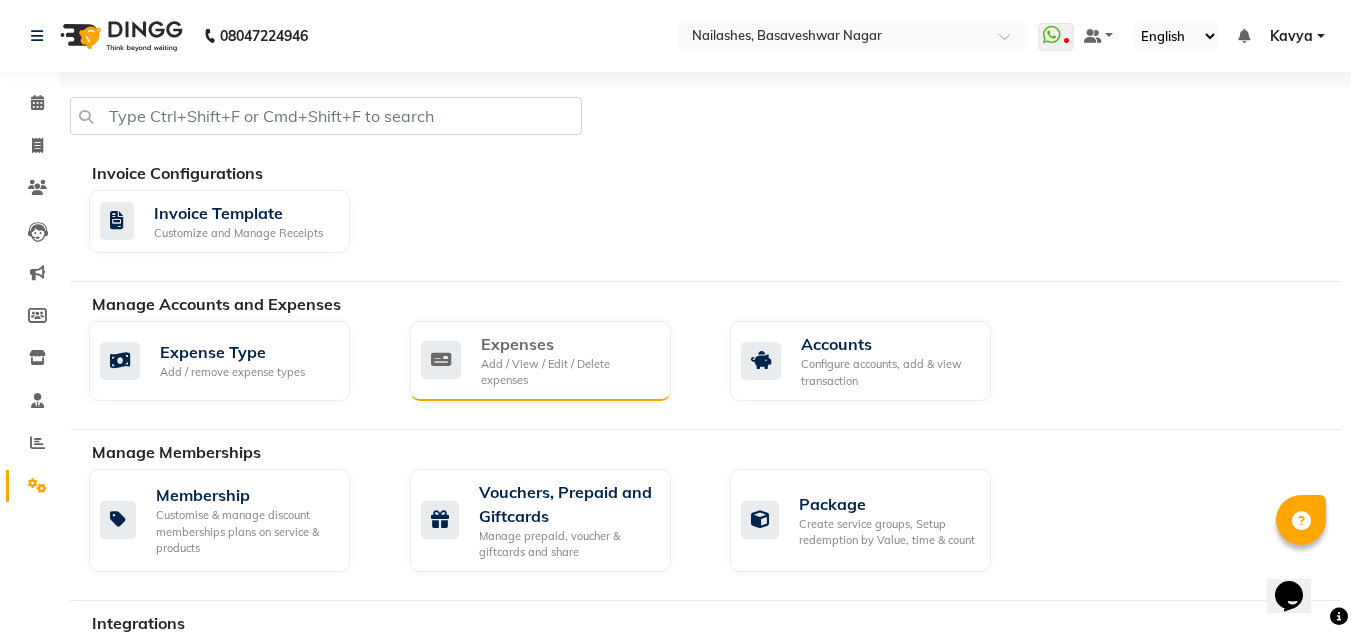 click on "Add / View / Edit / Delete expenses" 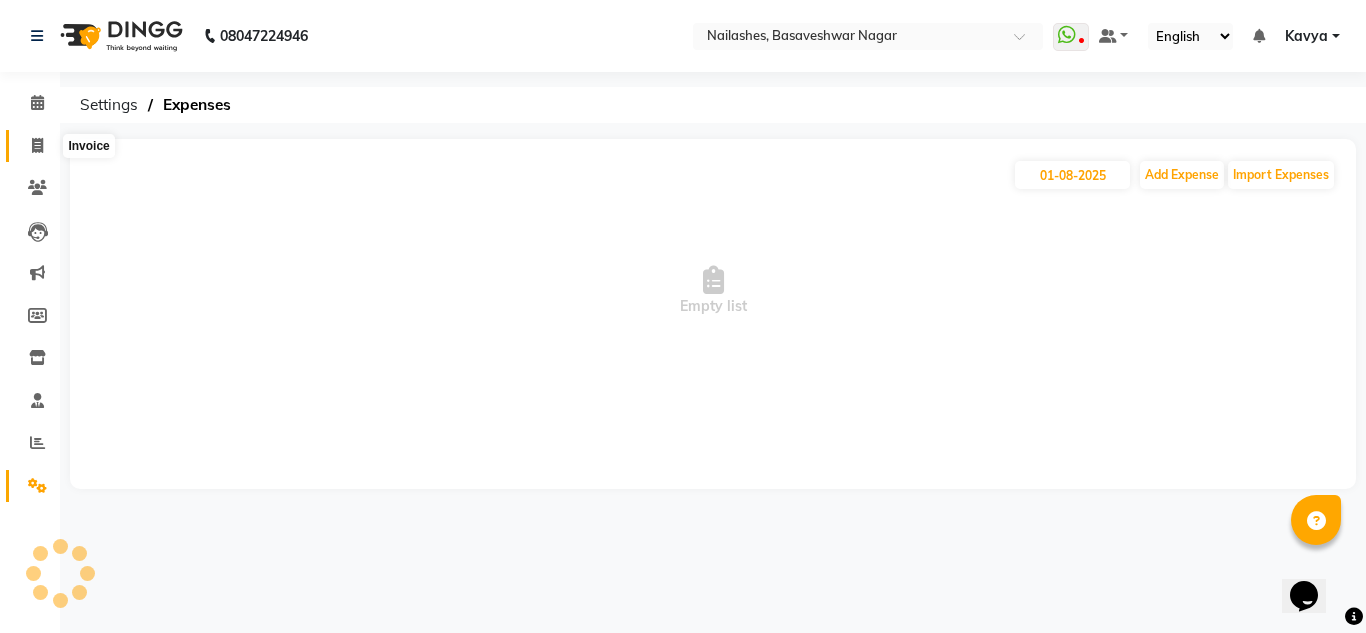 click 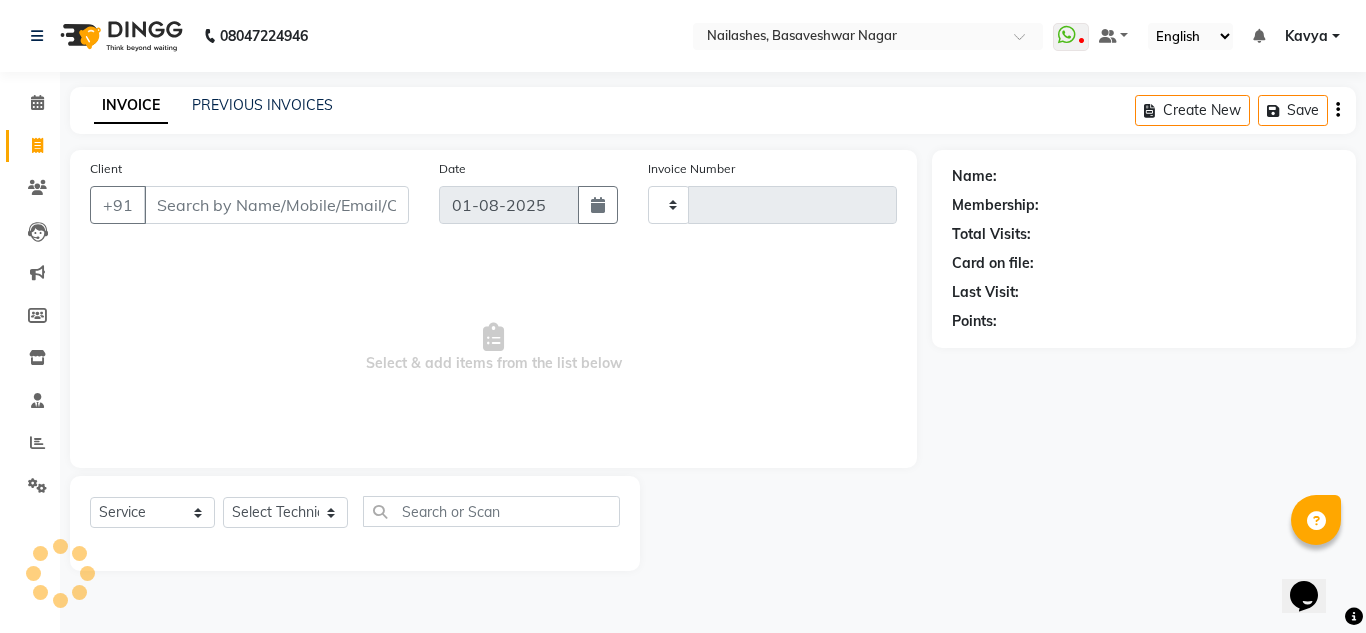 type on "1090" 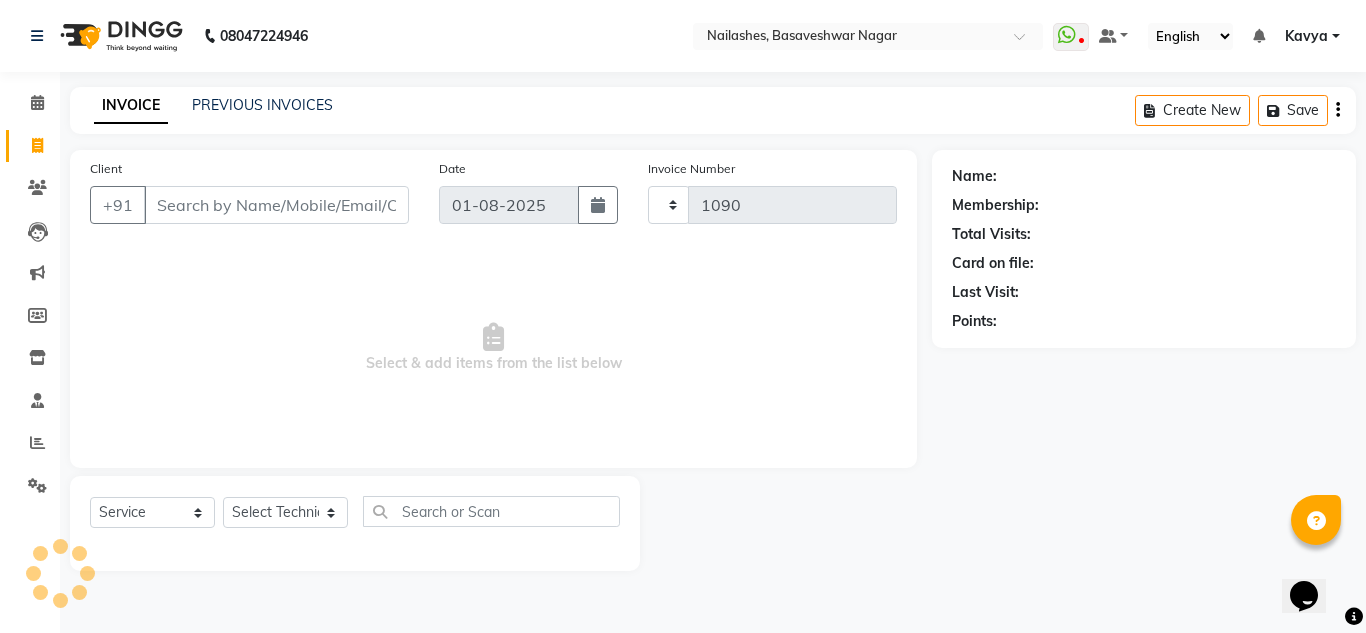 select on "7686" 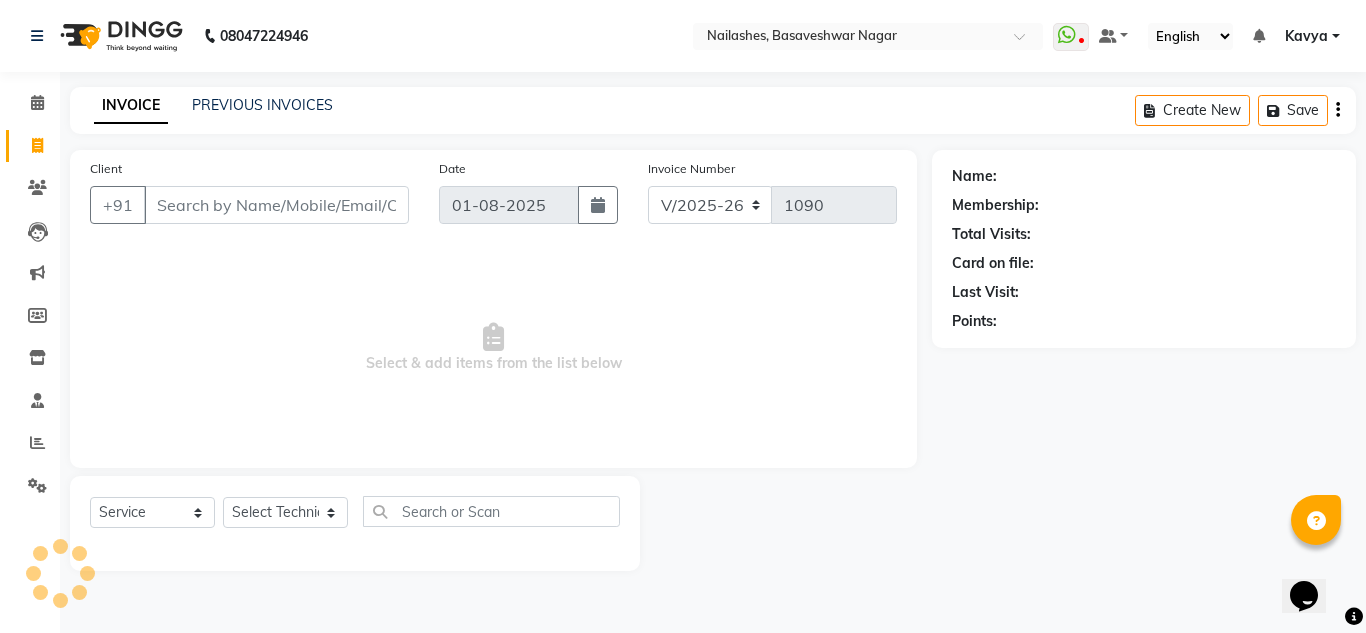 click on "Client" at bounding box center [276, 205] 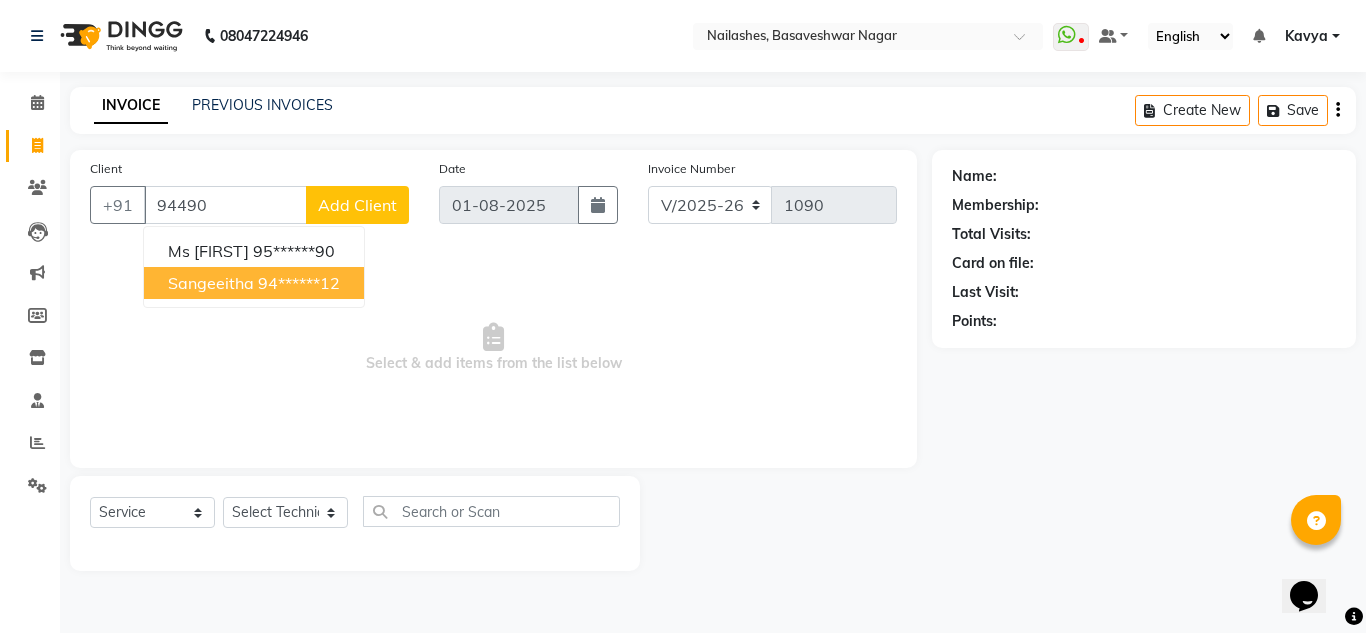 click on "94******12" at bounding box center [299, 283] 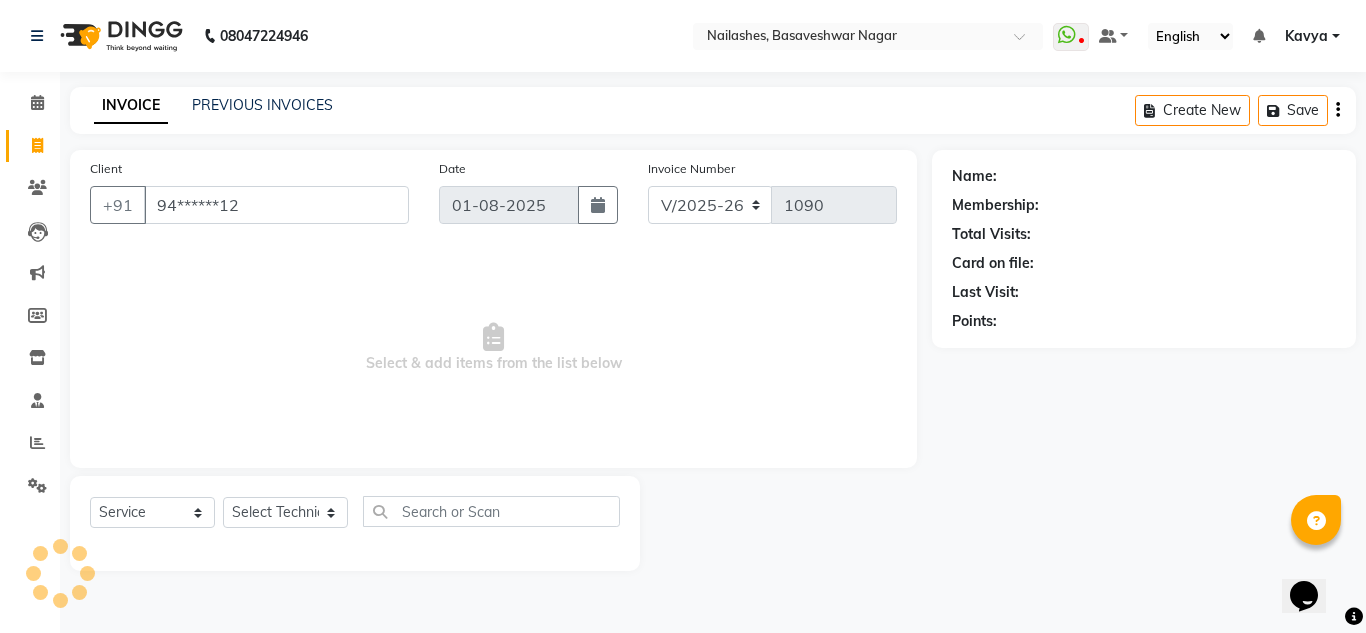 type on "94******12" 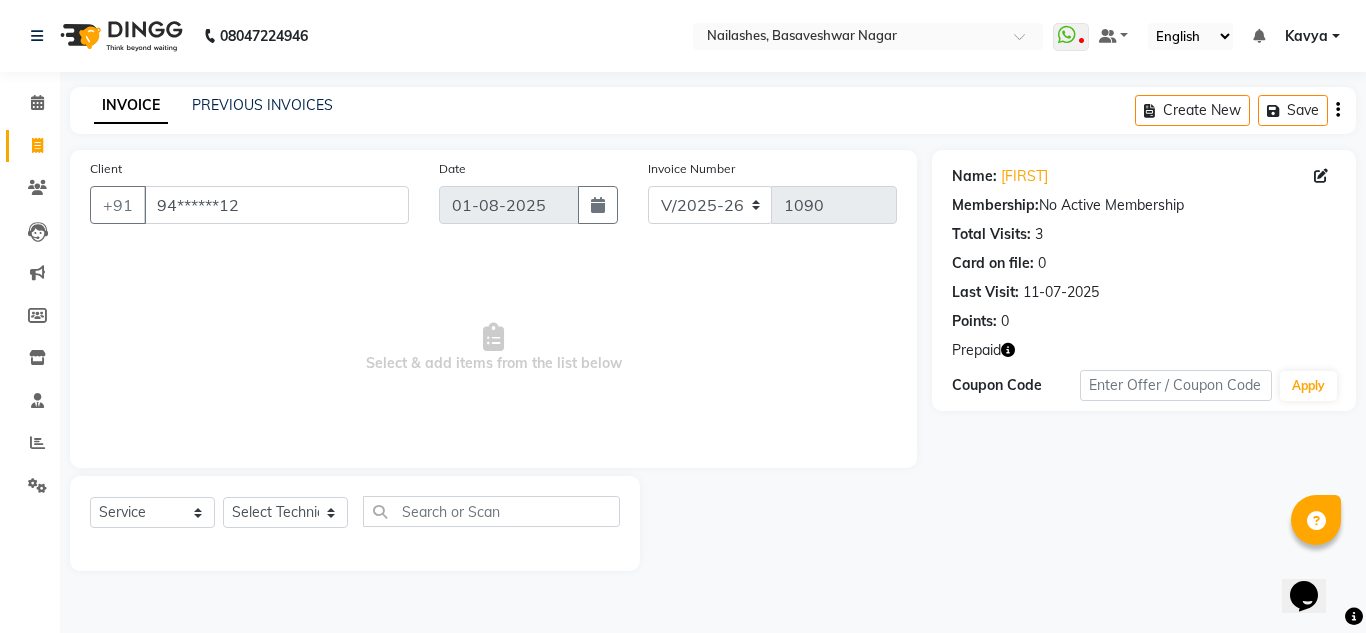 click 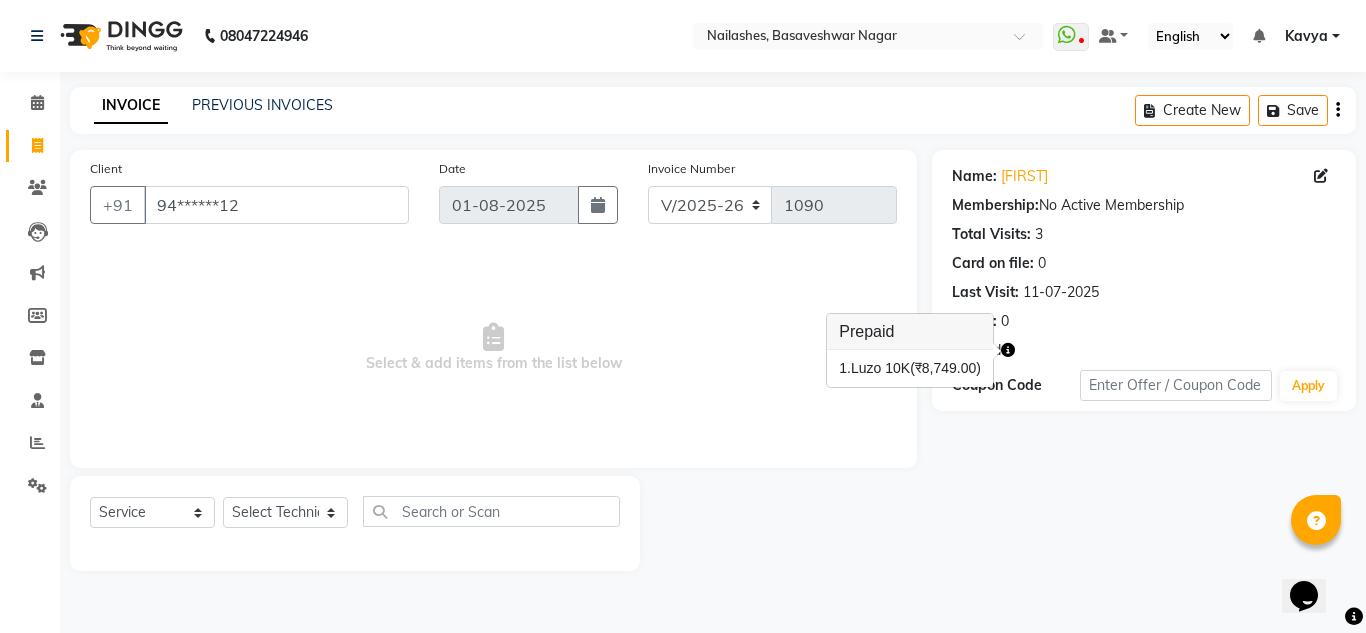 click on "1.   Luzo 10K  (₹8,749.00)" at bounding box center [910, 368] 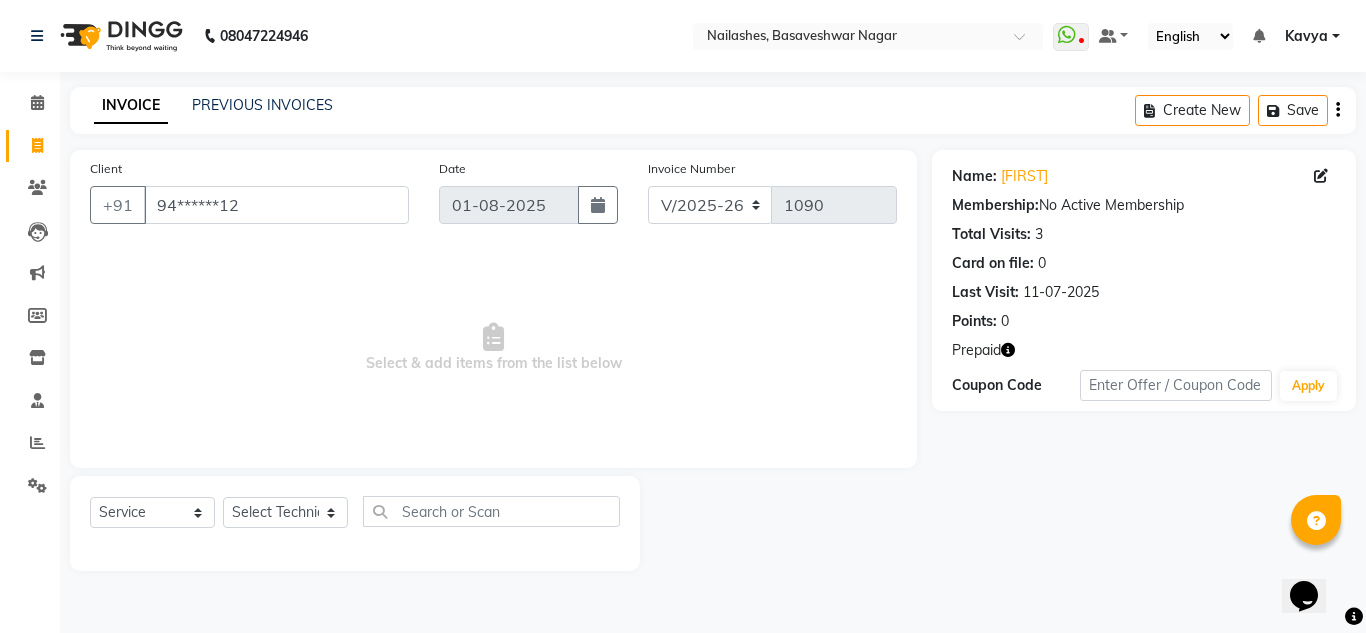 click 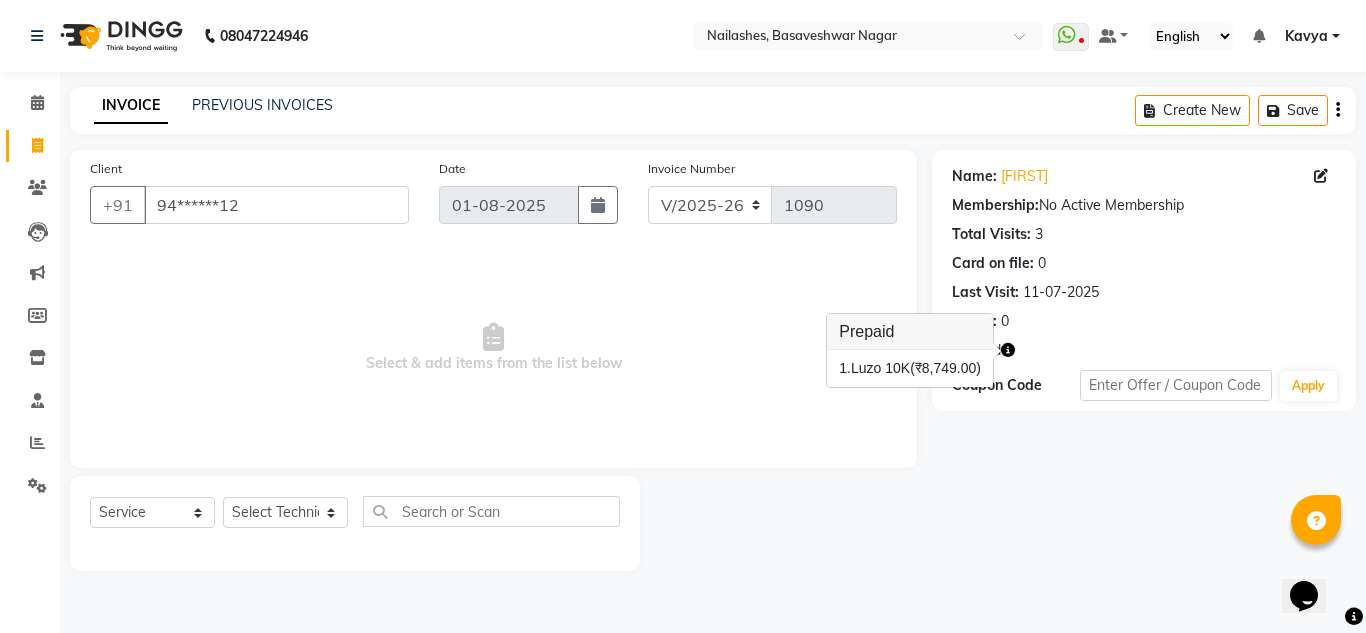 click on "1.   Luzo 10K  (₹8,749.00)" at bounding box center [910, 368] 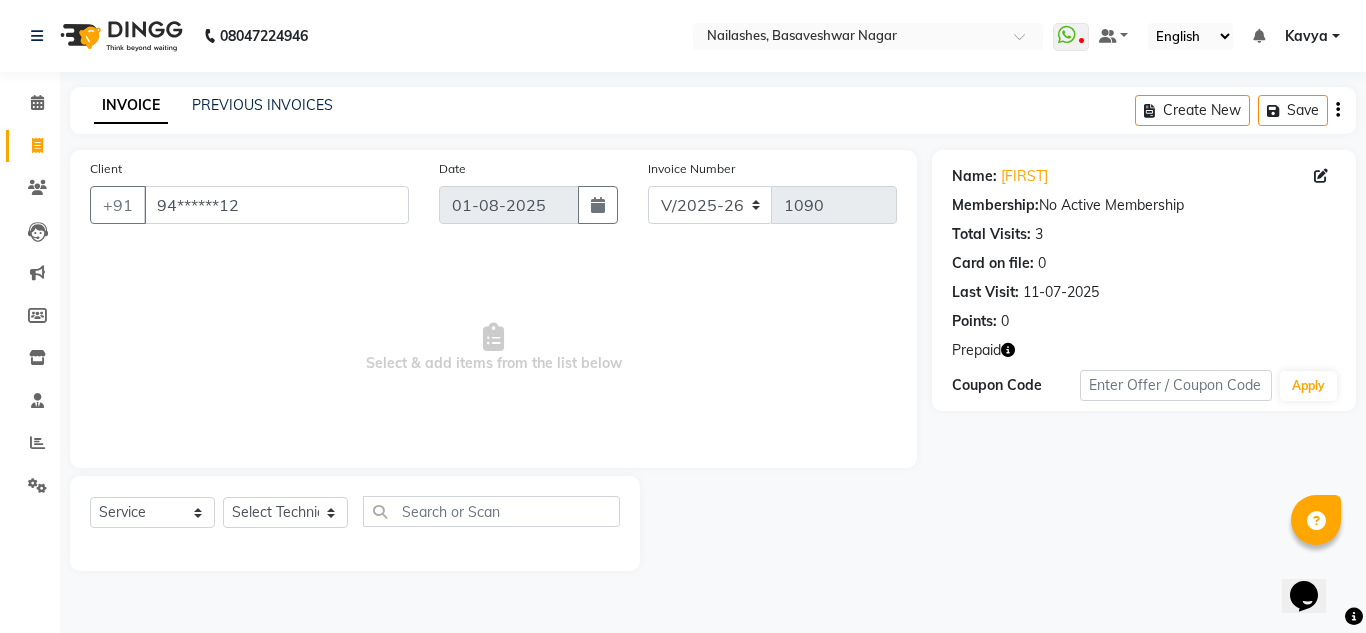 click 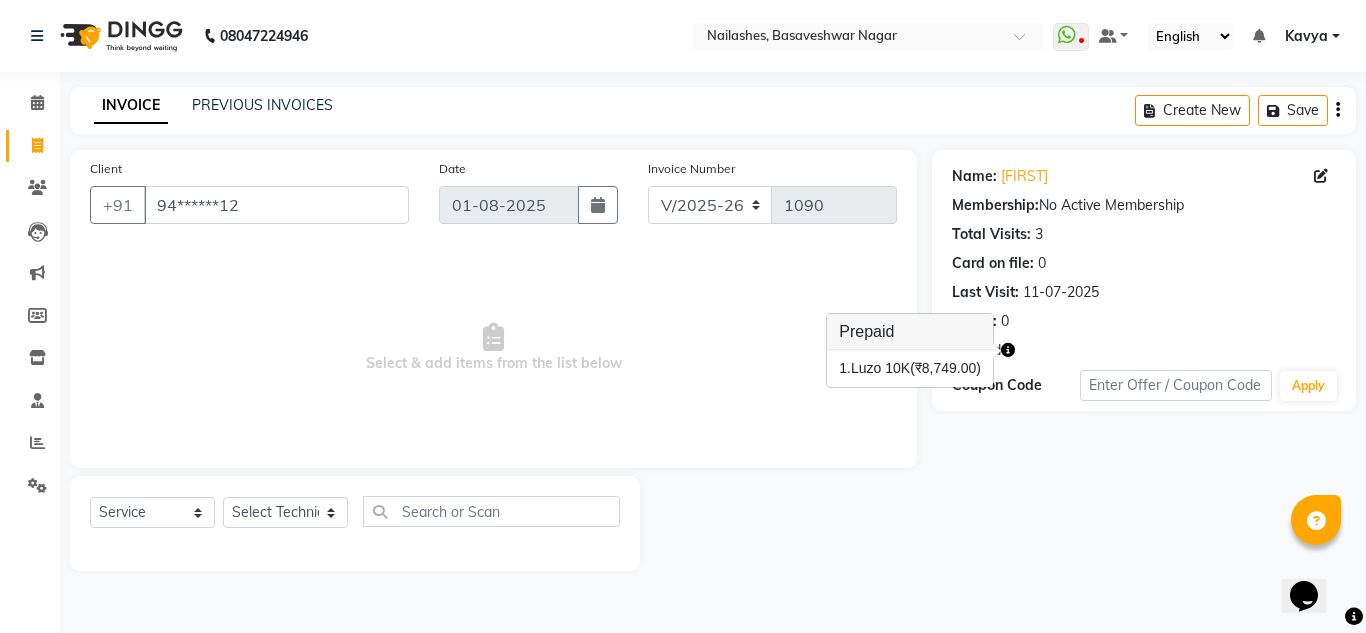 click on "(₹8,749.00)" at bounding box center [945, 368] 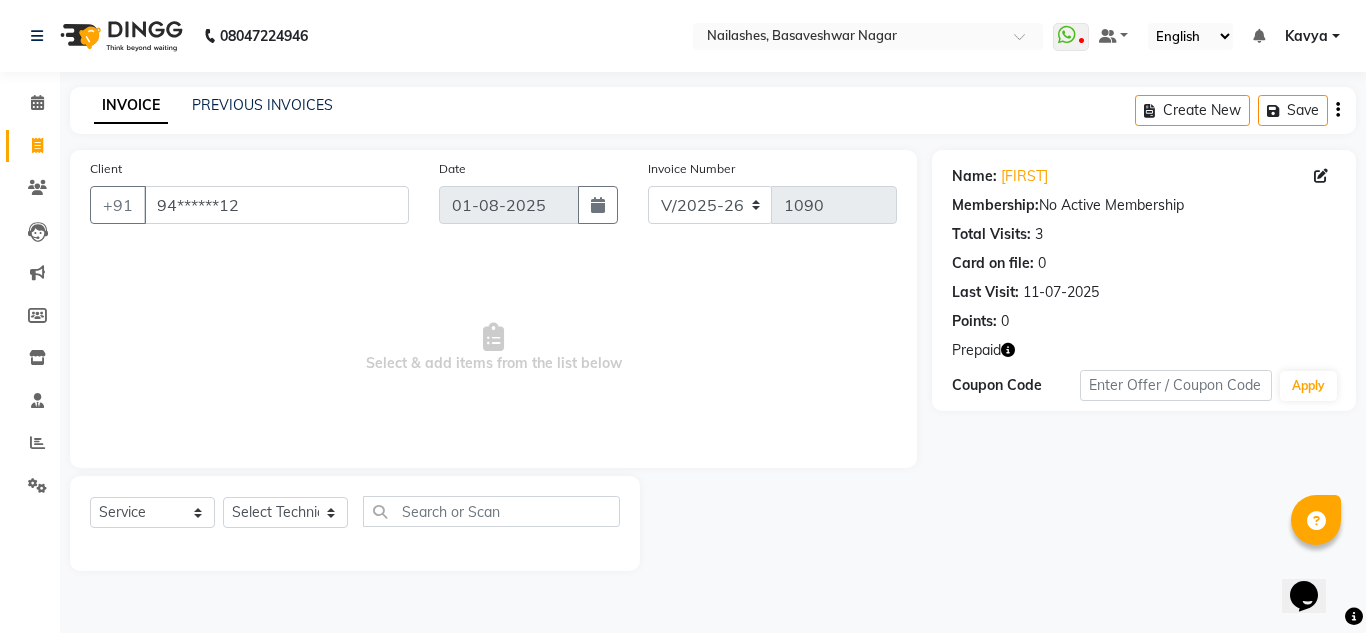 click 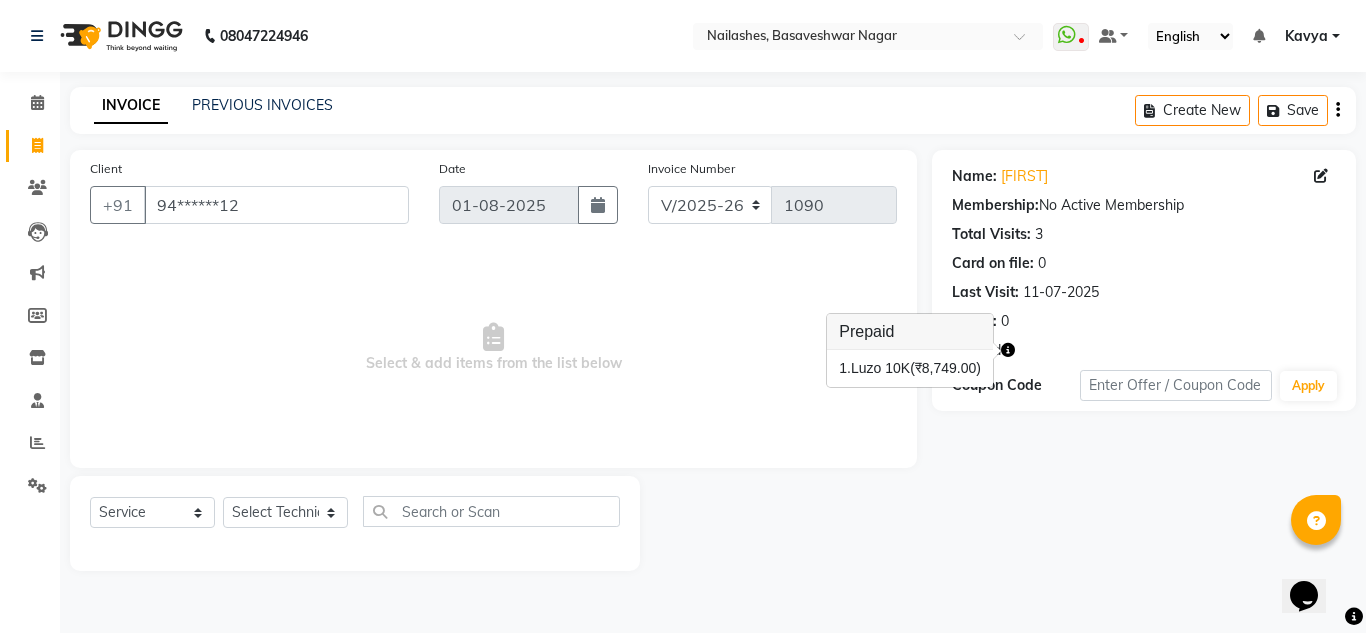 click on "Prepaid" at bounding box center (910, 332) 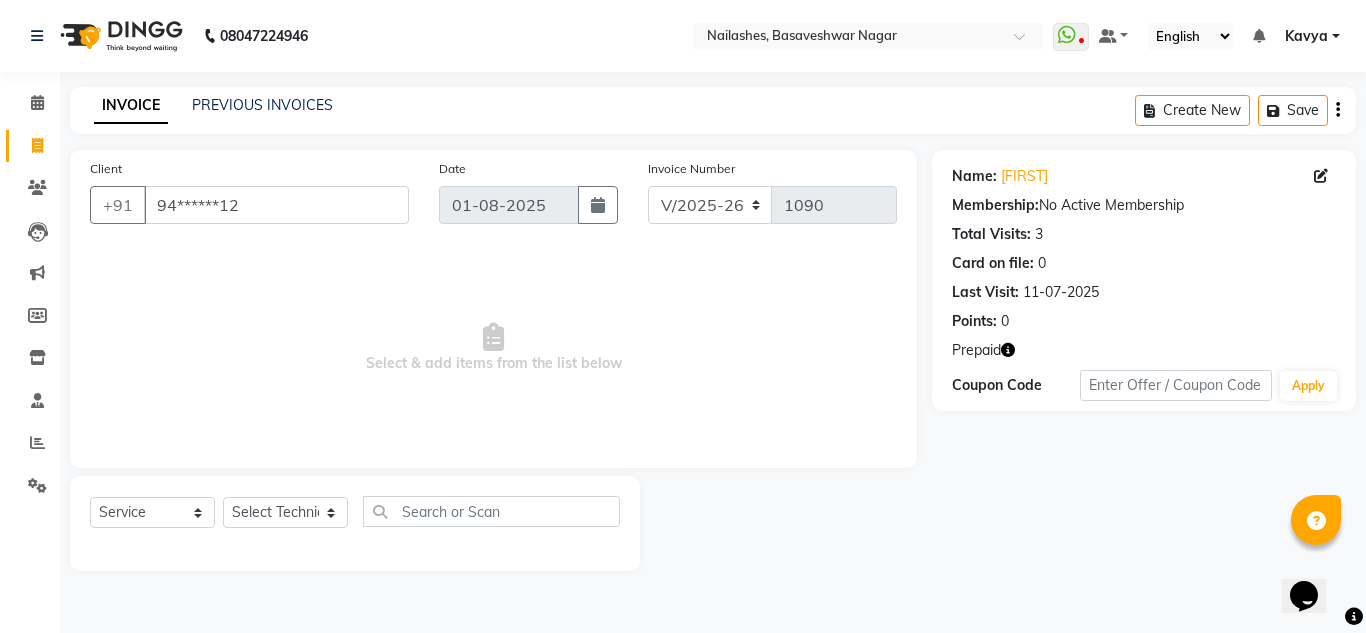 click 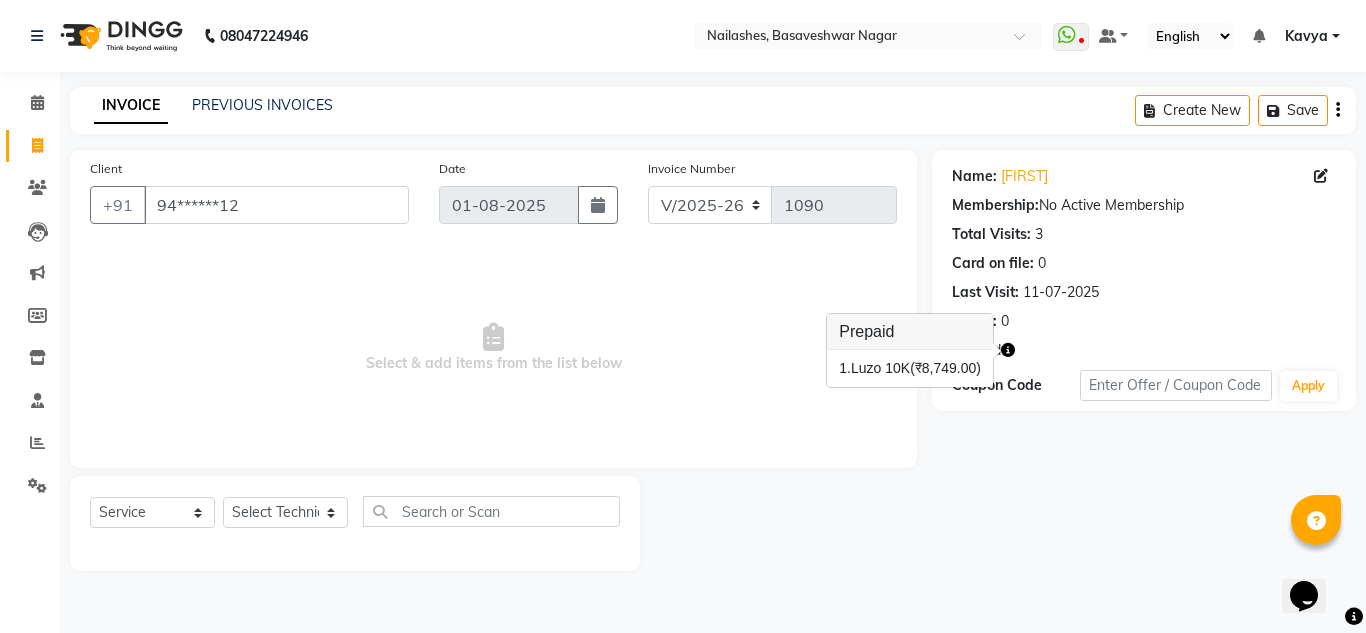 click on "(₹8,749.00)" at bounding box center (945, 368) 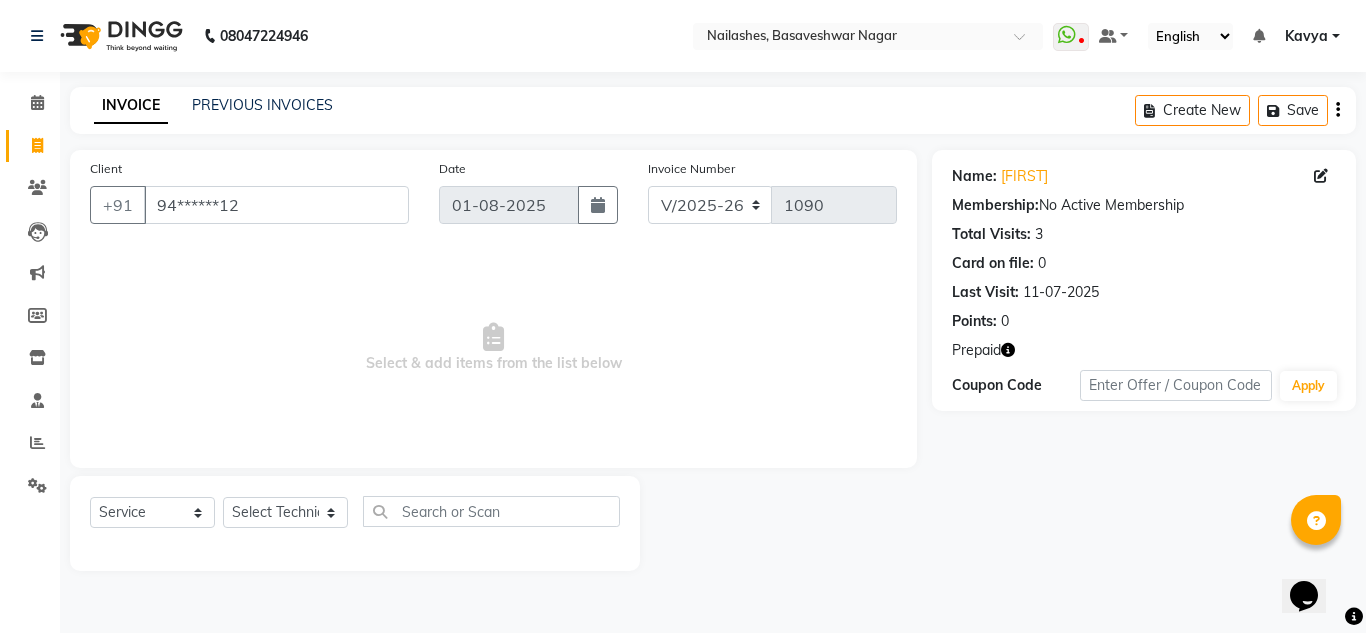 click 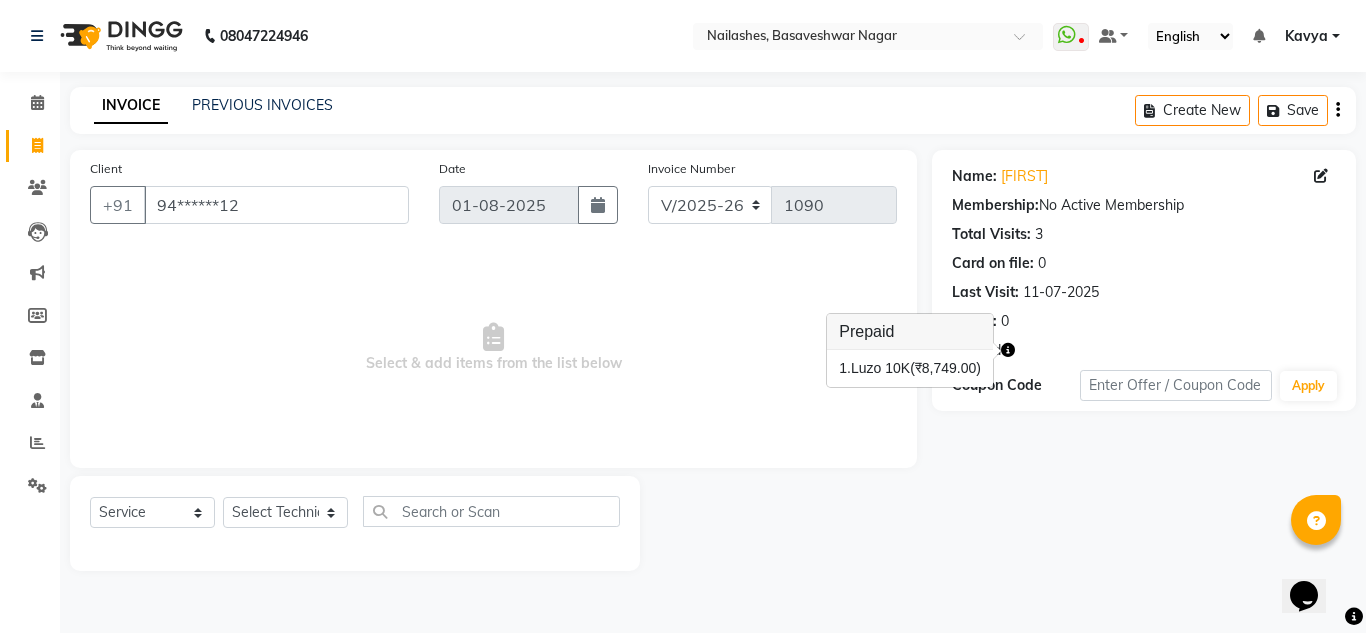 click 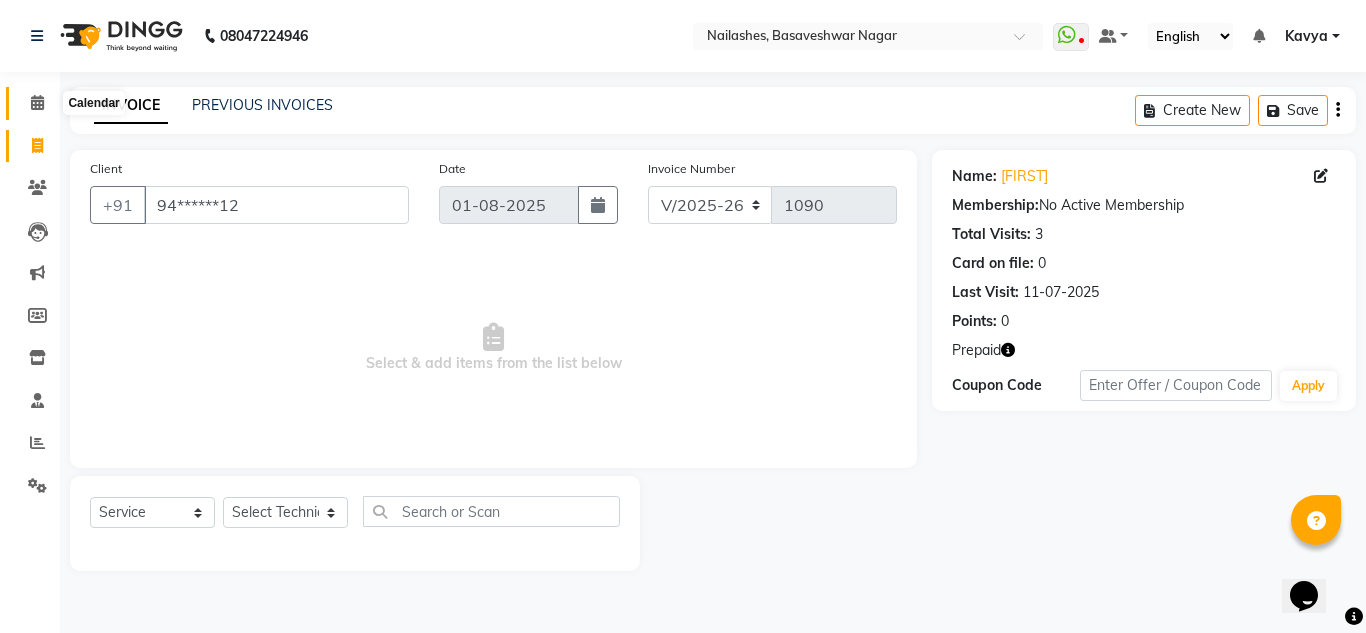 click 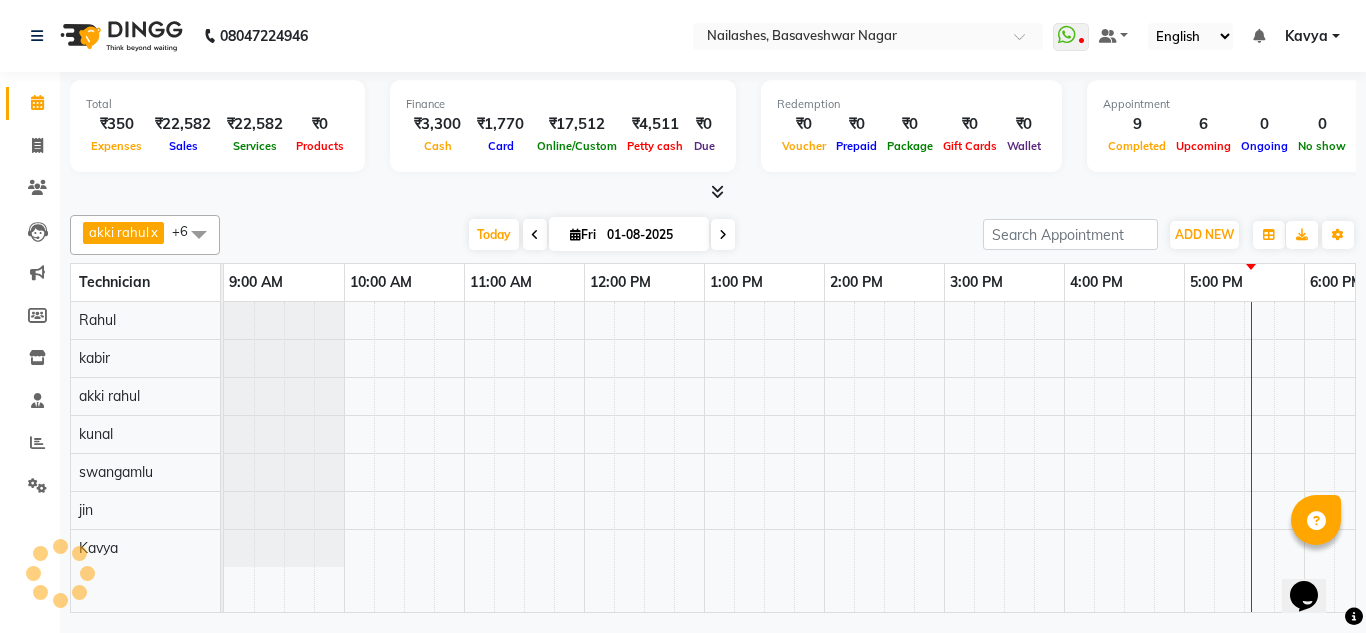 scroll, scrollTop: 0, scrollLeft: 0, axis: both 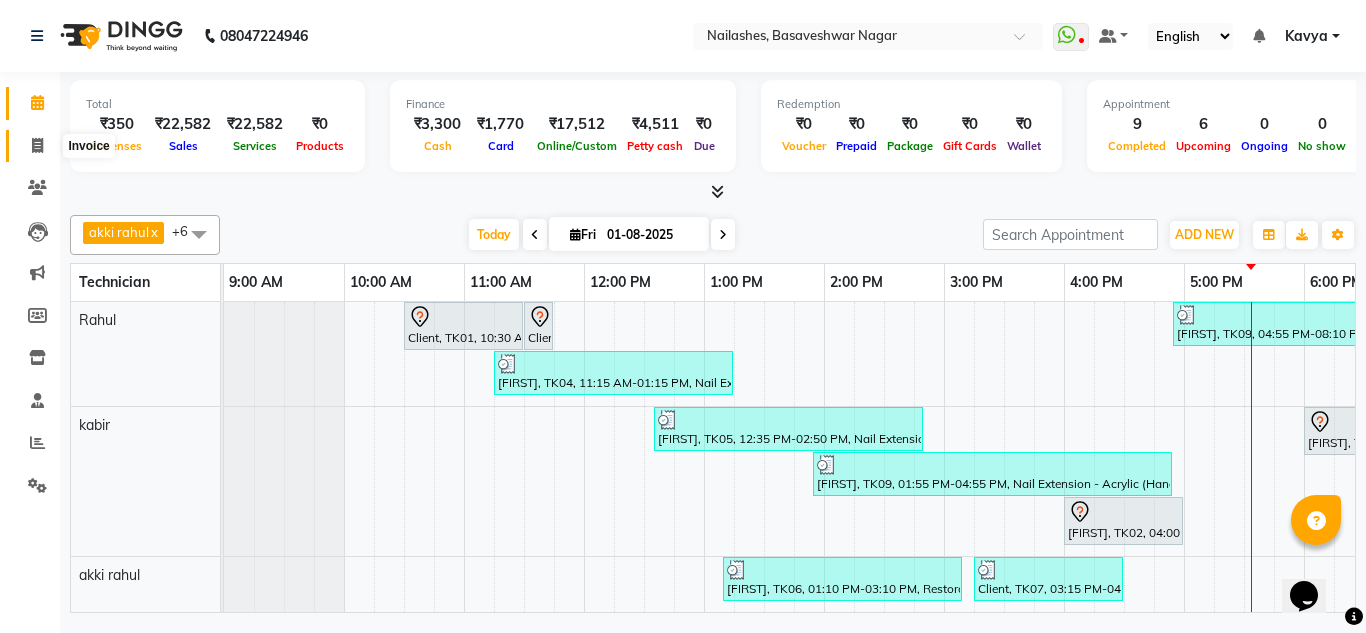 click 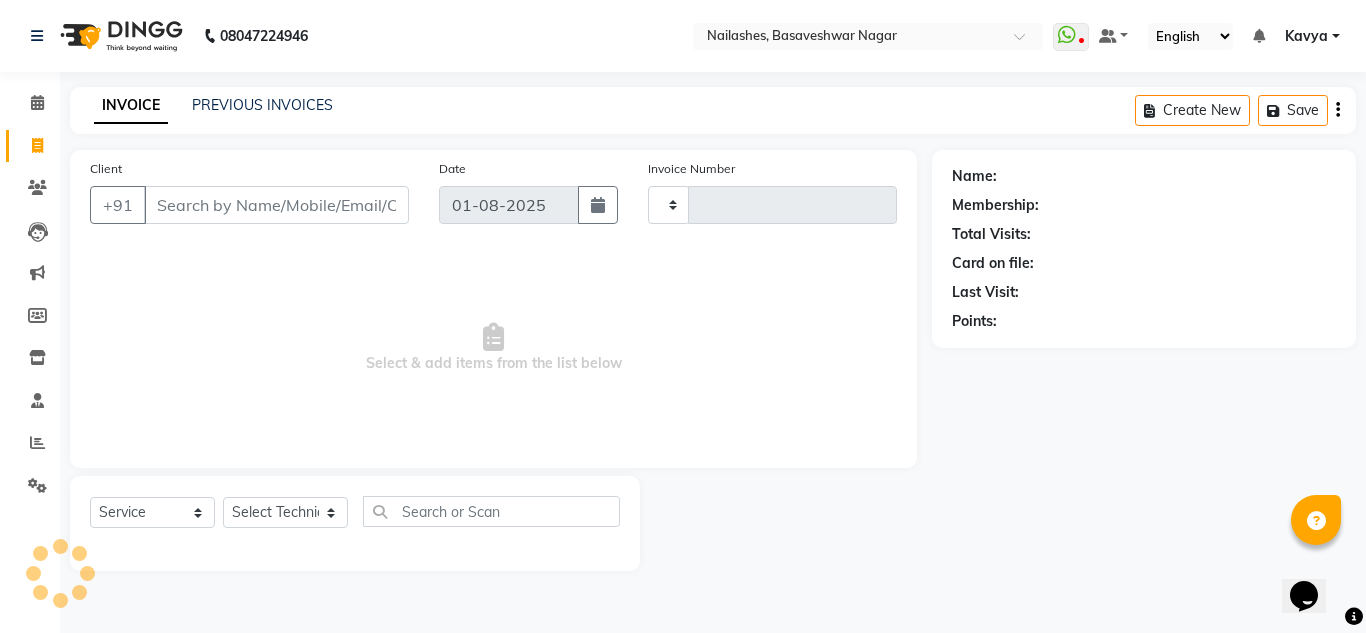 type on "1090" 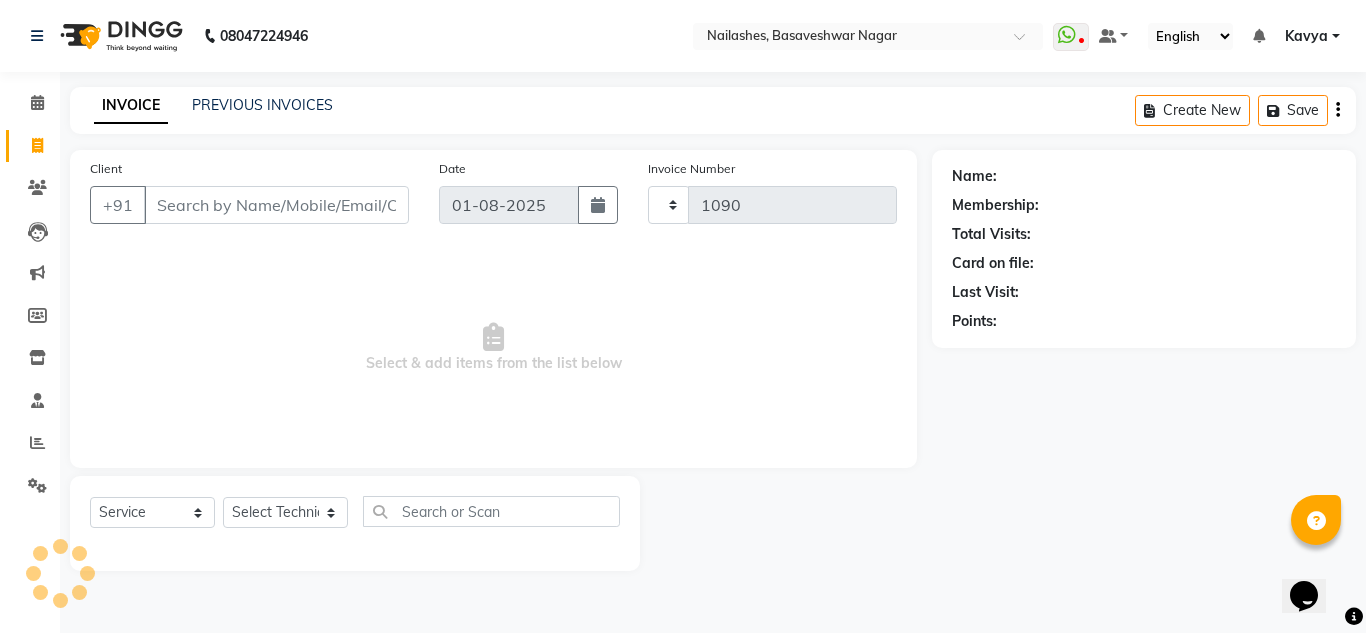 select on "7686" 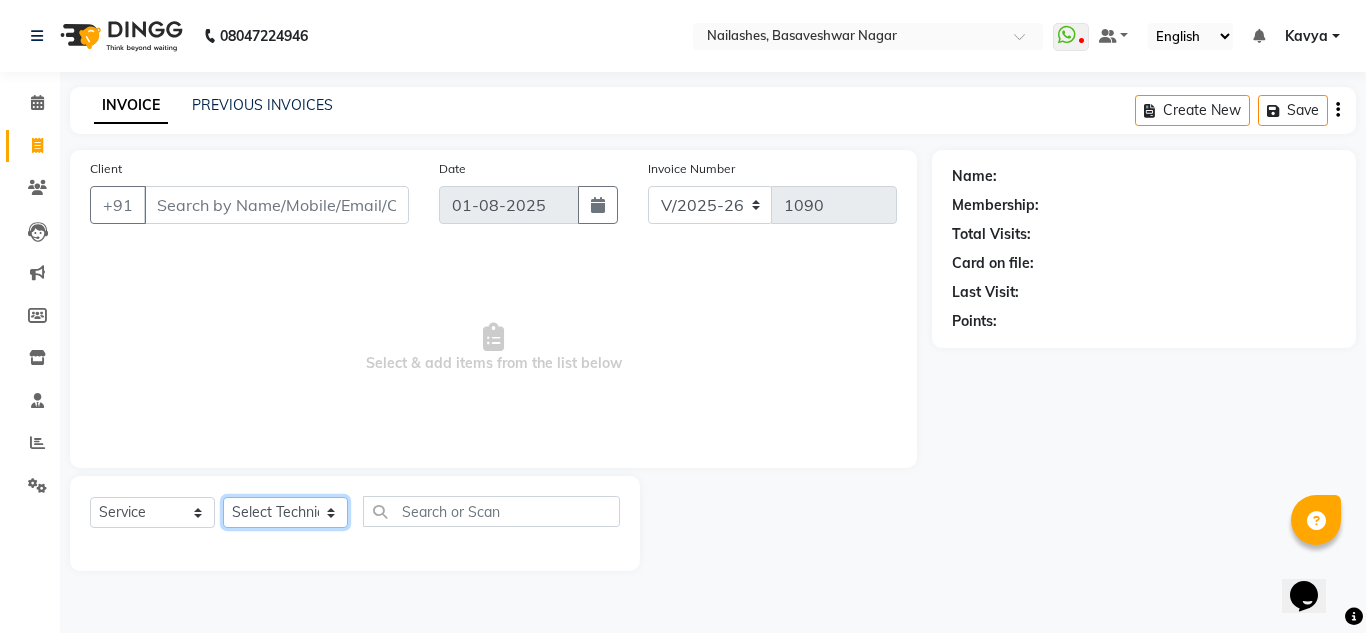 click on "Select Technician akki rahul Basiya Sultha Bilal jin kabir Kavya Kiruba  kunal Manager Rahul swangamlu" 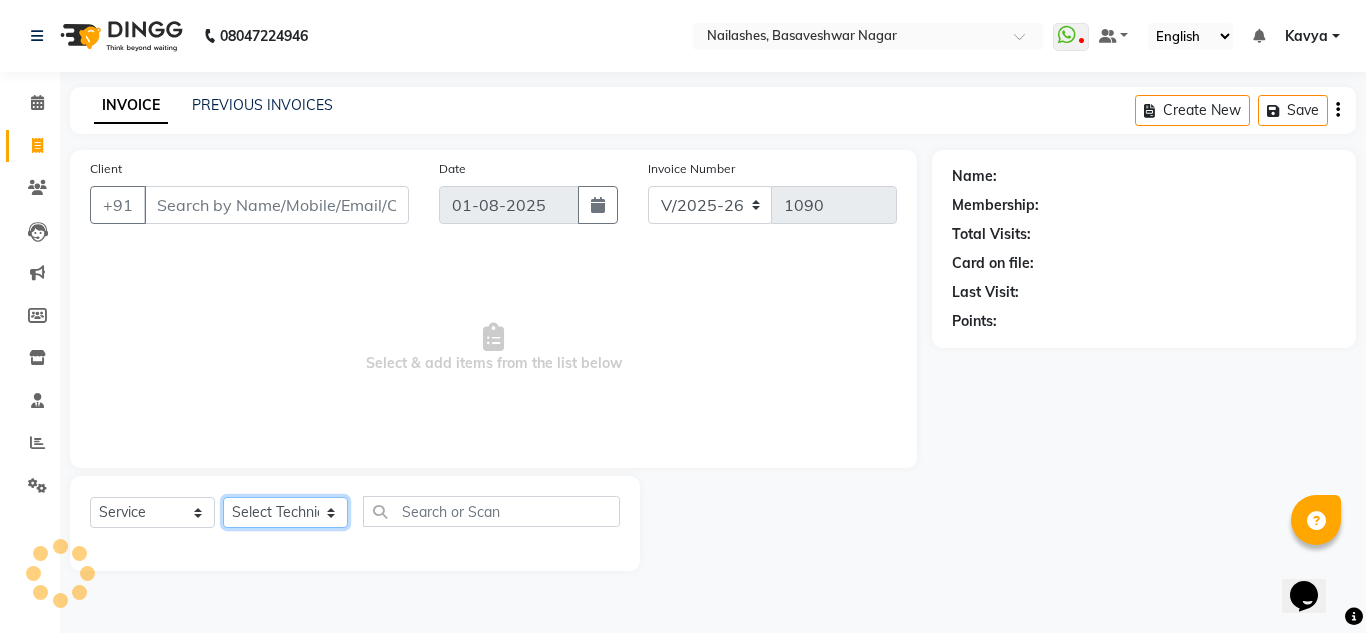 select on "81675" 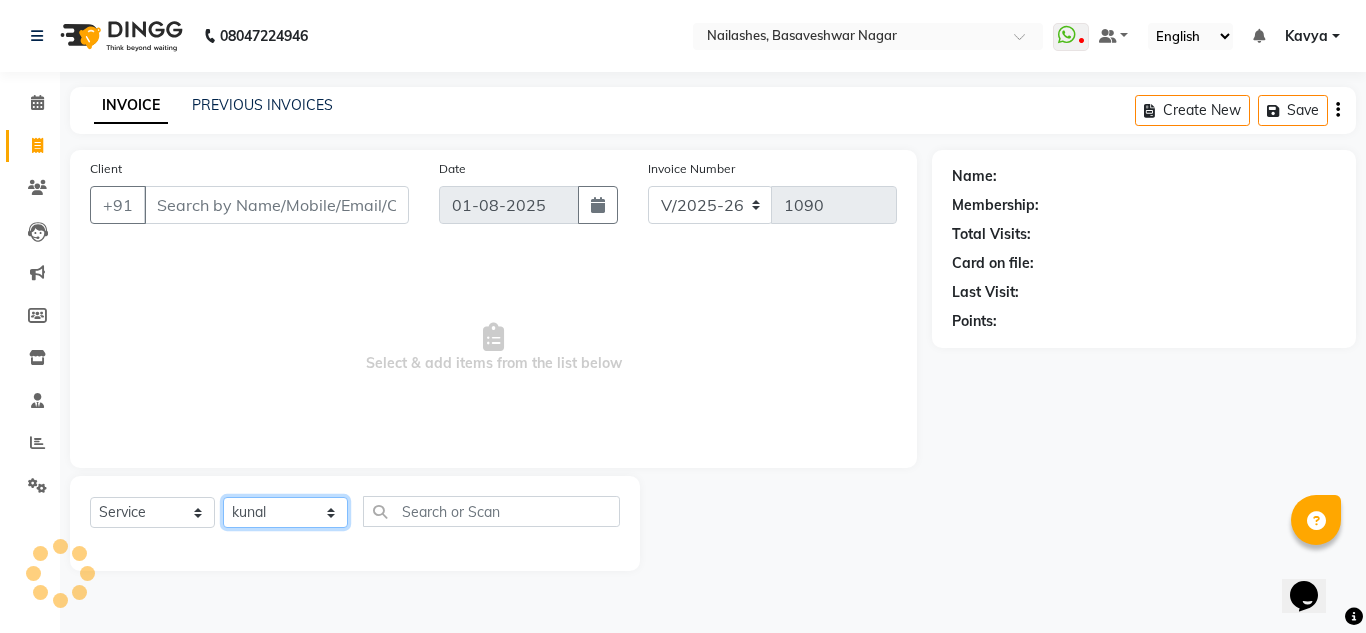 click on "Select Technician akki rahul Basiya Sultha Bilal jin kabir Kavya Kiruba  kunal Manager Rahul swangamlu" 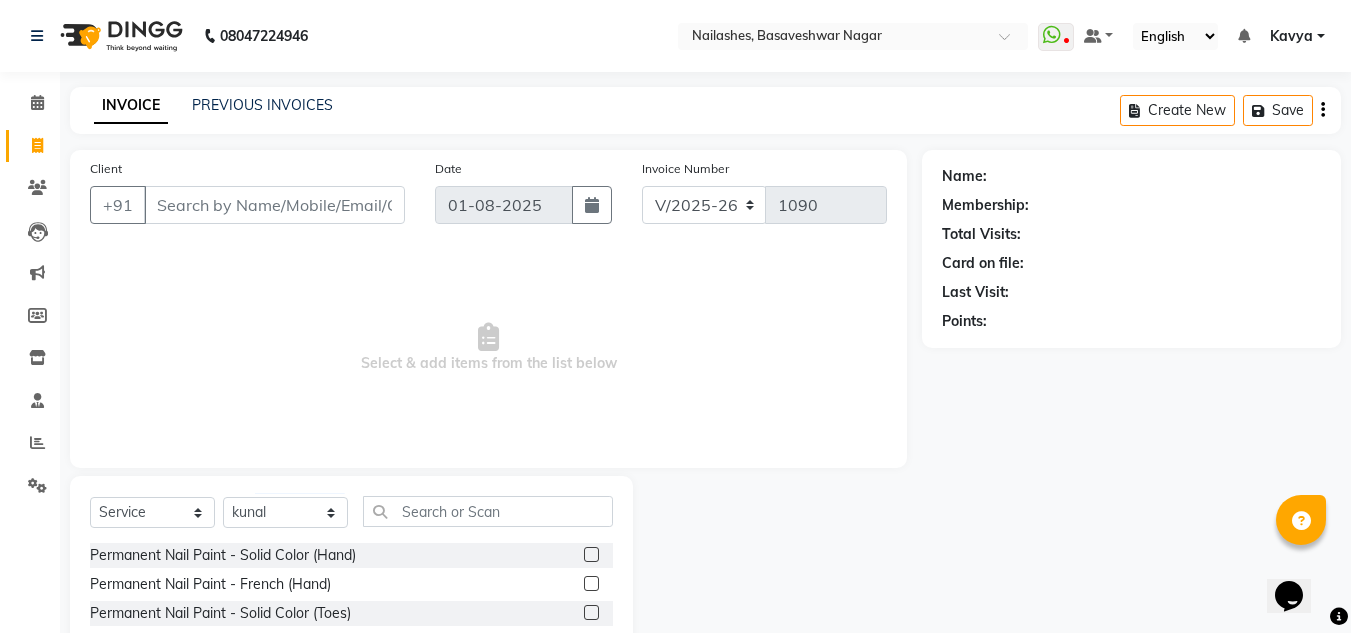 click on "Permanent Nail Paint - Solid Color (Hand)" 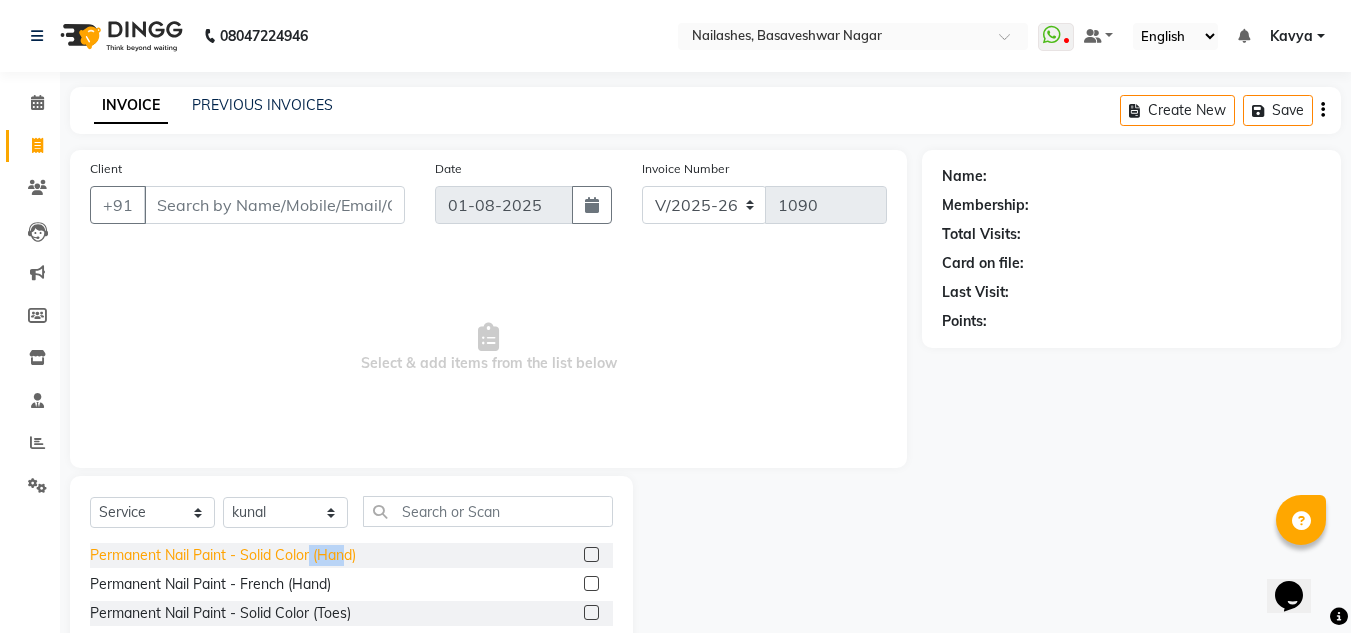 drag, startPoint x: 347, startPoint y: 551, endPoint x: 308, endPoint y: 558, distance: 39.623226 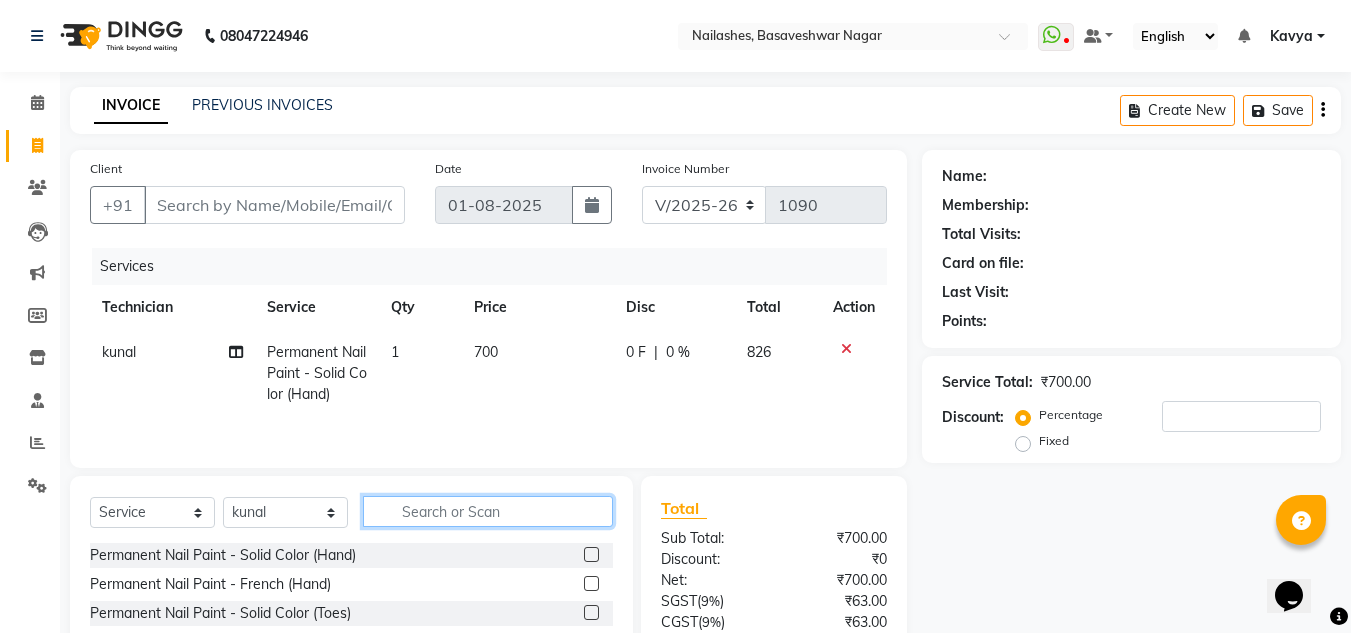 click 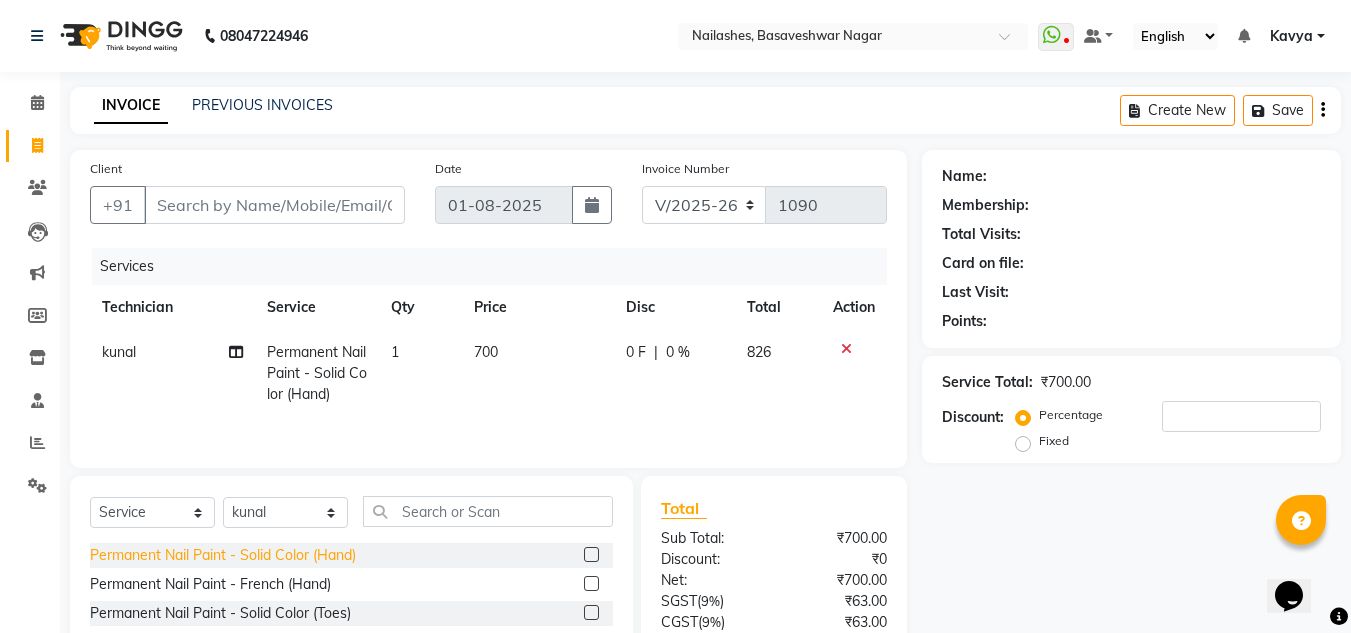 click on "Permanent Nail Paint - Solid Color (Hand)" 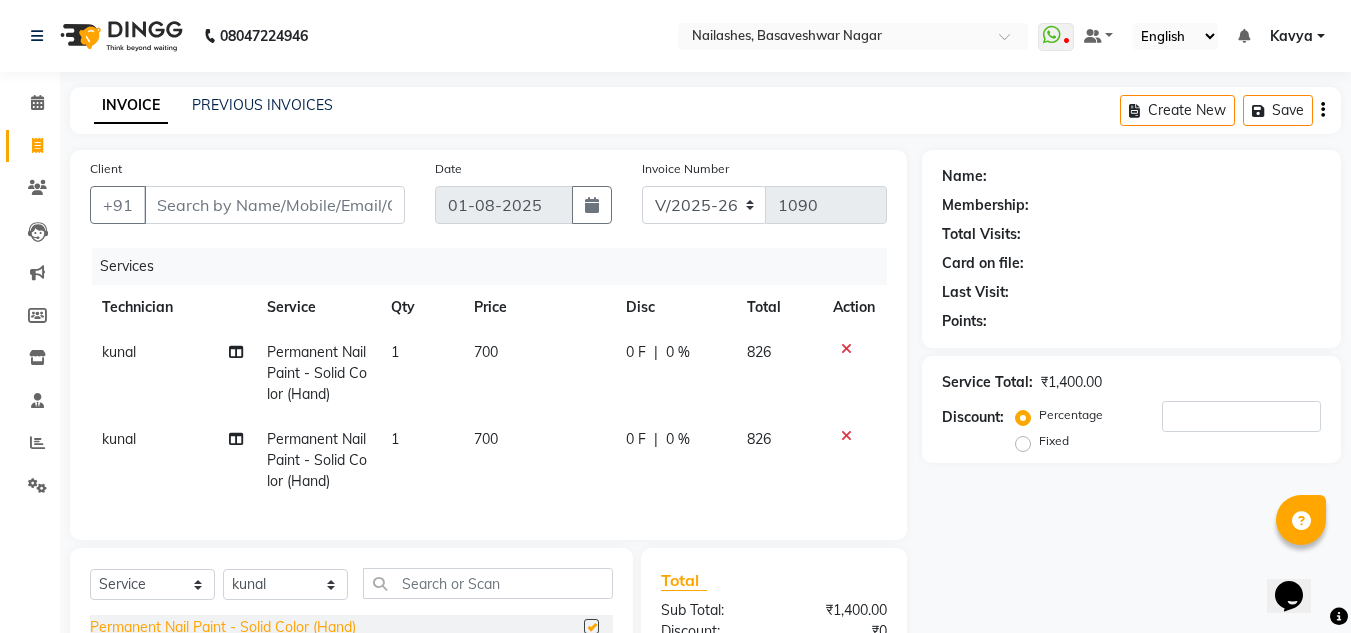 checkbox on "false" 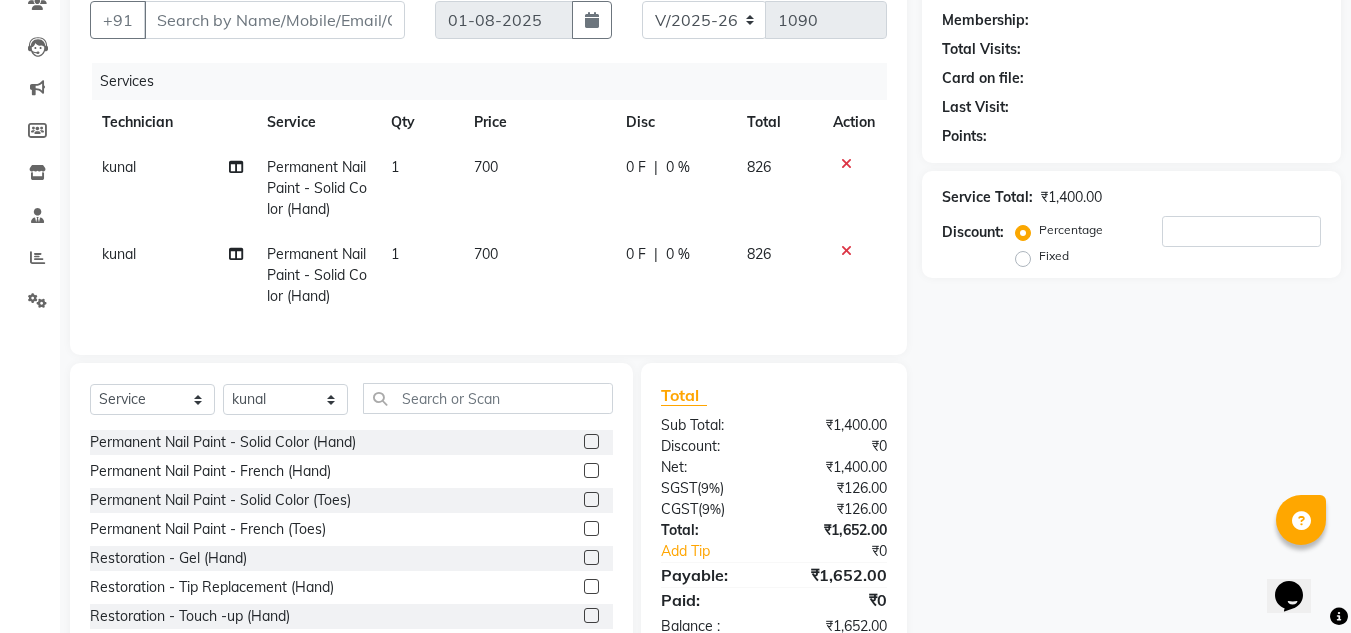 scroll, scrollTop: 191, scrollLeft: 0, axis: vertical 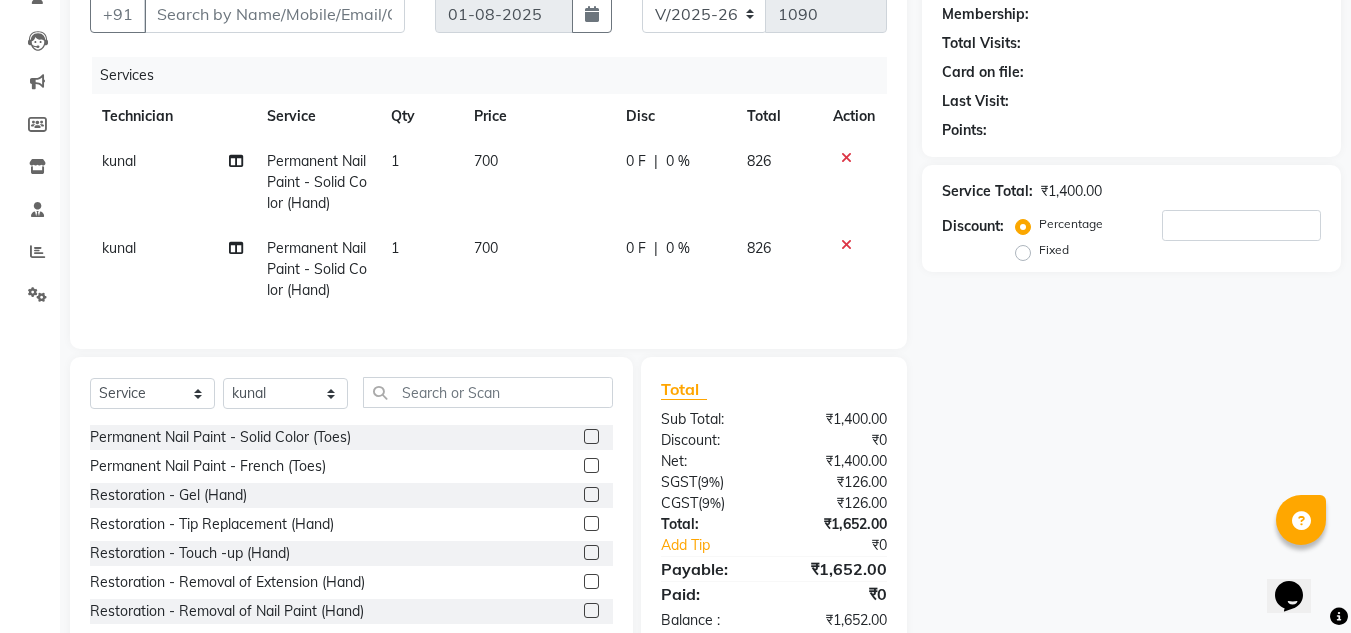 drag, startPoint x: 461, startPoint y: 382, endPoint x: 465, endPoint y: 409, distance: 27.294687 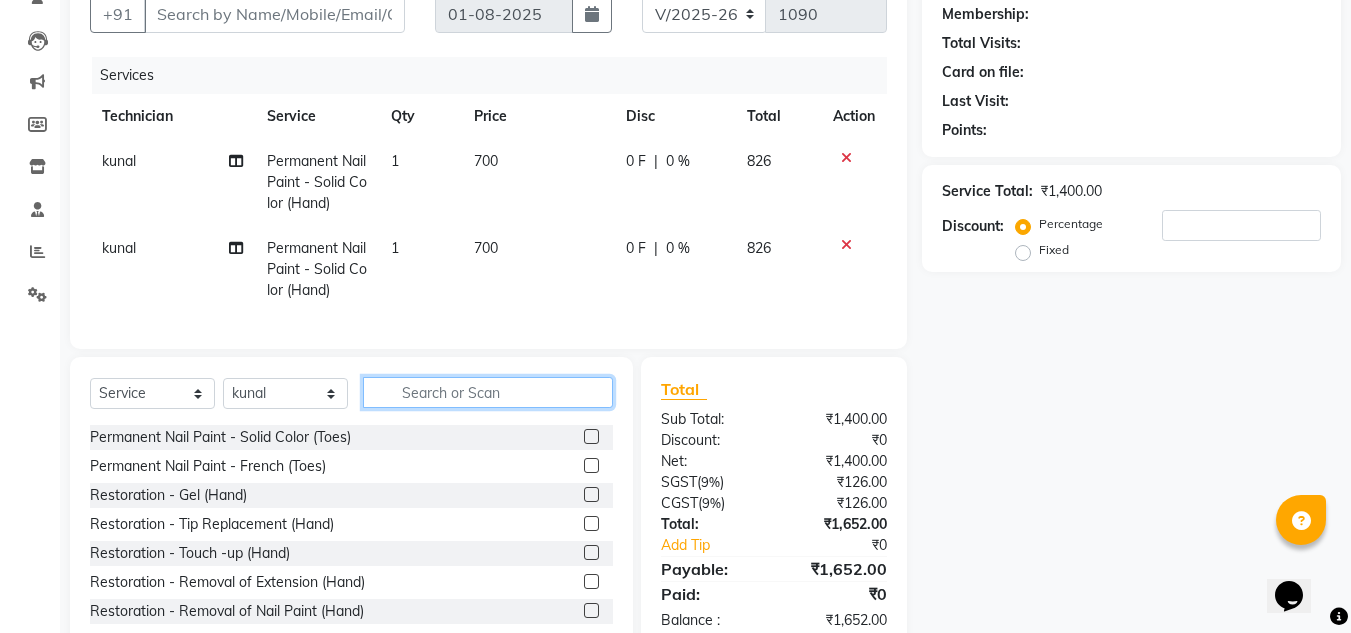 click 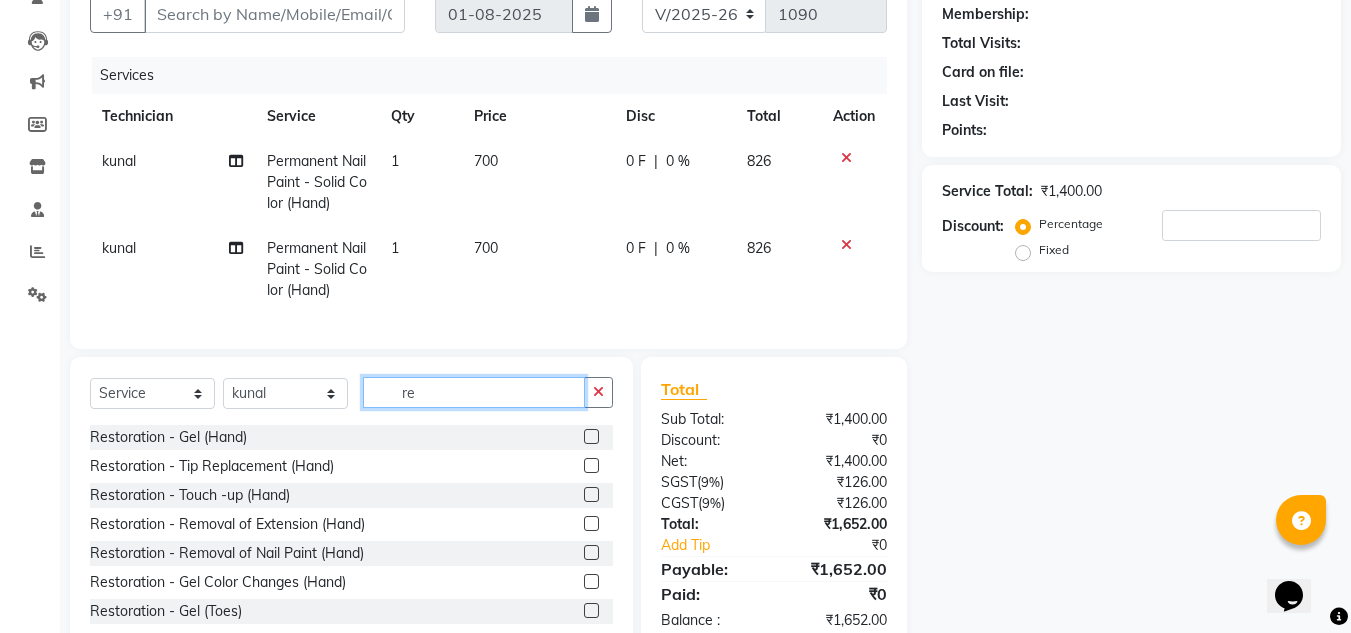 scroll, scrollTop: 0, scrollLeft: 0, axis: both 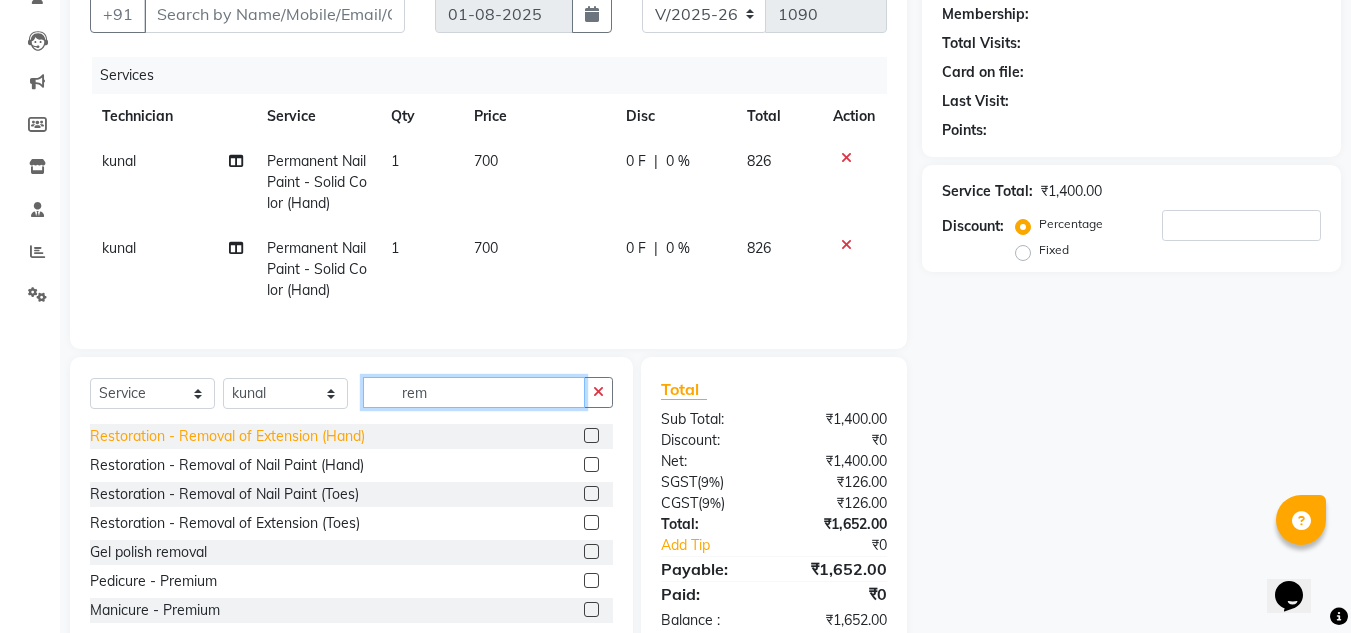 type on "rem" 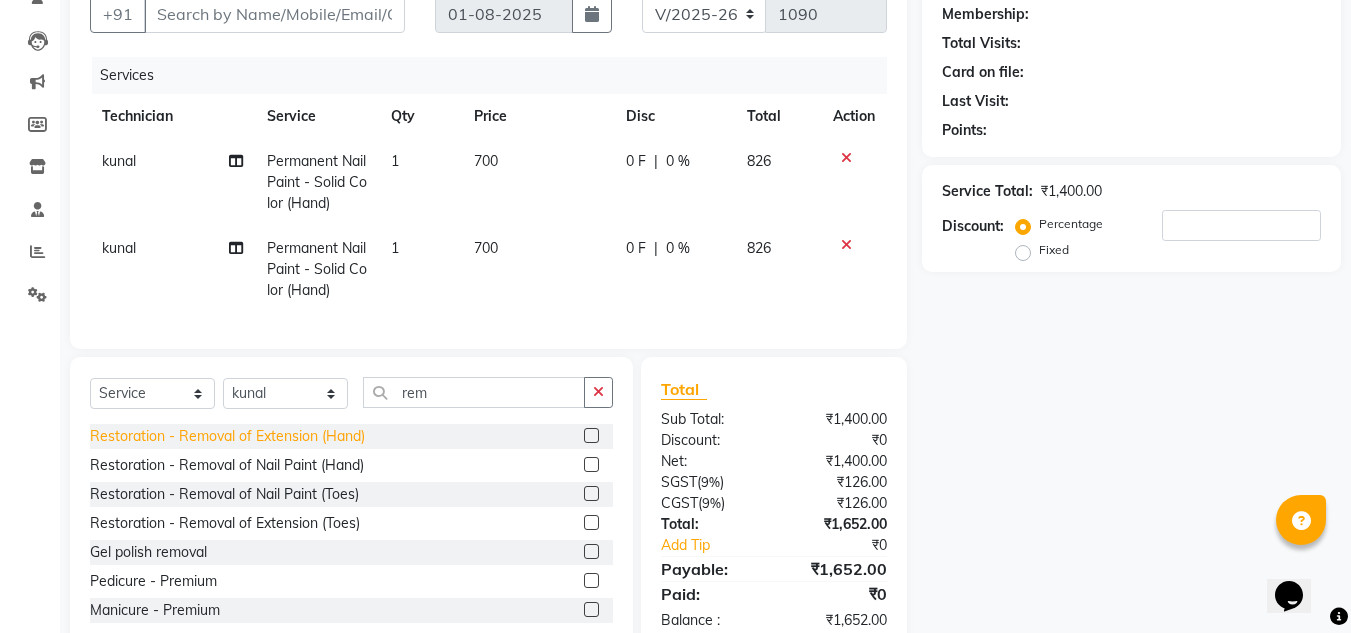 click on "Restoration - Removal of Extension (Hand)" 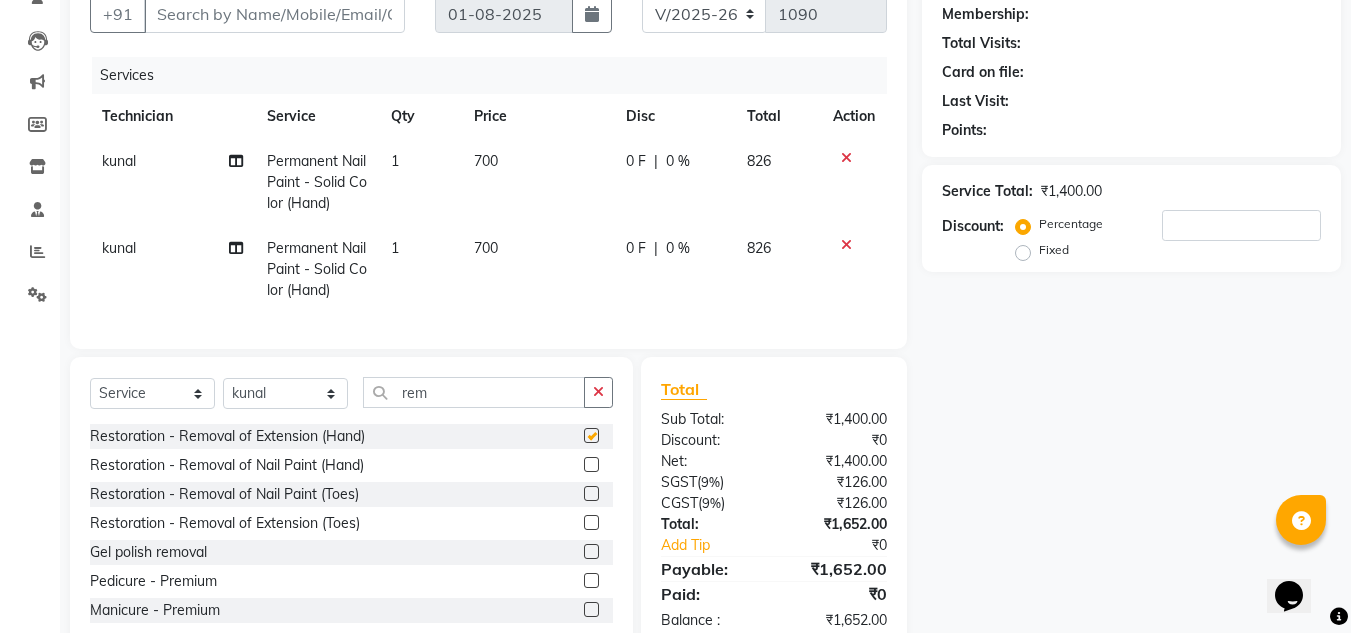 checkbox on "false" 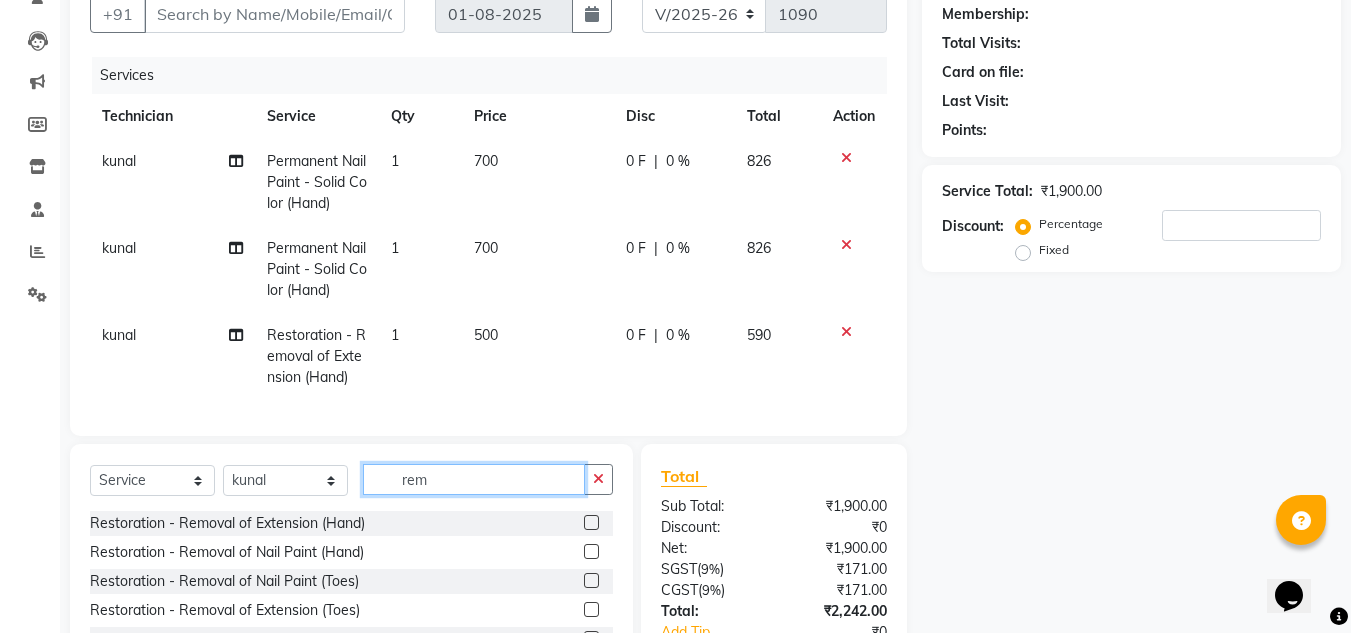 click on "rem" 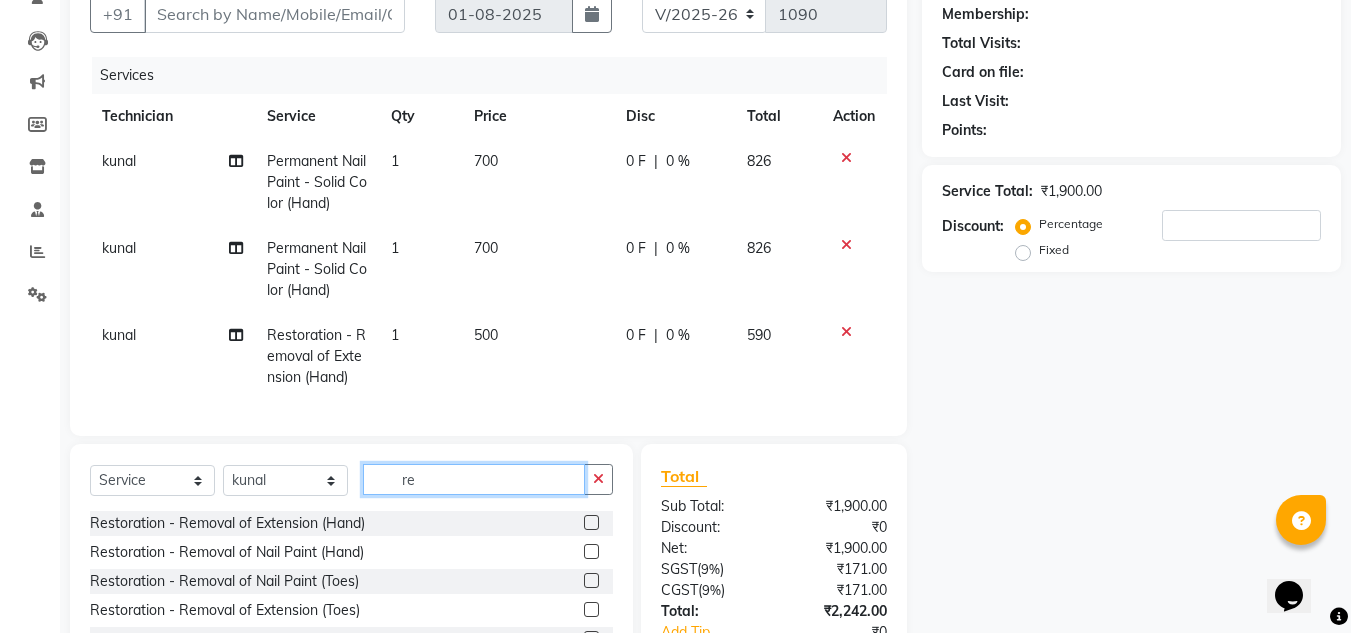 type on "r" 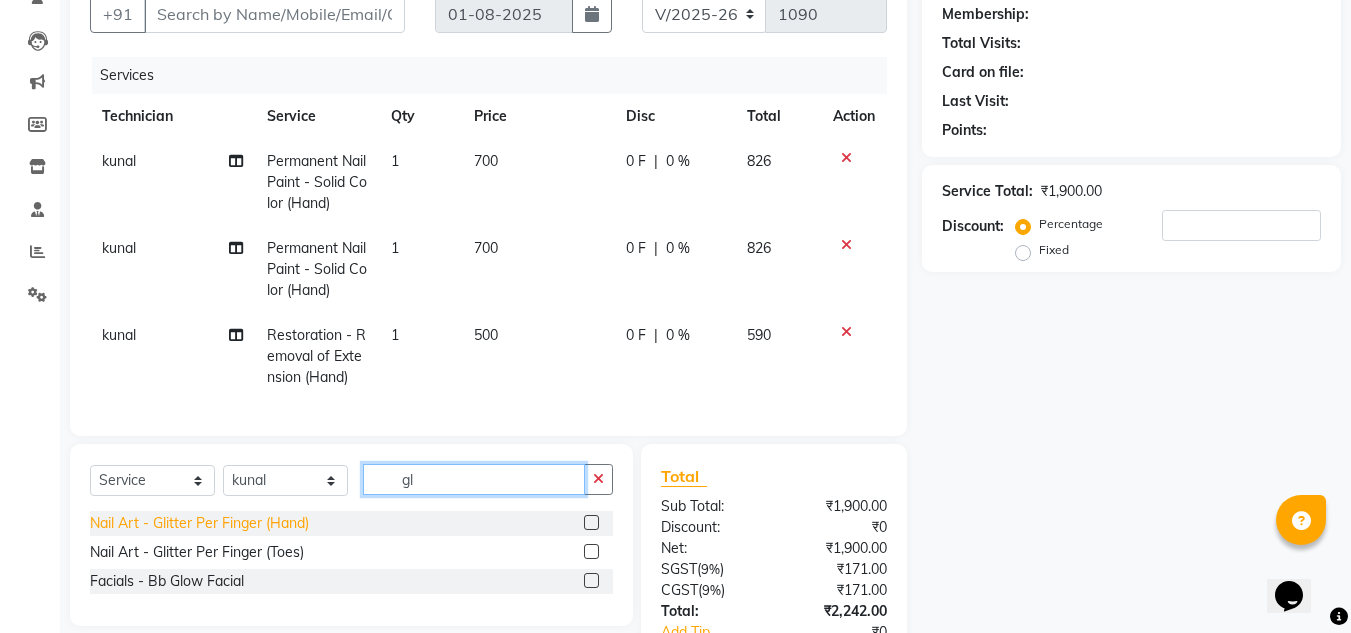 type on "gl" 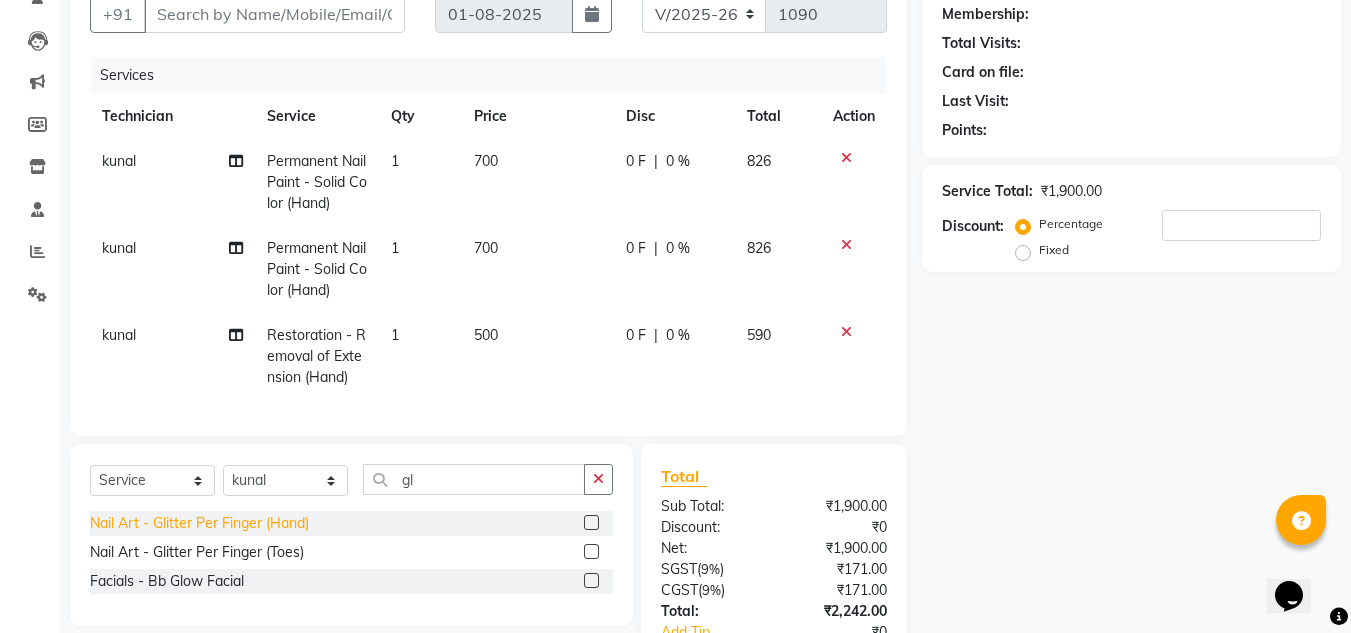 click on "Nail Art - Glitter Per Finger (Hand)" 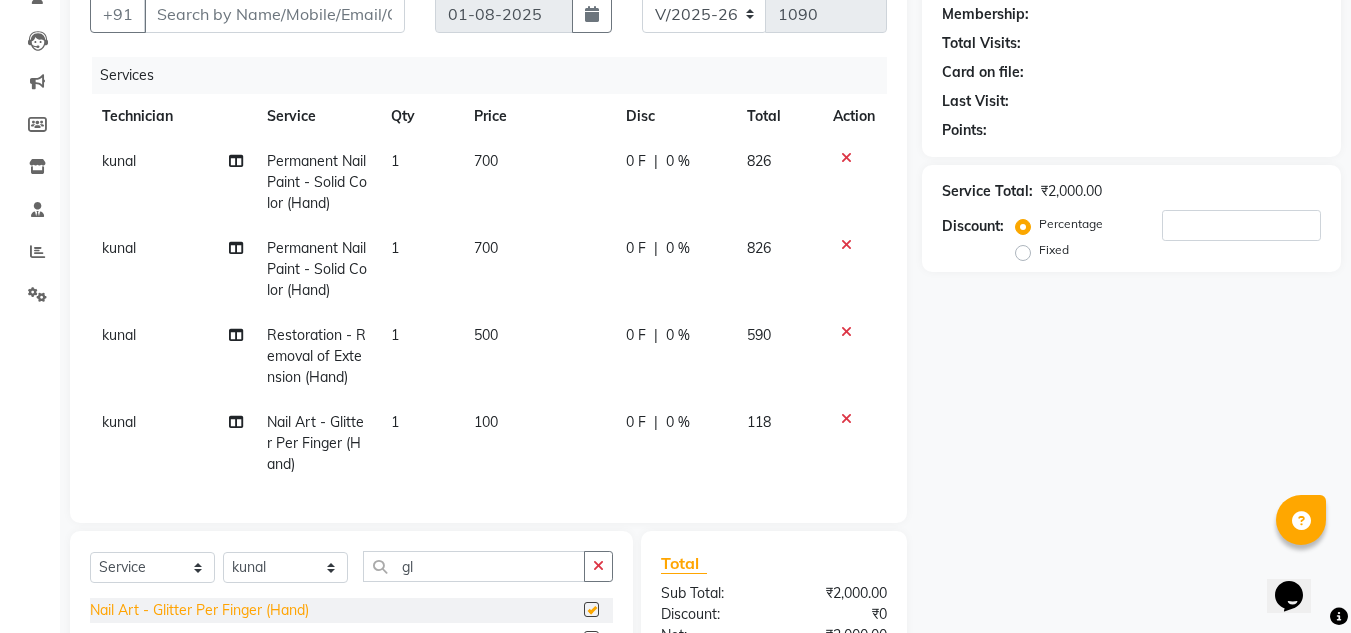 checkbox on "false" 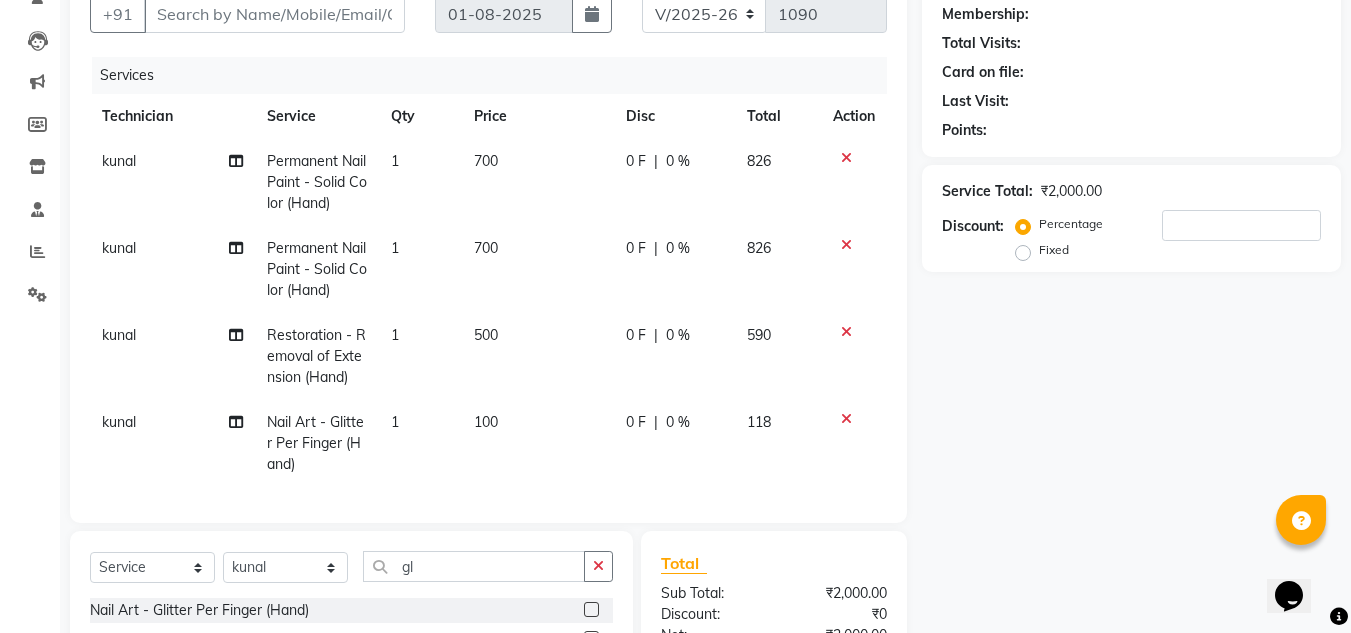 click on "1" 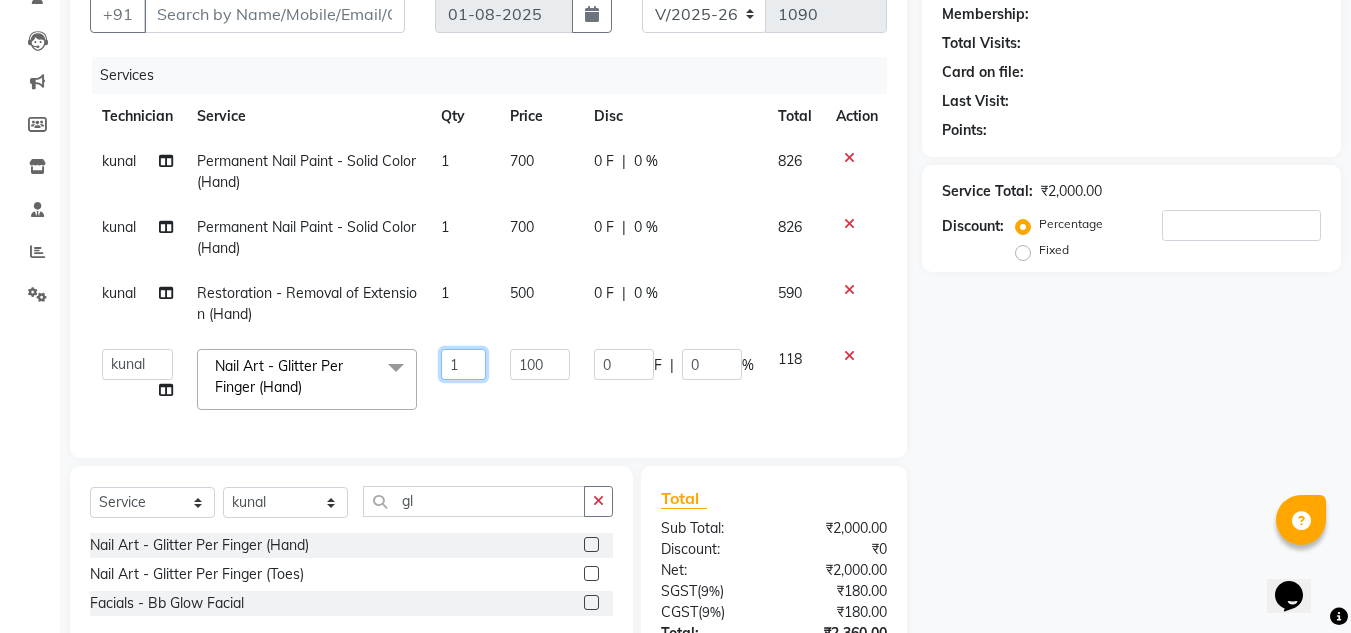 click on "1" 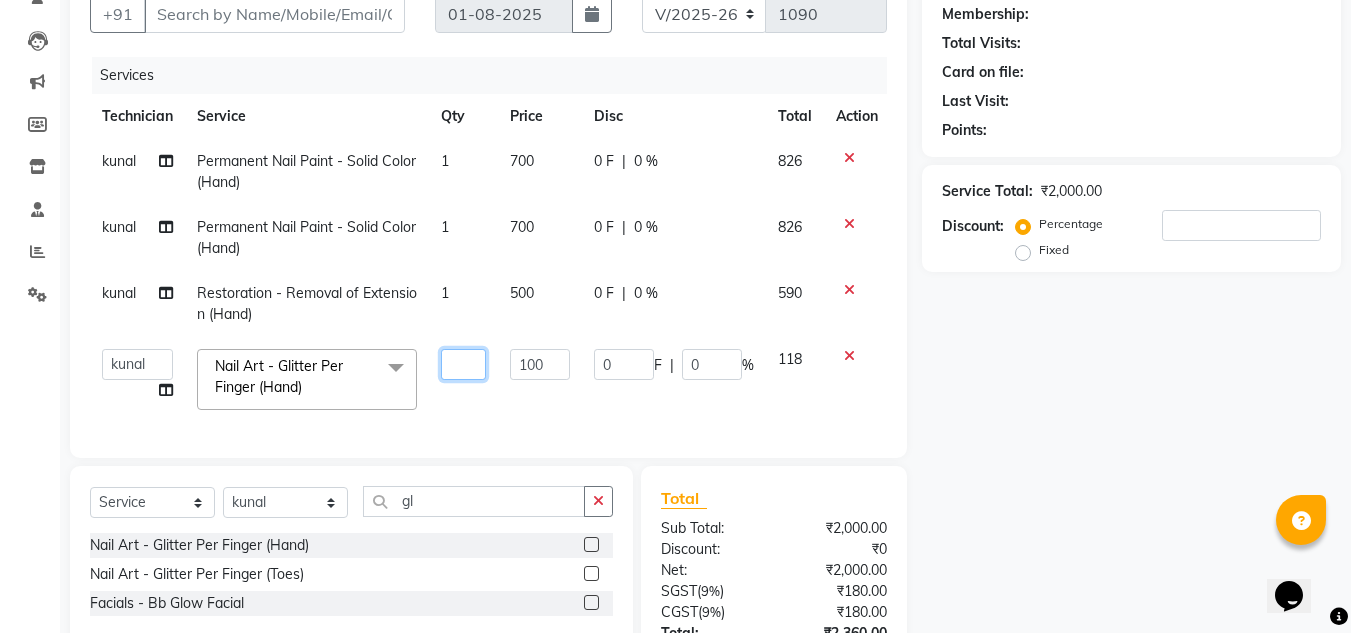 type on "2" 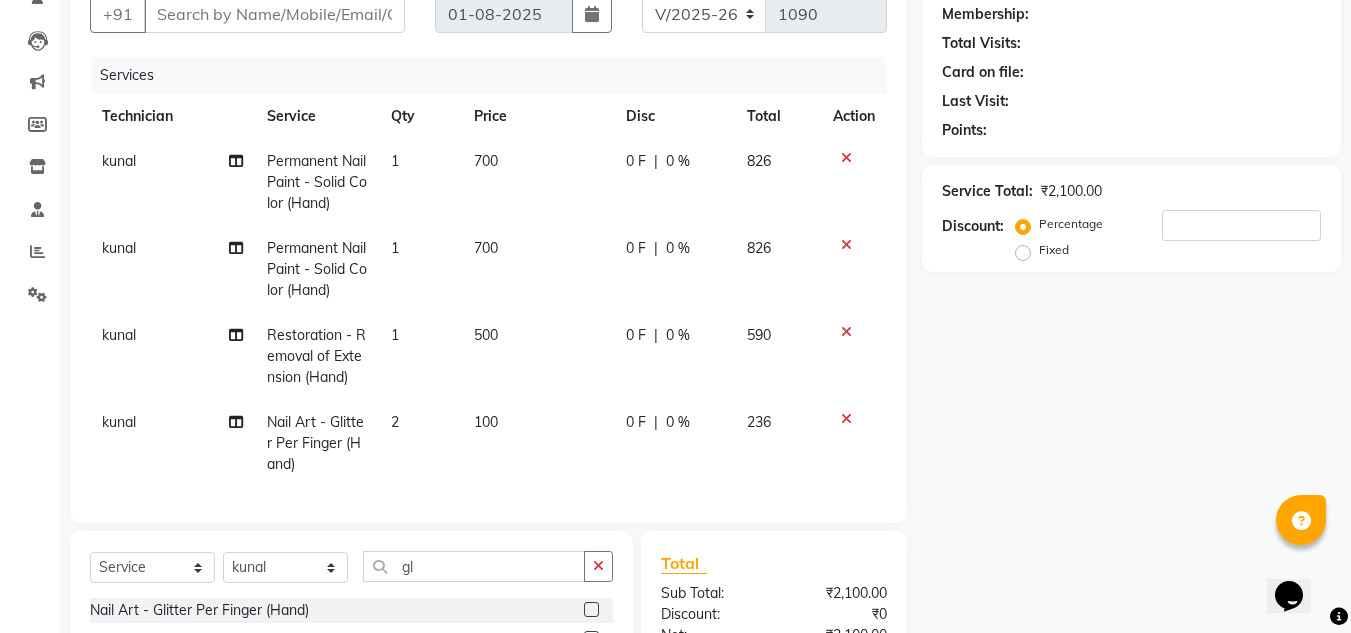 click on "100" 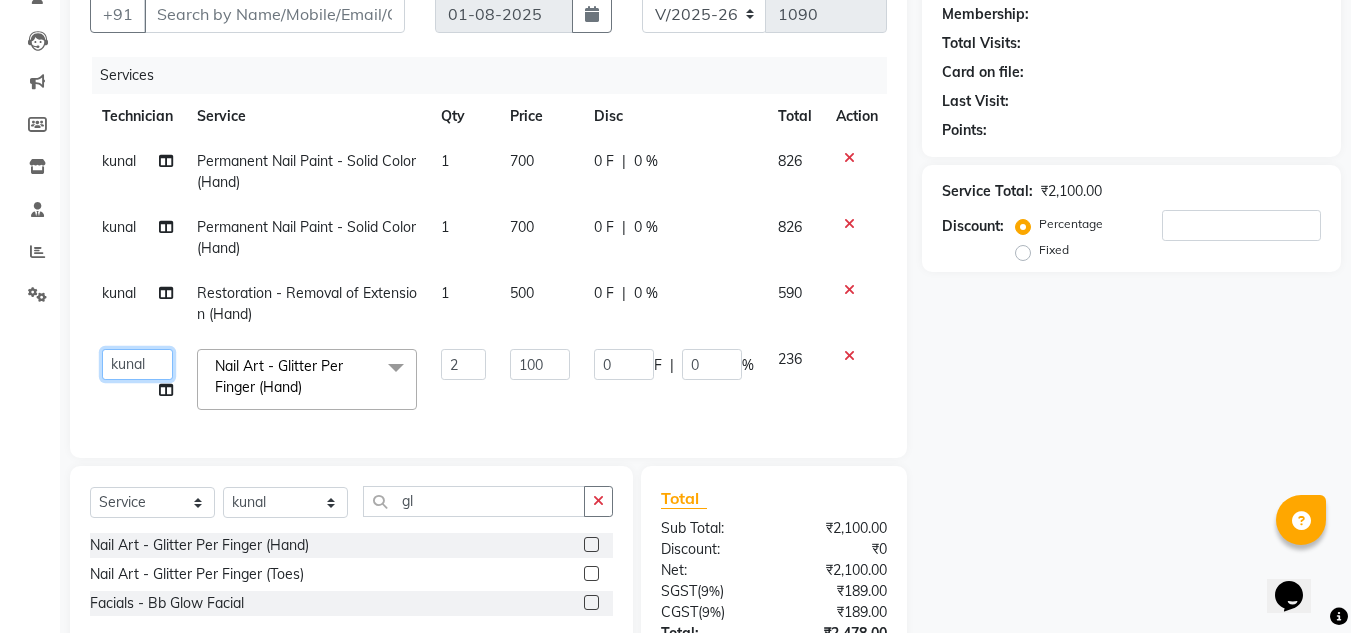 click on "akki rahul   Basiya Sultha   Bilal   jin   kabir   Kavya   Kiruba    kunal   Manager   Rahul   swangamlu" 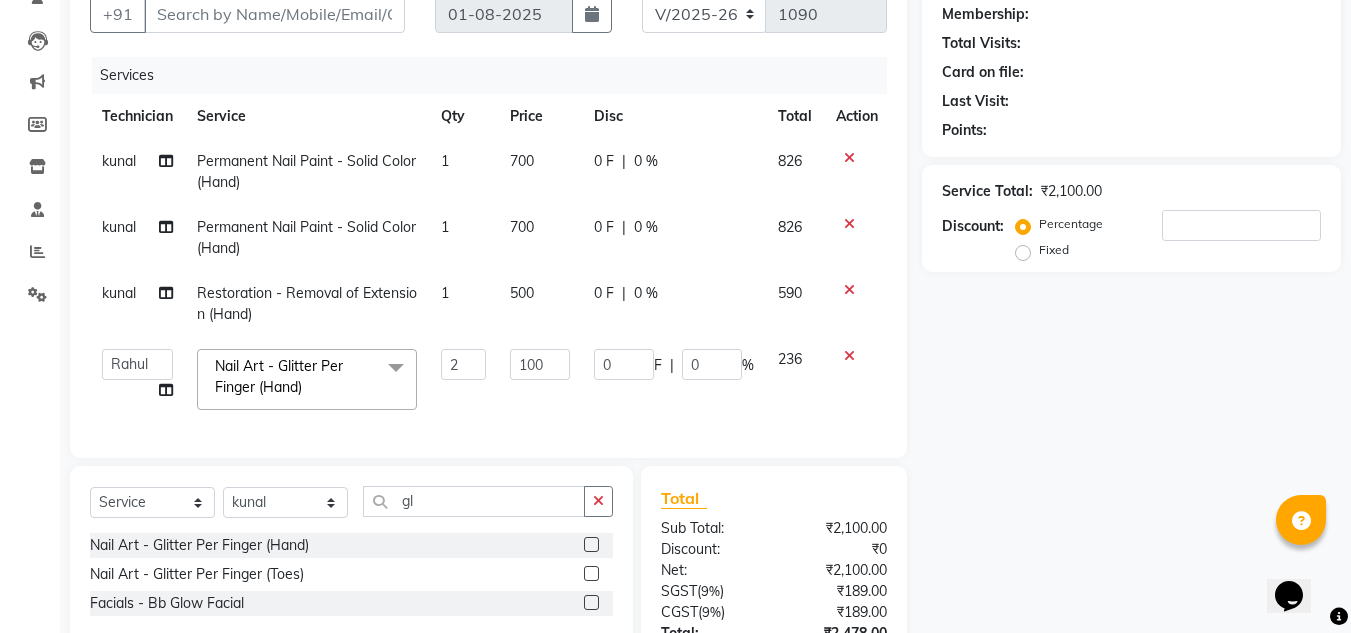select on "68294" 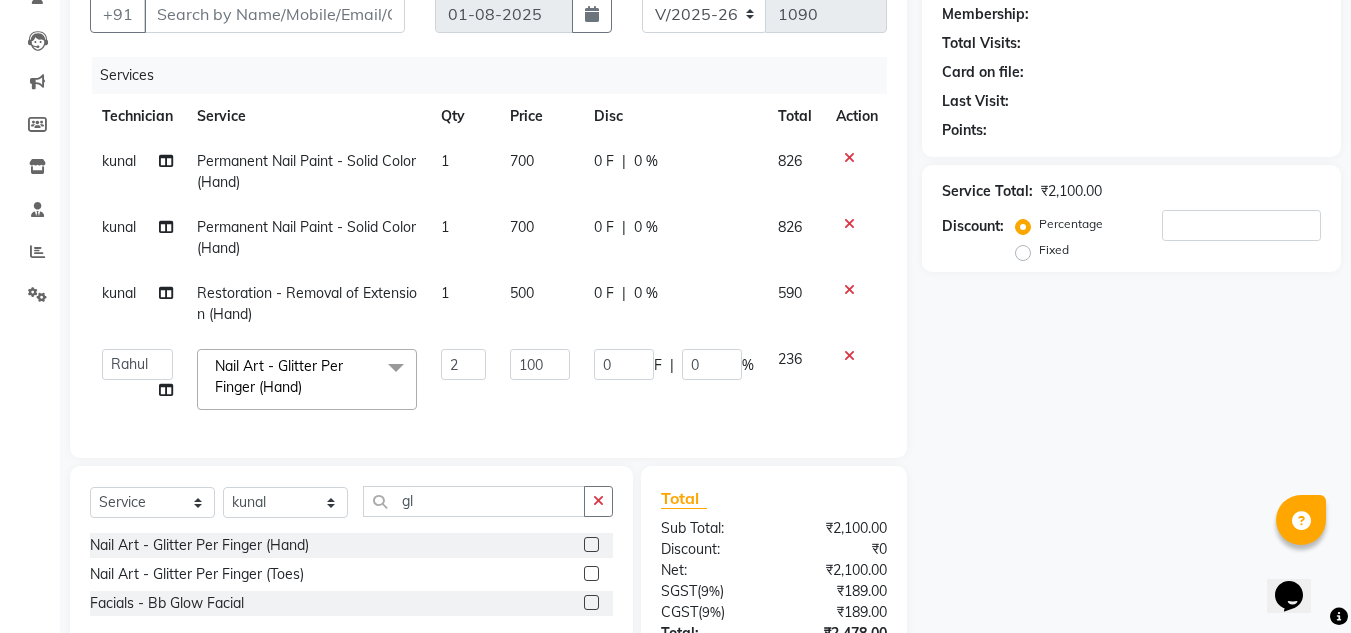 click on "kunal" 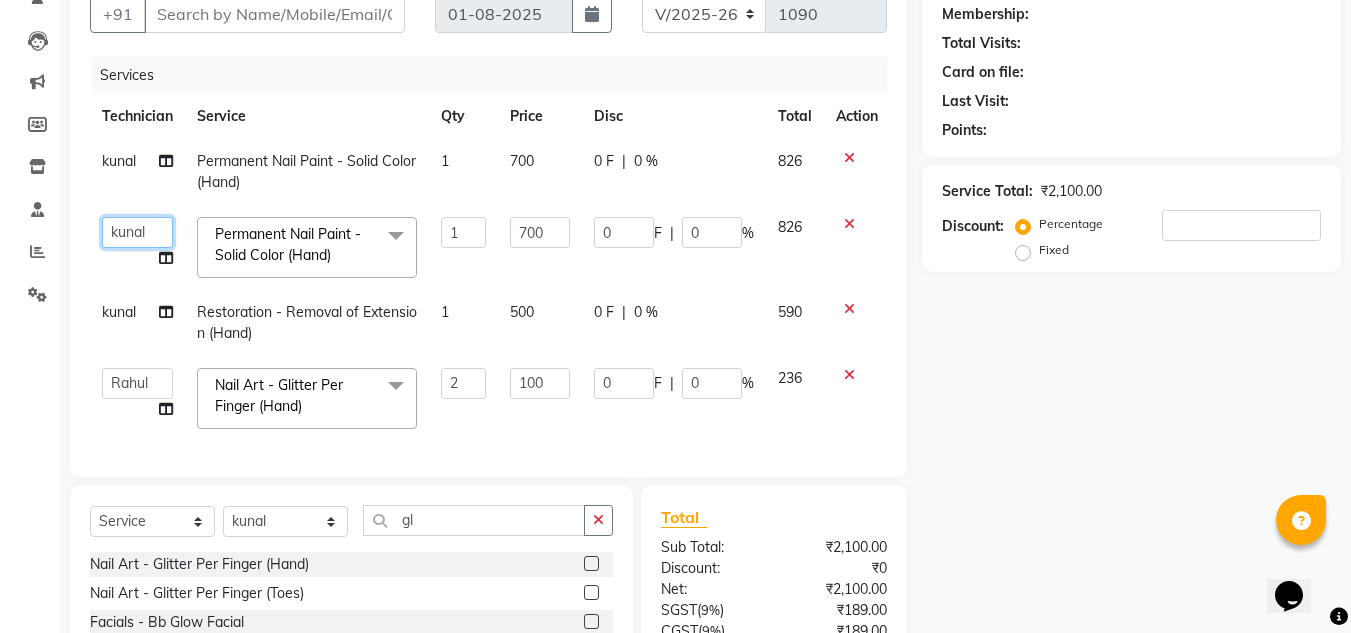 click on "akki rahul   Basiya Sultha   Bilal   jin   kabir   Kavya   Kiruba    kunal   Manager   Rahul   swangamlu" 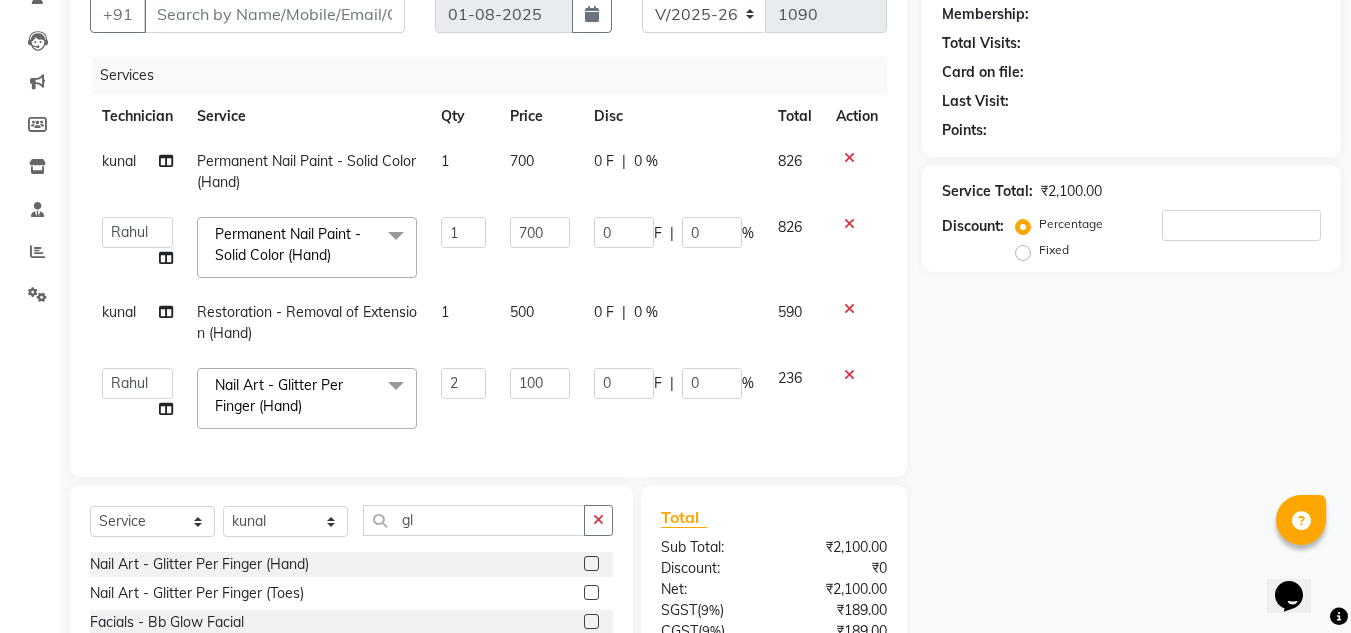 select on "68294" 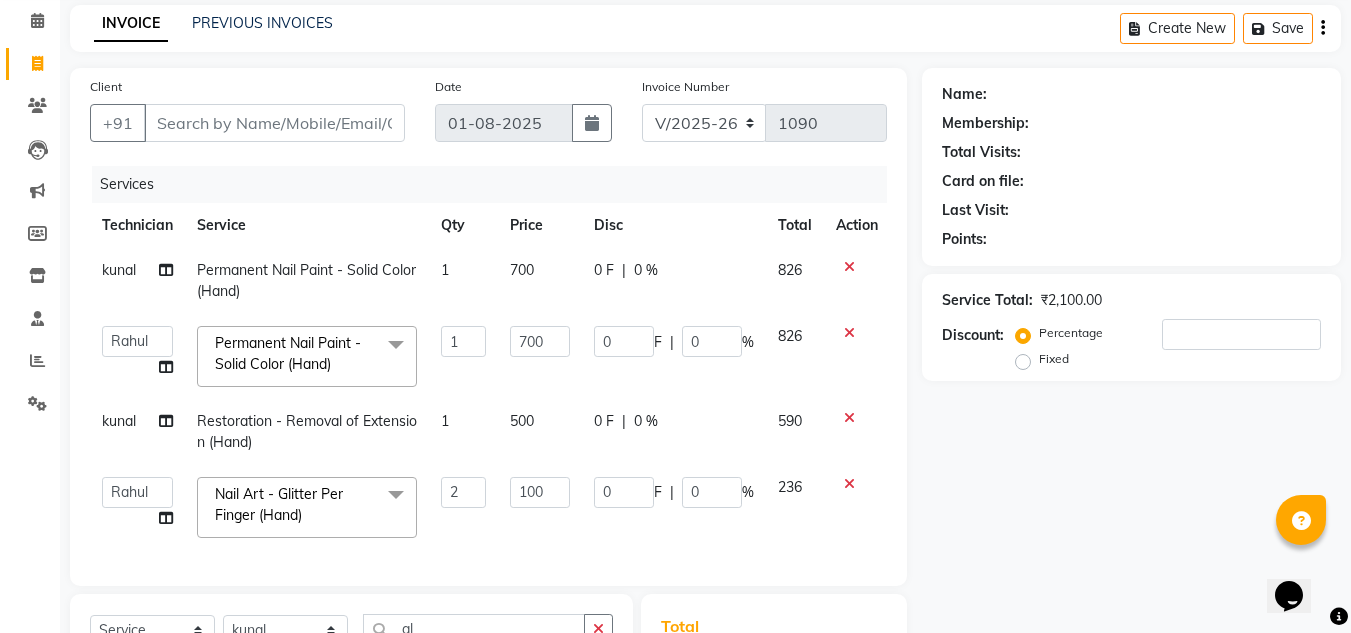 scroll, scrollTop: 80, scrollLeft: 0, axis: vertical 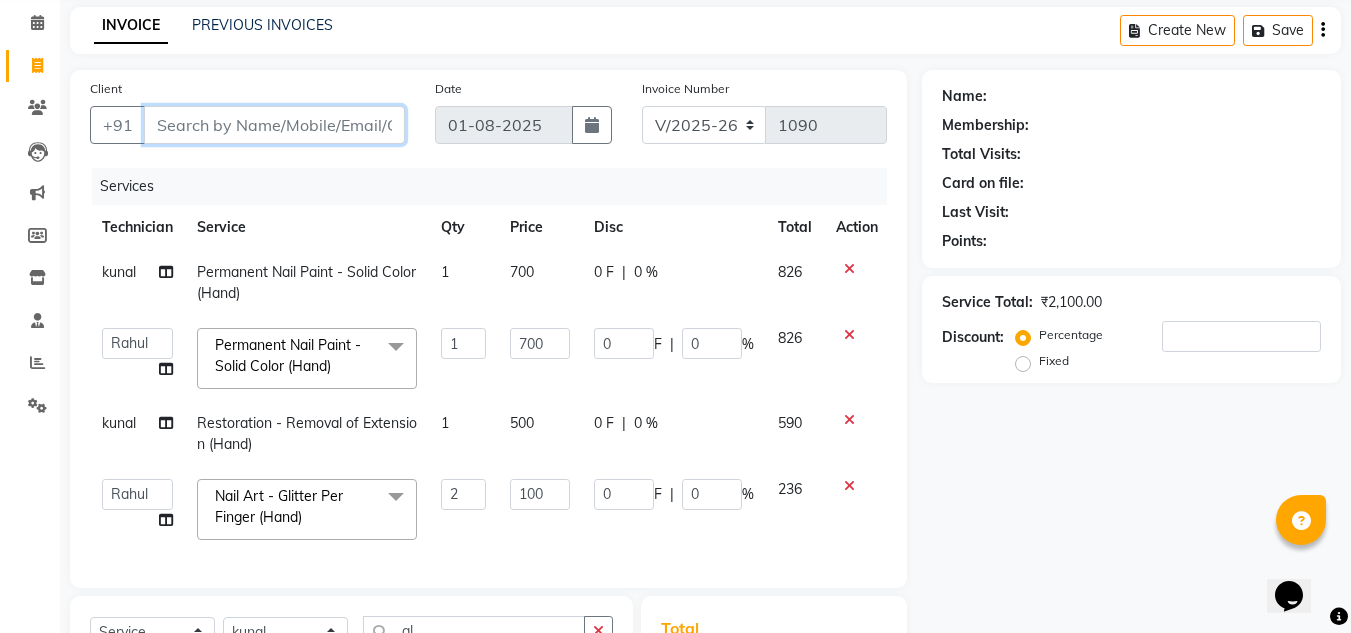 click on "Client" at bounding box center (274, 125) 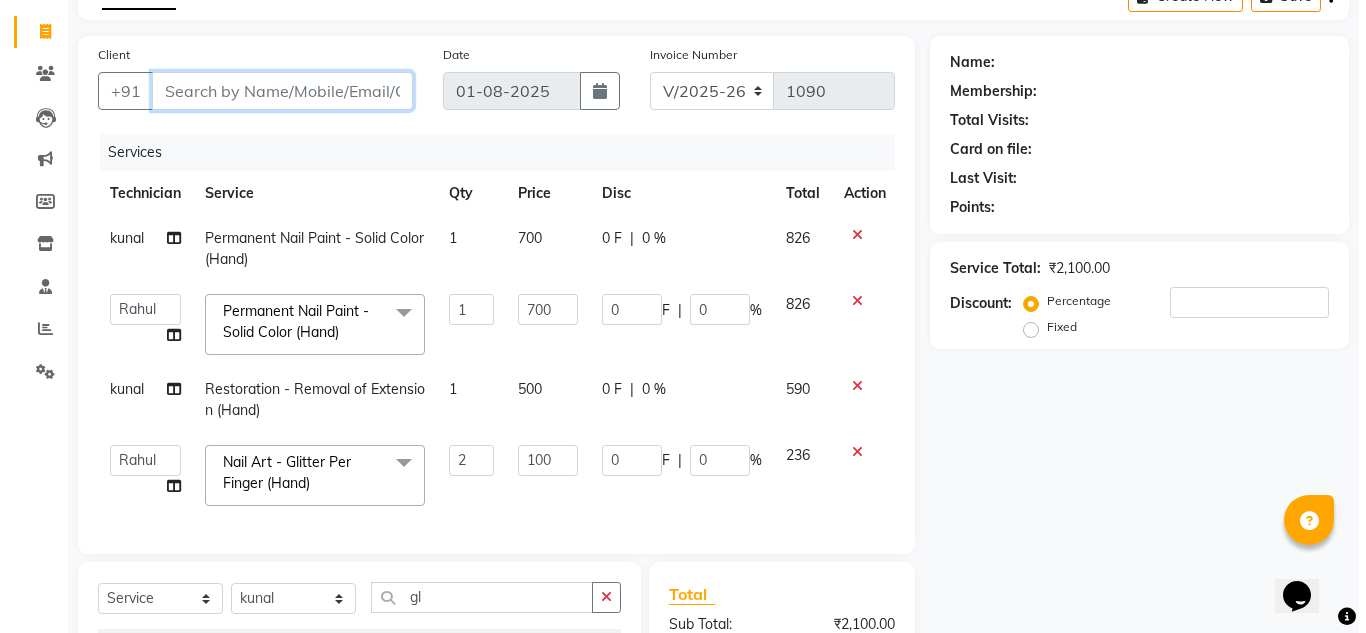 scroll, scrollTop: 113, scrollLeft: 0, axis: vertical 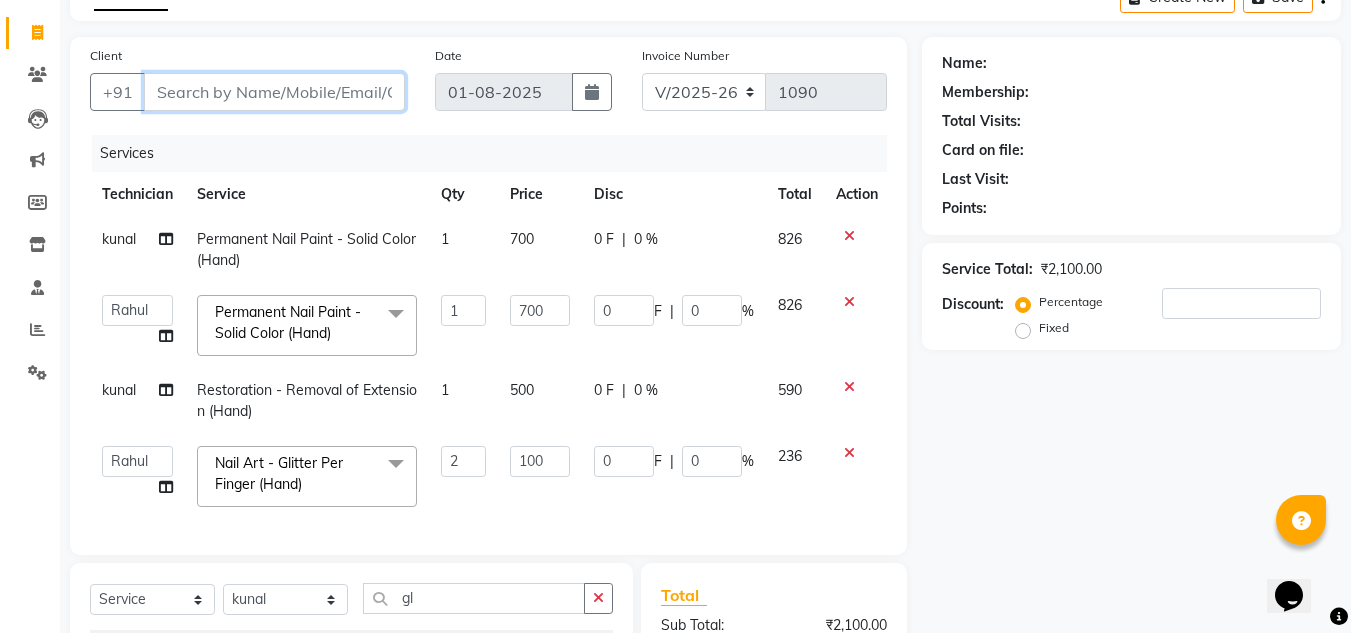 click on "Client" at bounding box center (274, 92) 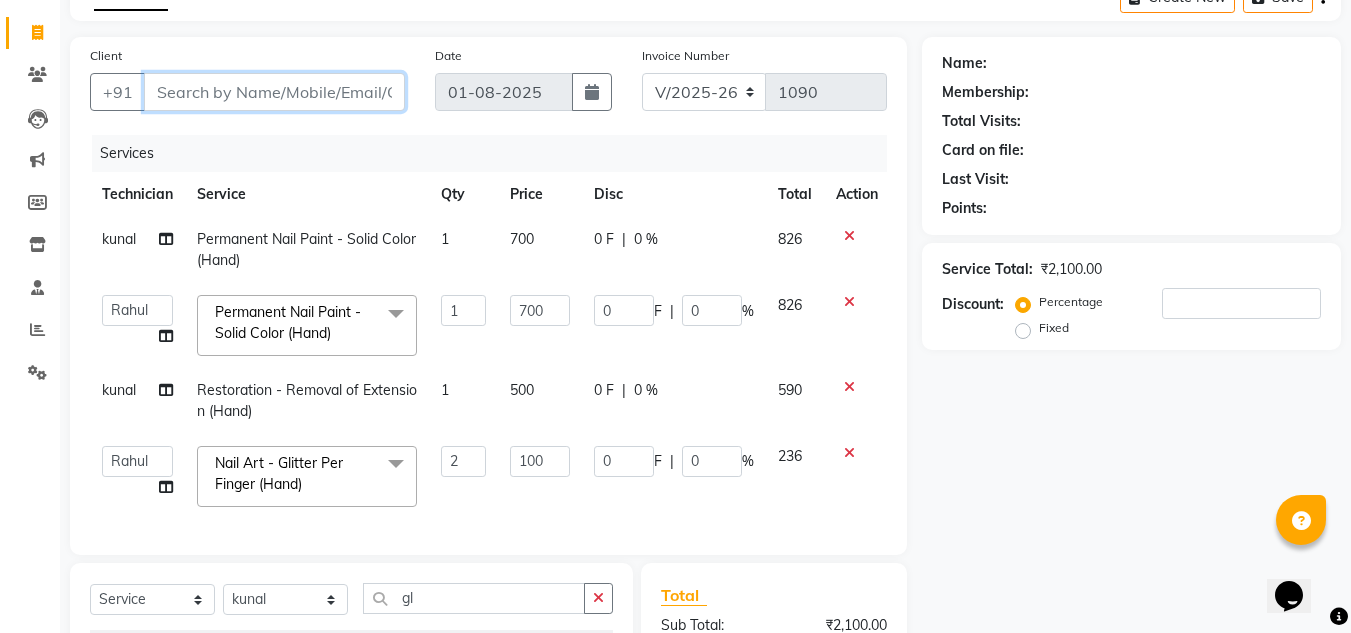 type on "8" 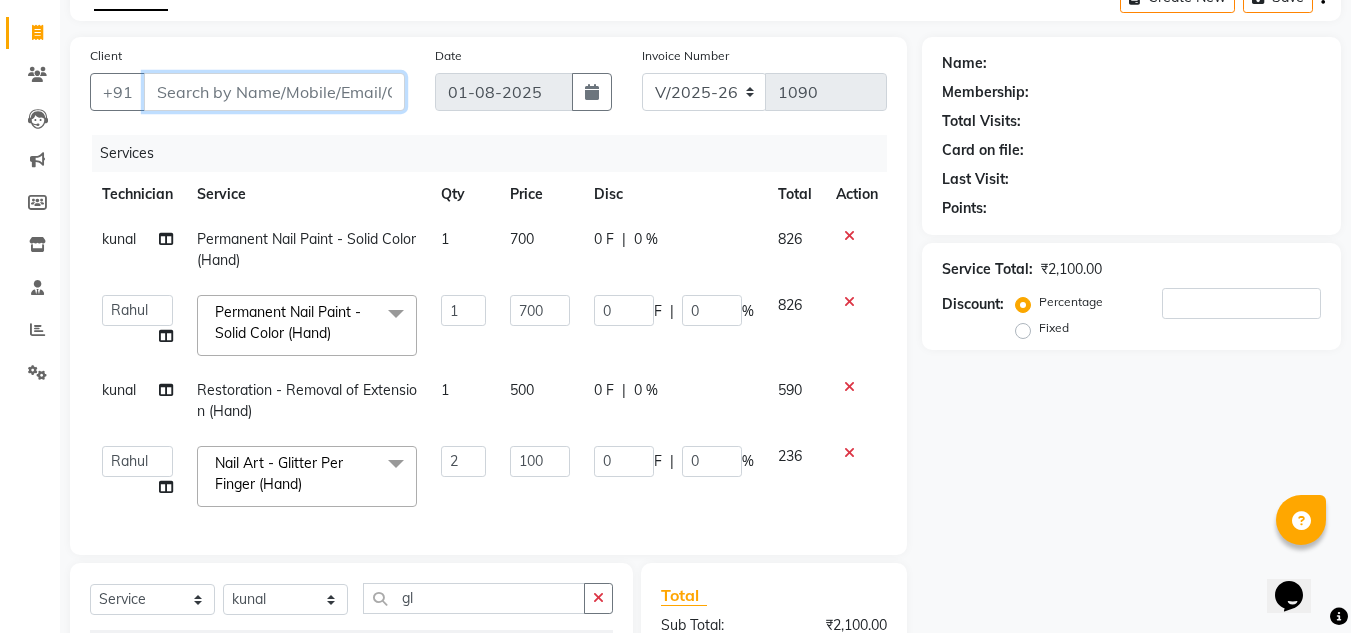 type on "0" 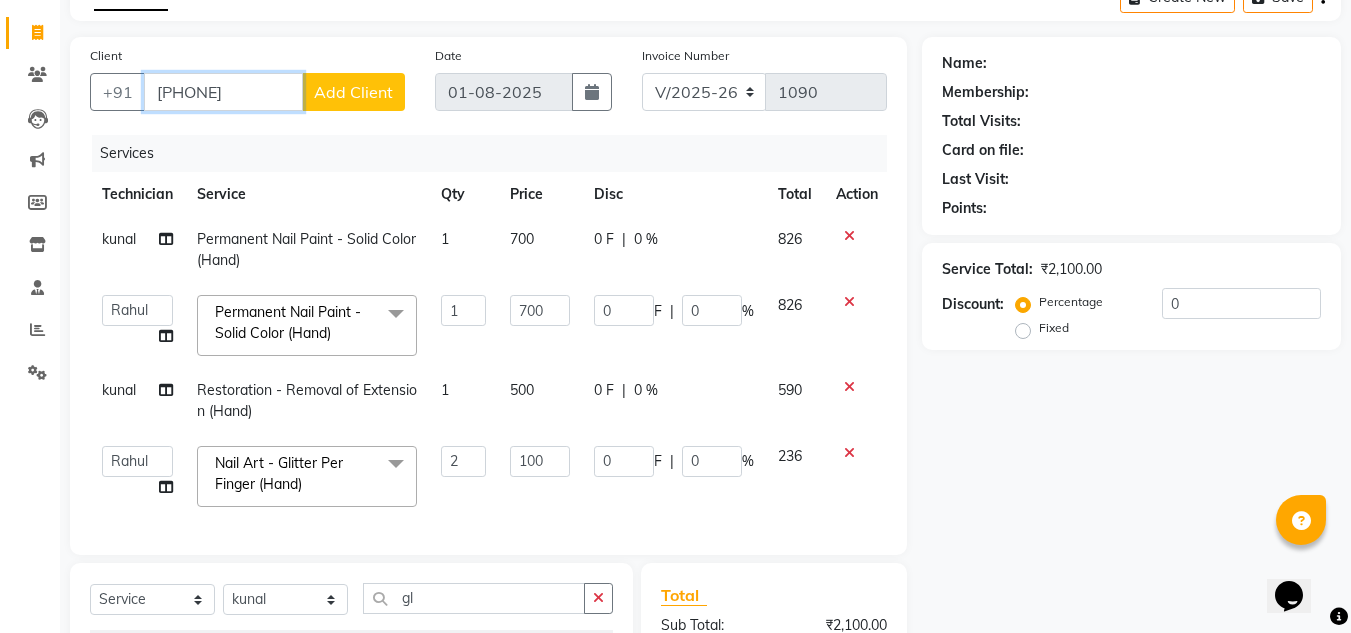 type on "829655585" 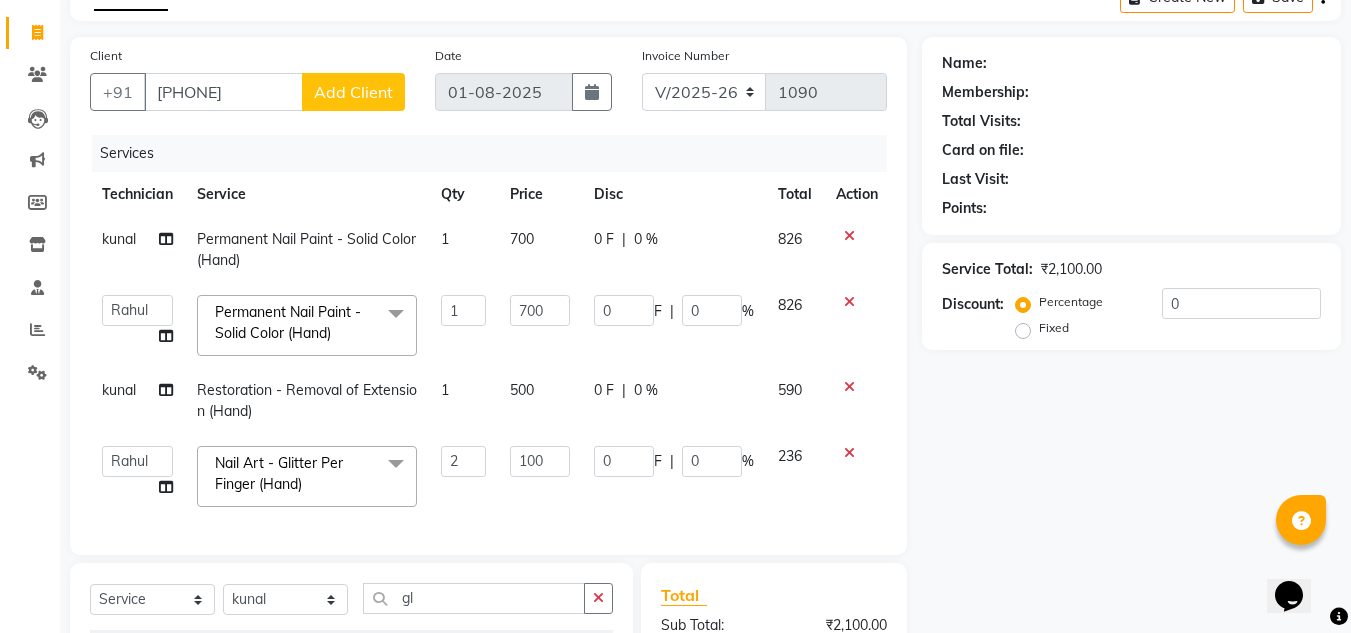 click on "Add Client" 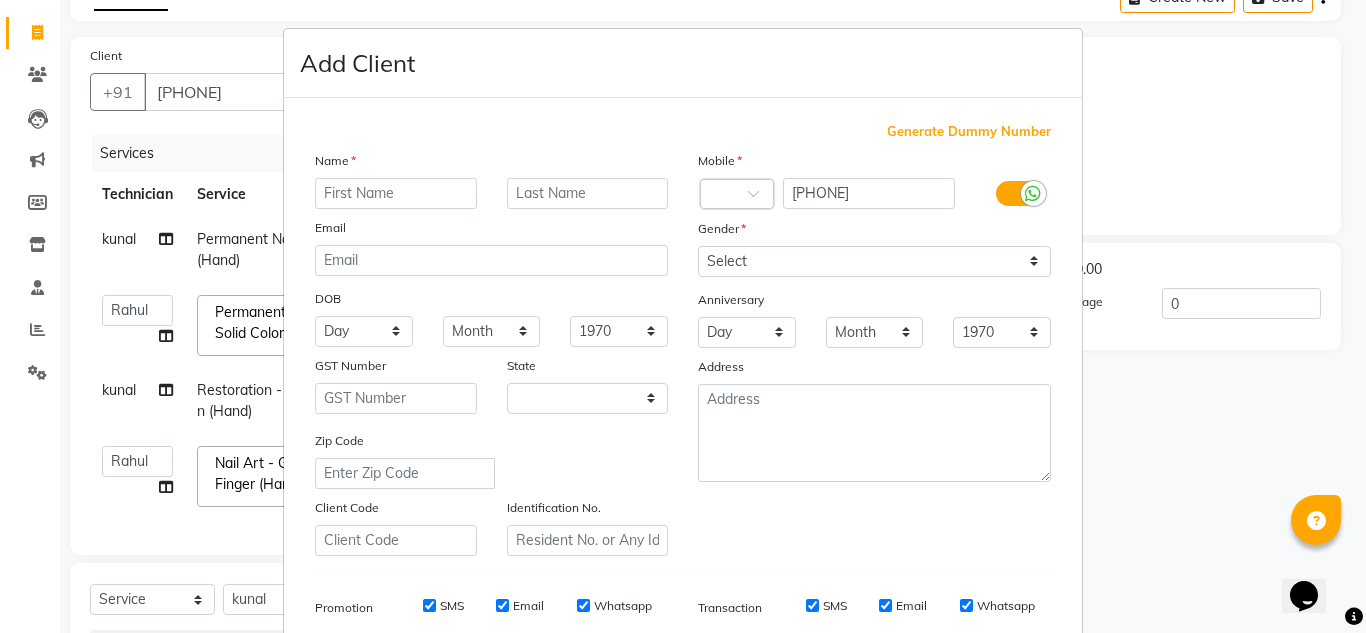 select on "21" 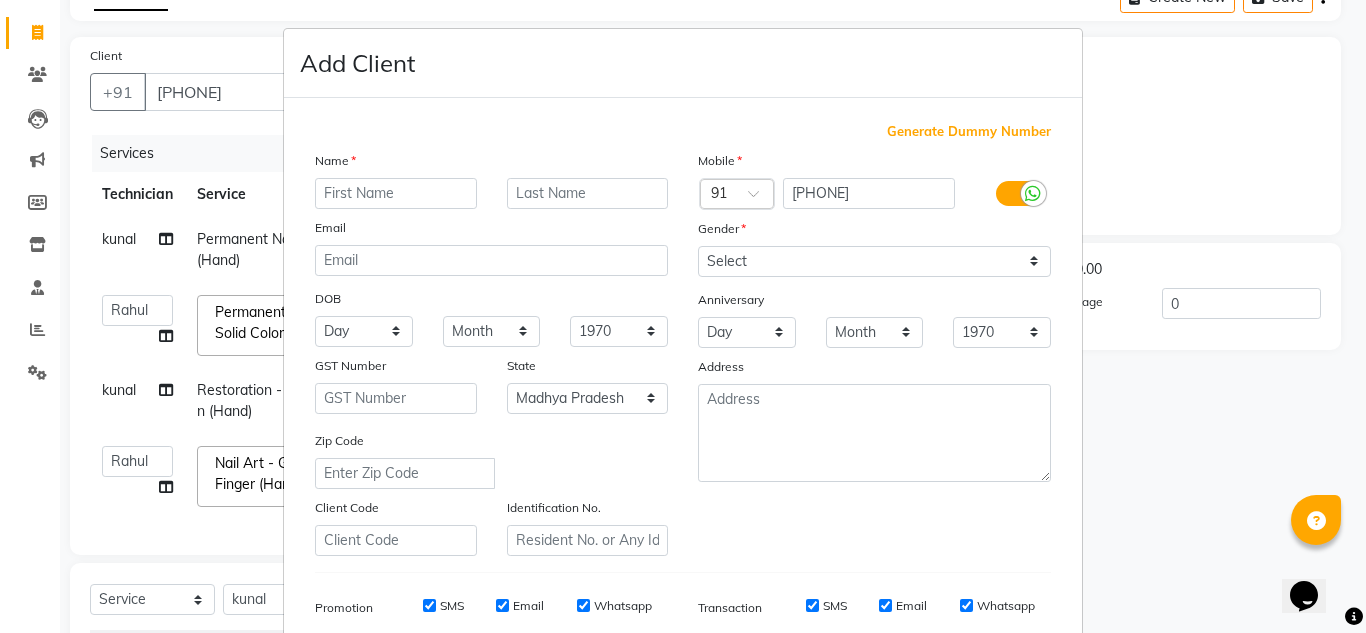 click at bounding box center (396, 193) 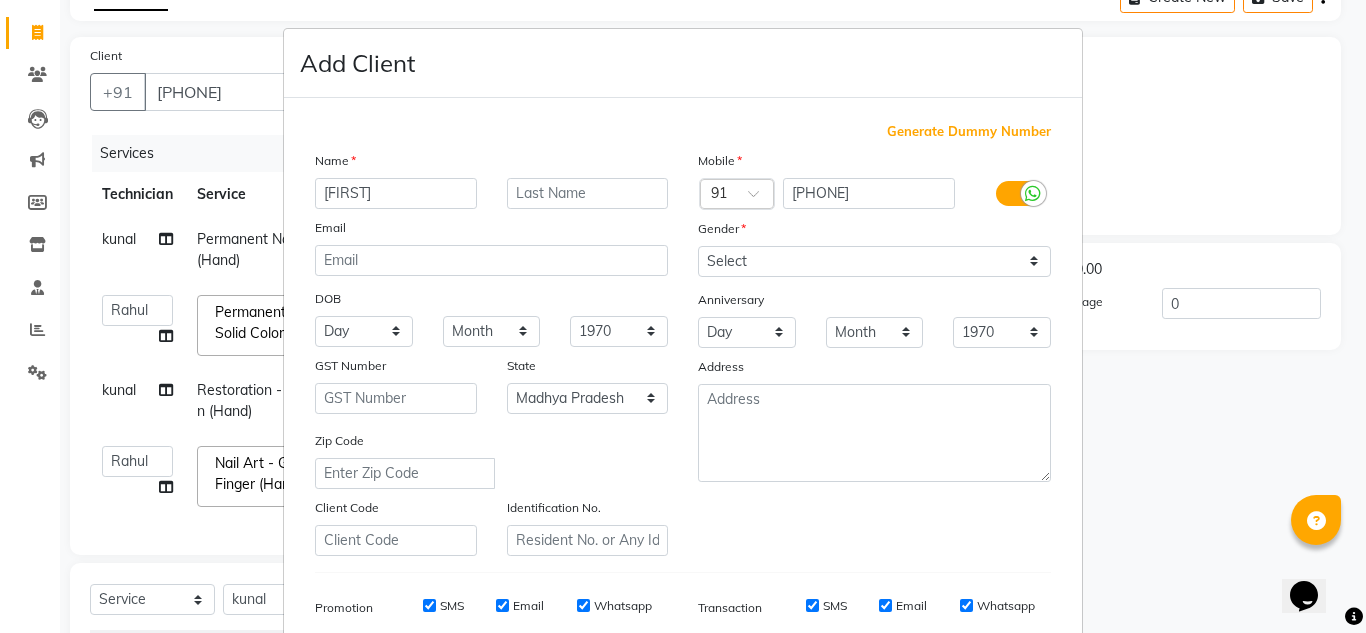 type on "yuktha" 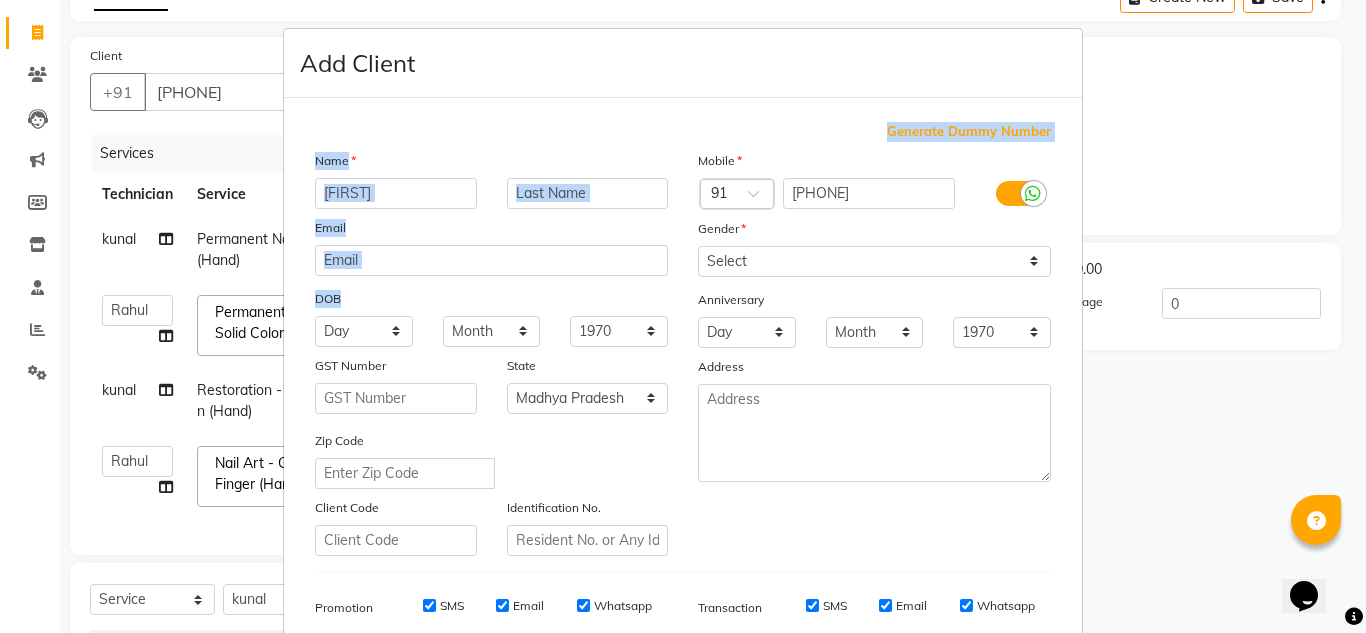 drag, startPoint x: 556, startPoint y: 303, endPoint x: 586, endPoint y: 129, distance: 176.56726 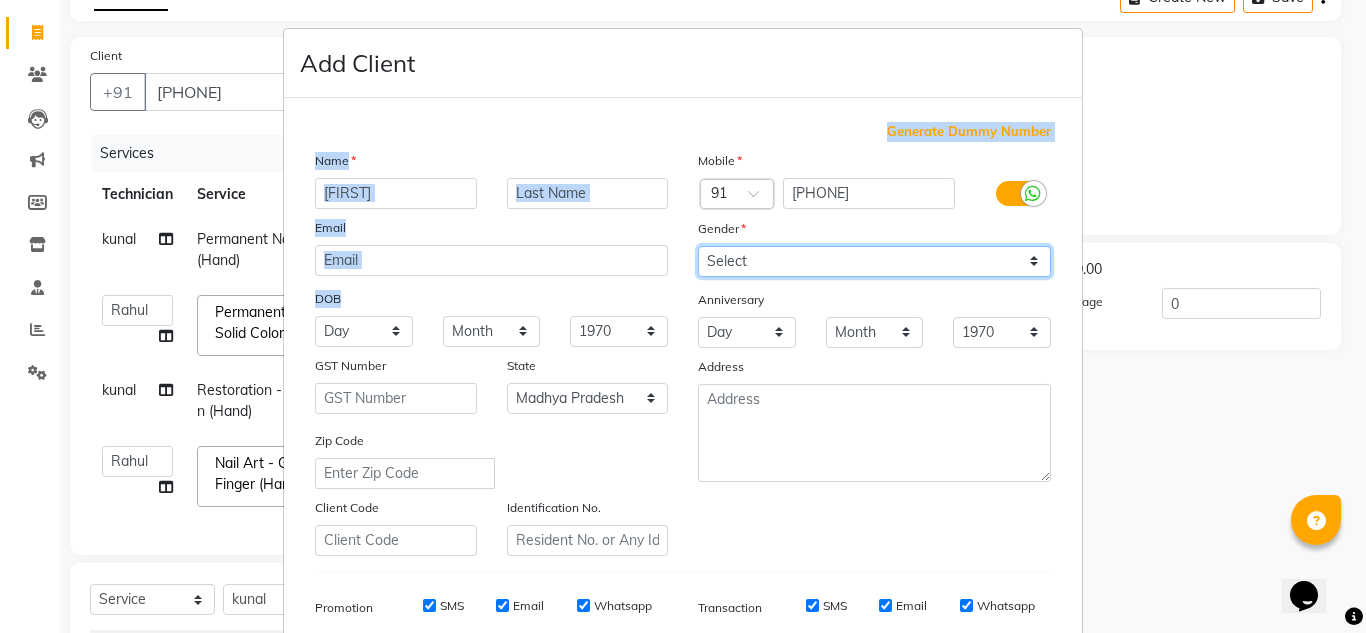 click on "Select Male Female Other Prefer Not To Say" at bounding box center [874, 261] 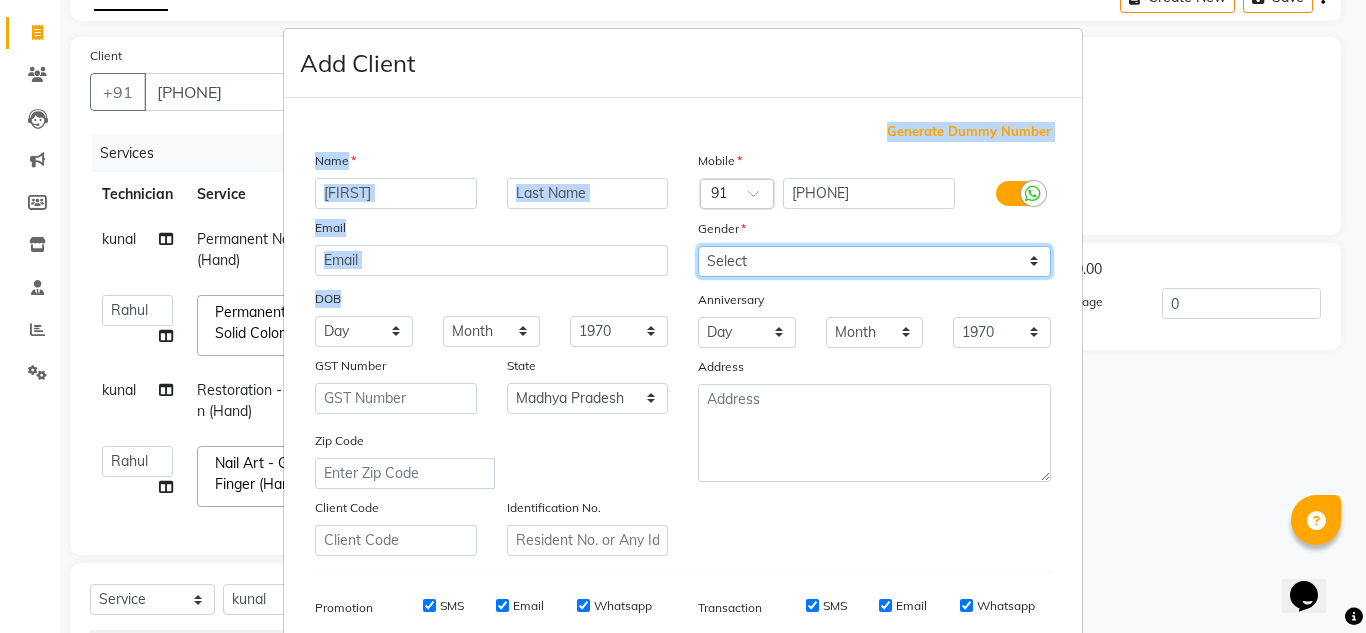 select on "female" 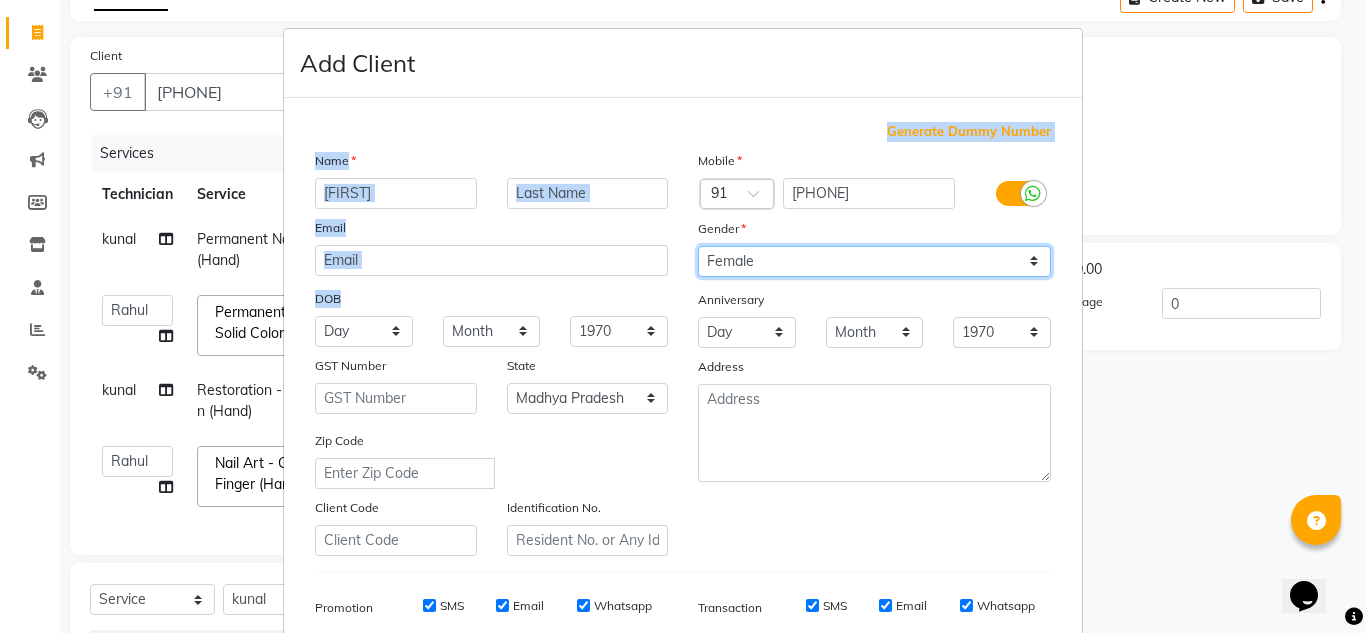 click on "Select Male Female Other Prefer Not To Say" at bounding box center (874, 261) 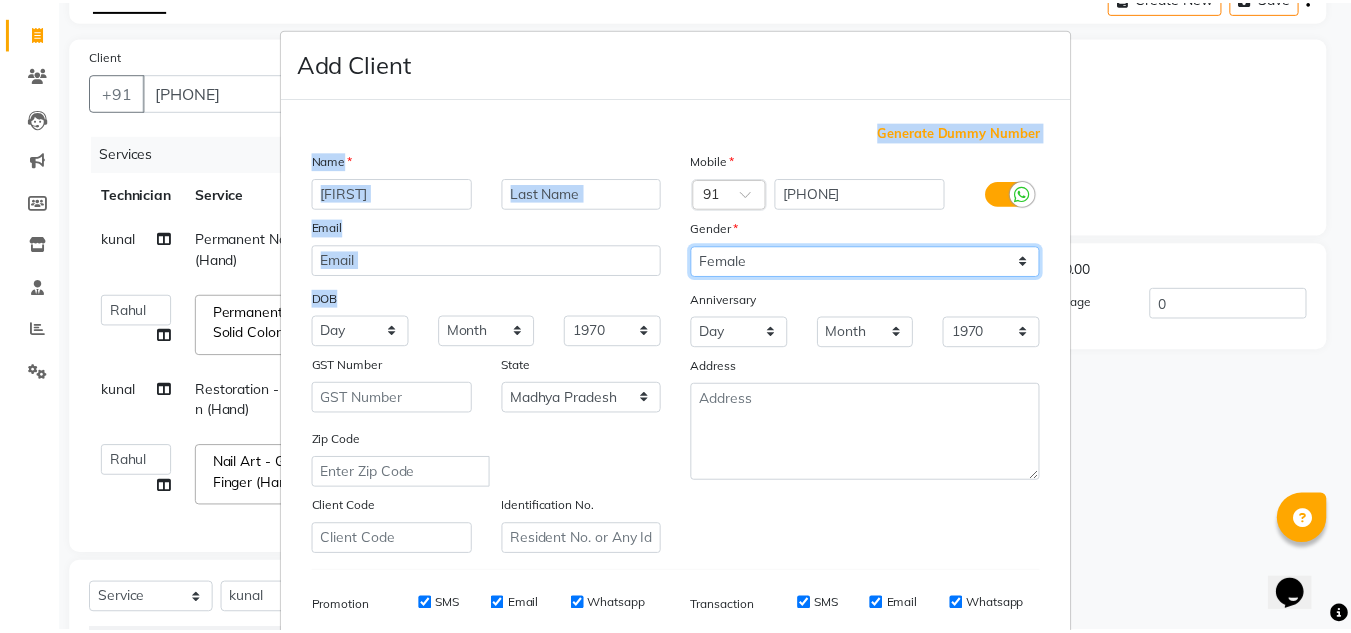 scroll, scrollTop: 290, scrollLeft: 0, axis: vertical 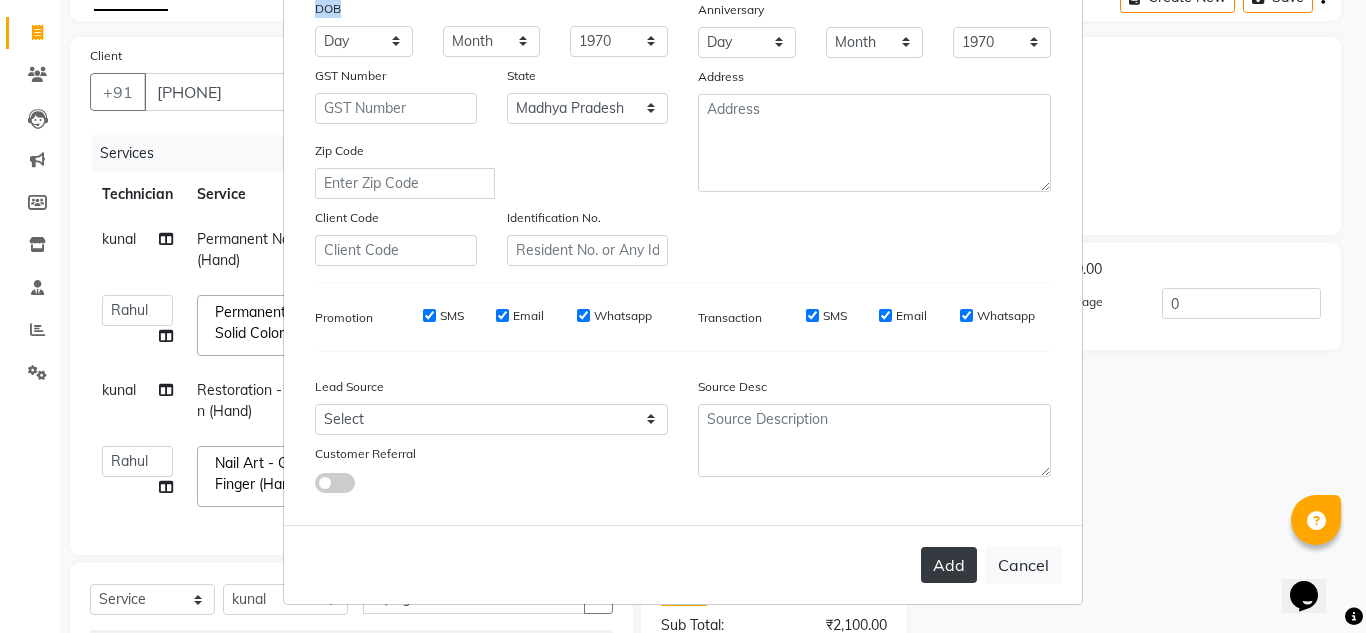 click on "Add" at bounding box center [949, 565] 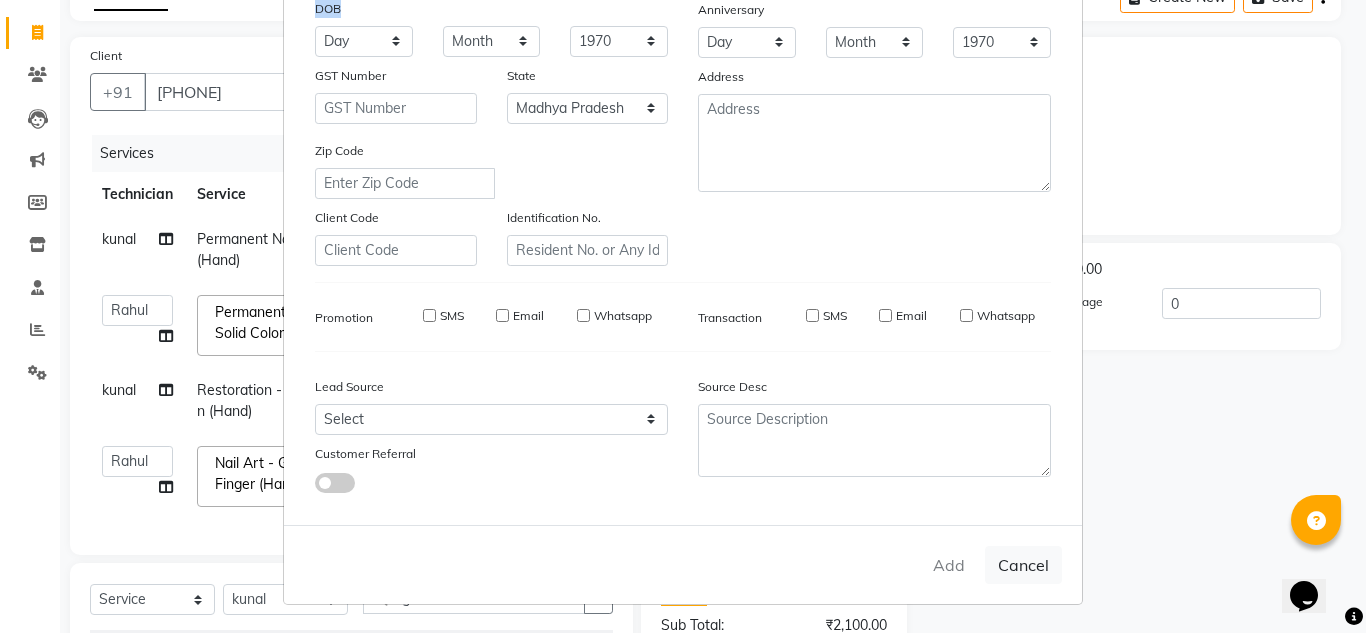click on "Add   Cancel" at bounding box center [683, 564] 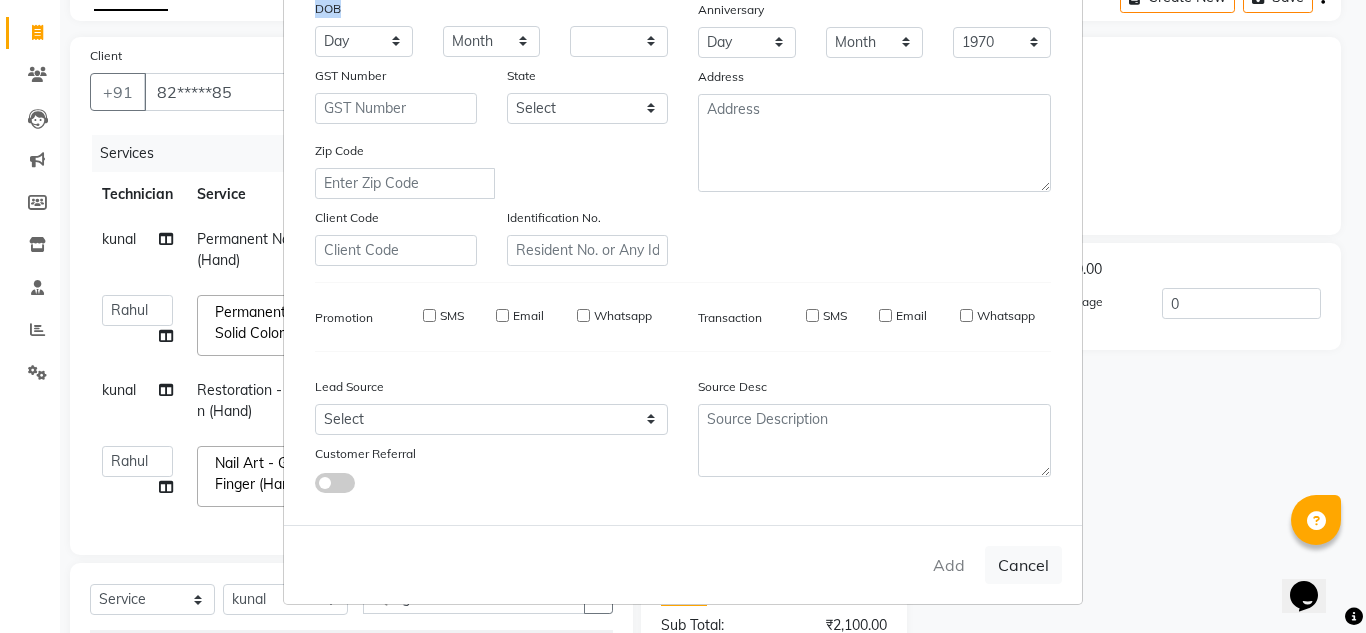 type 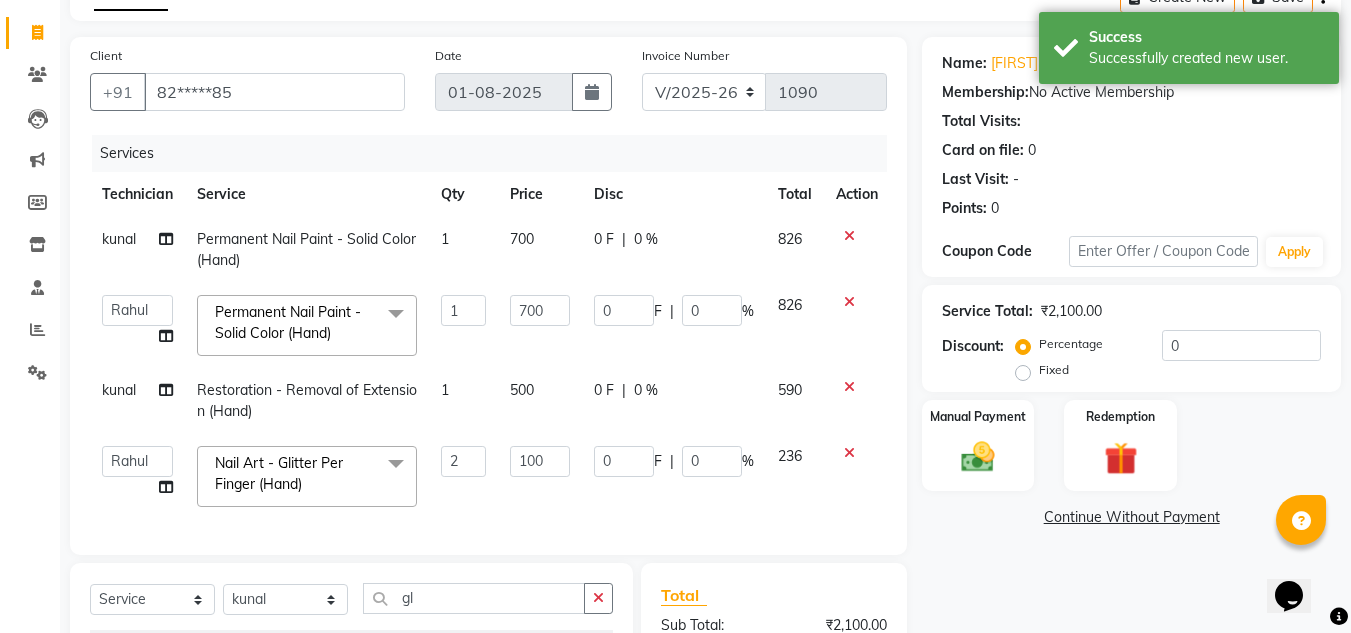 click on "Name: Yuktha  Membership:  No Active Membership  Total Visits:   Card on file:  0 Last Visit:   - Points:   0  Coupon Code Apply Service Total:  ₹2,100.00  Discount:  Percentage   Fixed  0 Manual Payment Redemption  Continue Without Payment" 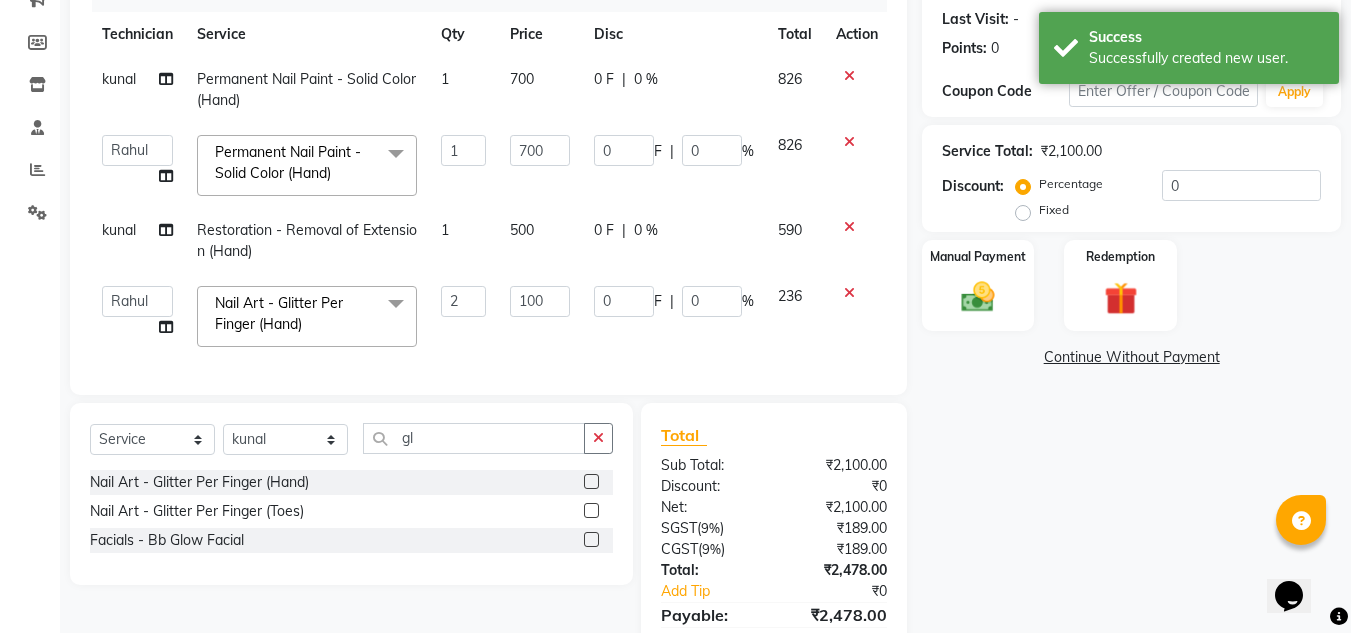 scroll, scrollTop: 273, scrollLeft: 0, axis: vertical 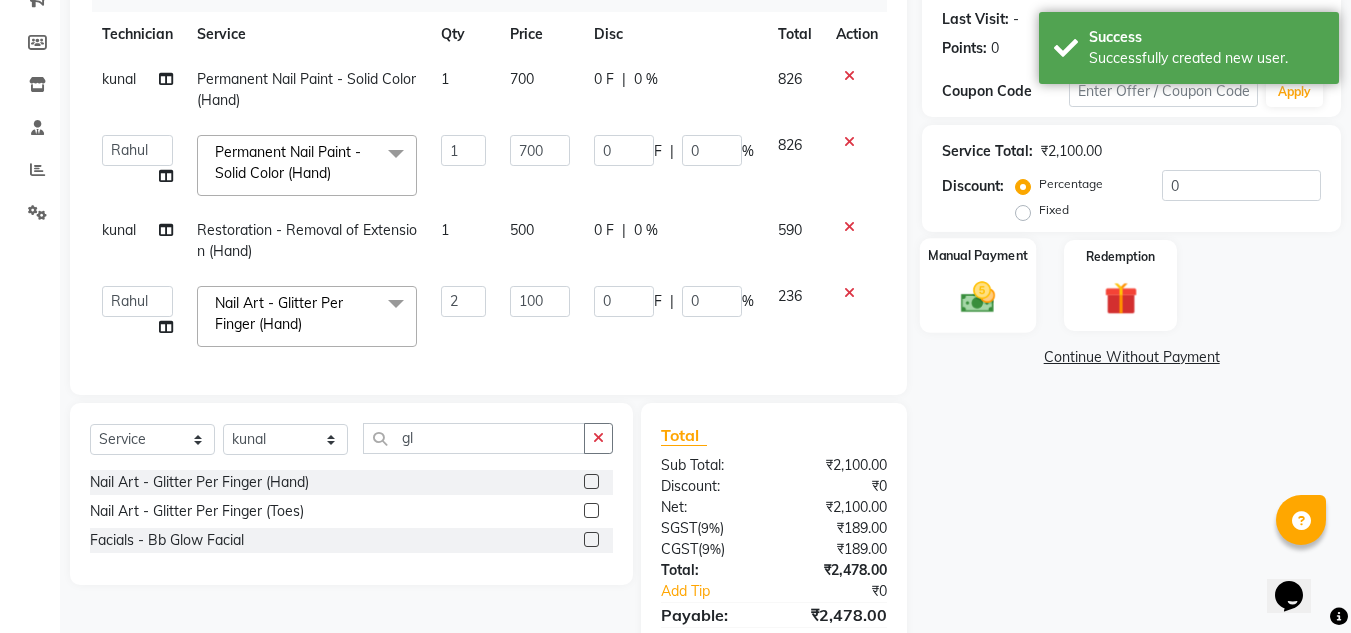 click 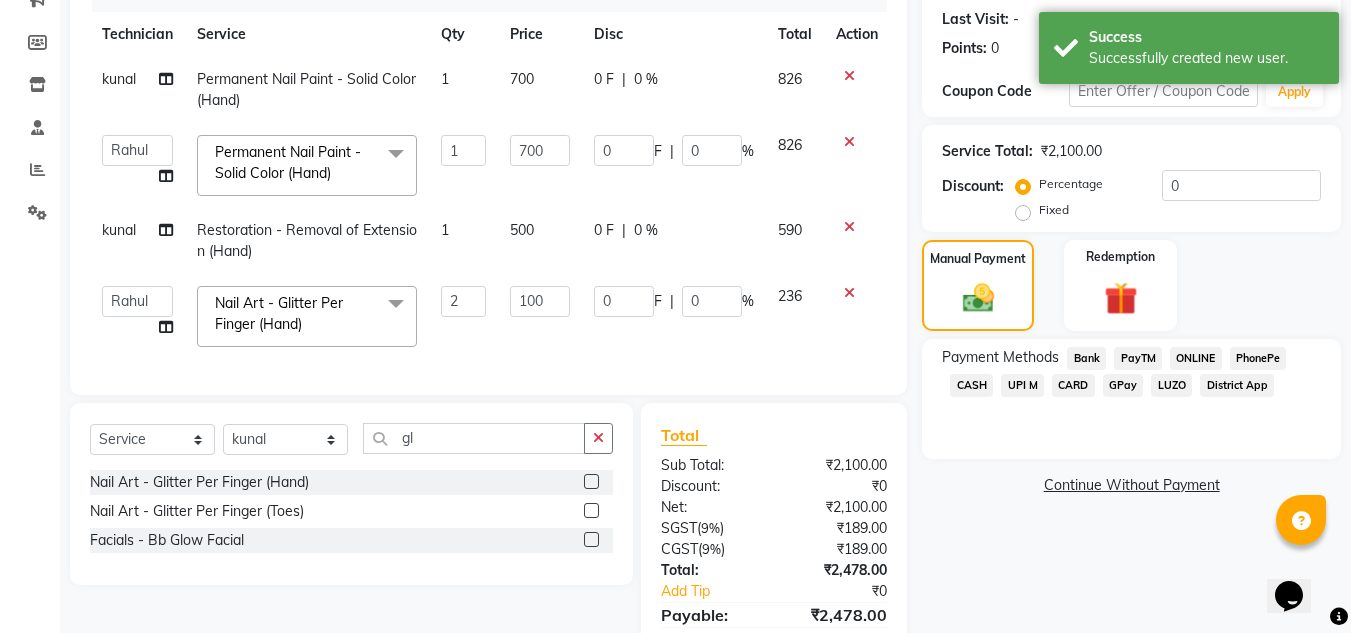 click on "ONLINE" 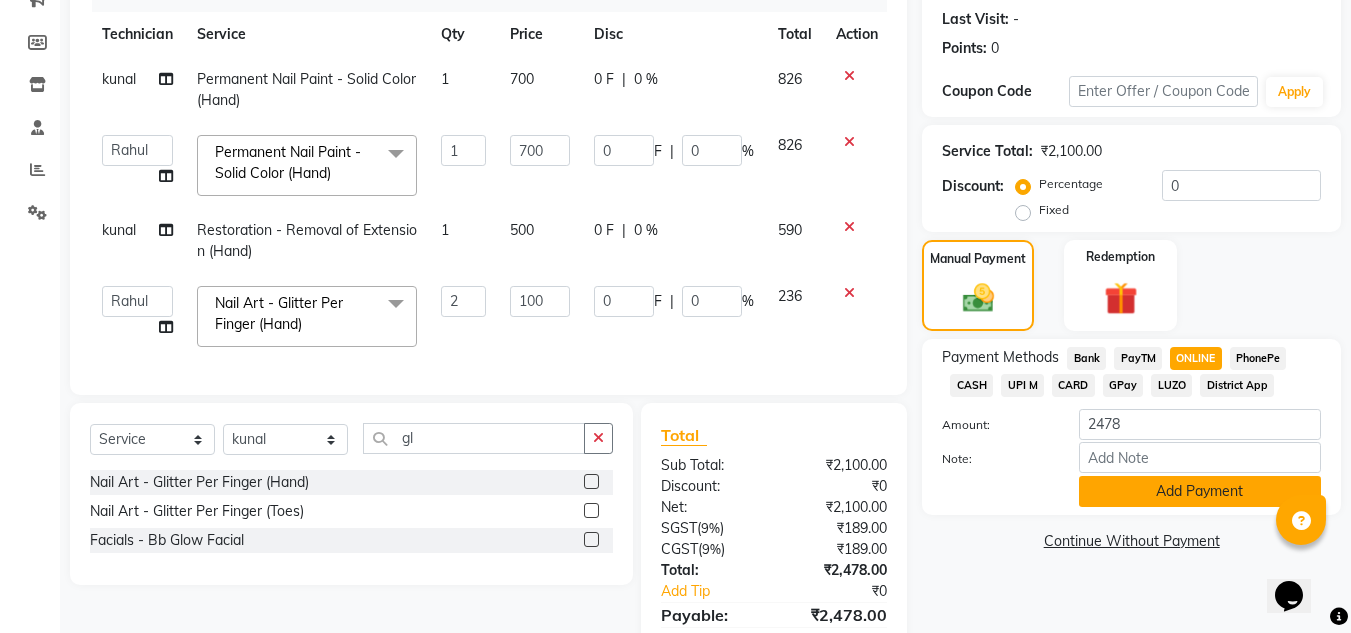 click on "Add Payment" 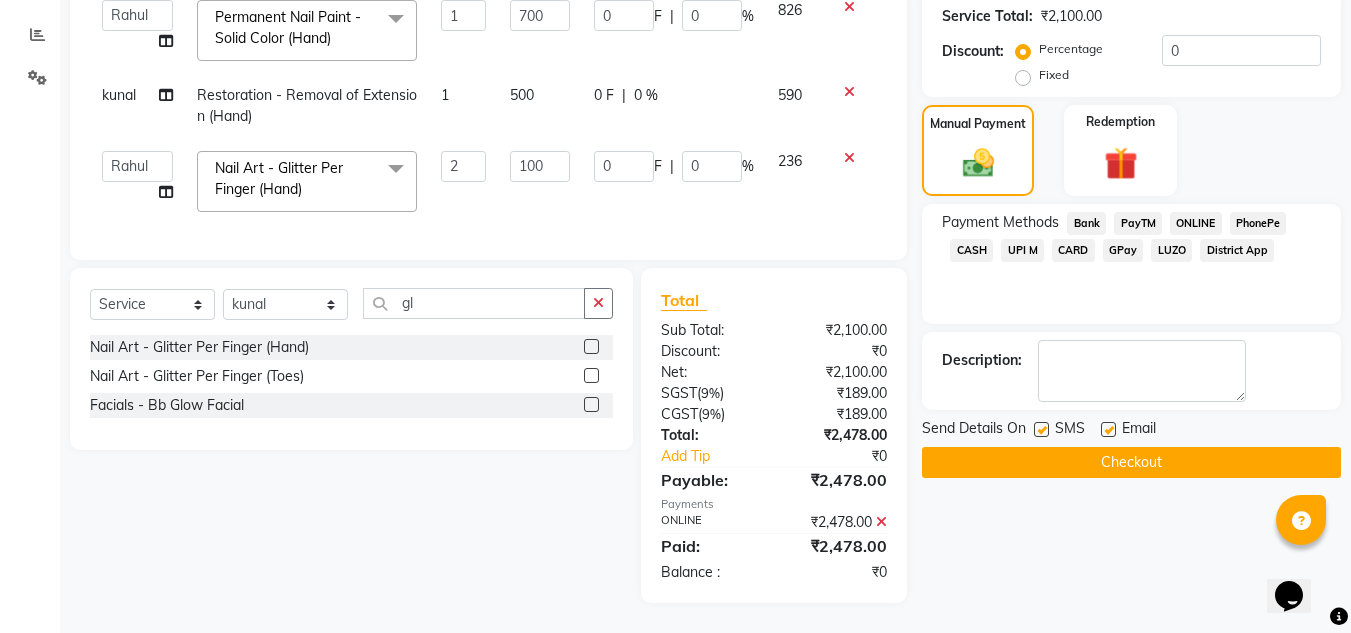 scroll, scrollTop: 423, scrollLeft: 0, axis: vertical 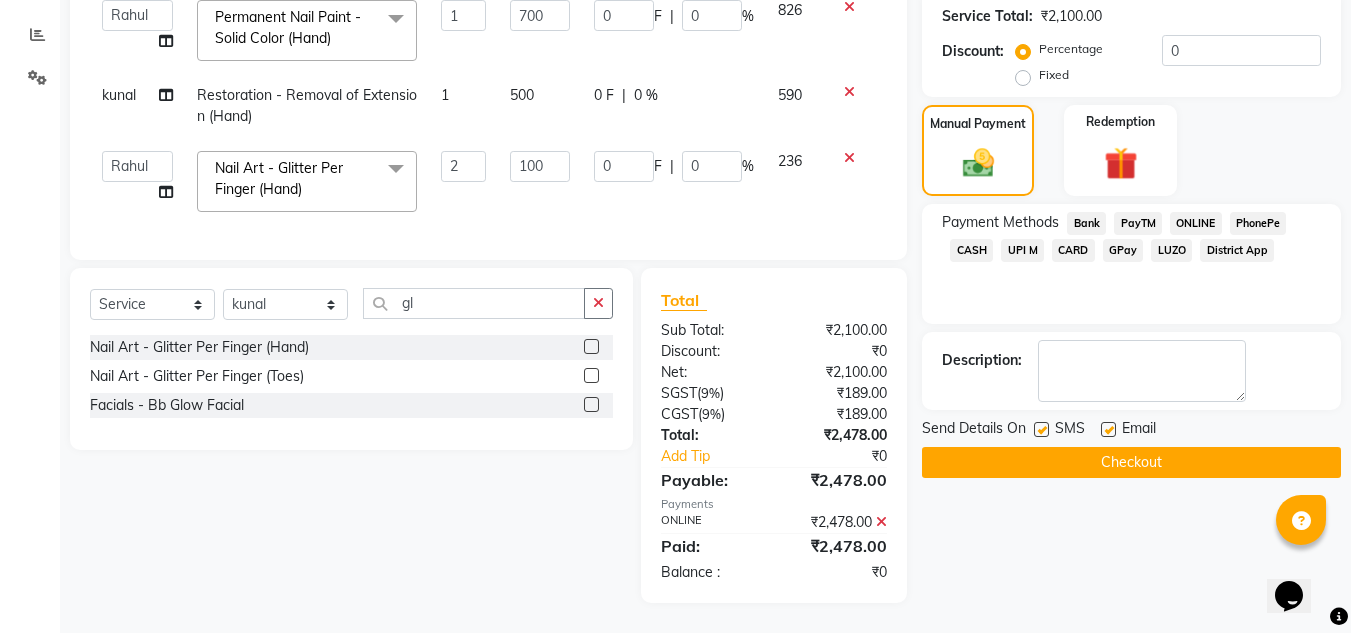 click on "Checkout" 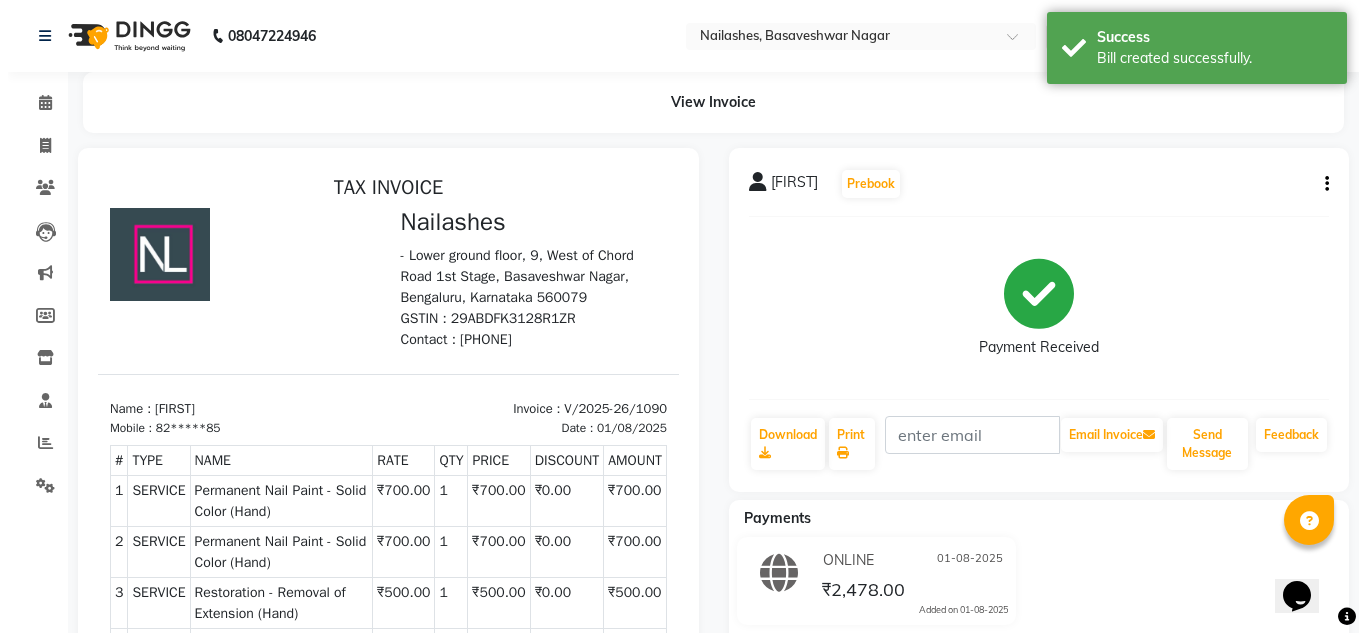 scroll, scrollTop: 0, scrollLeft: 0, axis: both 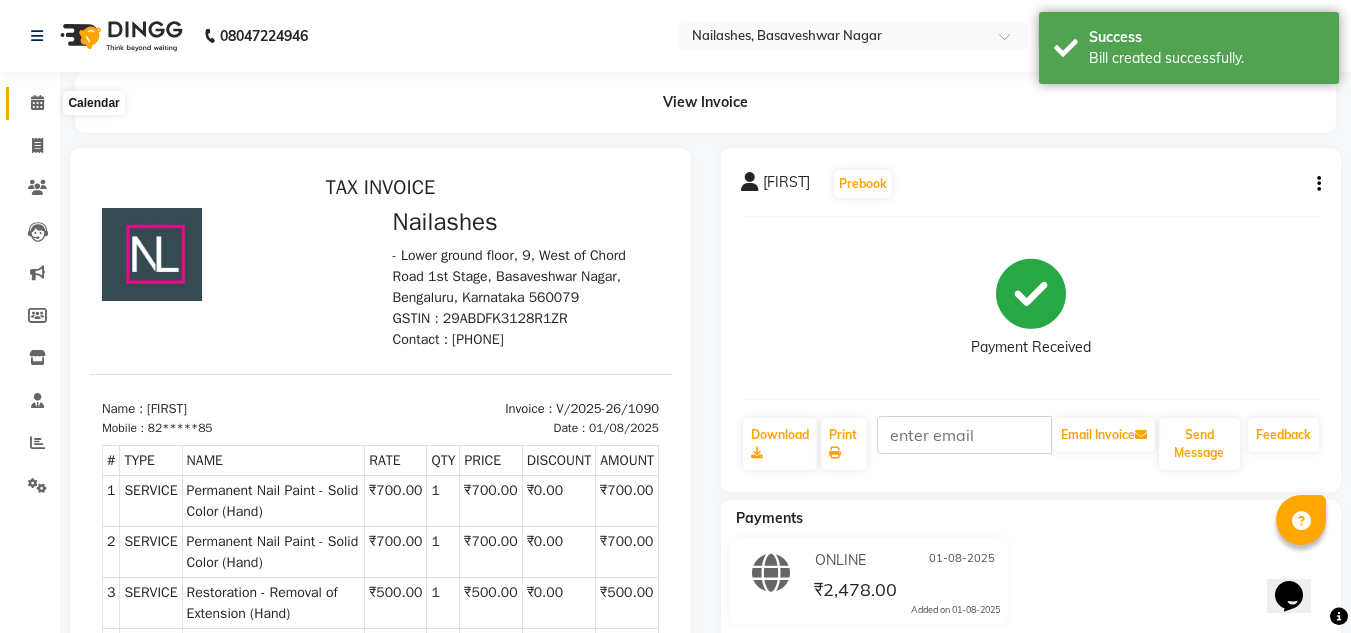 click 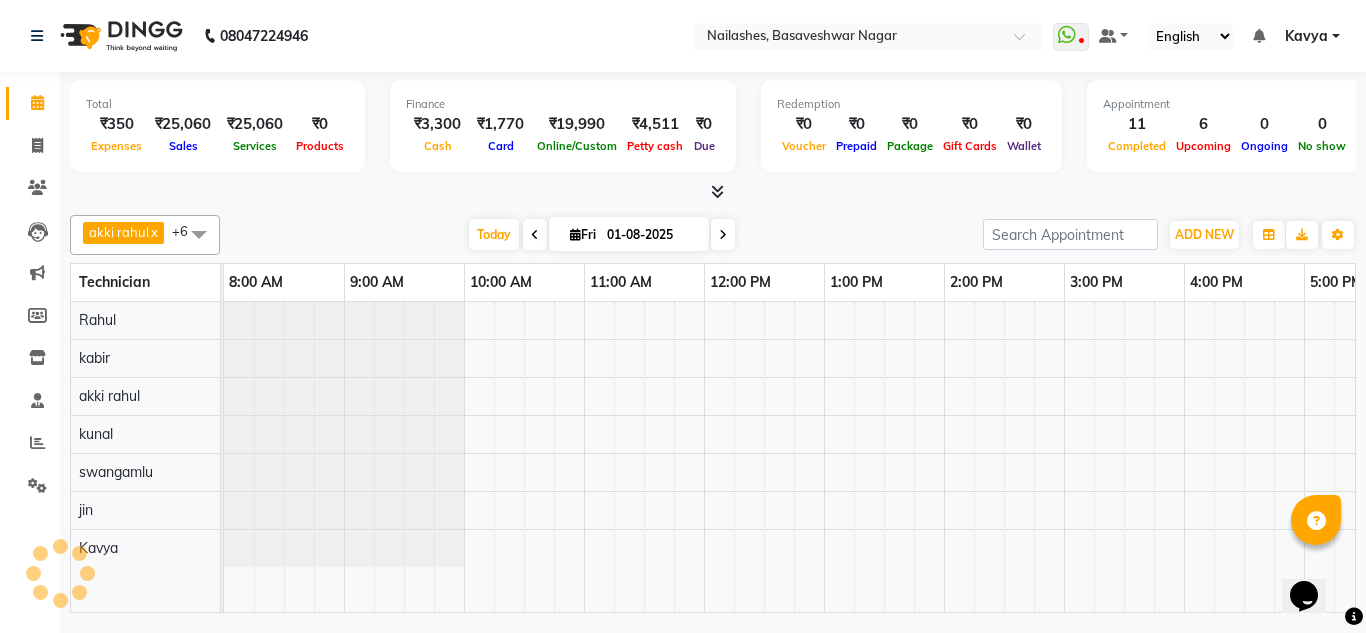 scroll, scrollTop: 0, scrollLeft: 0, axis: both 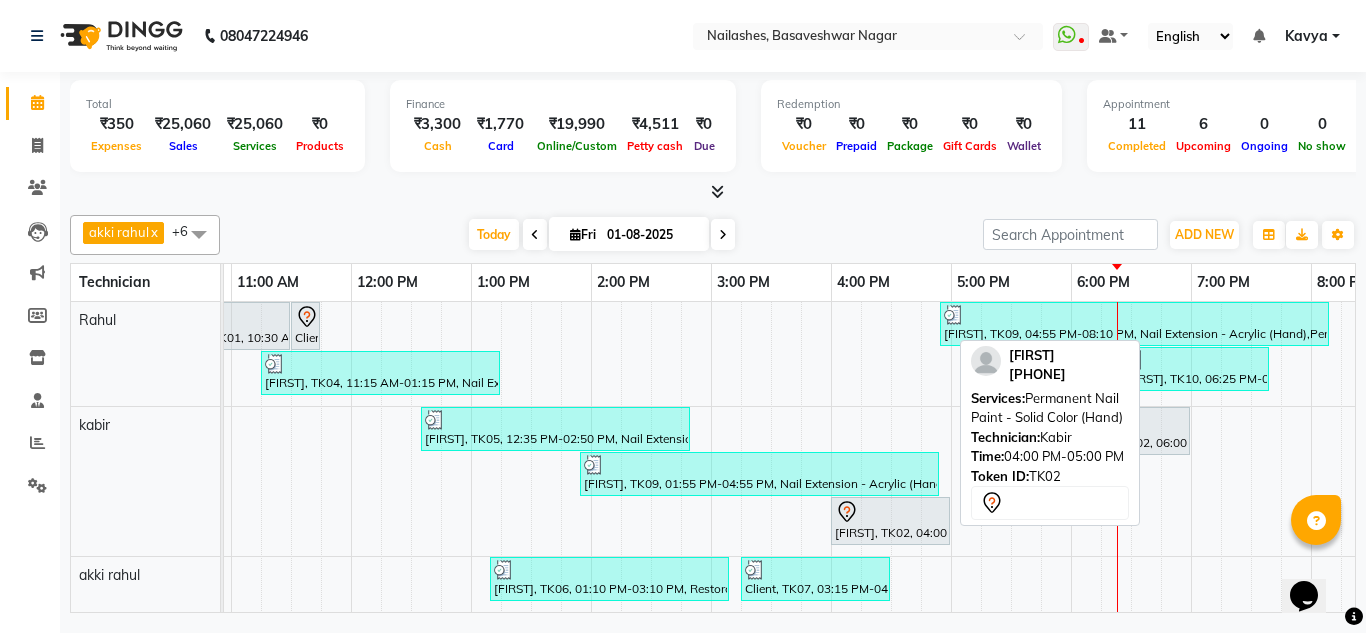 click on "Ankitha, TK02, 04:00 PM-05:00 PM, Permanent Nail Paint - Solid Color (Hand)" at bounding box center [890, 521] 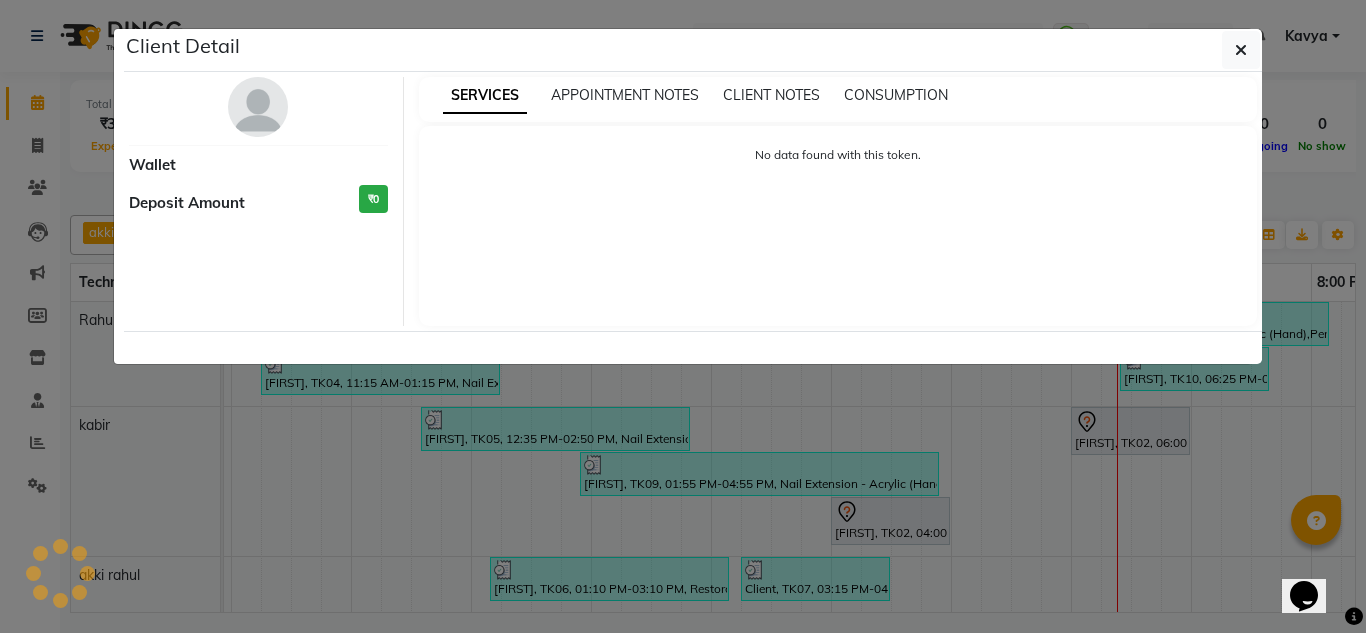 select on "7" 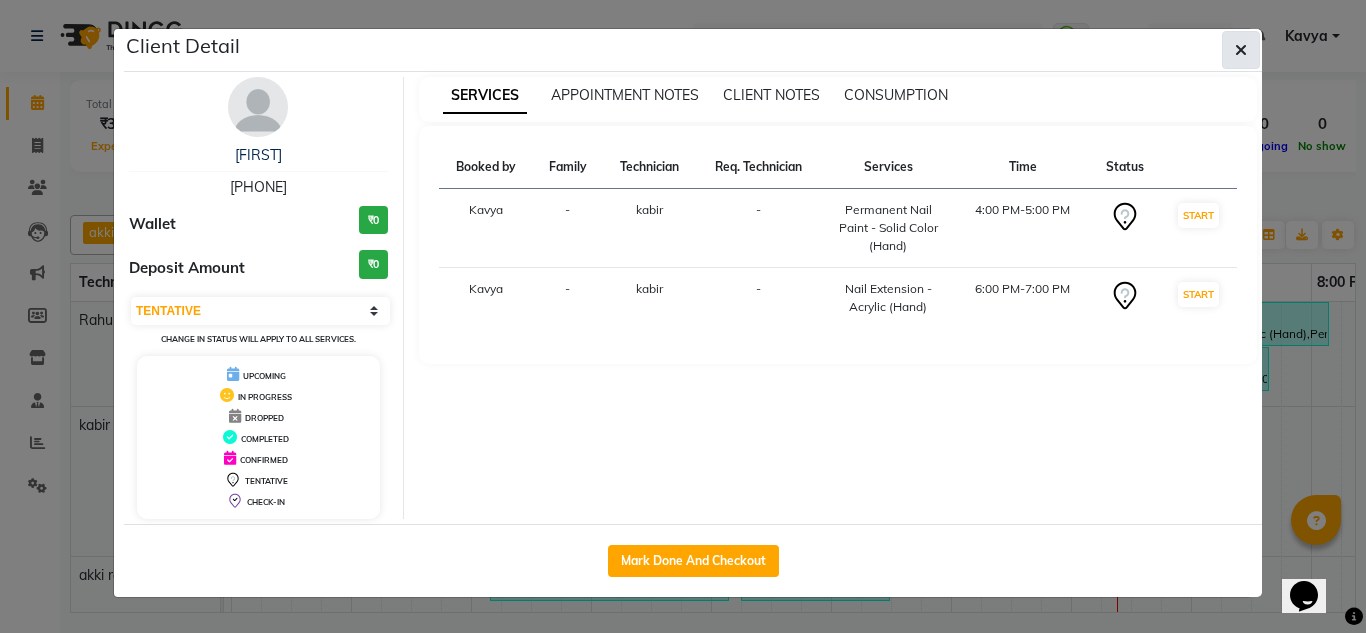 click 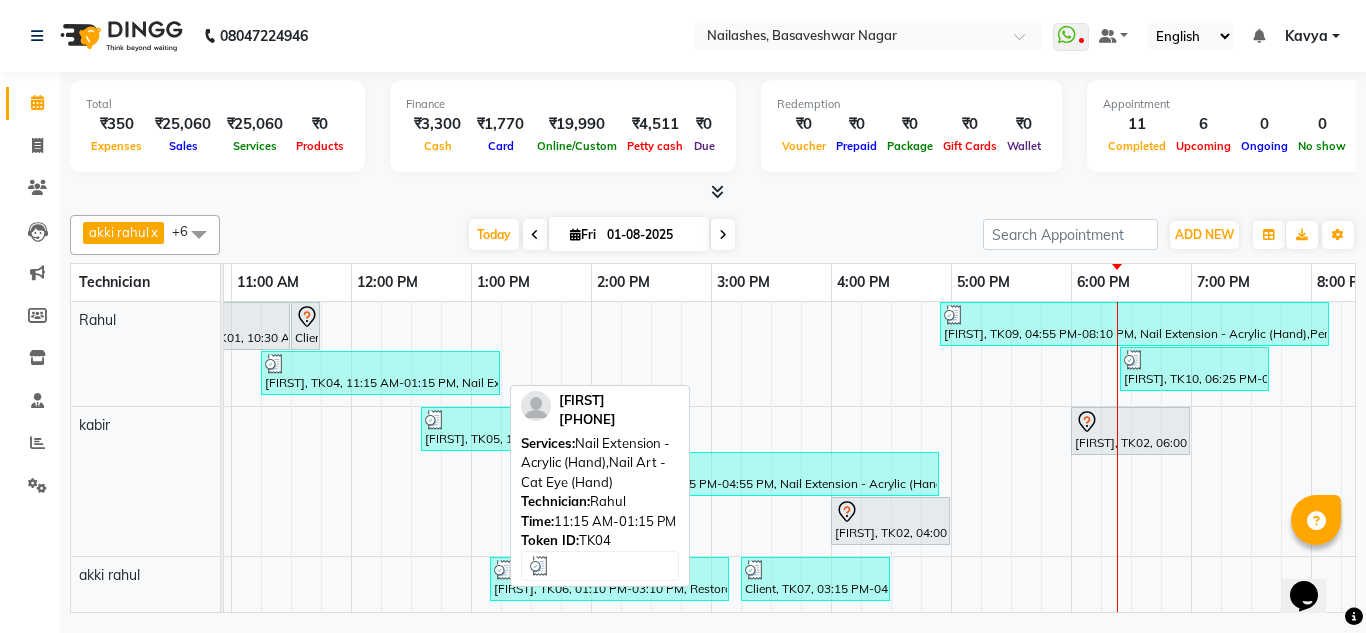 click on "Ankitha, TK04, 11:15 AM-01:15 PM, Nail Extension - Acrylic (Hand),Nail Art - Cat Eye (Hand)" at bounding box center (380, 373) 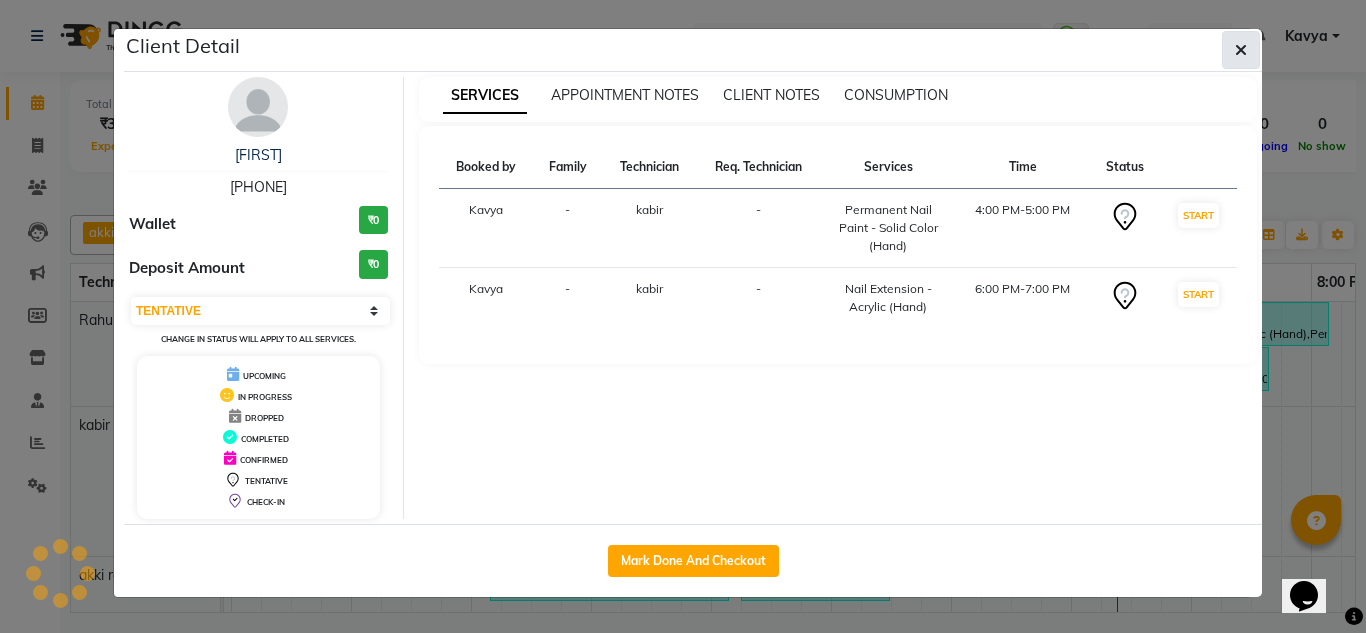 select on "3" 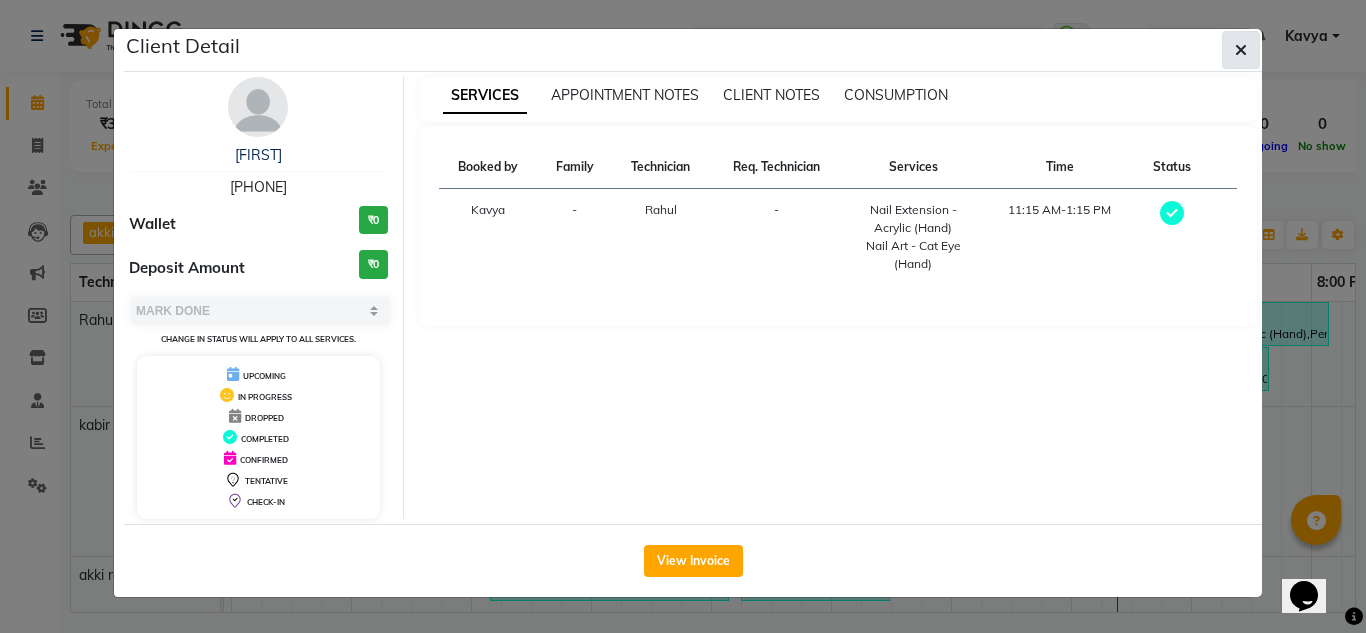 click 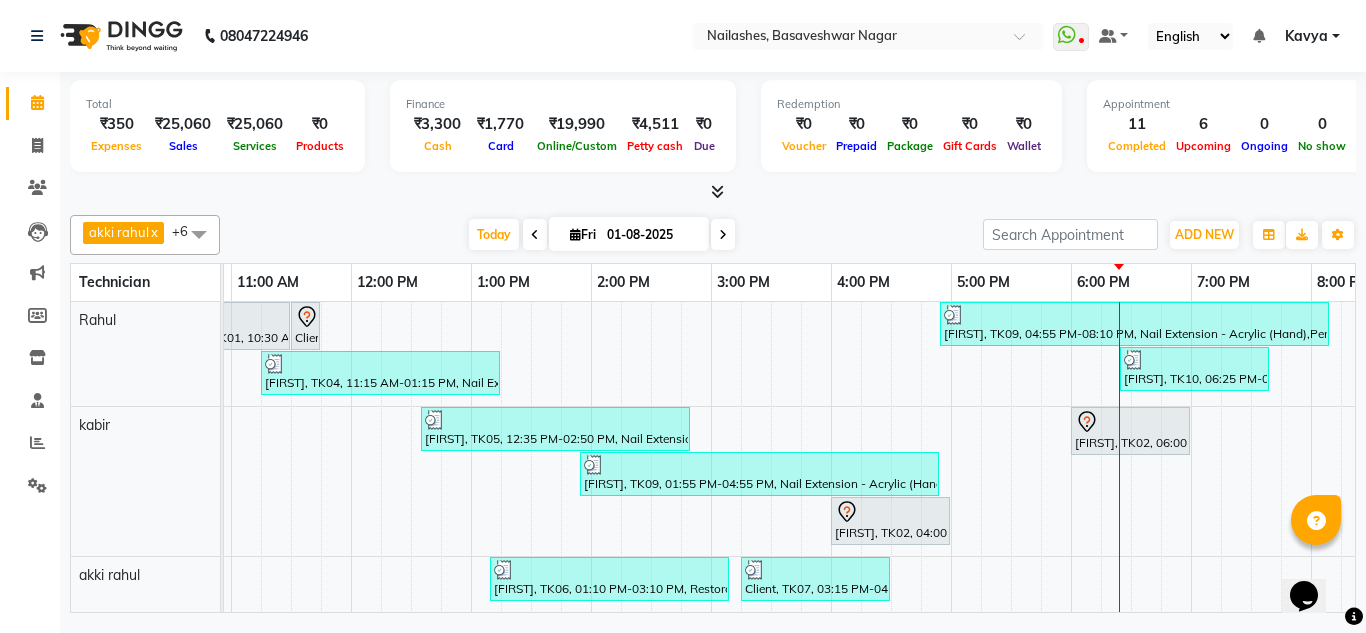 scroll, scrollTop: 0, scrollLeft: 444, axis: horizontal 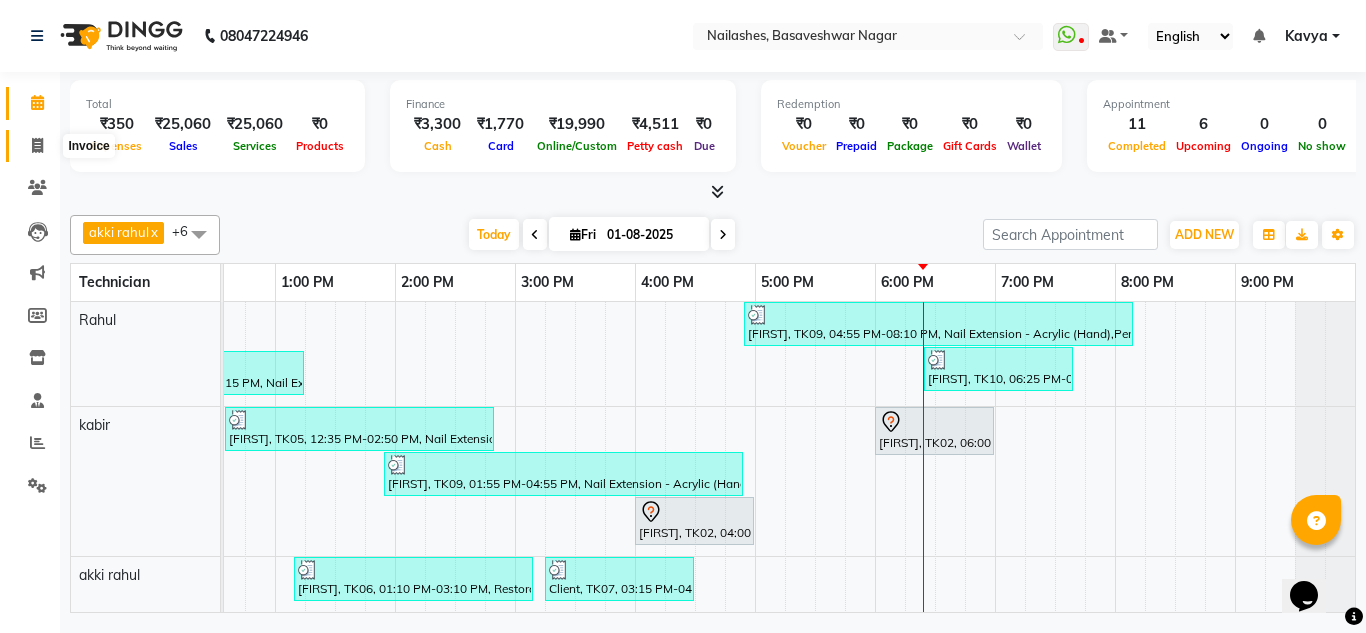 click 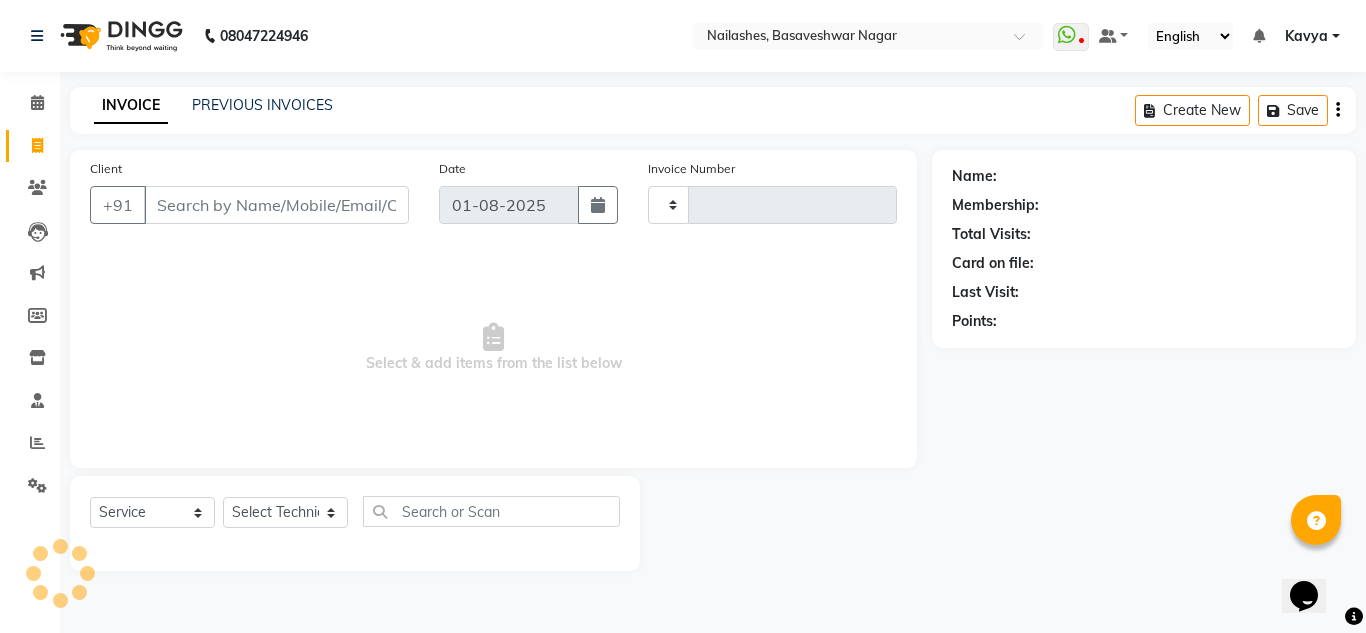 type on "1091" 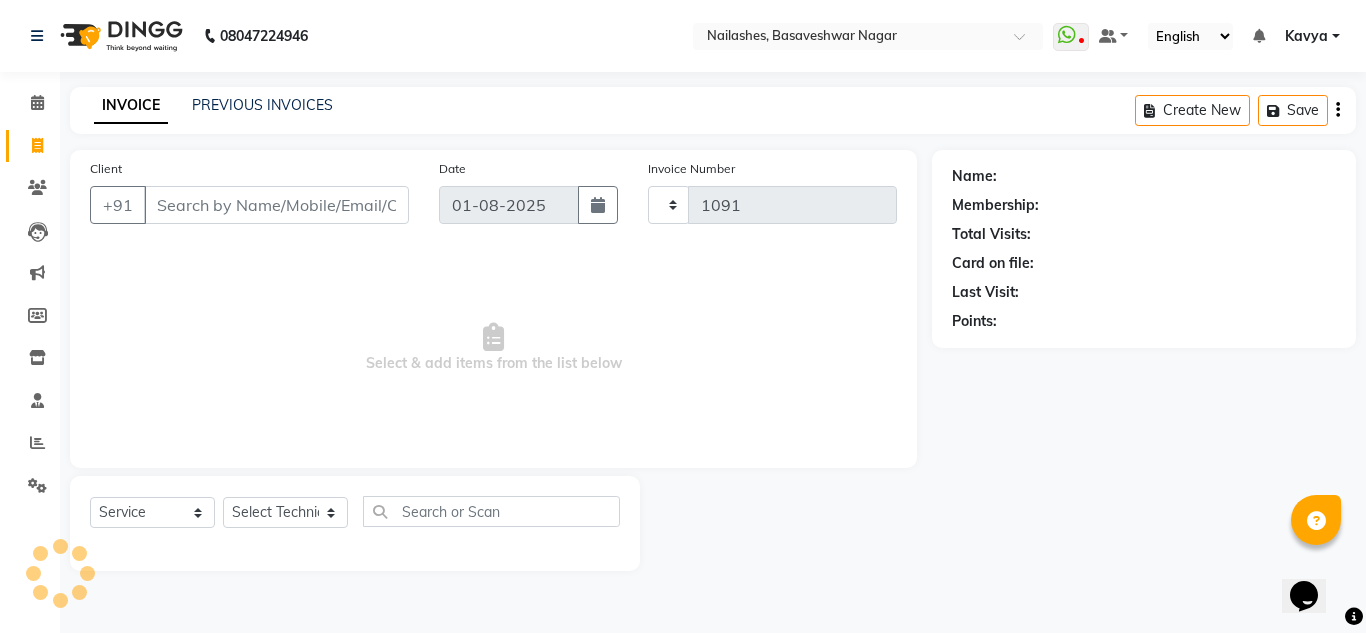 select on "7686" 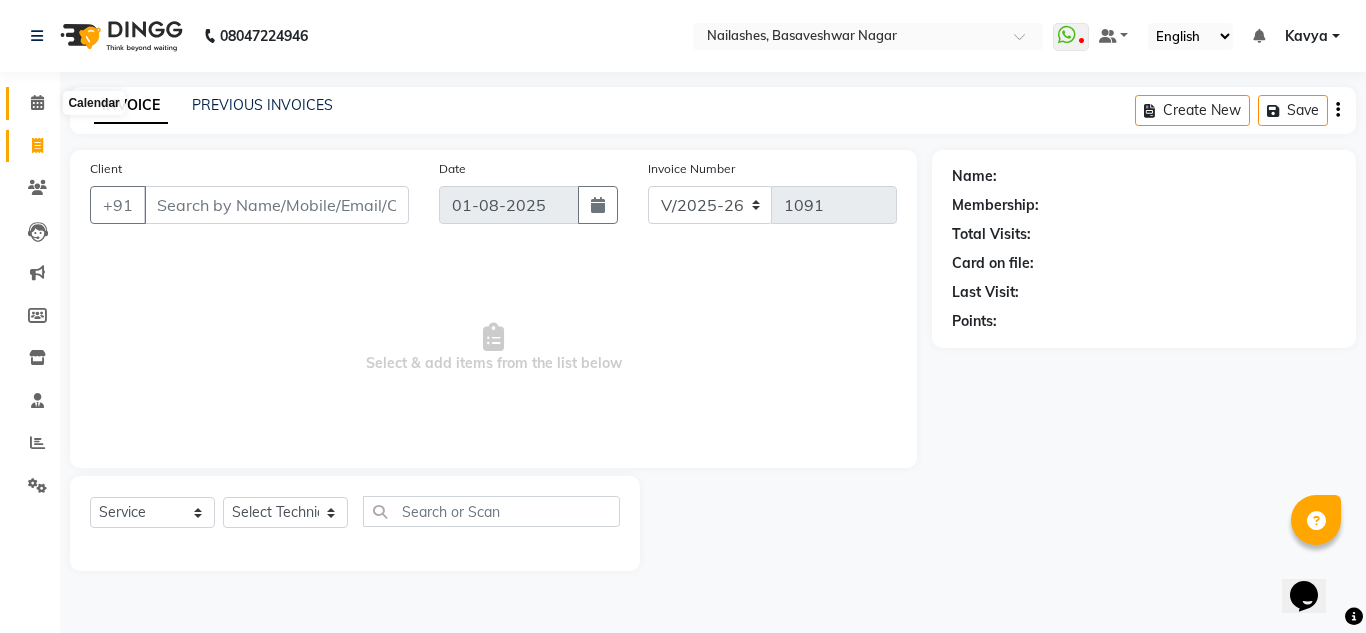 click 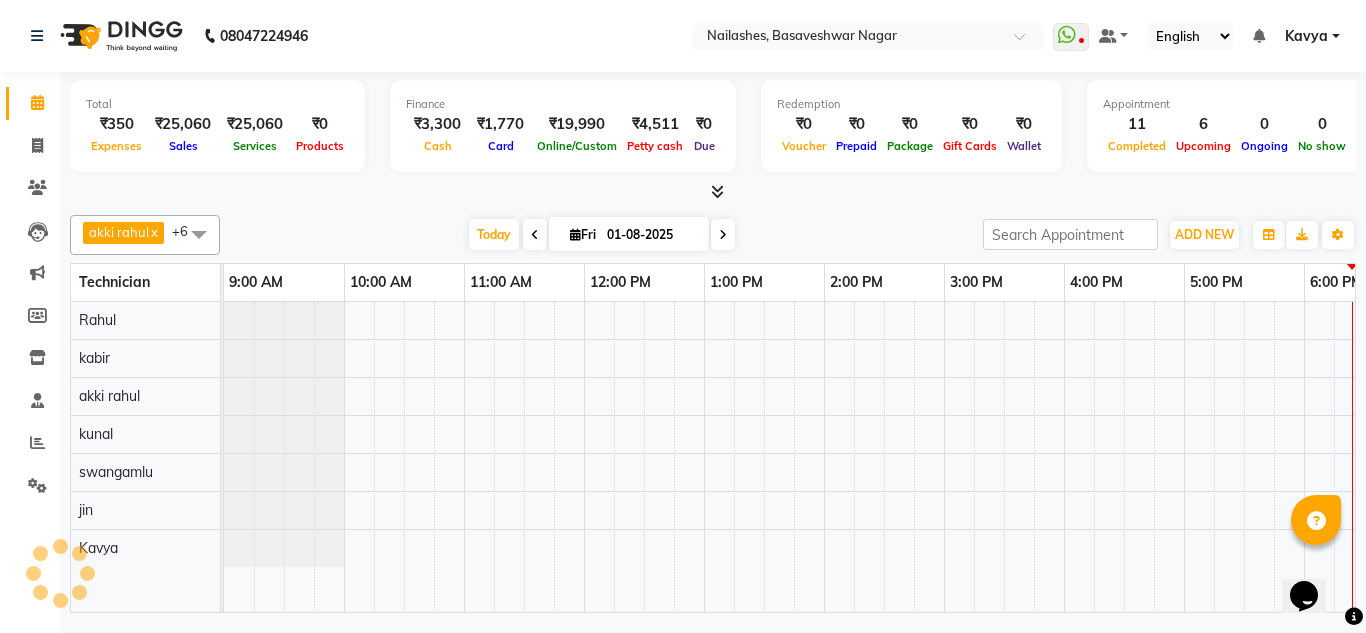 scroll, scrollTop: 0, scrollLeft: 0, axis: both 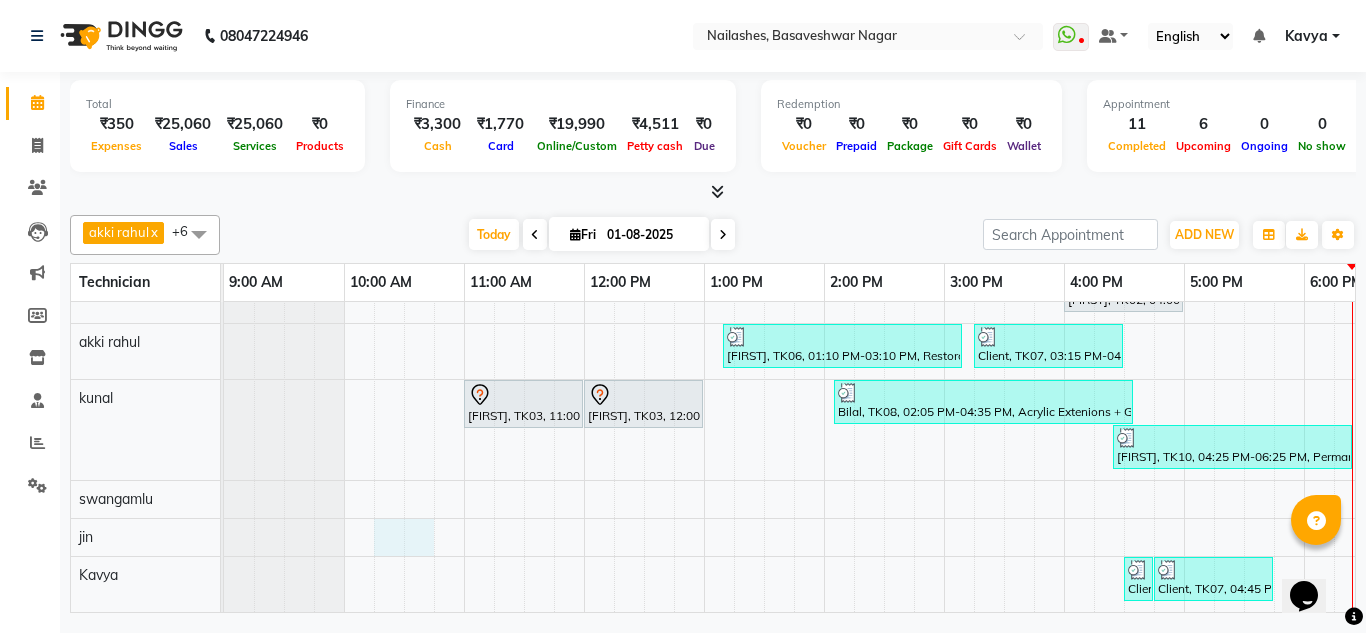 drag, startPoint x: 426, startPoint y: 517, endPoint x: 386, endPoint y: 420, distance: 104.92378 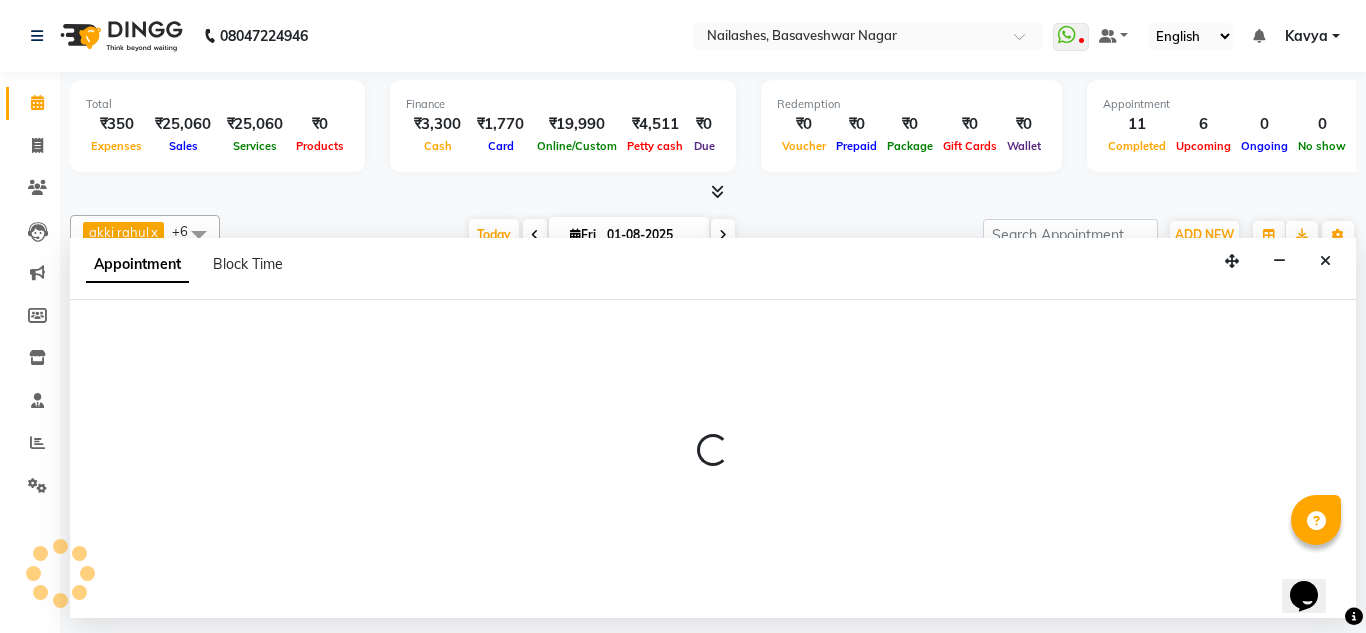 select on "81679" 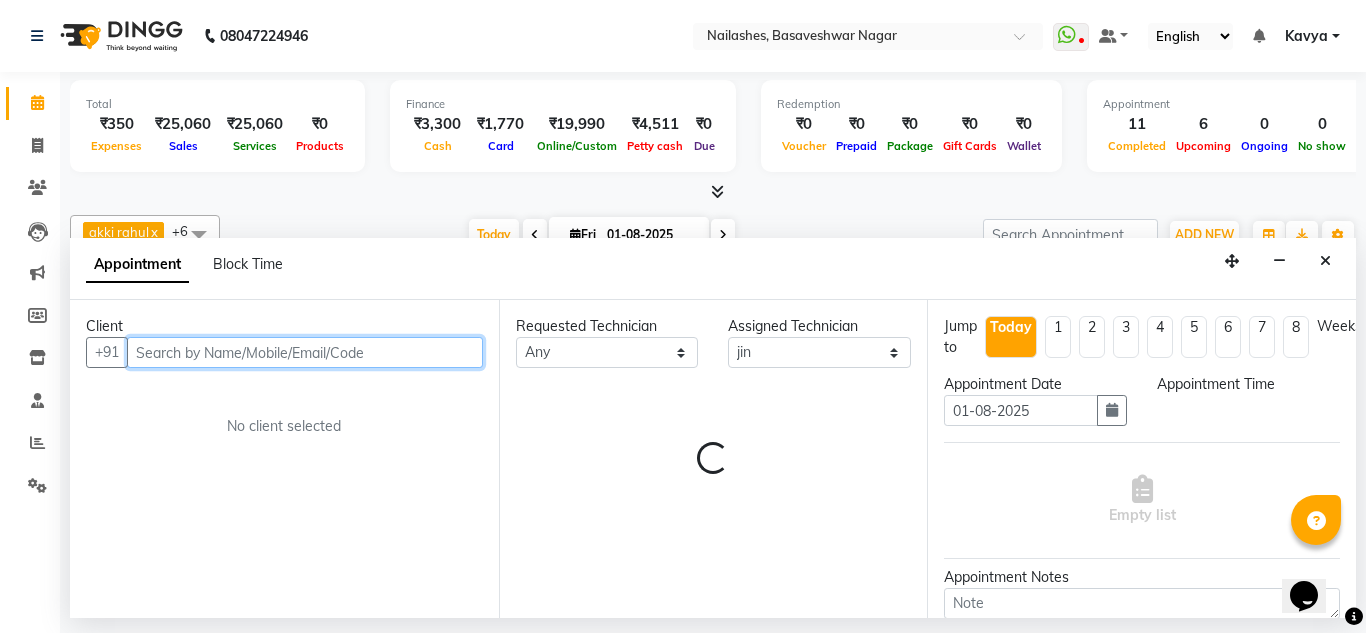 select on "615" 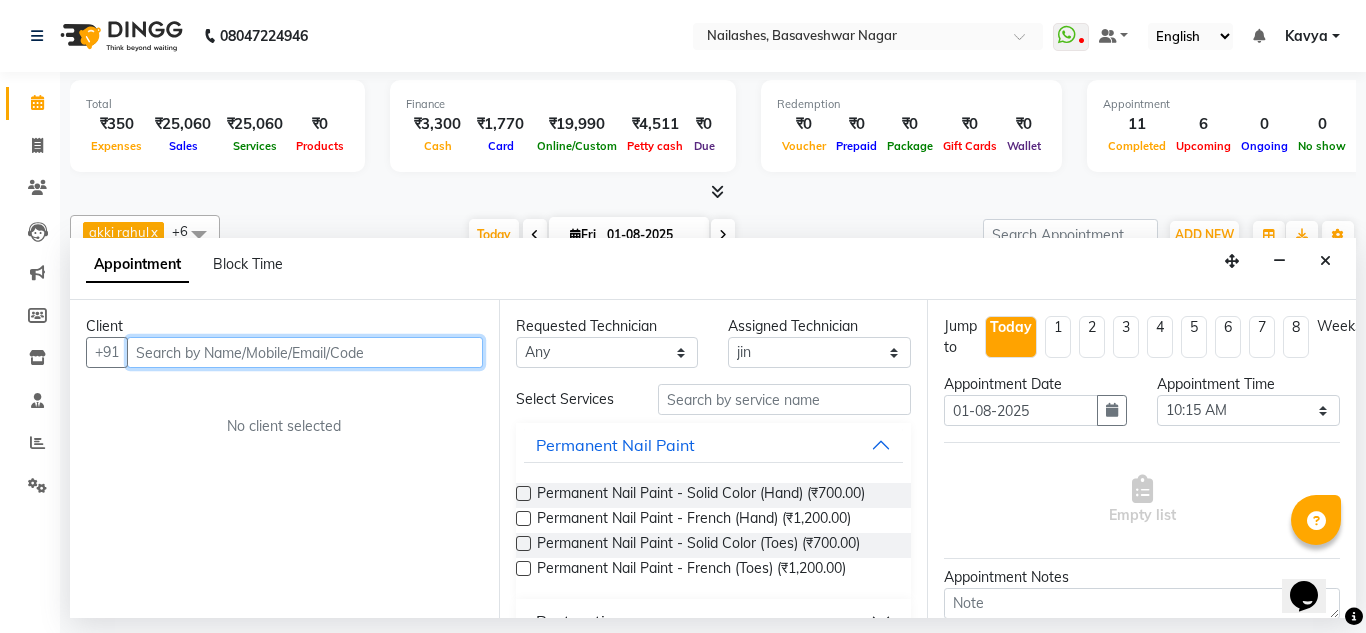 click at bounding box center (305, 352) 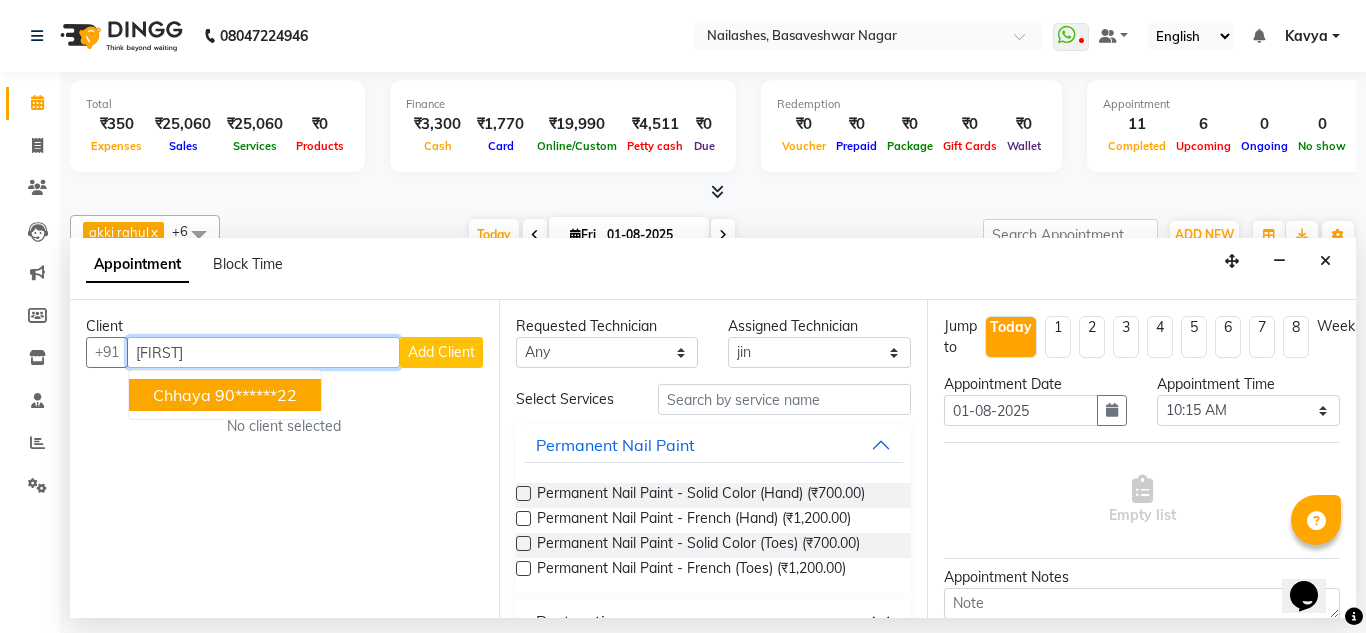 click on "chhaya  90******22" at bounding box center (225, 395) 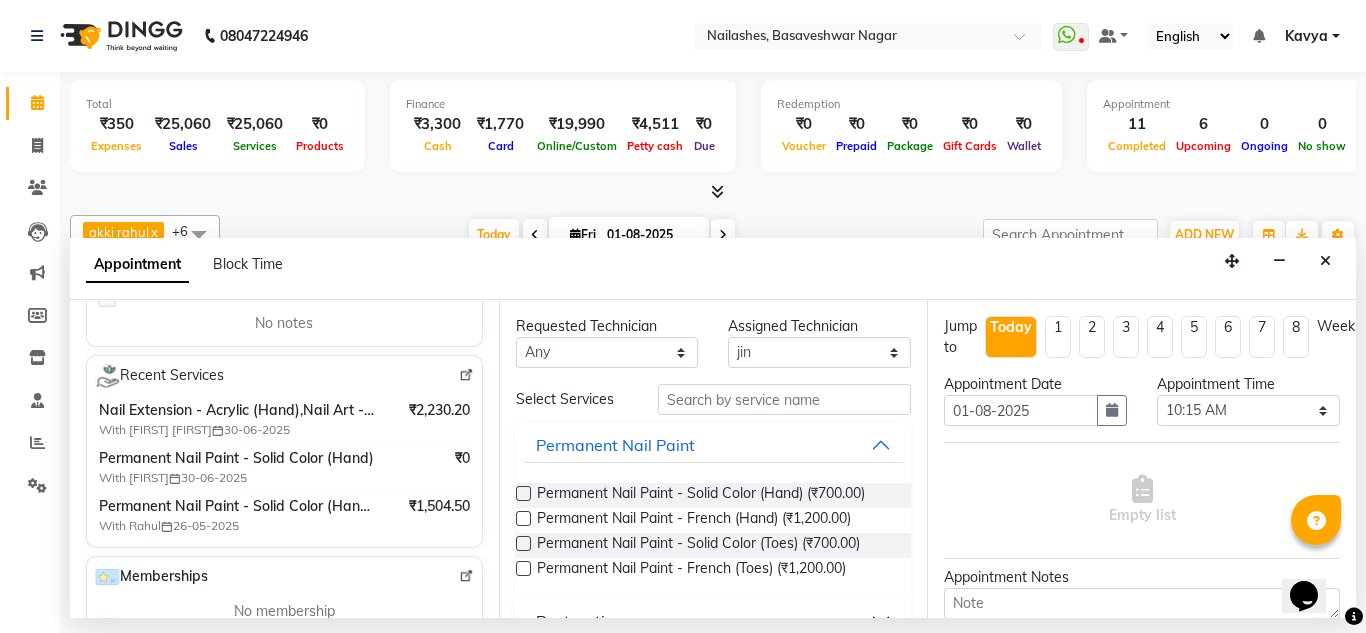 scroll, scrollTop: 314, scrollLeft: 0, axis: vertical 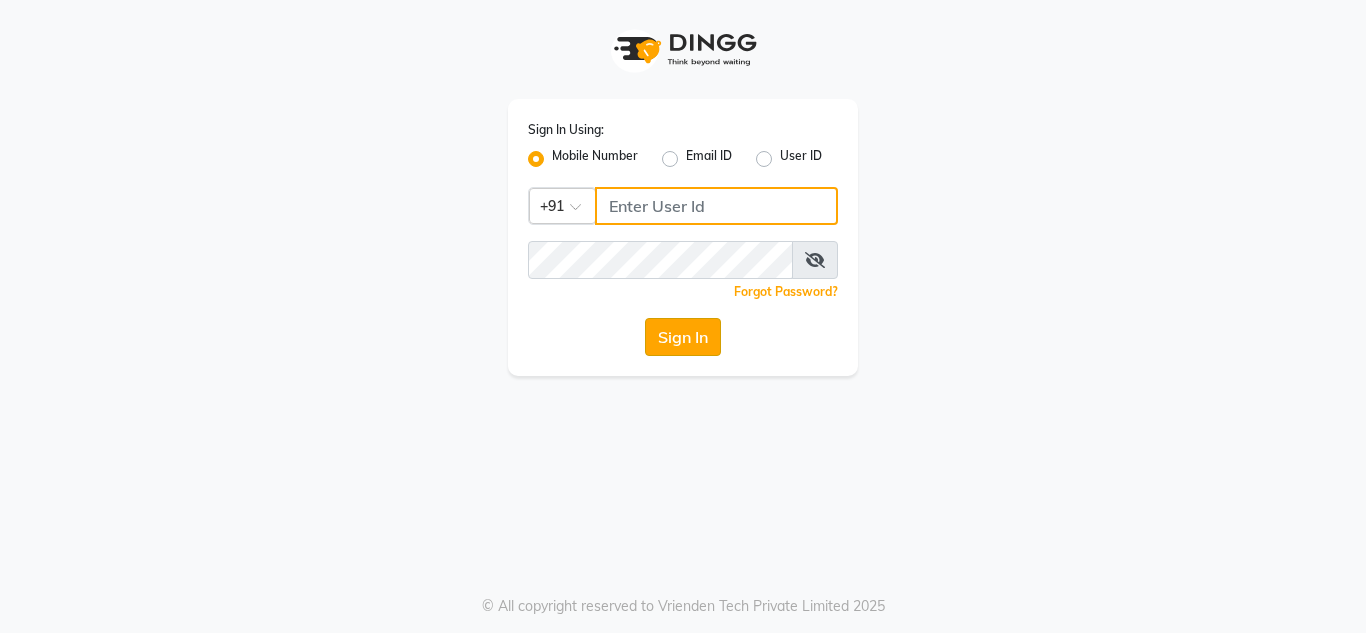 type on "9620706761" 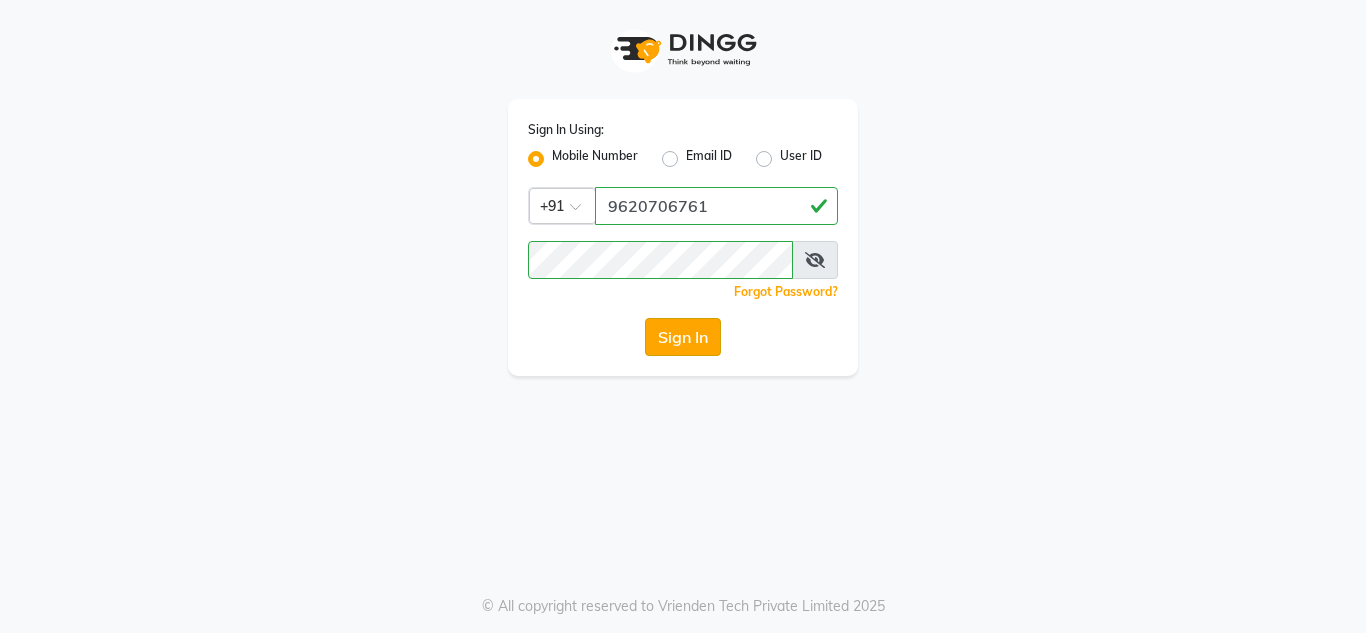 click on "Sign In" 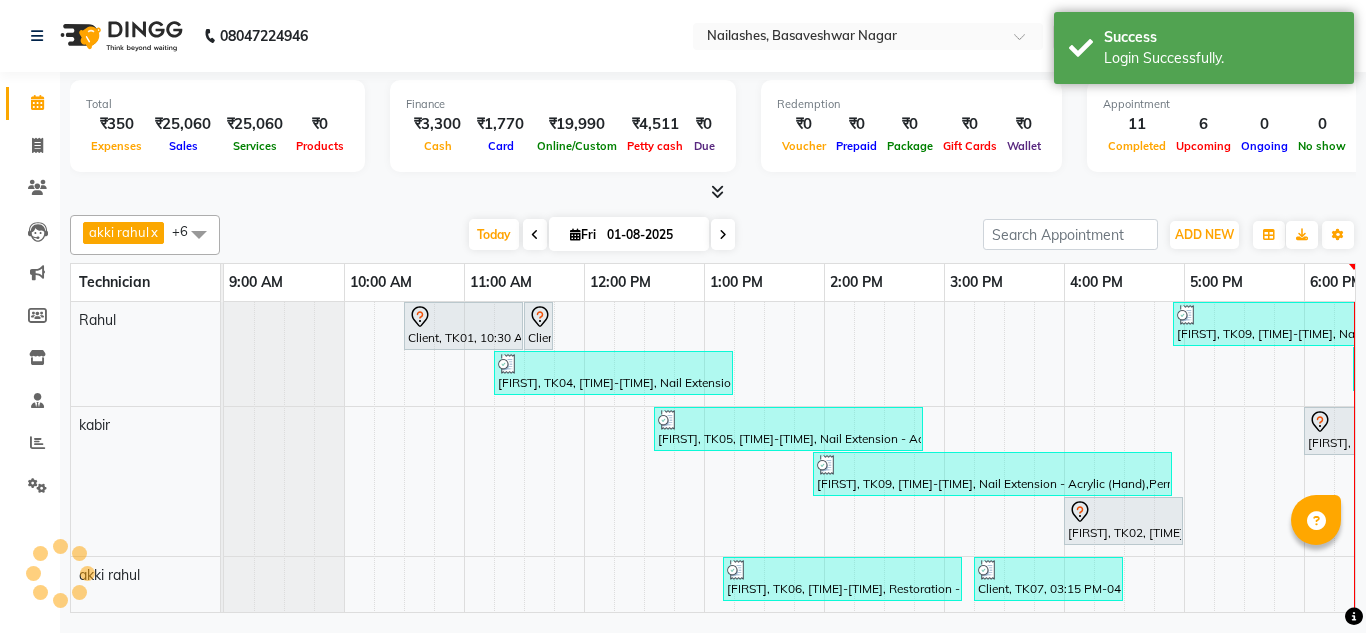 scroll, scrollTop: 0, scrollLeft: 0, axis: both 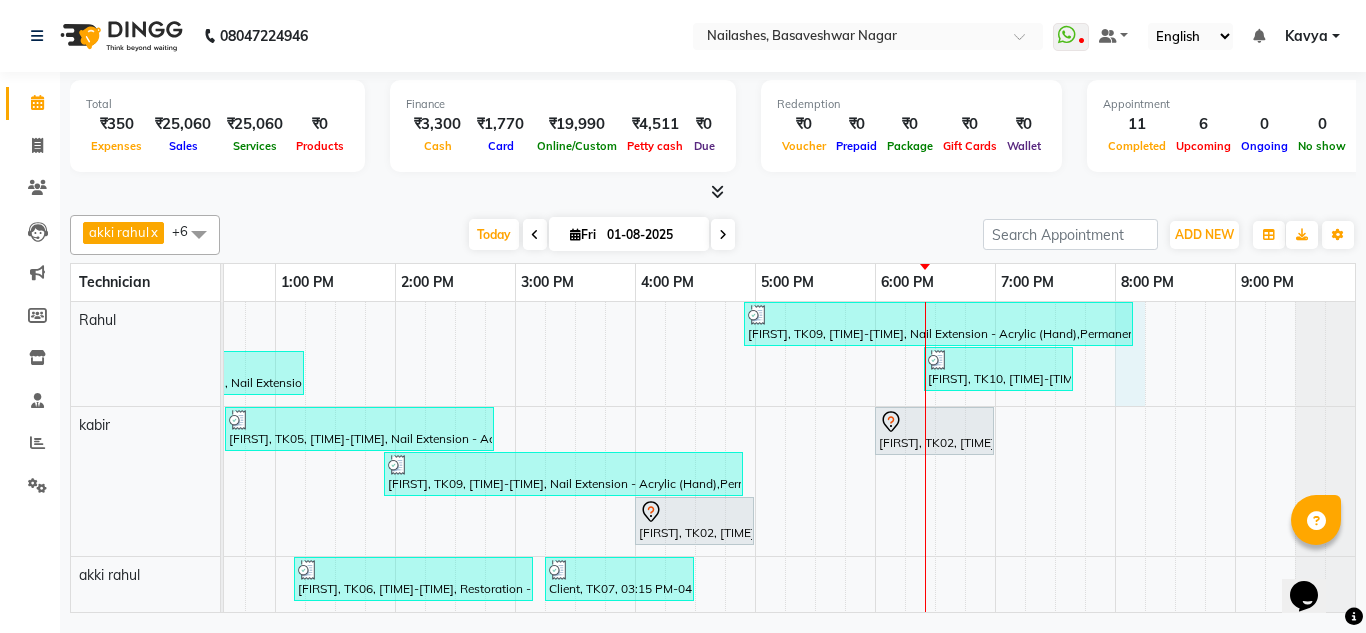 click on "Client, TK01, 10:30 AM-11:30 AM, Permanent Nail Paint - Solid Color (Toes)             Client, TK01, 11:30 AM-11:45 AM, Restoration - Gel (Hand)     akarshietha, TK09, 04:55 PM-08:10 PM, Nail Extension - Acrylic (Hand),Permanent Nail Paint - French (Hand),Nail Art - Glitter Per Finger (Hand),Permanent Nail Paint - Solid Color (Hand)     yuktha, TK10, 06:25 PM-07:40 PM, Permanent Nail Paint - Solid Color (Hand),Nail Art - Glitter Per Finger (Hand)     Ankitha, TK04, 11:15 AM-01:15 PM, Nail Extension - Acrylic (Hand),Nail Art - Cat Eye (Hand)     Madhushree, TK05, 12:35 PM-02:50 PM, Nail Extension - Acrylic (Hand),Nail Art - Ombre (Hand),Nail Art - Glitter Per Finger (Hand)             Ankitha, TK02, 06:00 PM-07:00 PM, Nail Extension - Acrylic (Hand)     akarshietha, TK09, 01:55 PM-04:55 PM, Nail Extension - Acrylic (Hand),Permanent Nail Paint - French (Toes),Permanent Nail Paint - Solid Color (Hand)             Ankitha, TK02, 04:00 PM-05:00 PM, Permanent Nail Paint - Solid Color (Hand)" at bounding box center (575, 573) 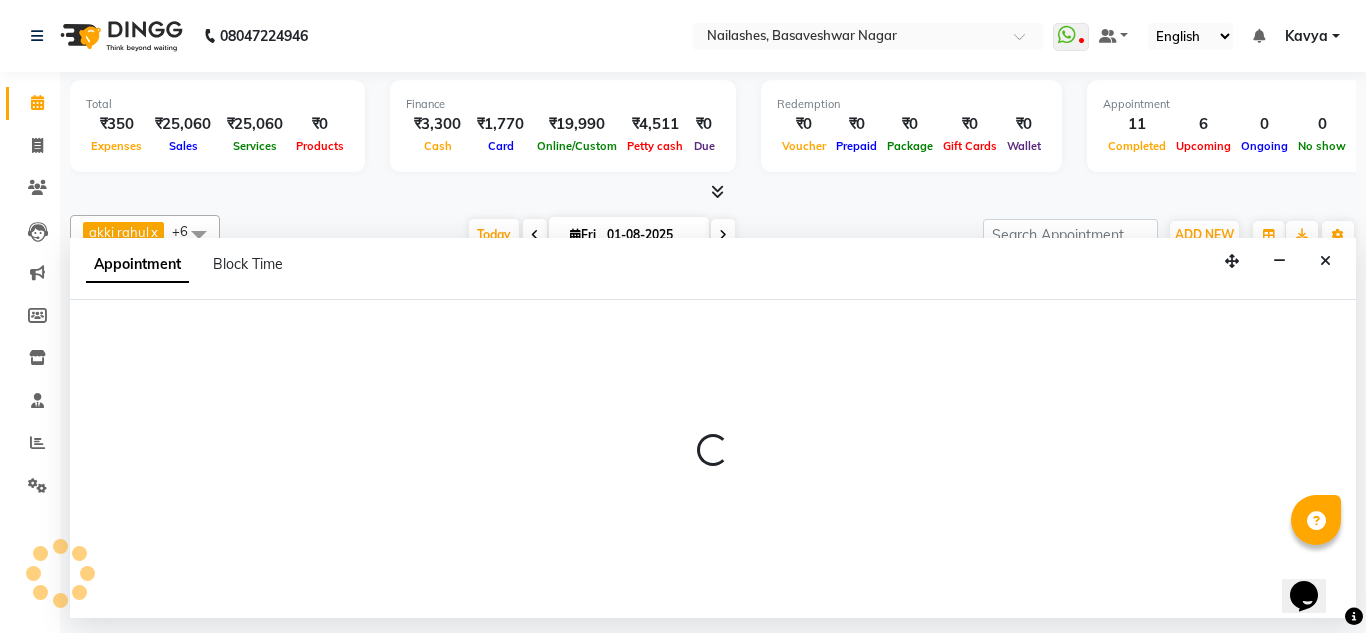 select on "68294" 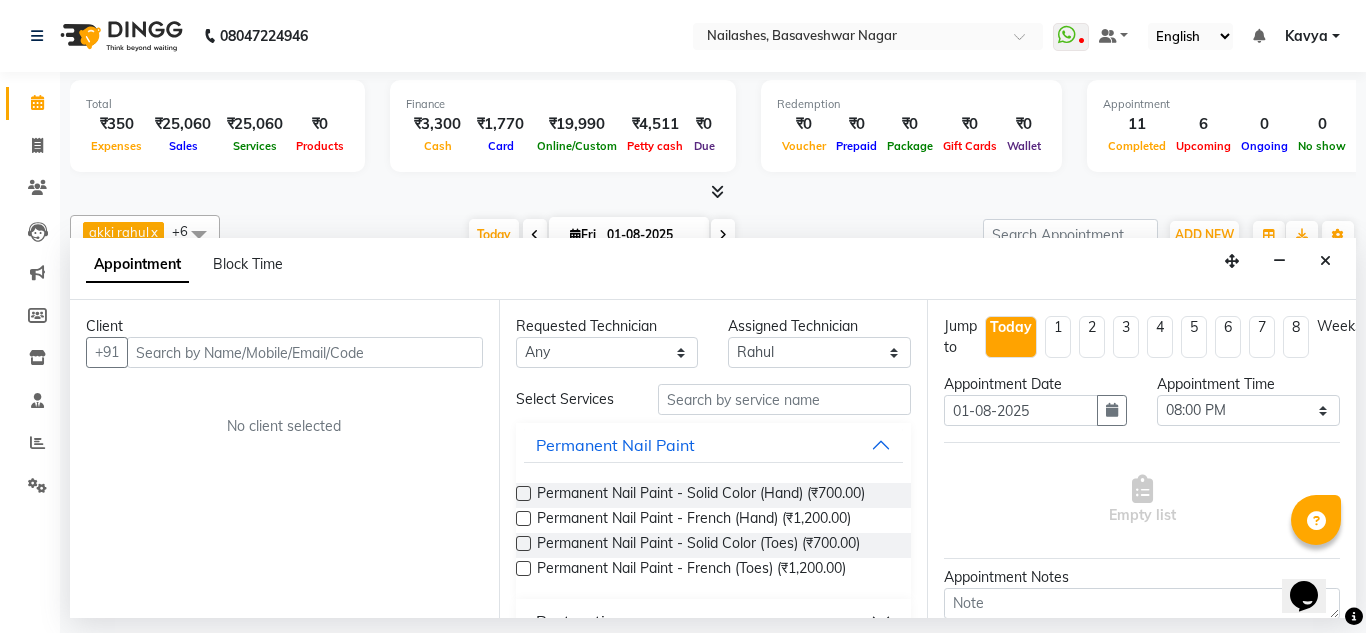 click at bounding box center [305, 352] 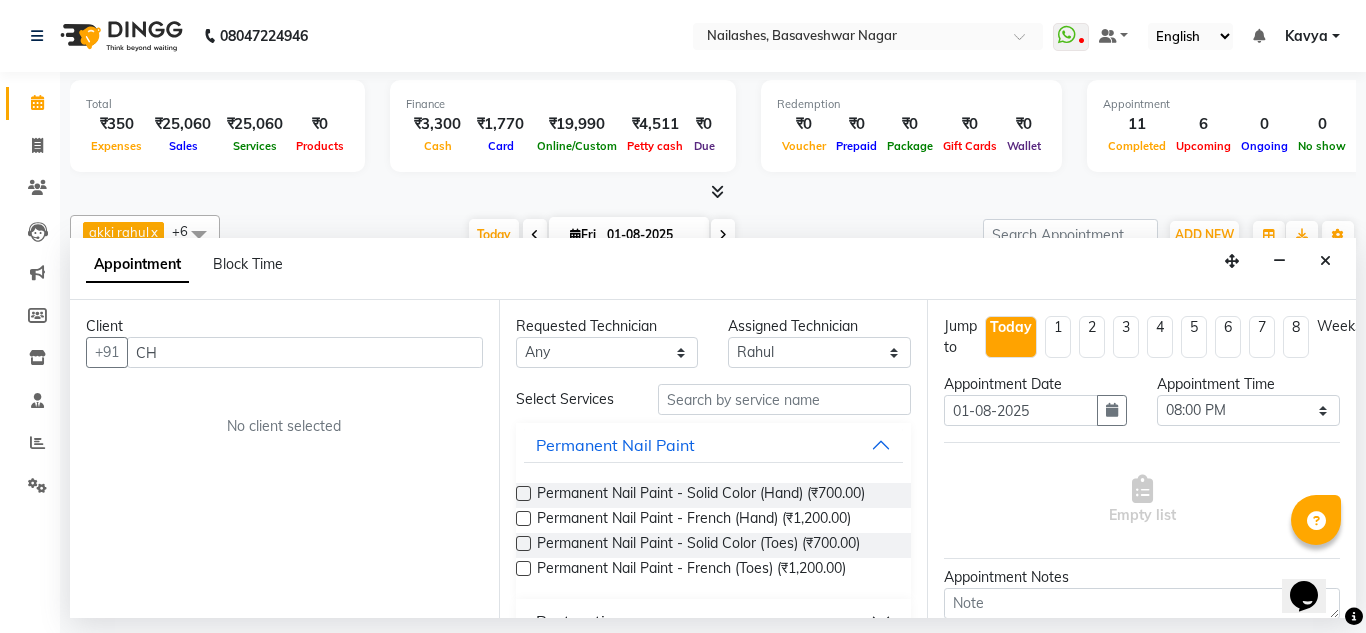 type on "C" 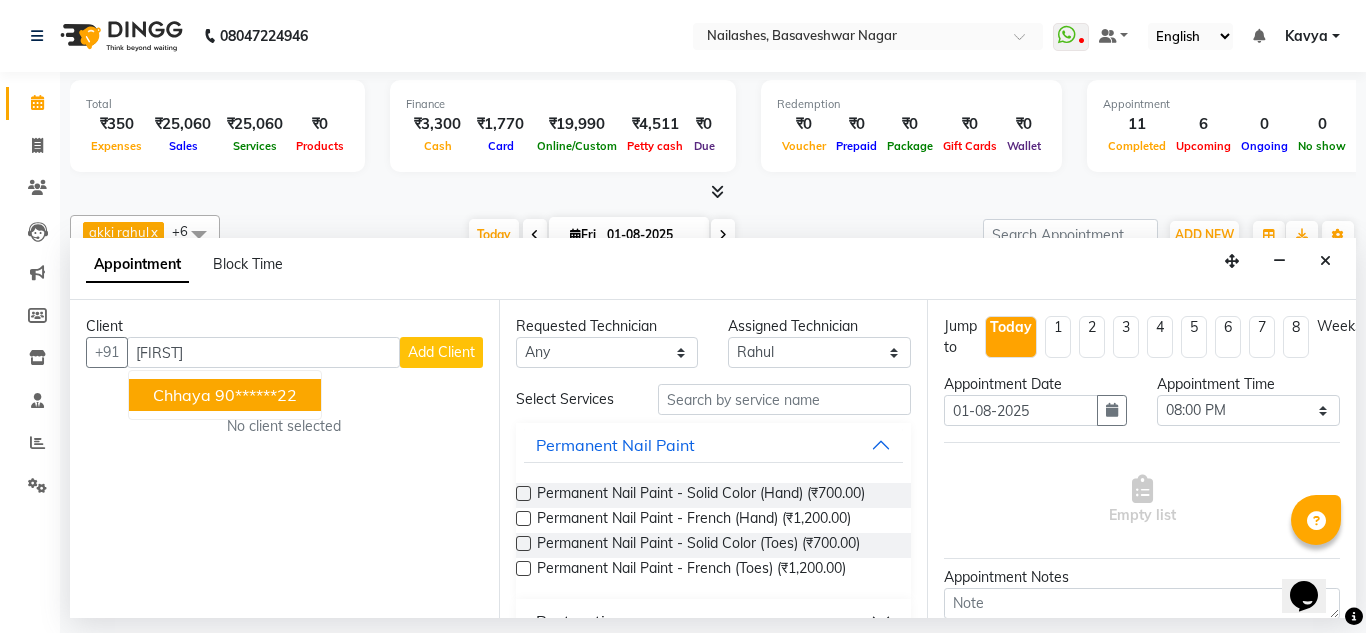 click on "chhaya  90******22" at bounding box center [225, 395] 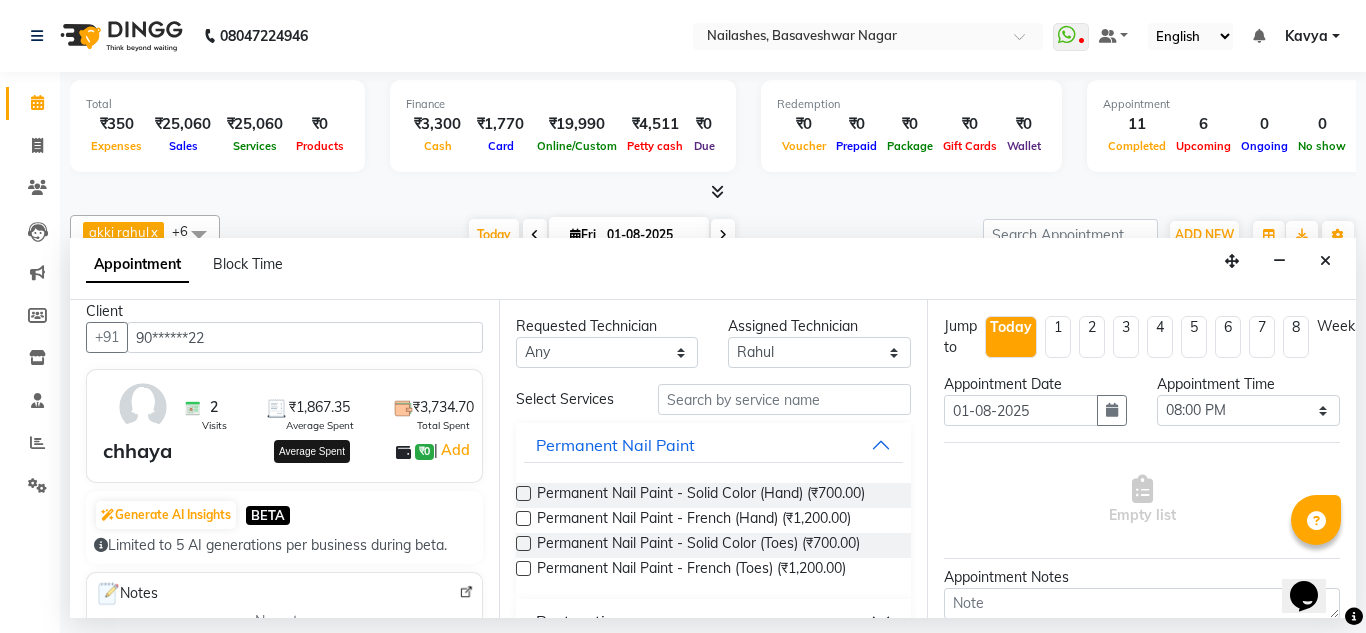 scroll, scrollTop: 16, scrollLeft: 0, axis: vertical 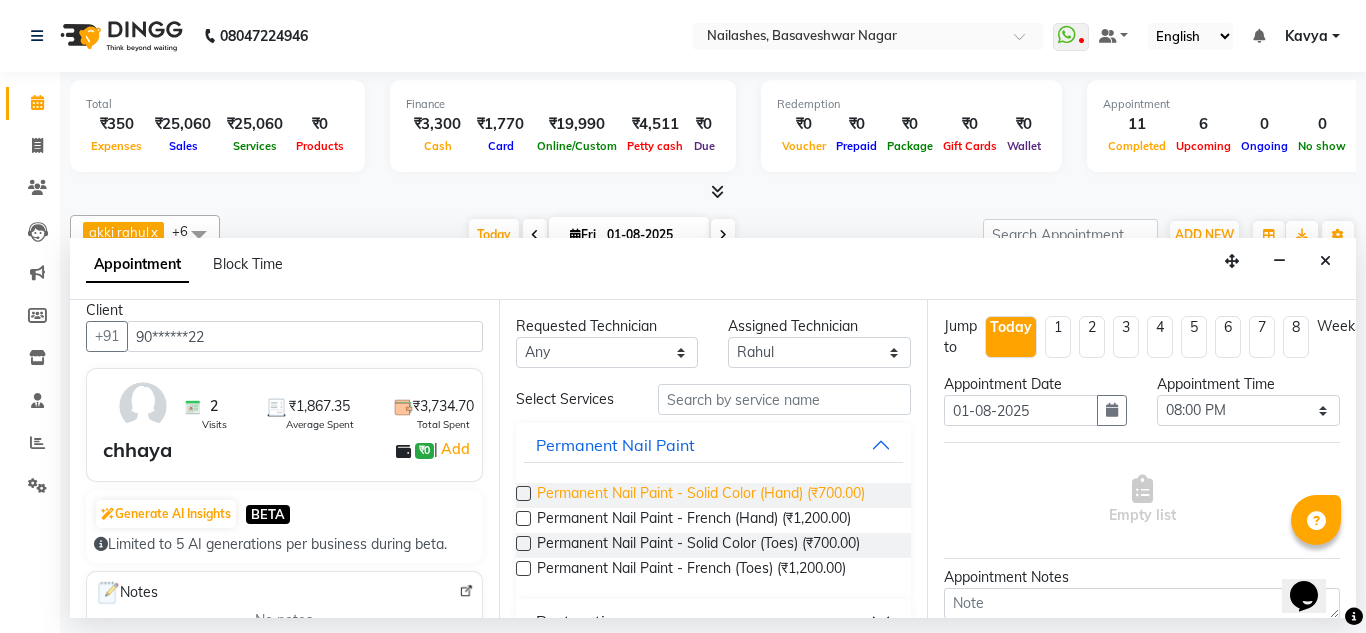 type on "90******22" 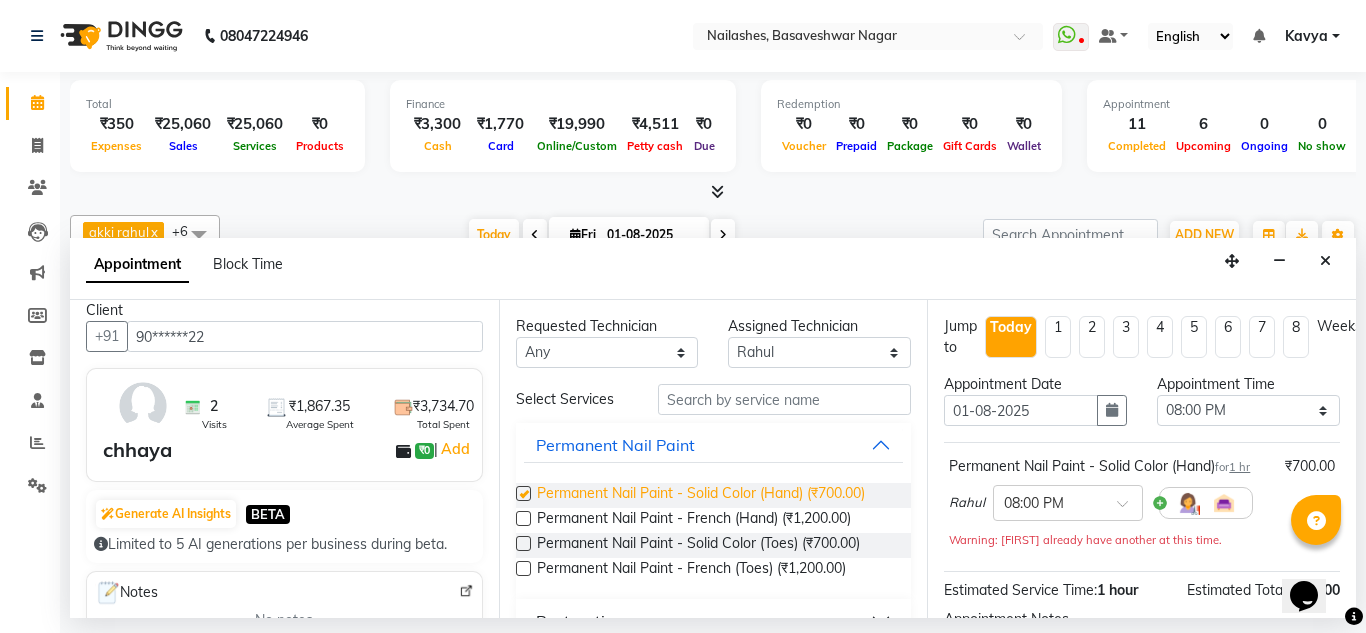checkbox on "false" 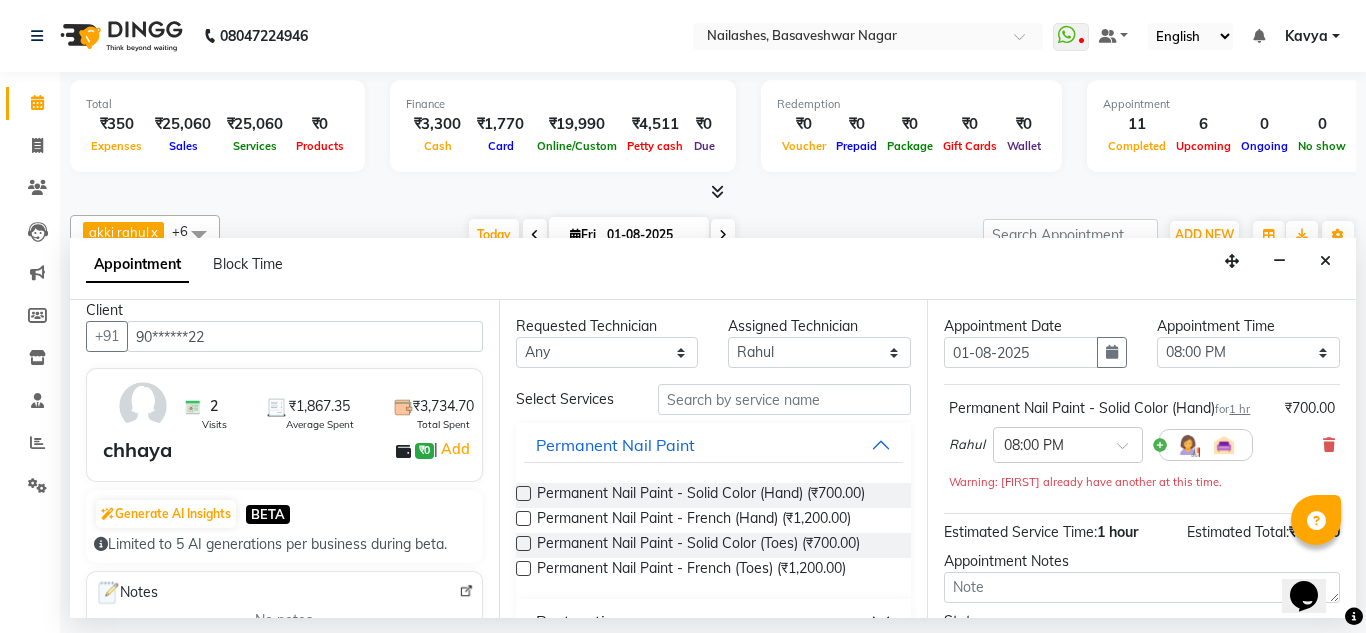 scroll, scrollTop: 0, scrollLeft: 0, axis: both 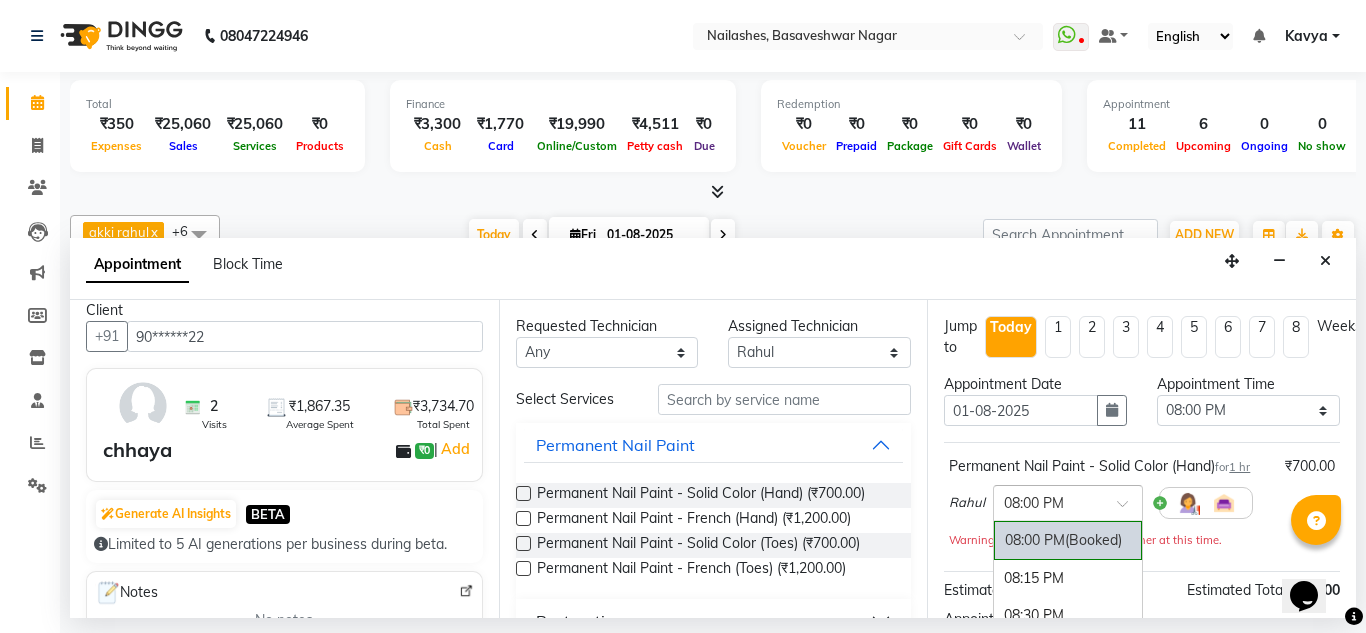click at bounding box center (1068, 501) 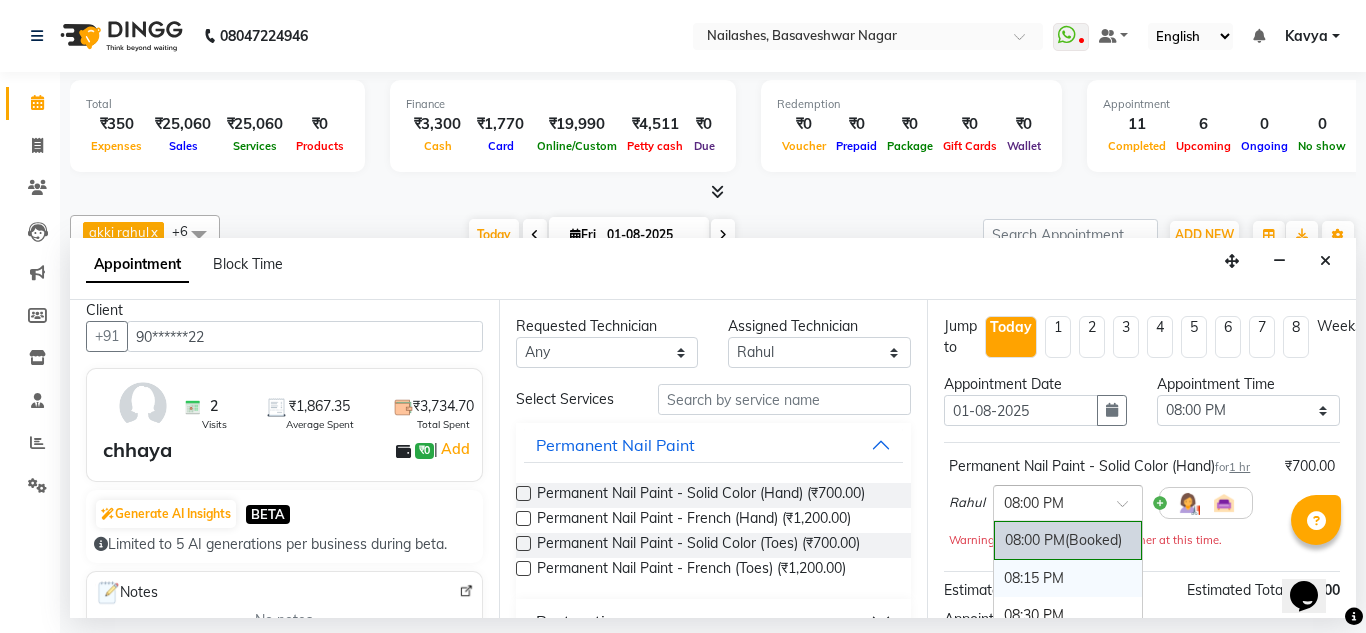 click on "08:15 PM" at bounding box center (1068, 578) 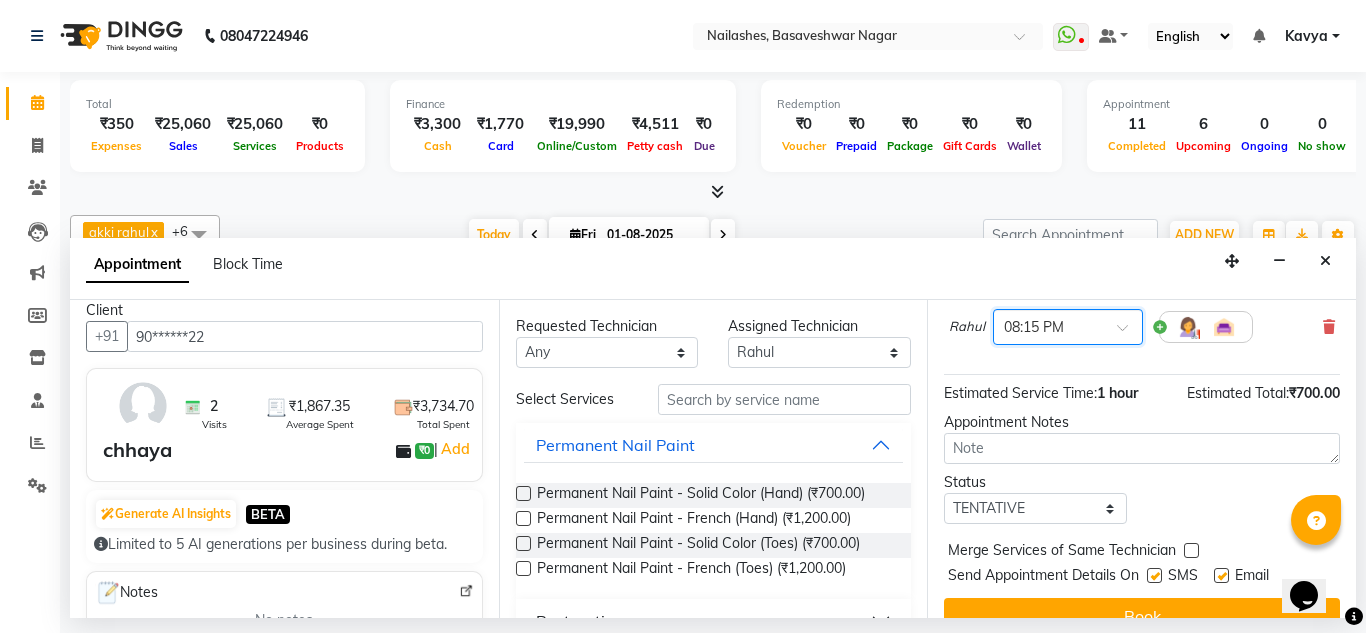 scroll, scrollTop: 244, scrollLeft: 0, axis: vertical 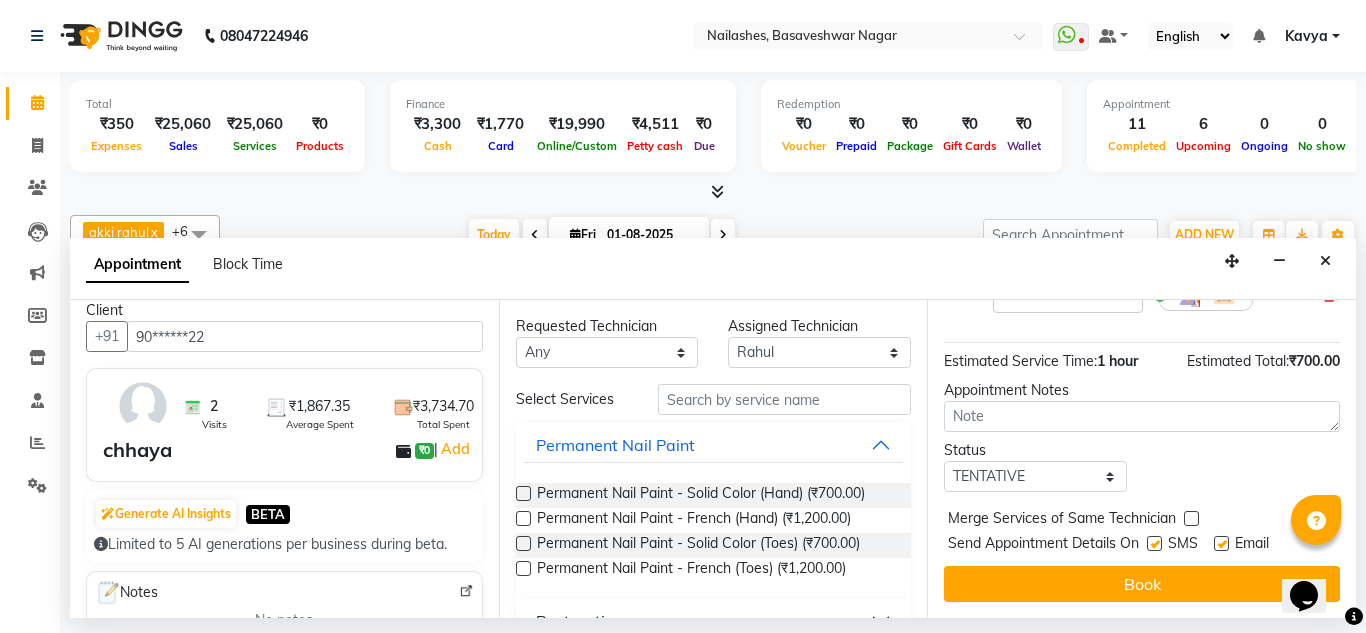click on "1 hour" at bounding box center [1117, 361] 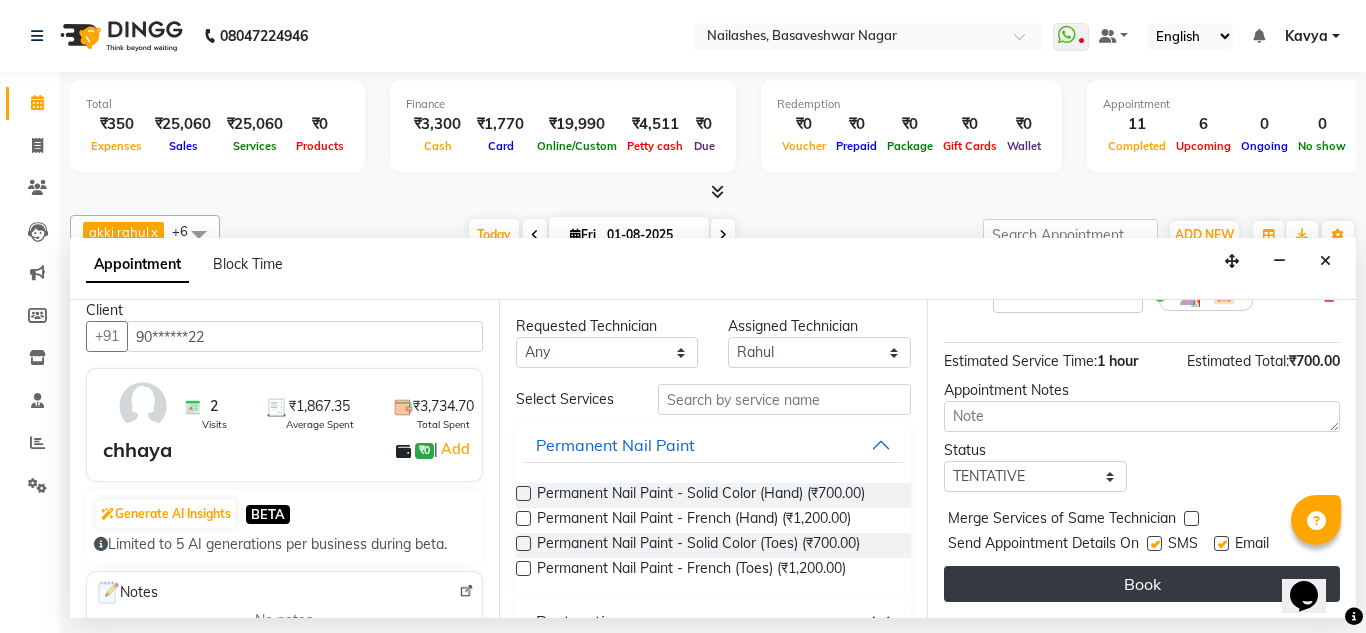 click on "Book" at bounding box center (1142, 584) 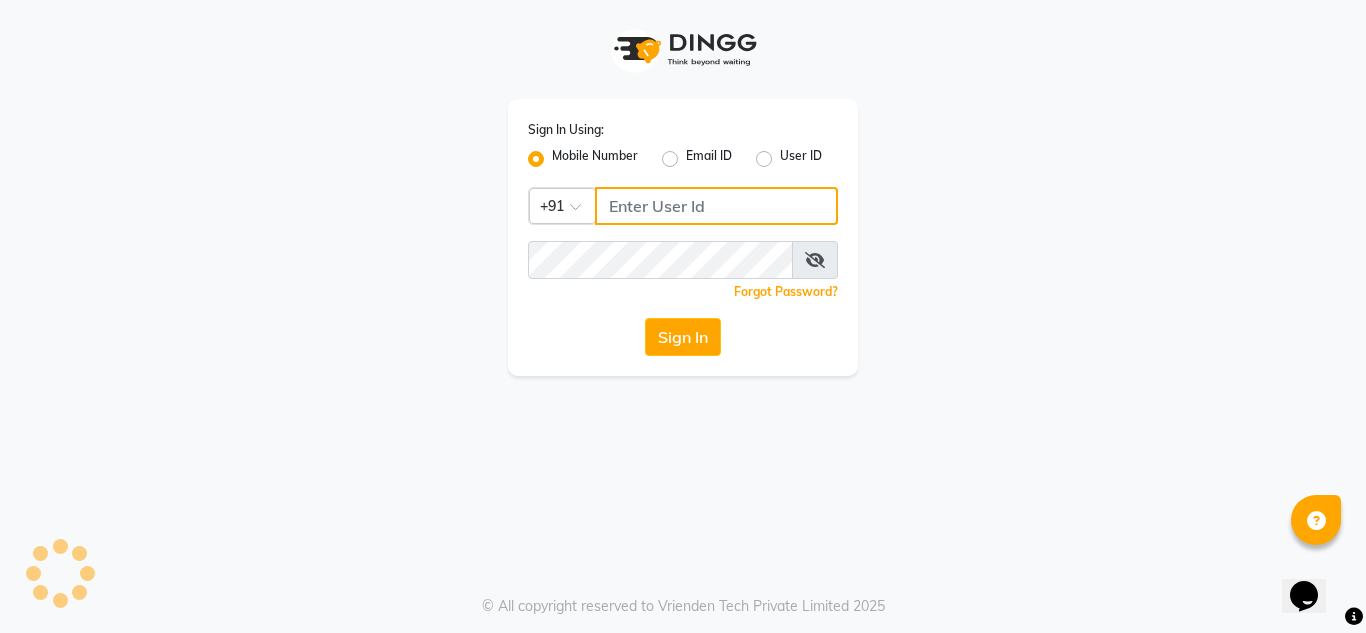 type on "9620706761" 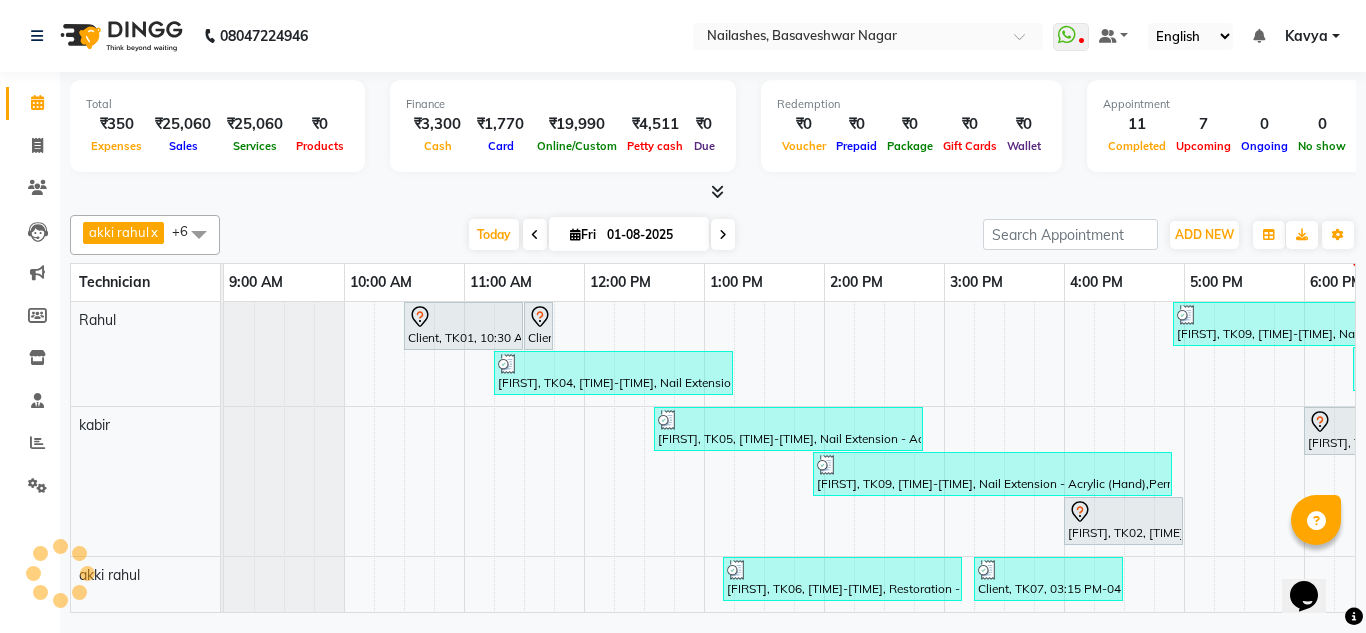 scroll, scrollTop: 0, scrollLeft: 0, axis: both 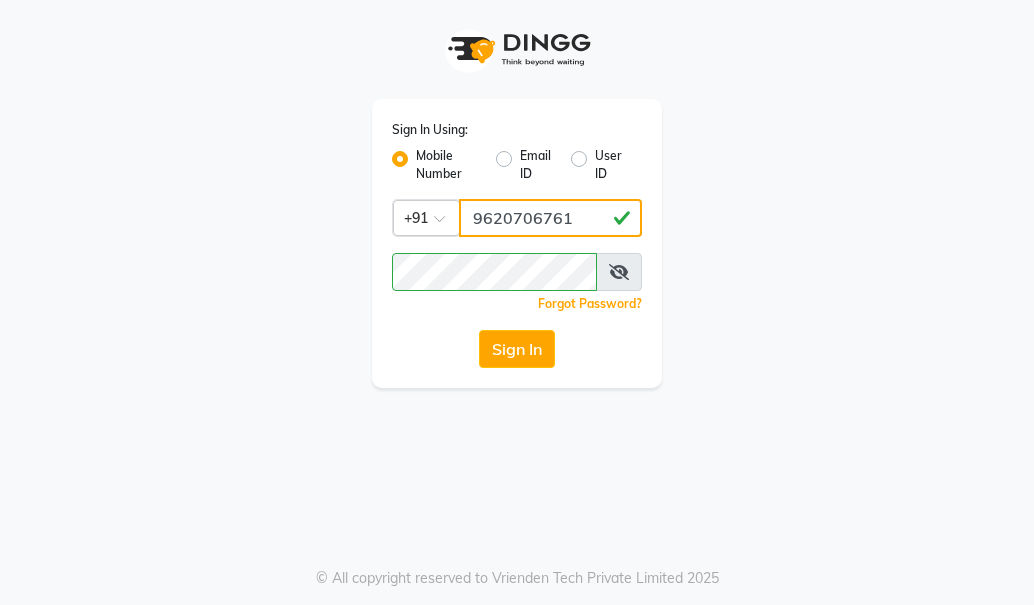 click on "9620706761" 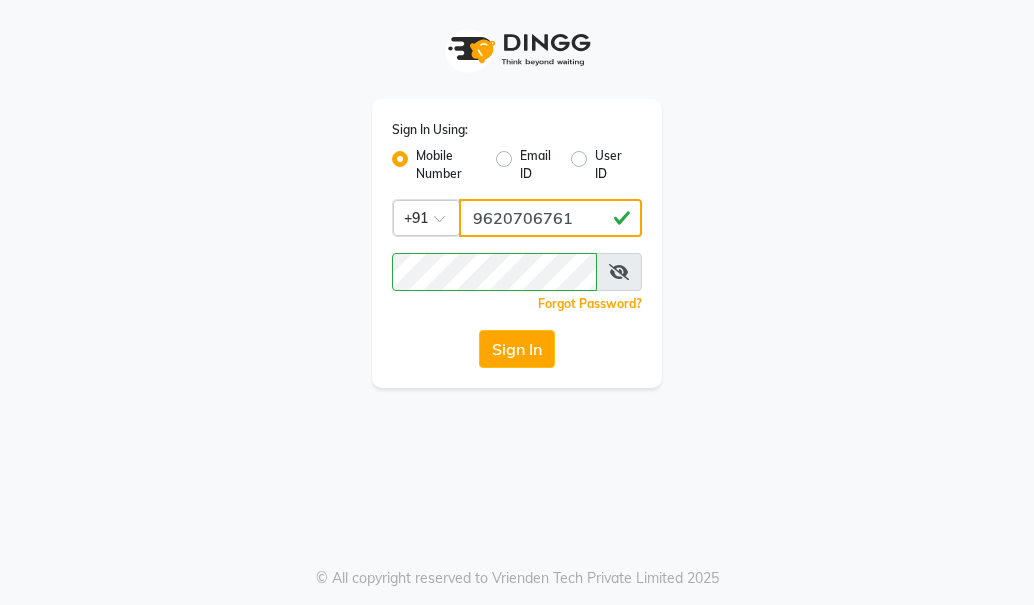 type on "[PHONE]" 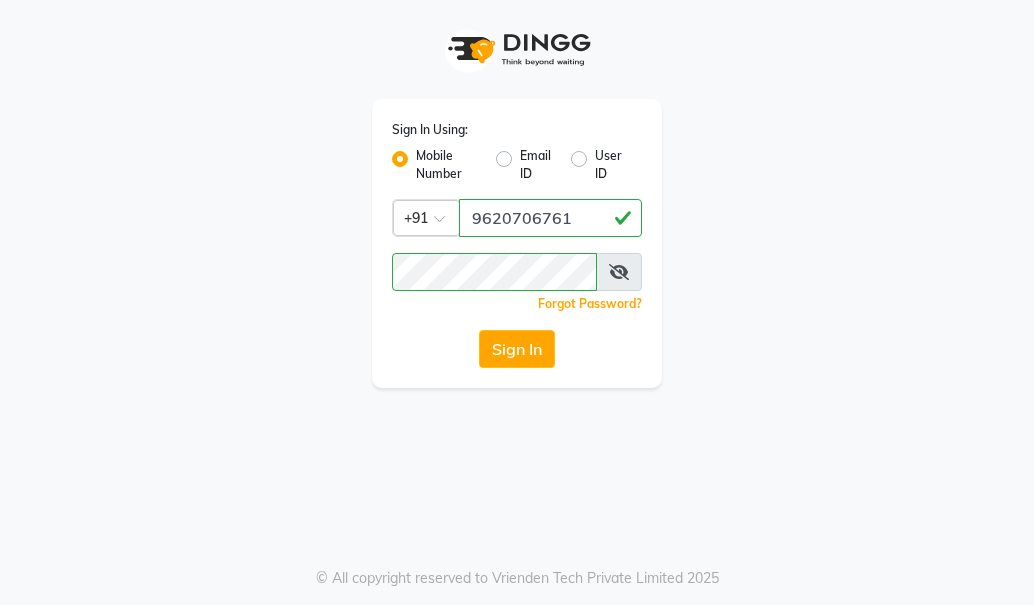 click on "[PHONE]" 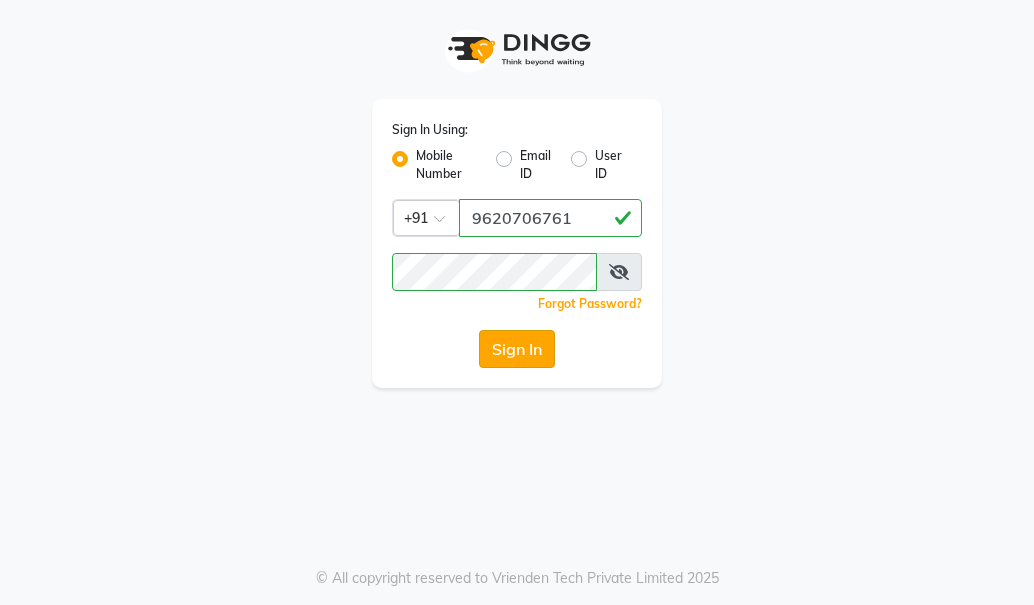 click on "Sign In" 